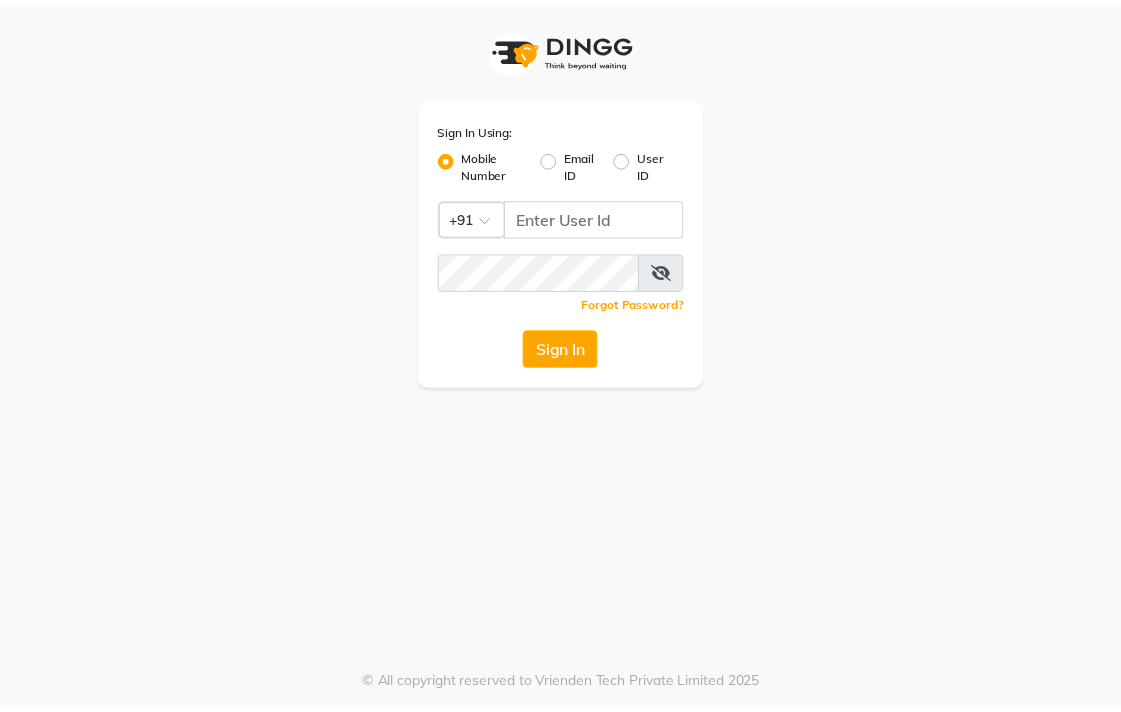 scroll, scrollTop: 0, scrollLeft: 0, axis: both 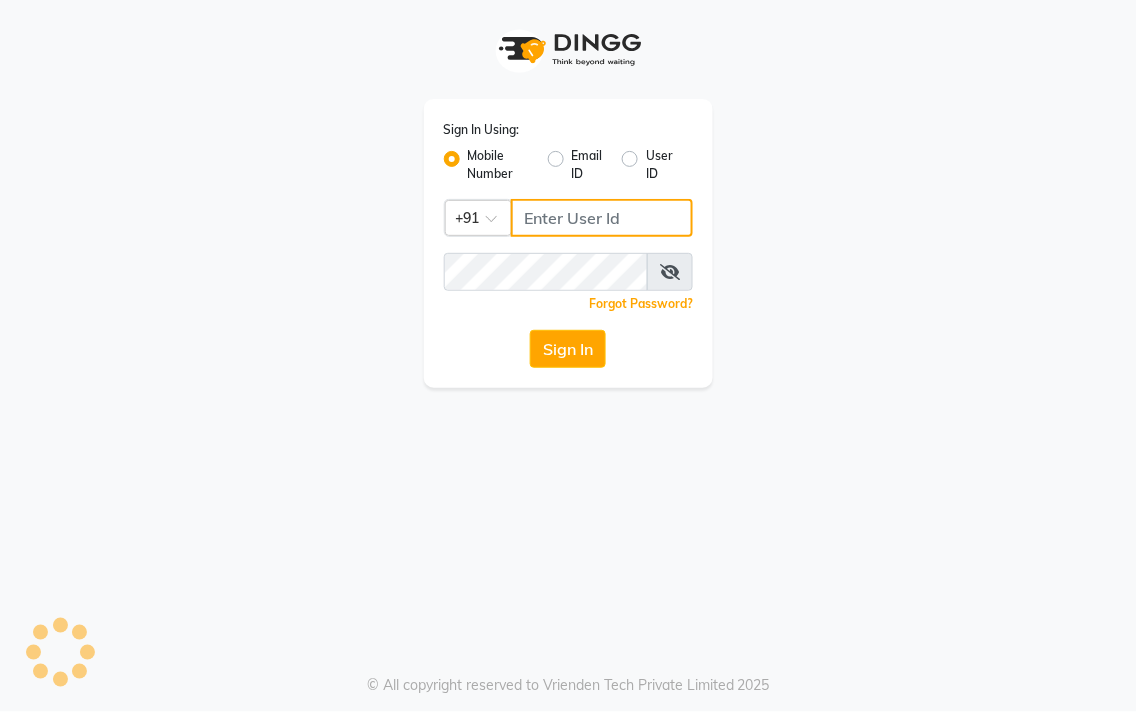 type on "9256811117" 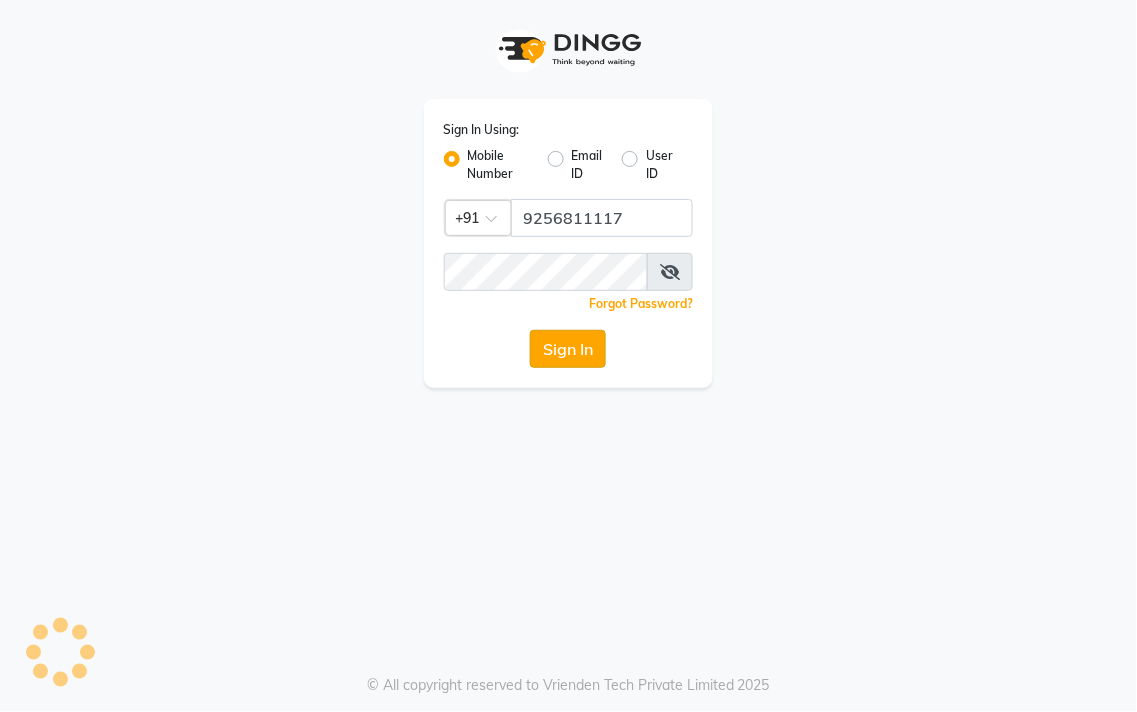 click on "Sign In" 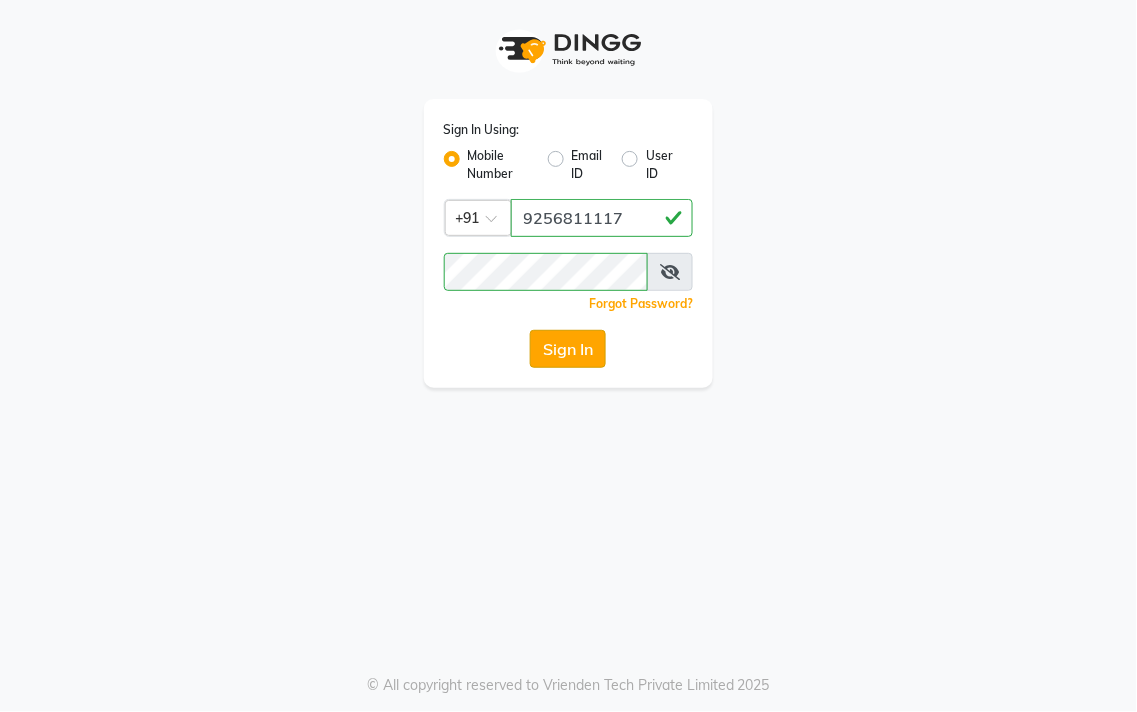 click on "Sign In" 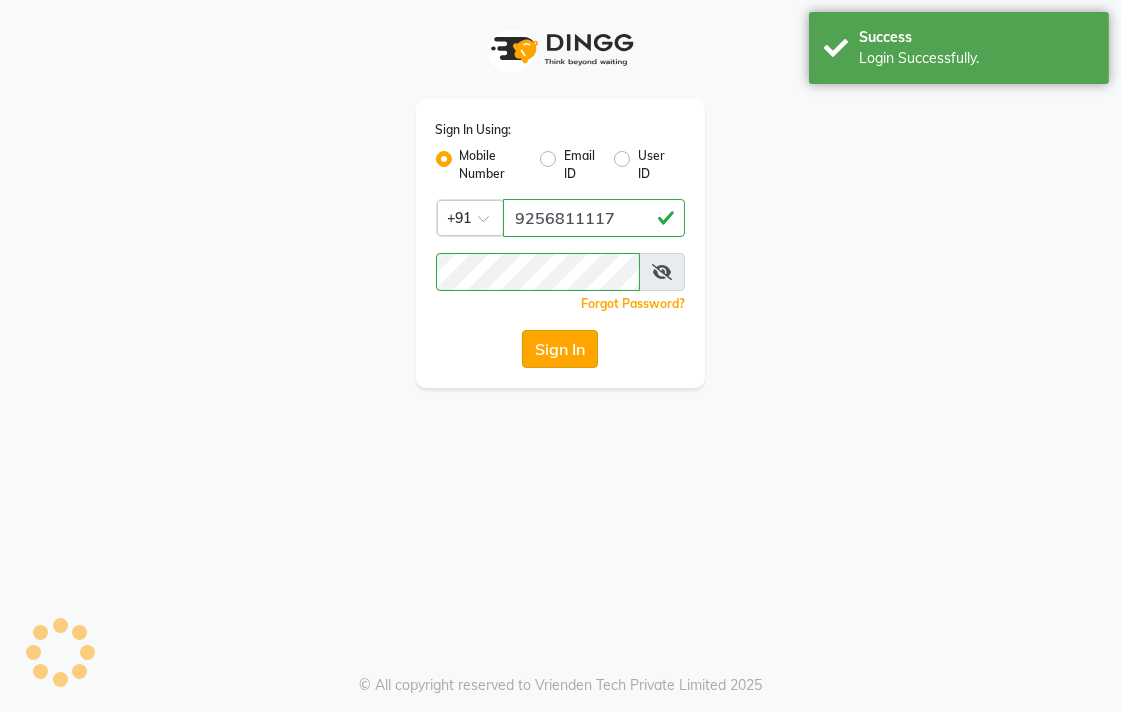 select on "83" 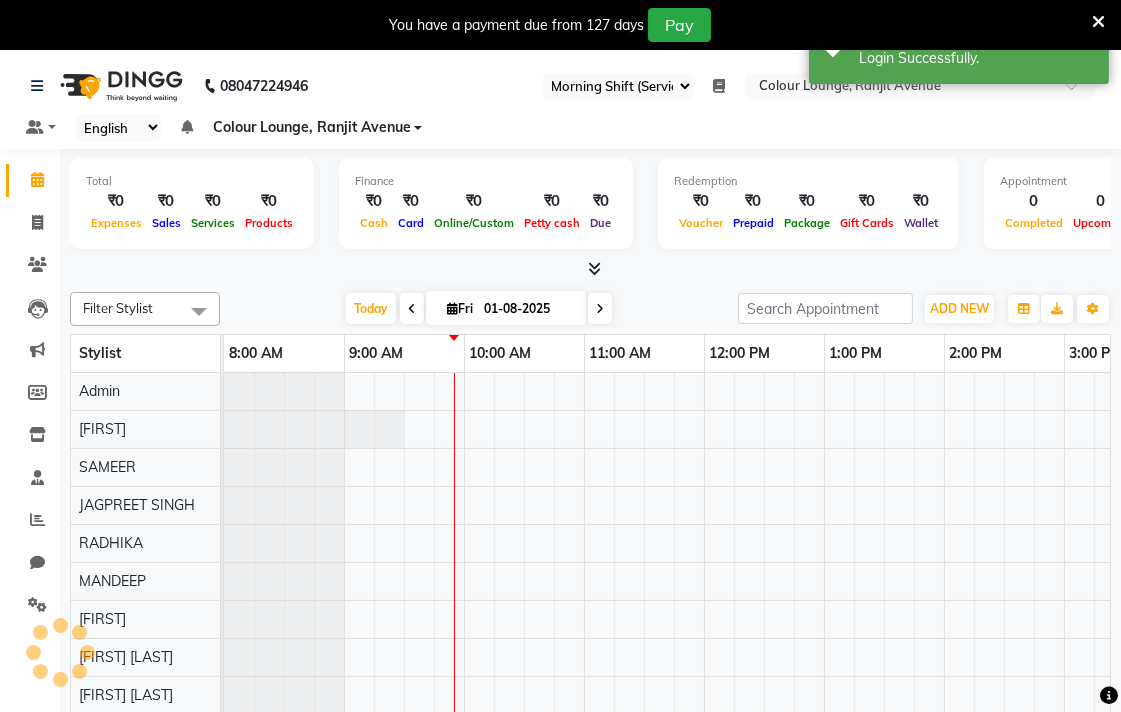 scroll, scrollTop: 0, scrollLeft: 0, axis: both 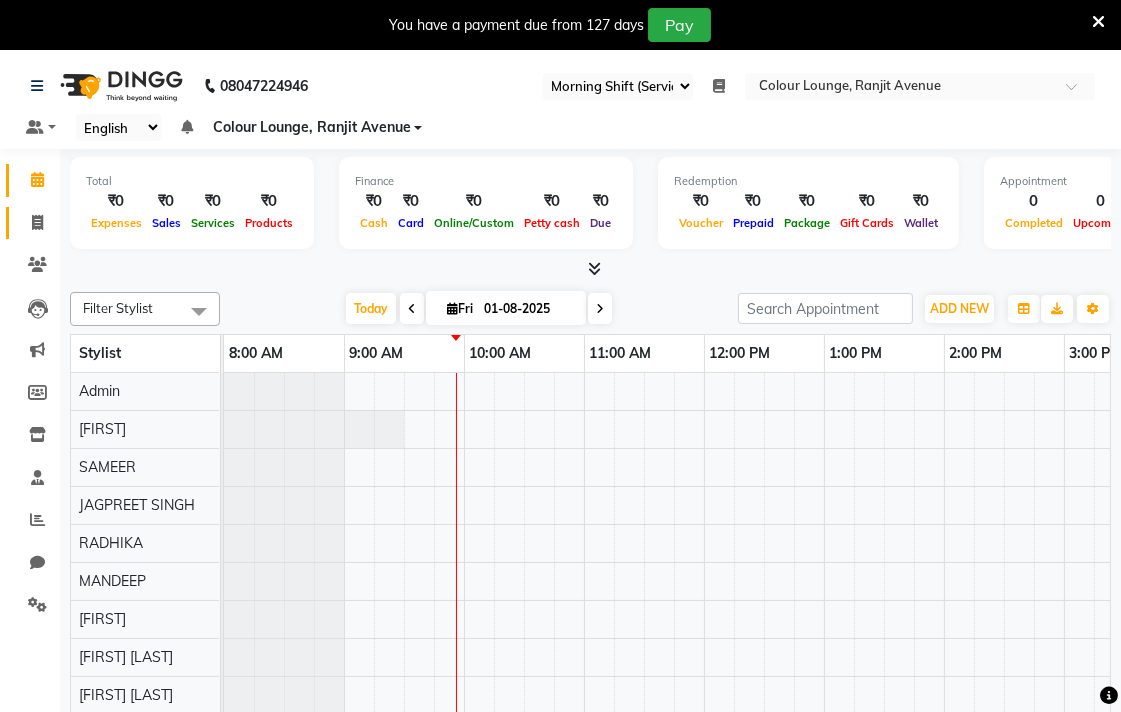 click 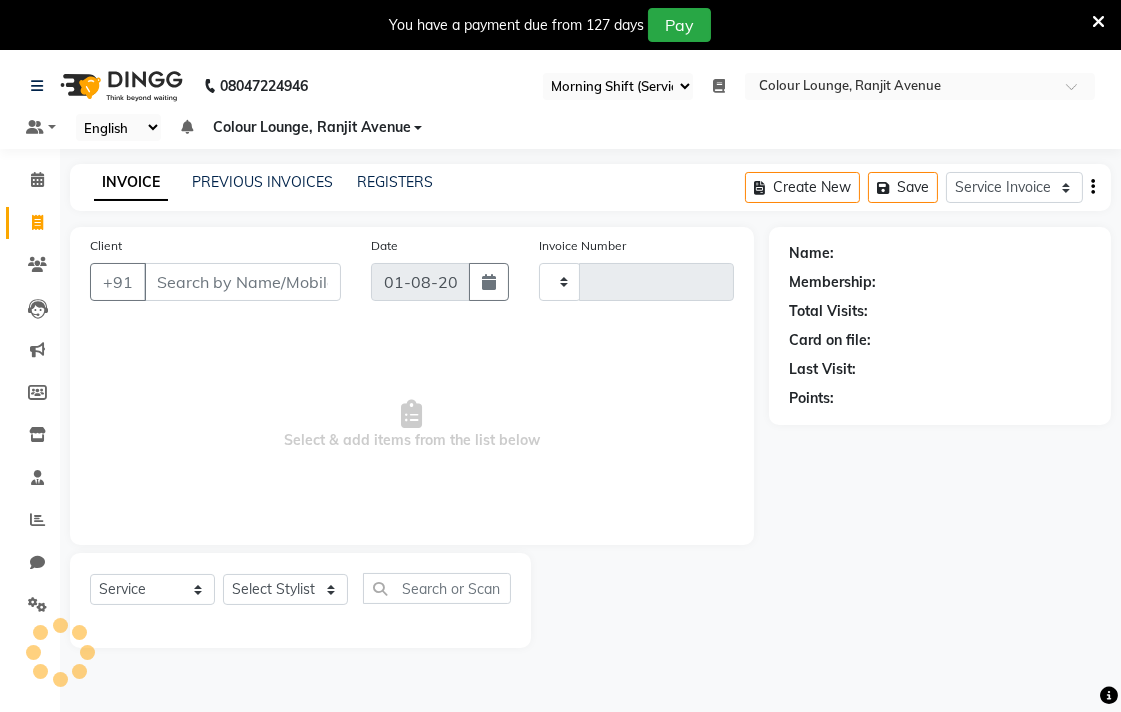 click 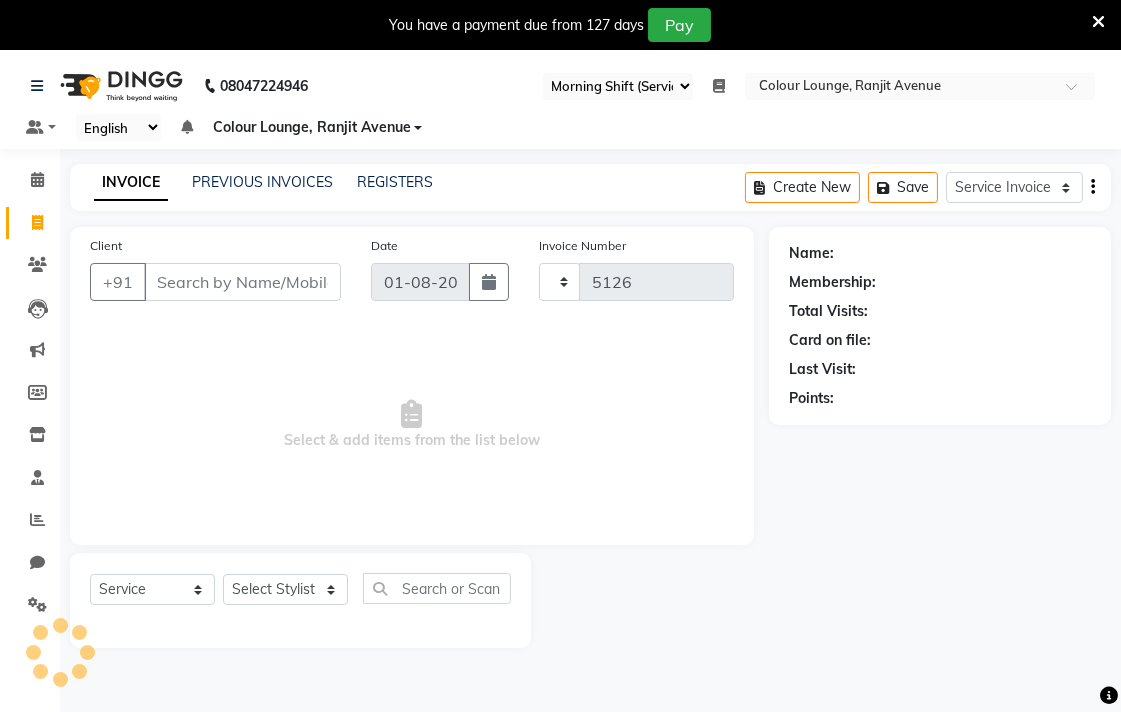 select on "service" 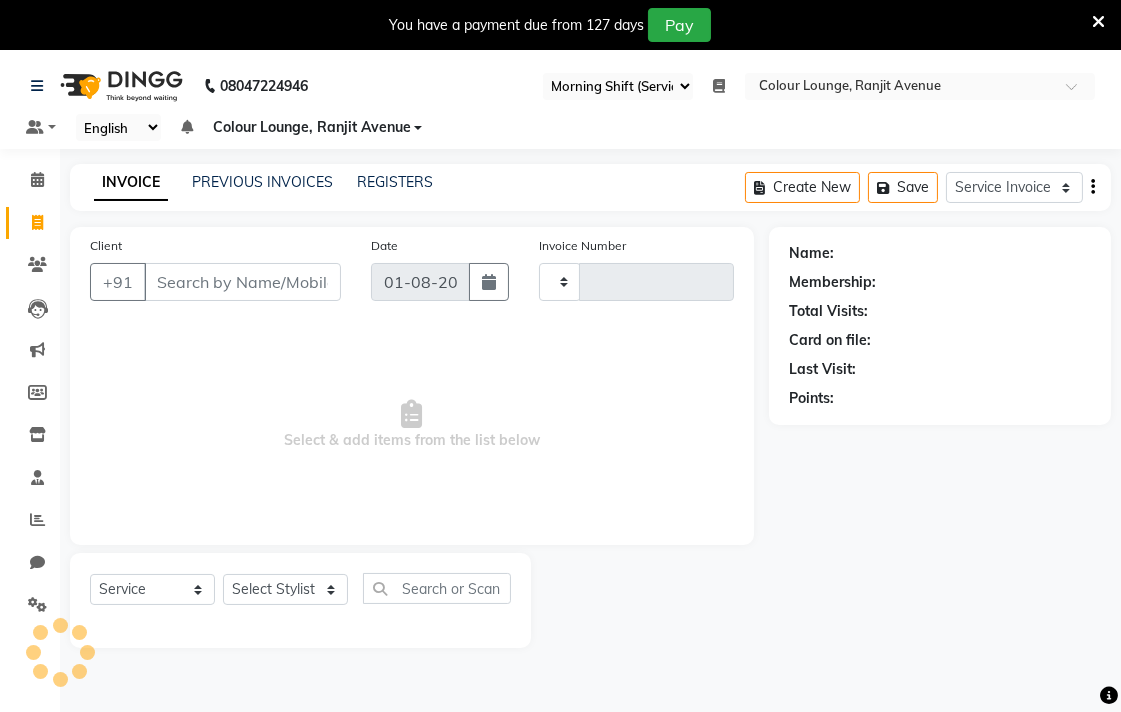 scroll, scrollTop: 50, scrollLeft: 0, axis: vertical 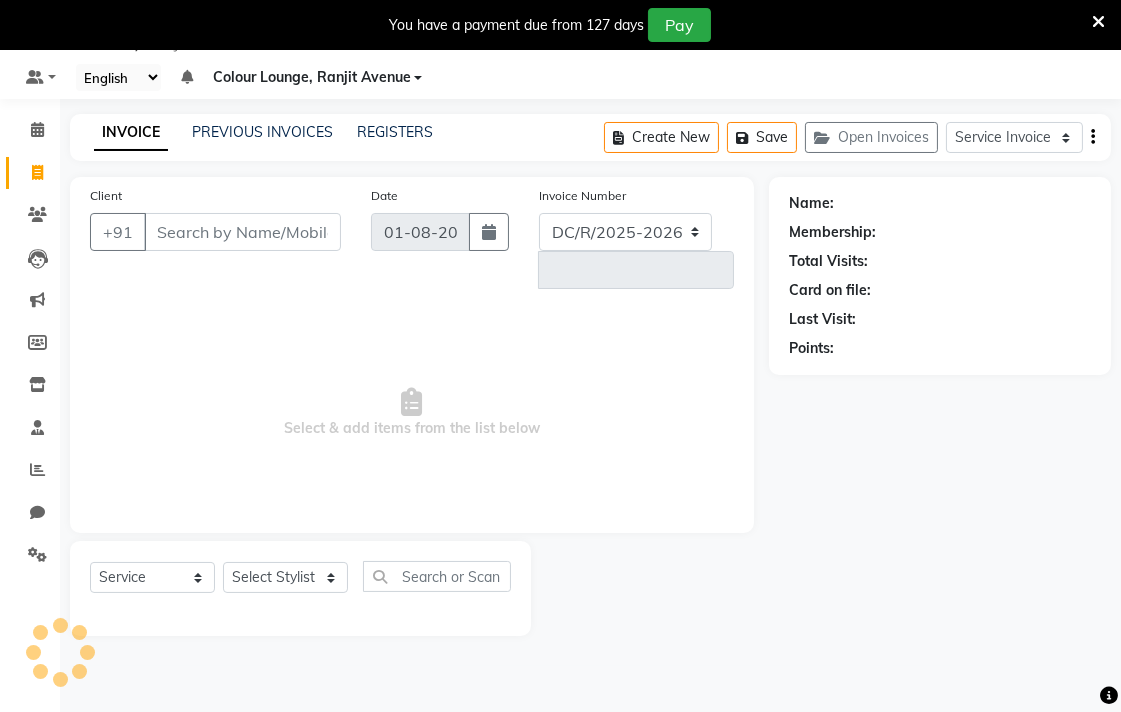 select on "8013" 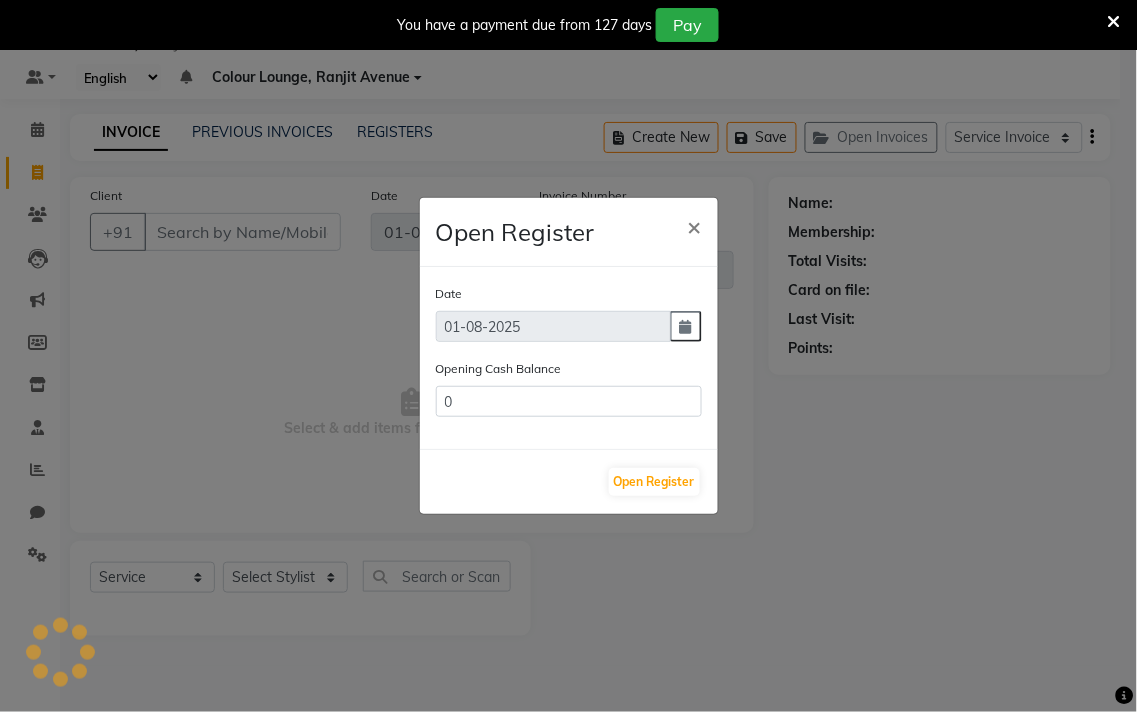 type on "546766.64" 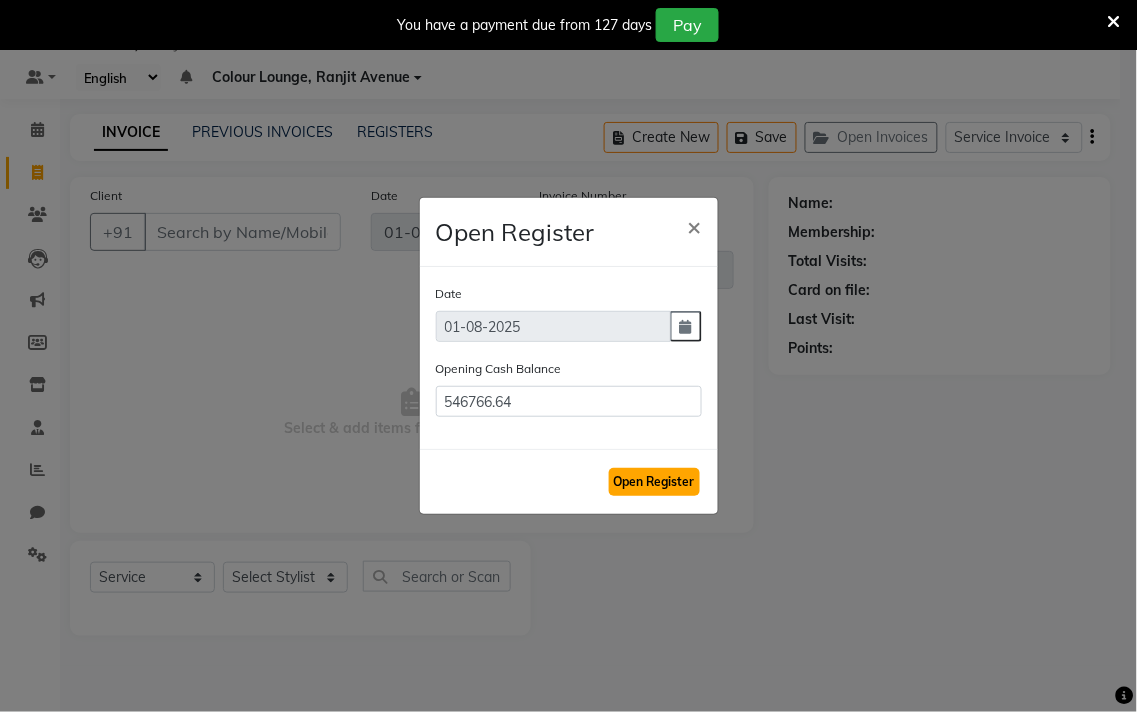click on "Open Register" 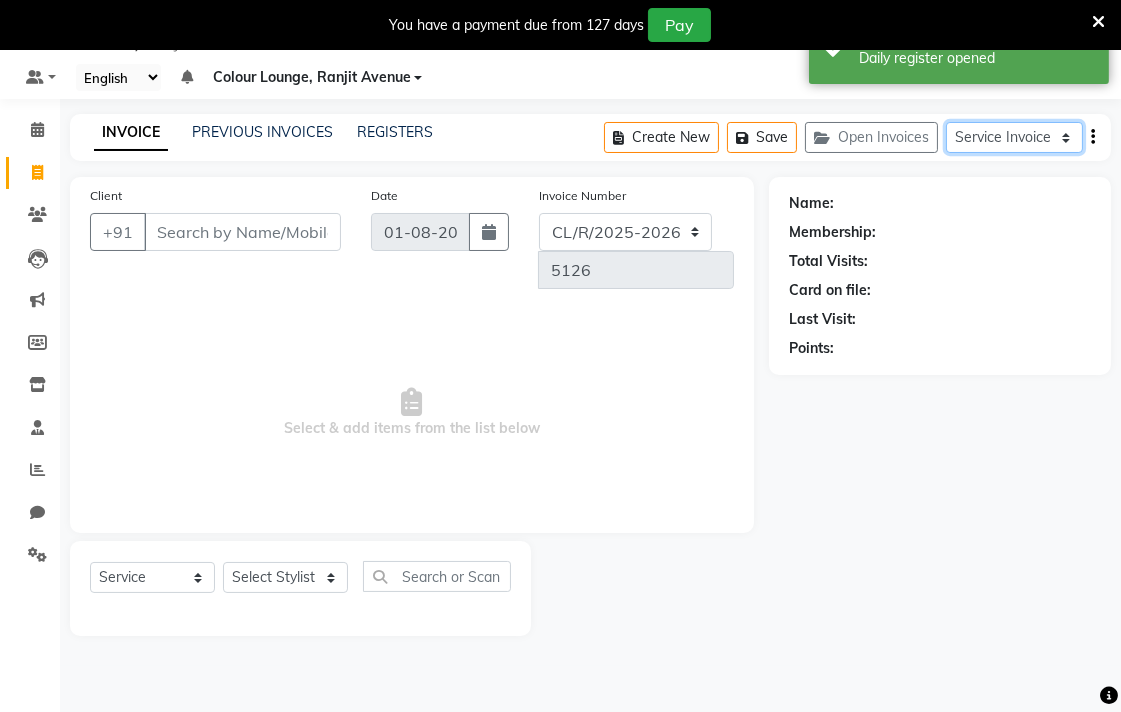 click on "Service Invoice Product Invoice" 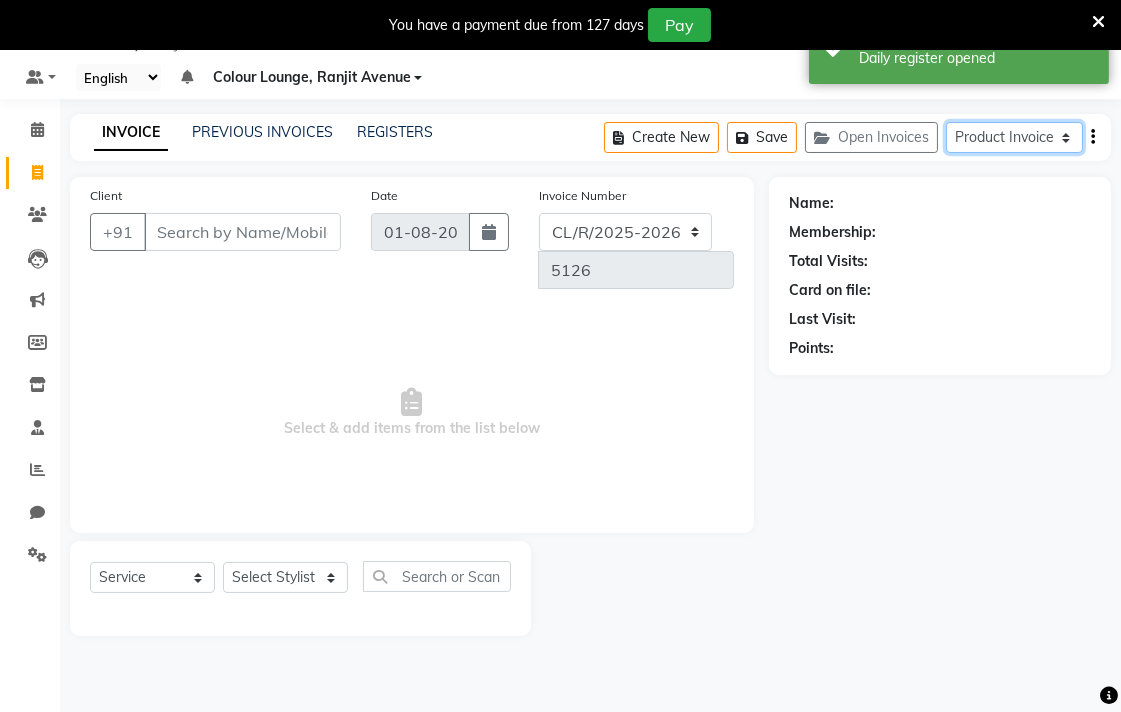 click on "Service Invoice Product Invoice" 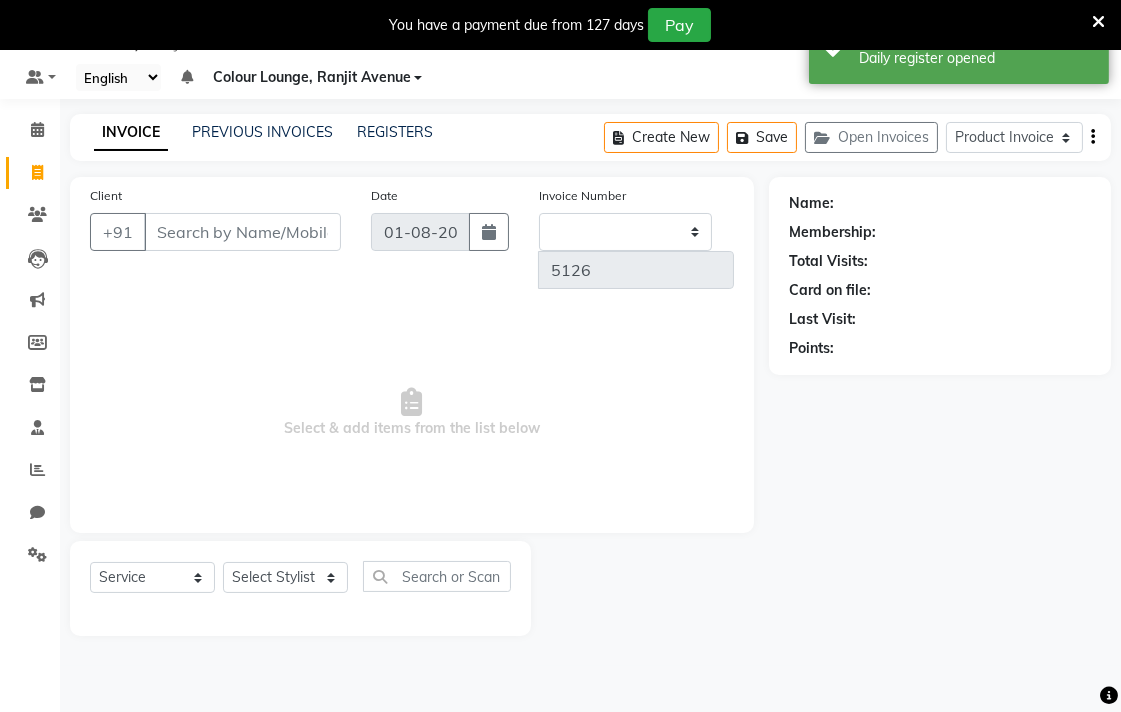 type on "0284" 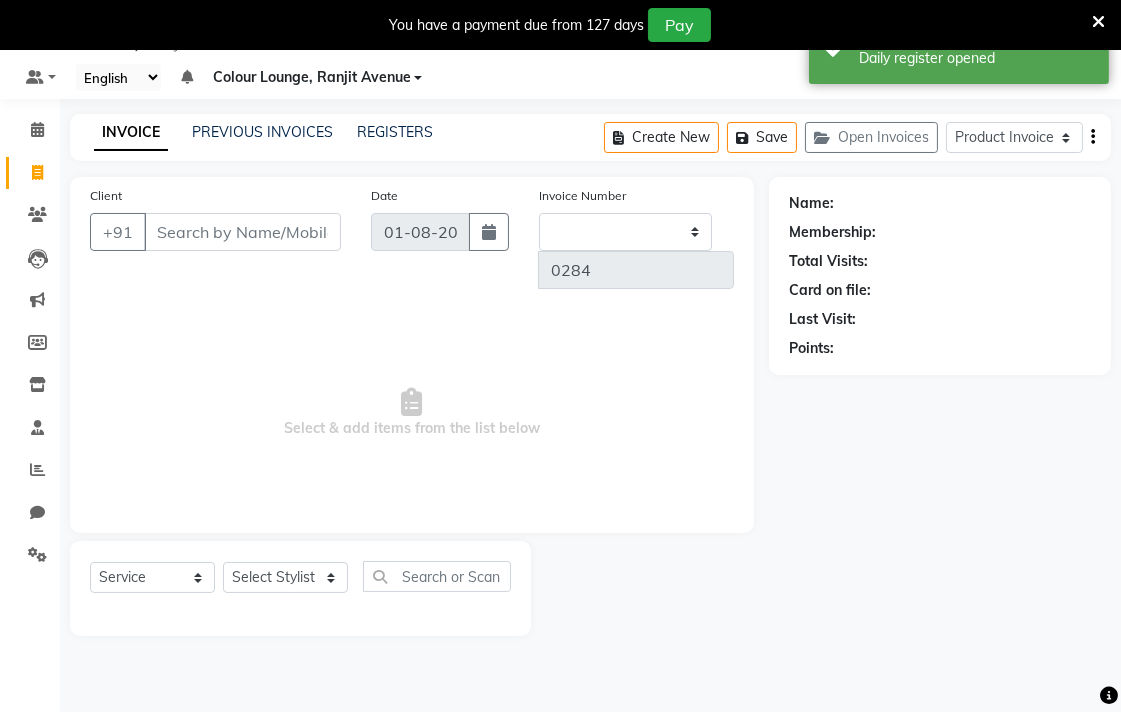 select on "82" 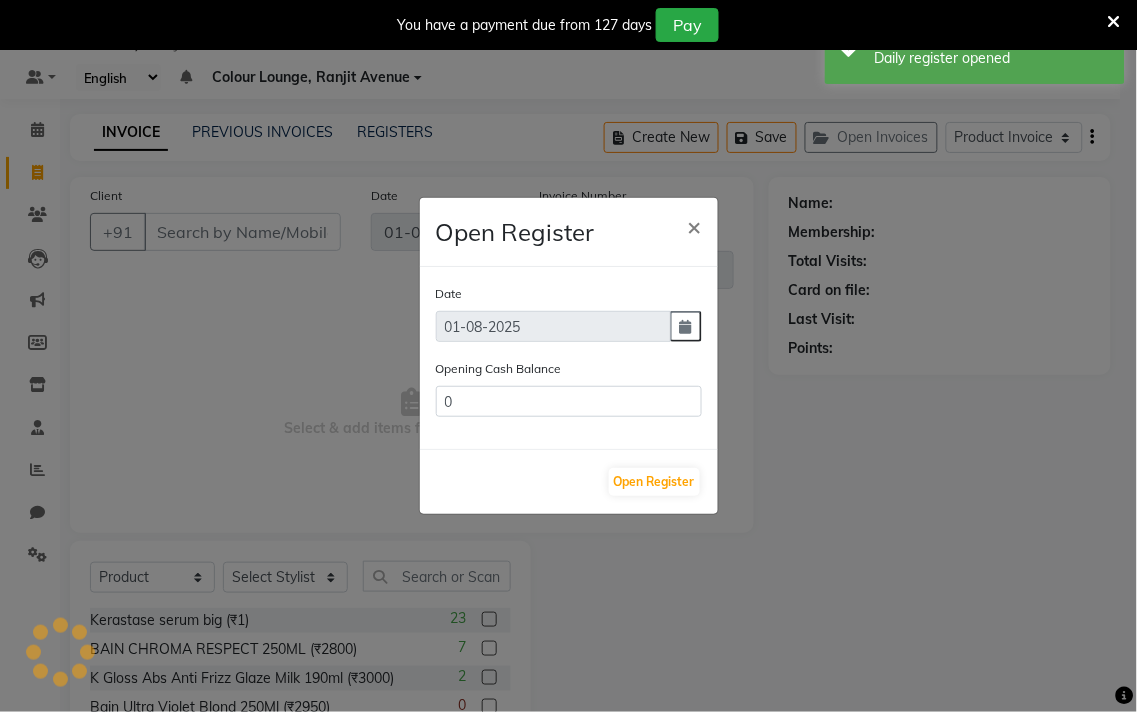 type on "14537.05" 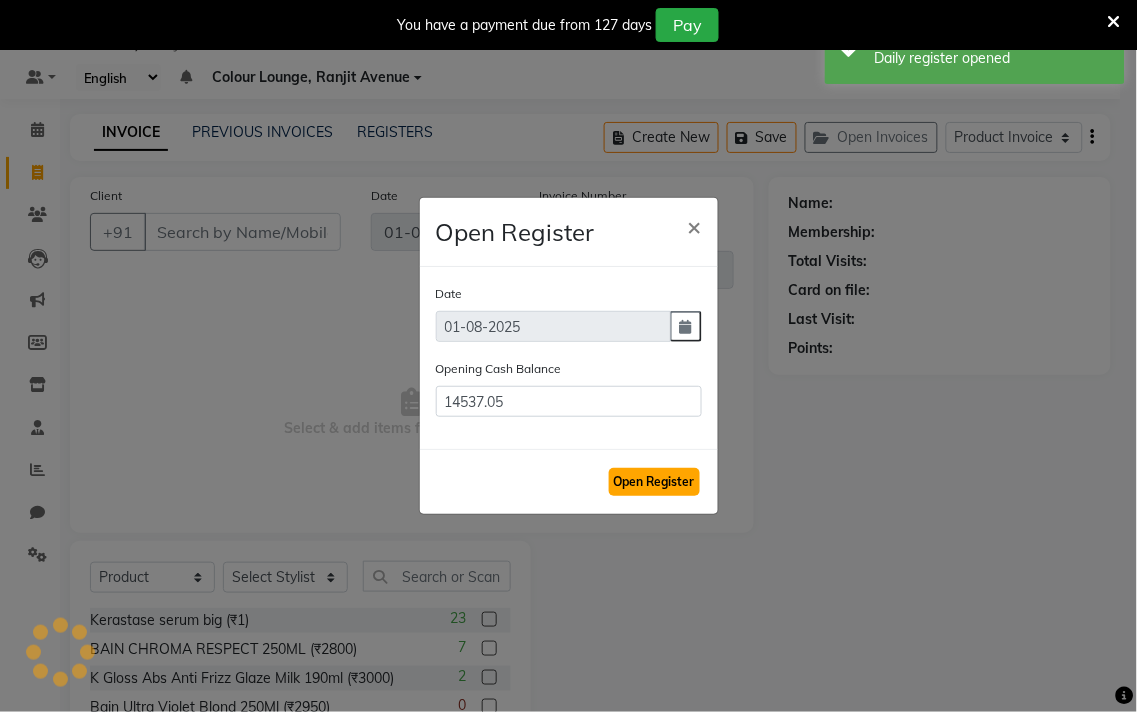 click on "Open Register" 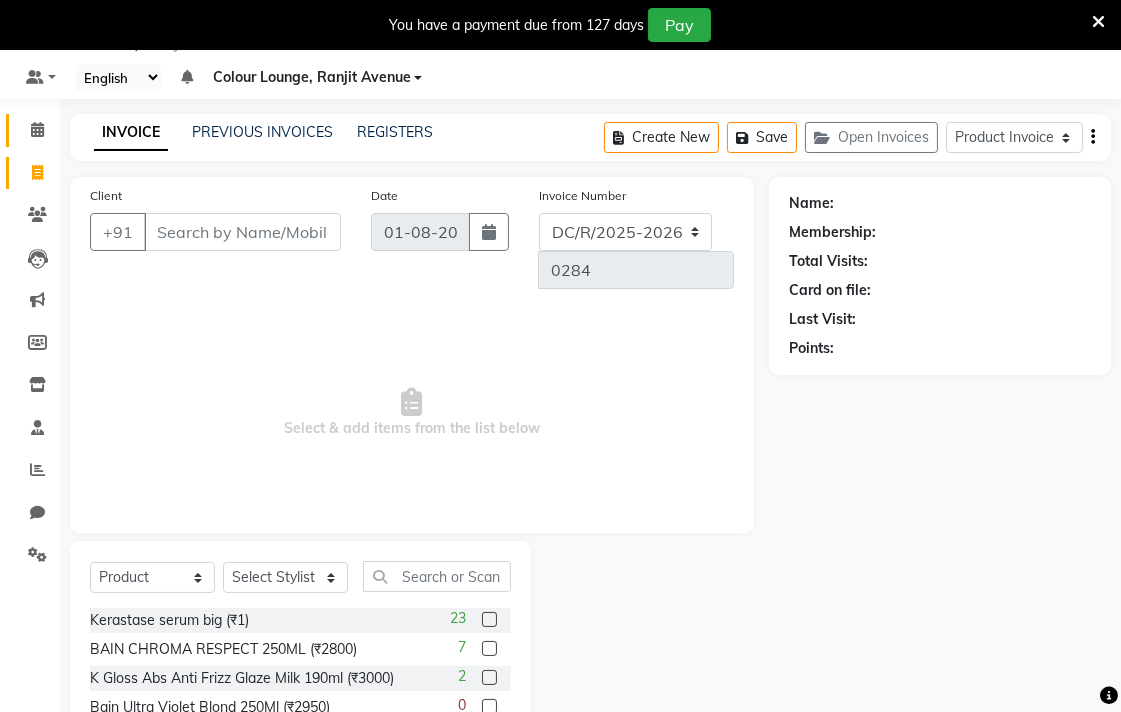 click 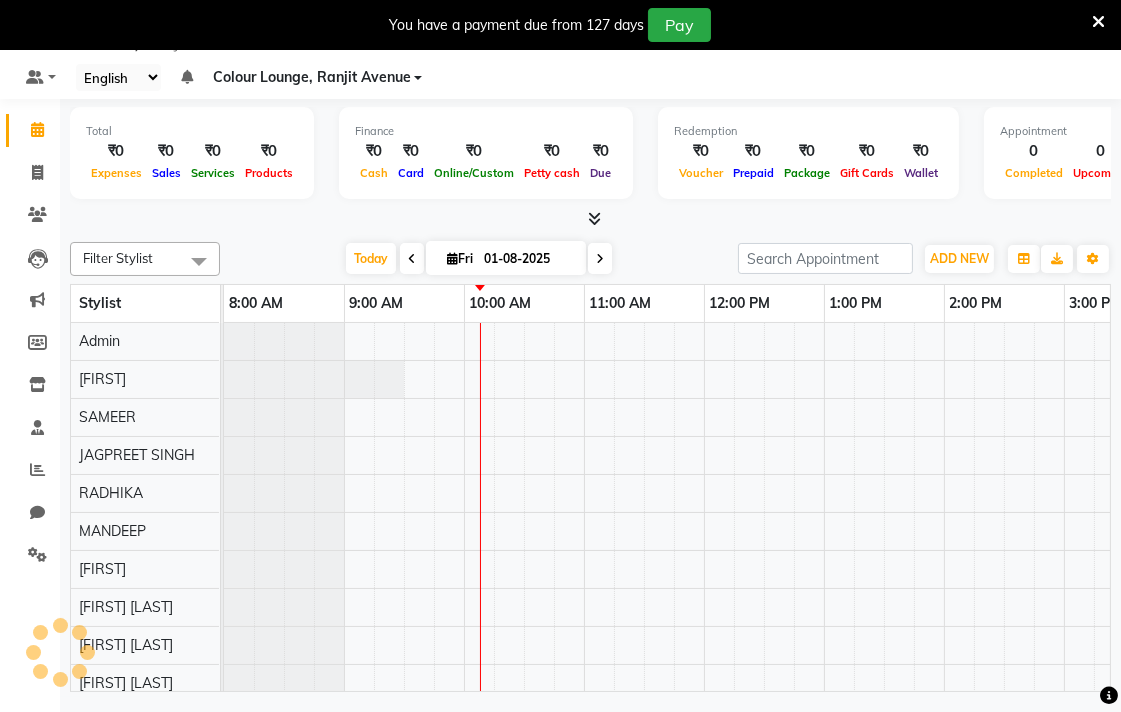 scroll, scrollTop: 0, scrollLeft: 0, axis: both 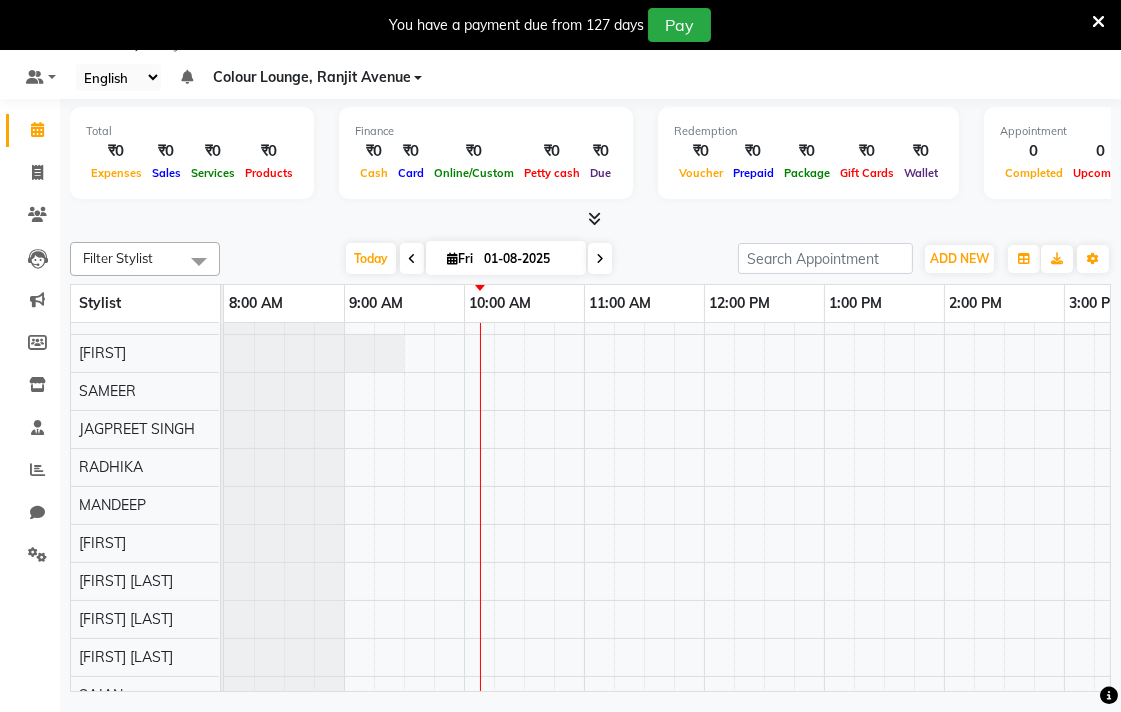 click at bounding box center (509, 923) 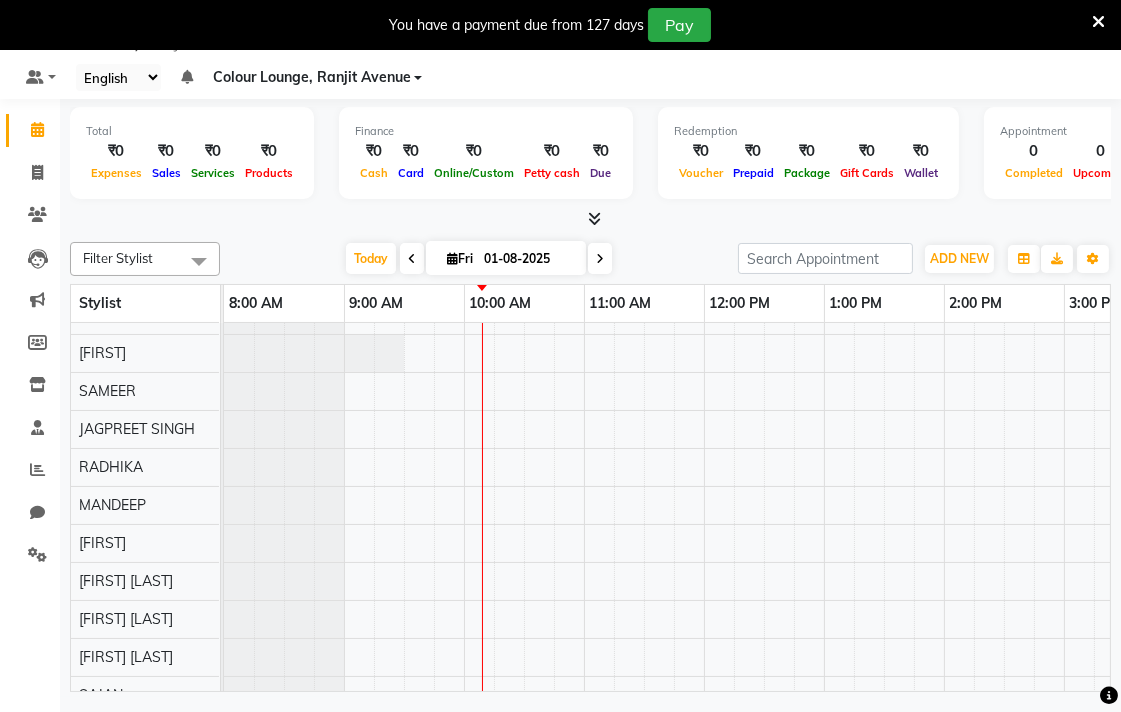 scroll, scrollTop: 161, scrollLeft: 0, axis: vertical 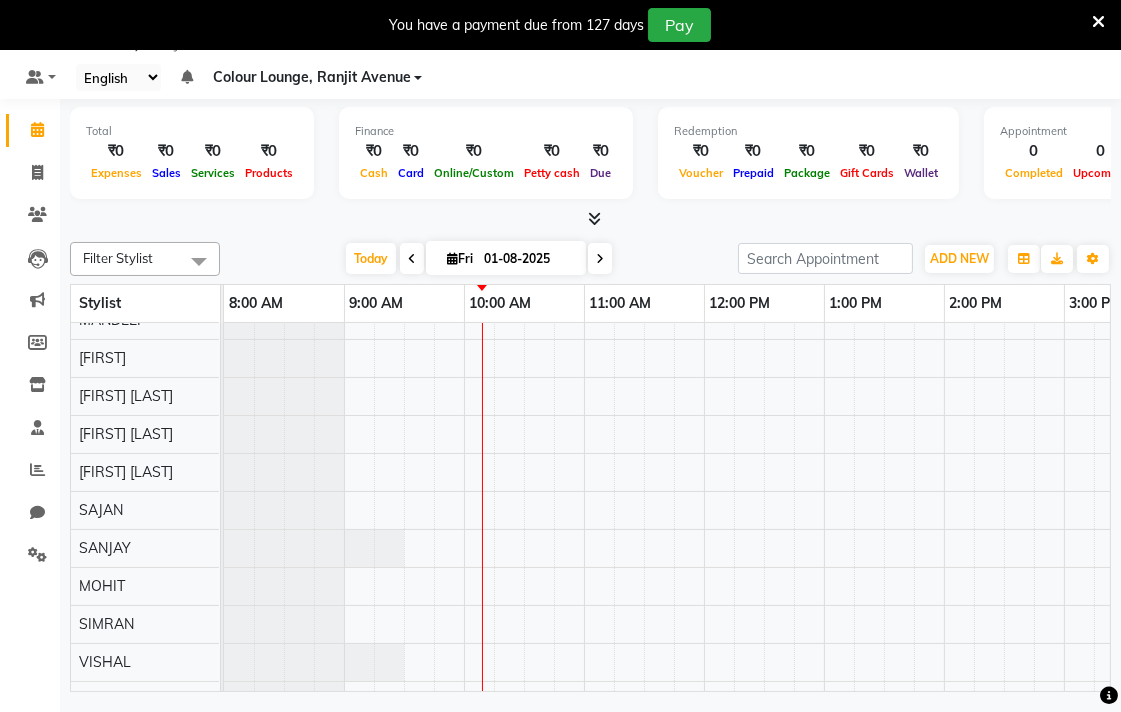 click at bounding box center (659, 738) 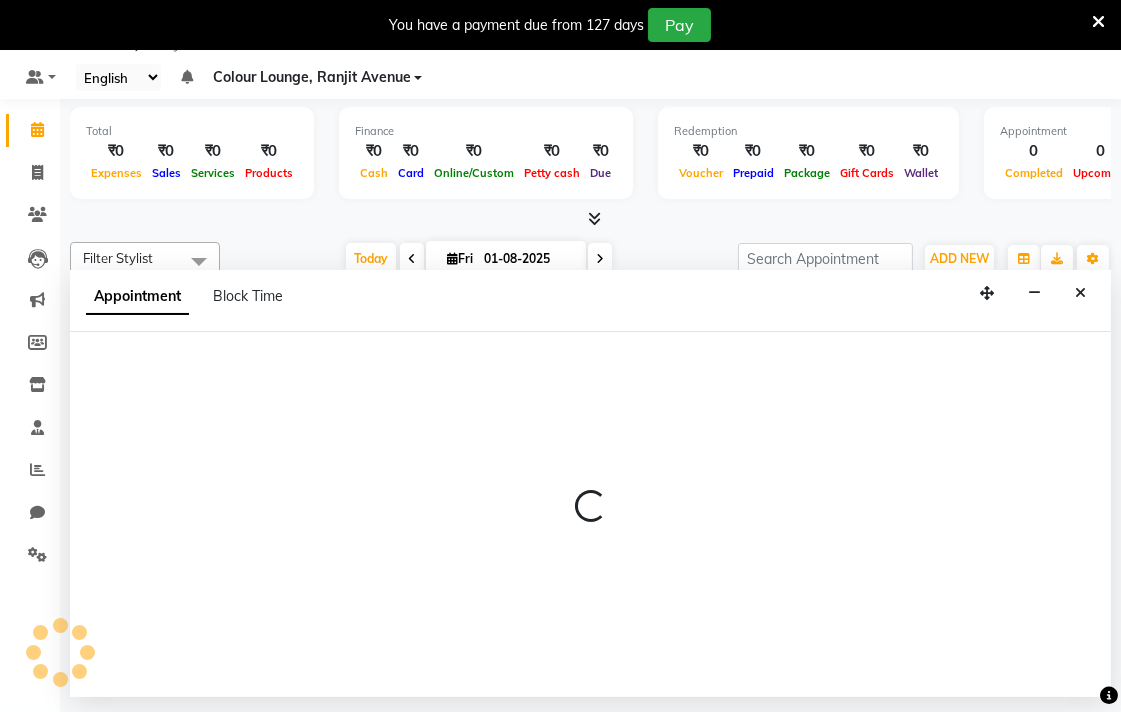 select on "70163" 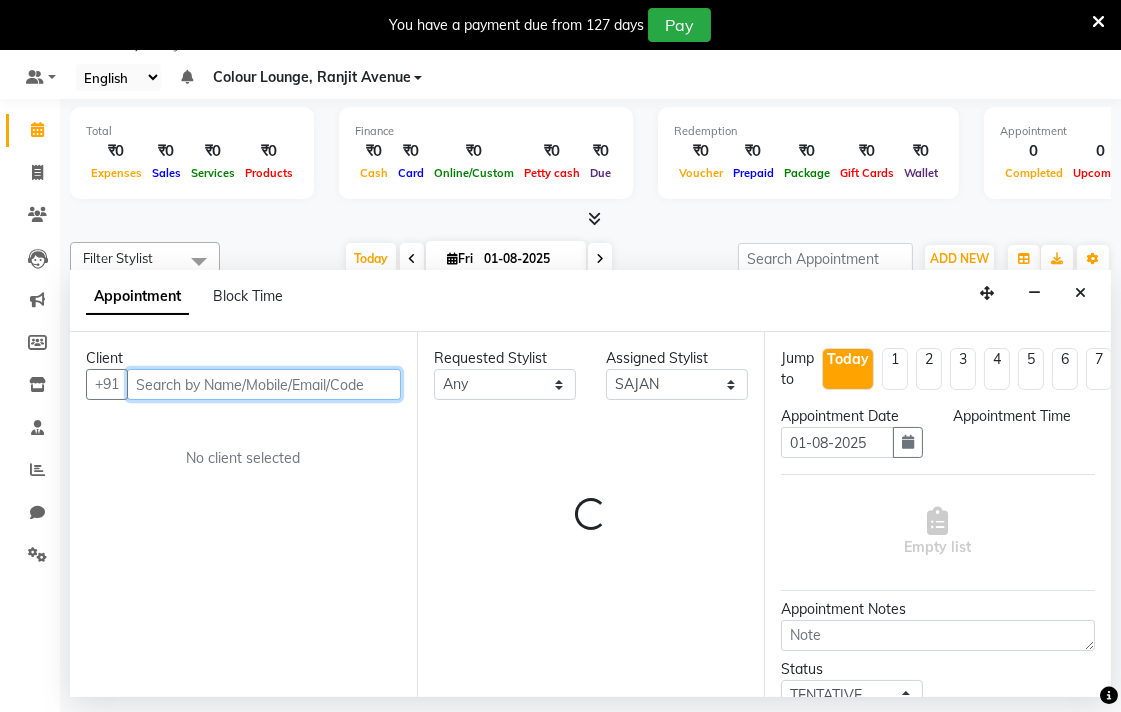 select on "675" 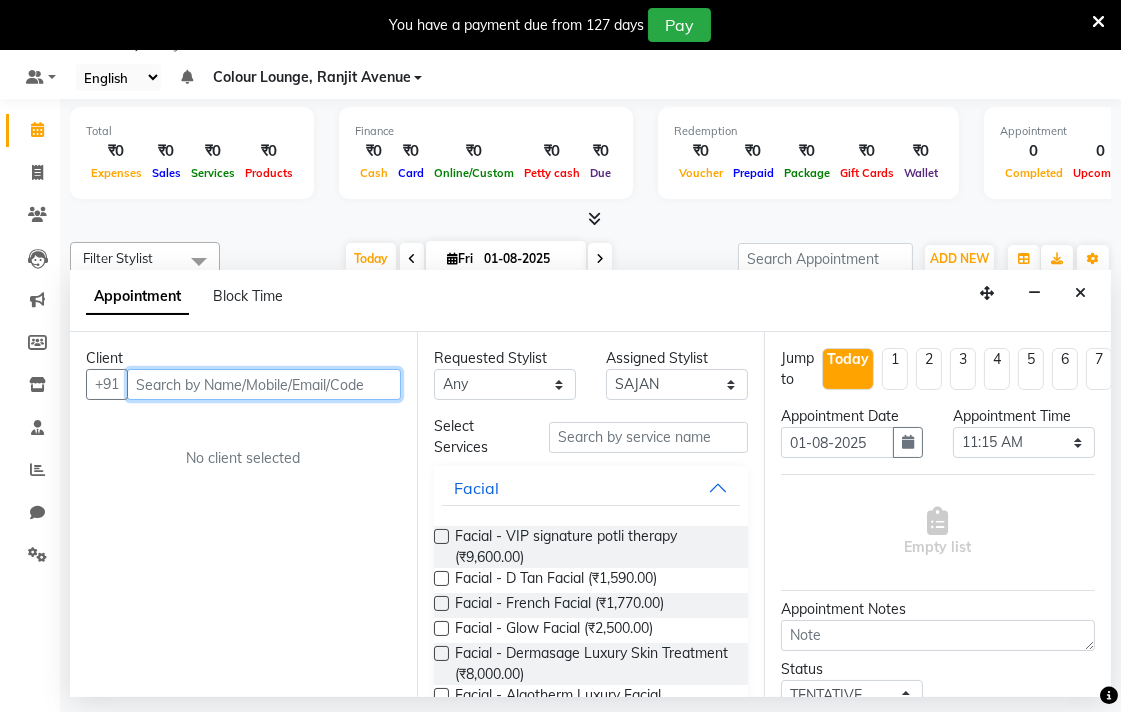click at bounding box center [264, 384] 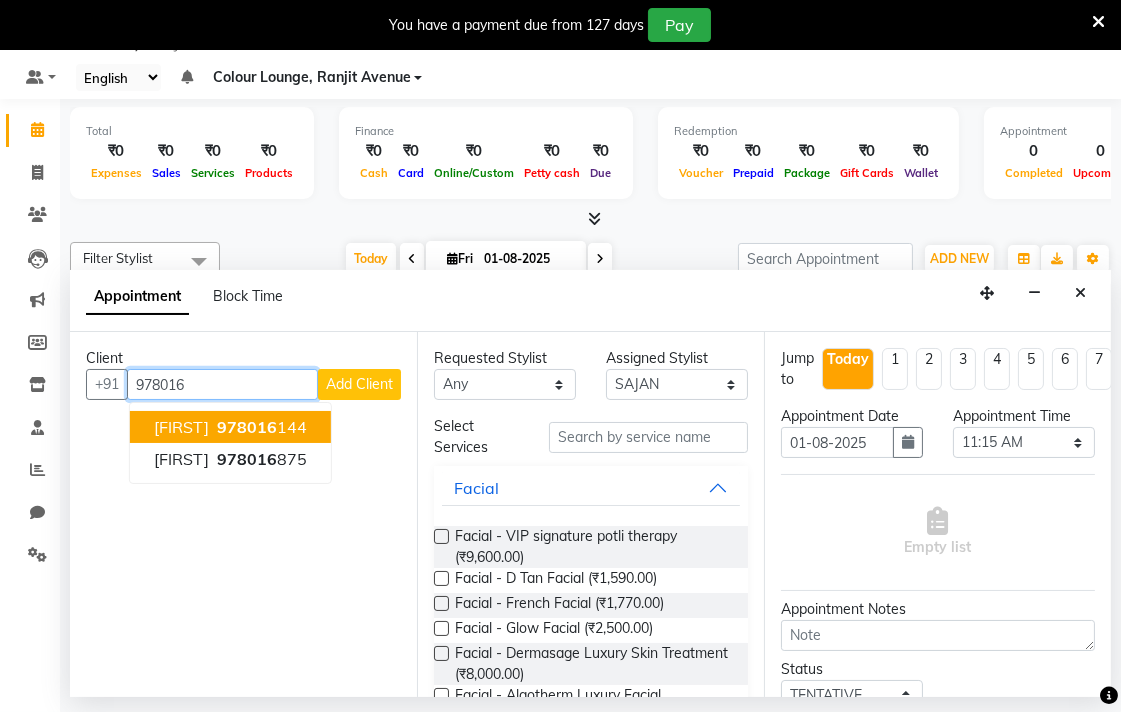 click on "[PHONE]" at bounding box center [260, 427] 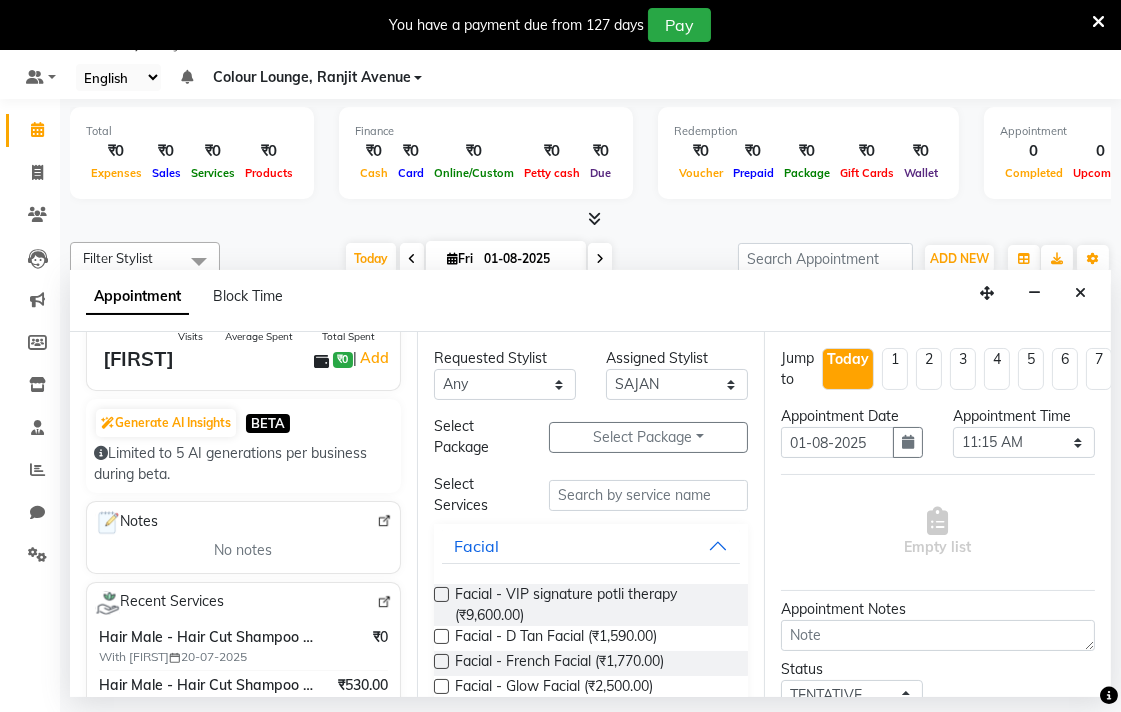 scroll, scrollTop: 155, scrollLeft: 0, axis: vertical 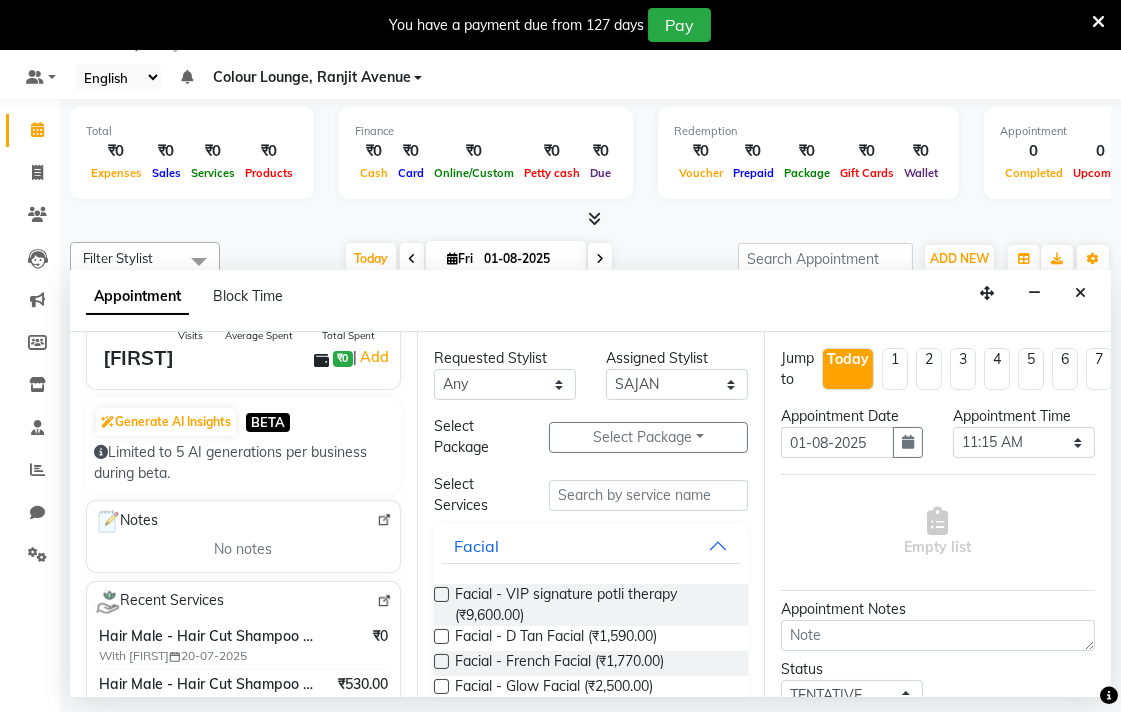 type on "[PHONE]" 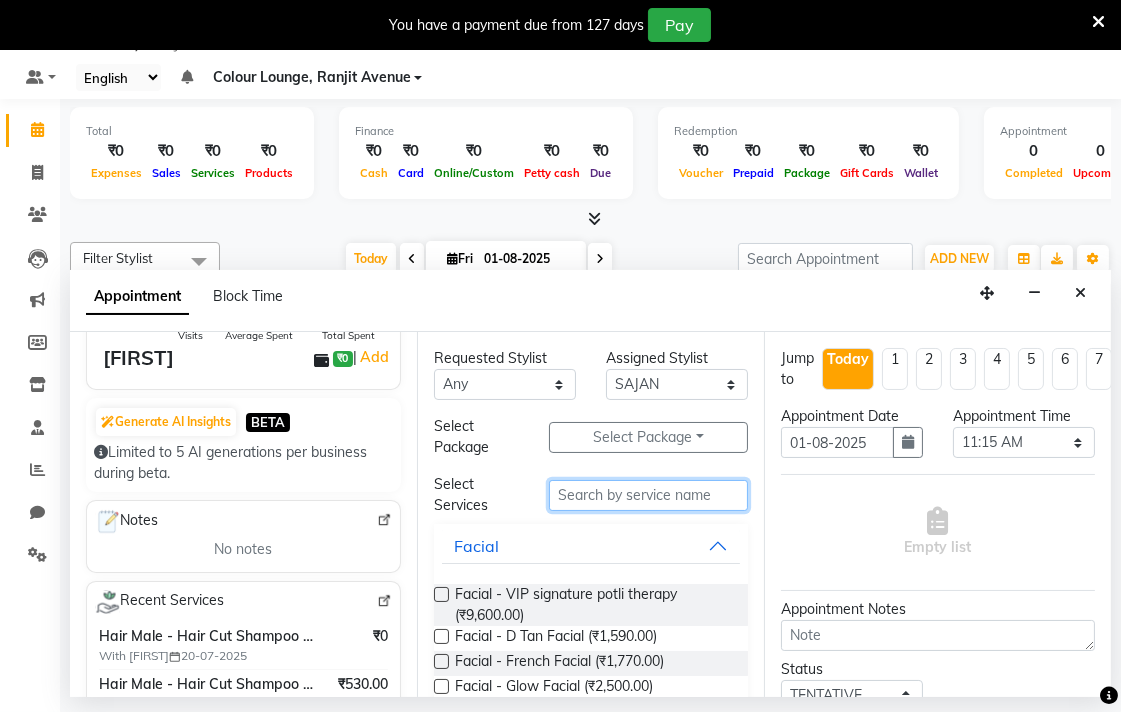 click at bounding box center [648, 495] 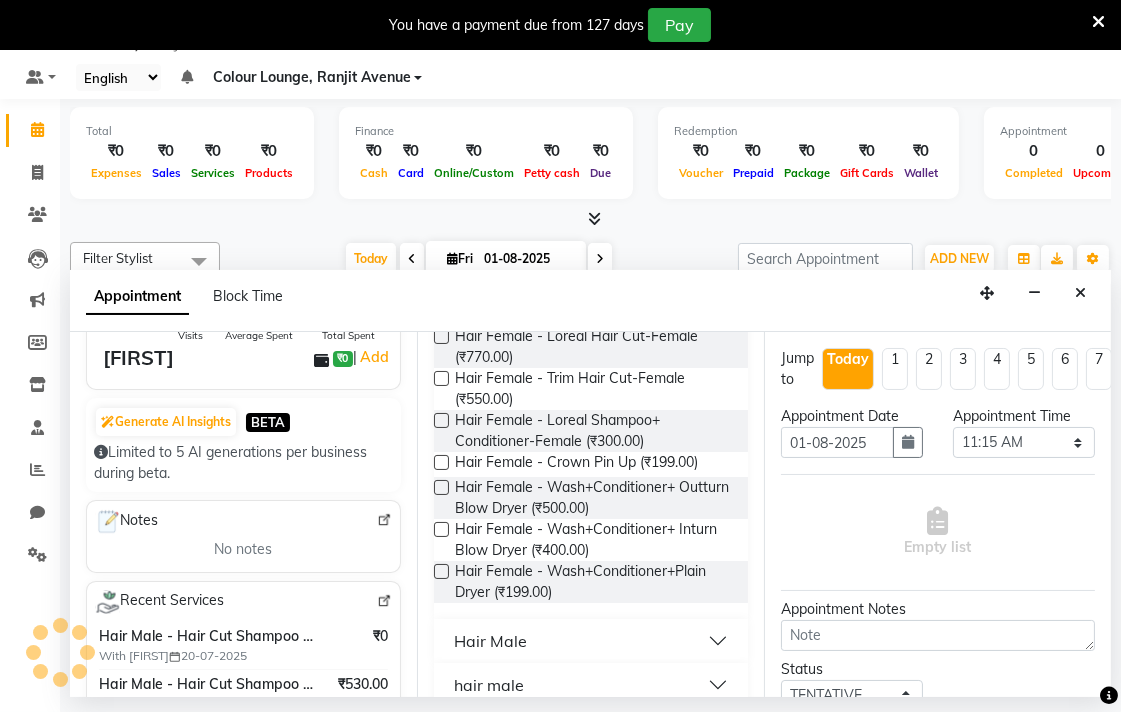scroll, scrollTop: 845, scrollLeft: 0, axis: vertical 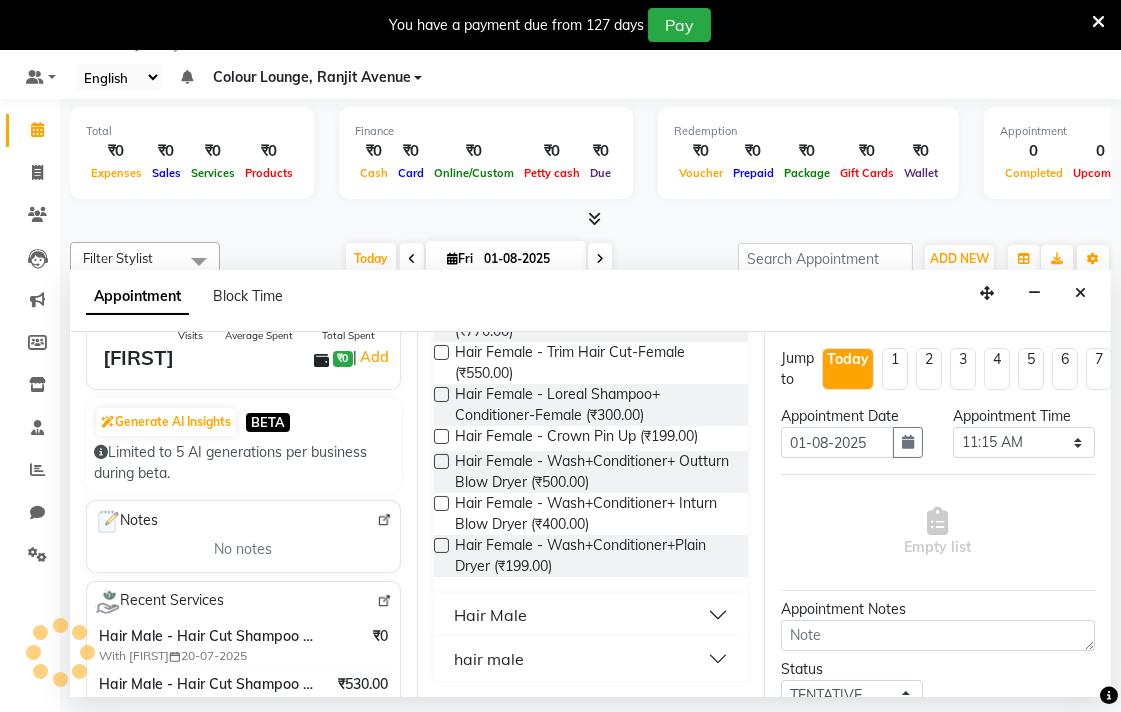 type on "Hair c" 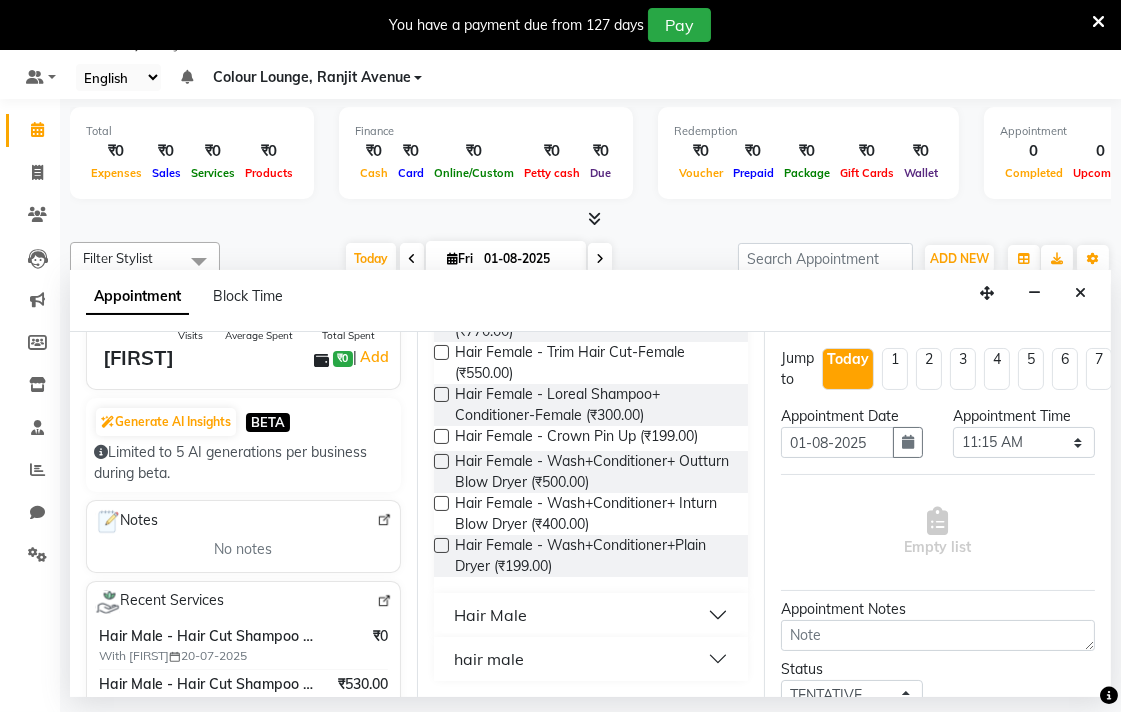 scroll, scrollTop: 870, scrollLeft: 0, axis: vertical 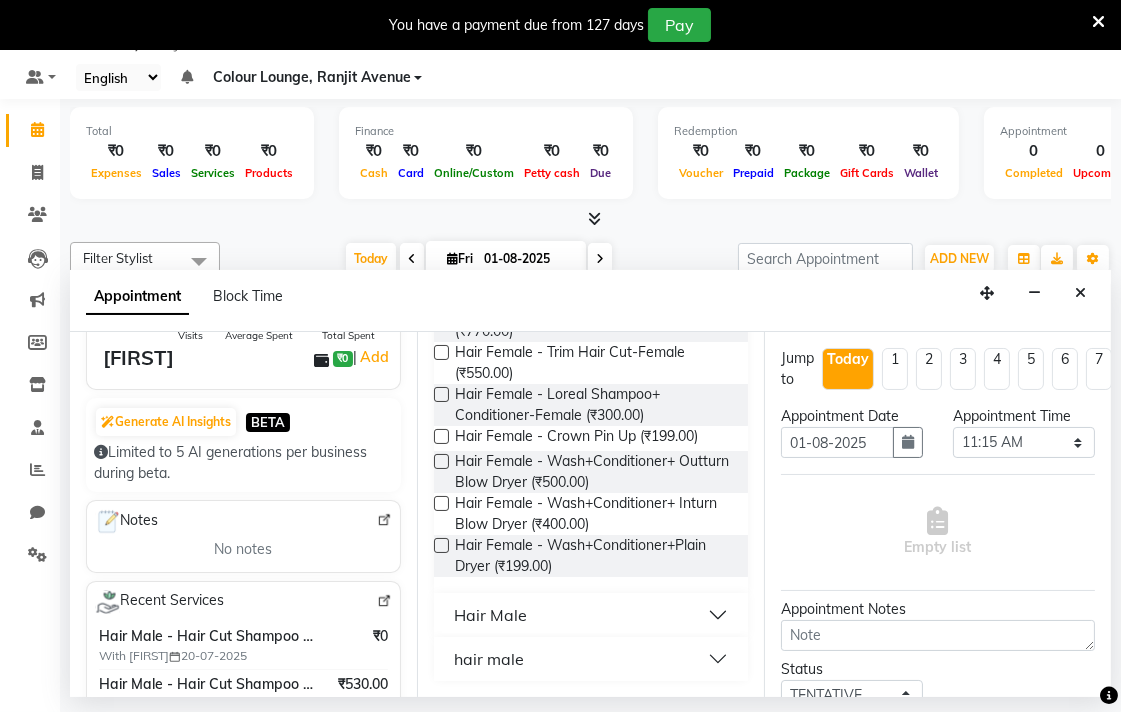 click on "Hair Male" at bounding box center [591, 615] 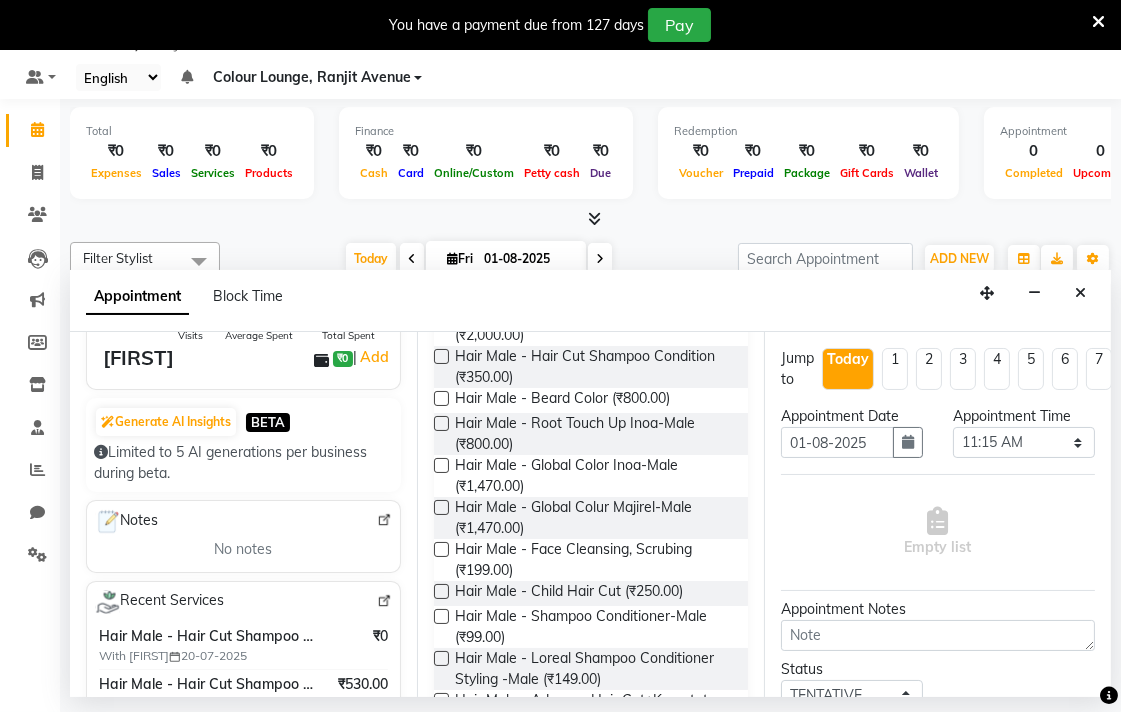scroll, scrollTop: 1196, scrollLeft: 0, axis: vertical 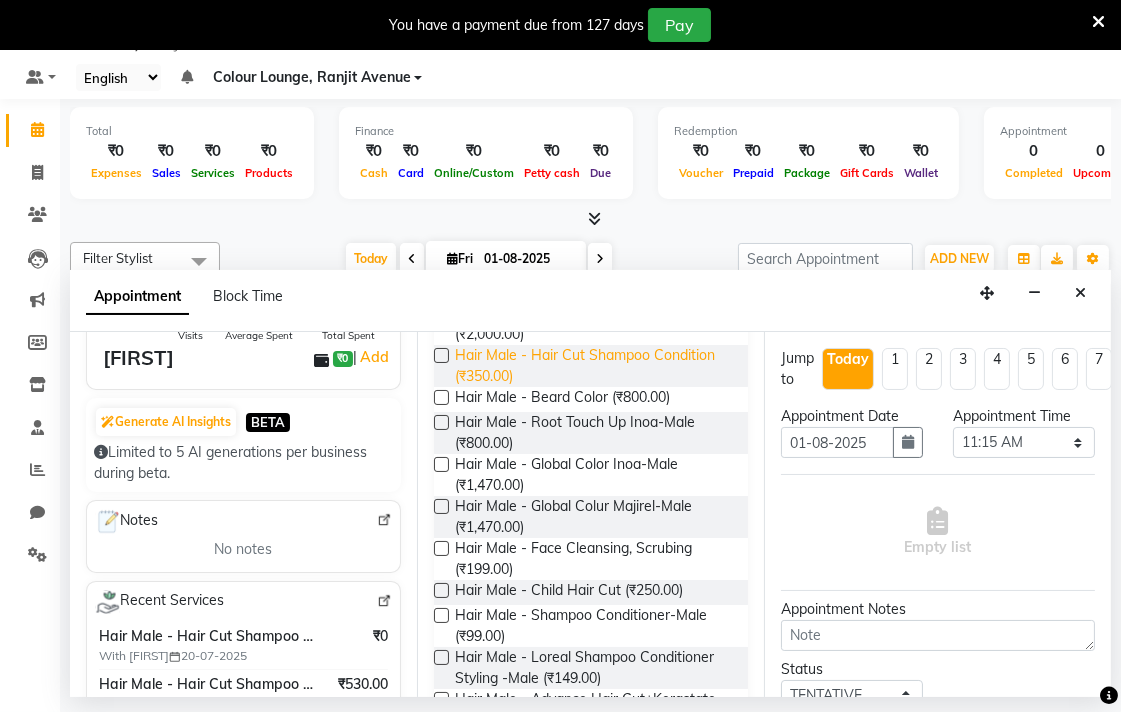 click on "Hair Male - Hair Cut Shampoo Condition (₹350.00)" at bounding box center [593, 366] 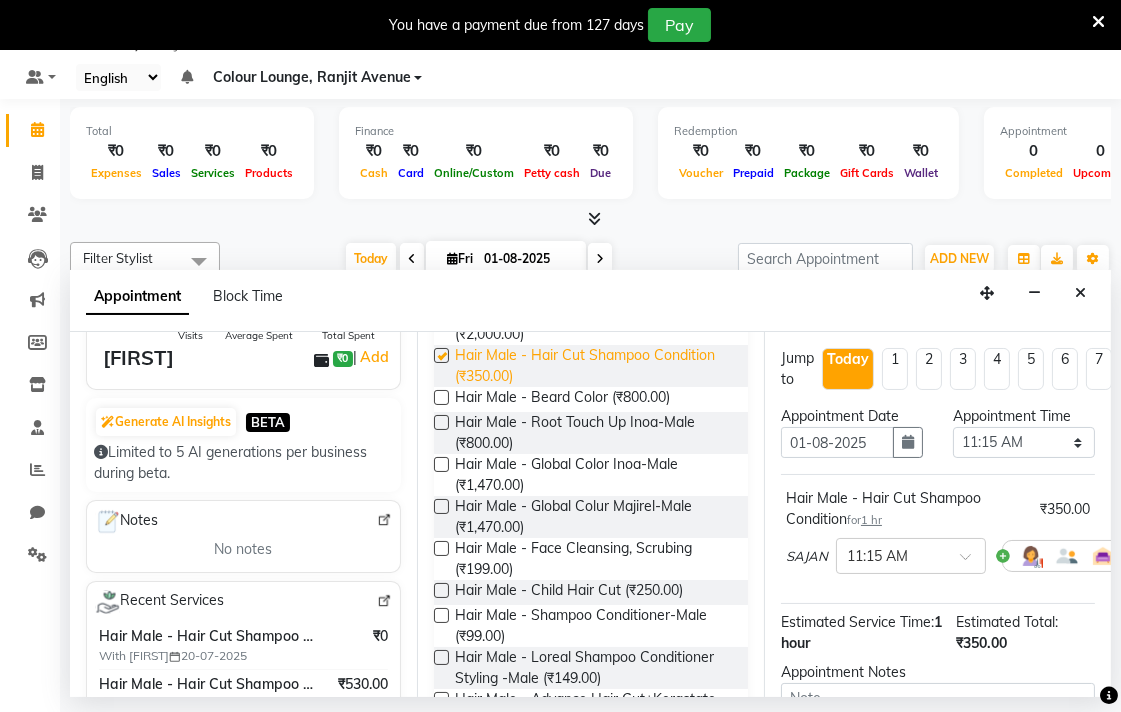 checkbox on "false" 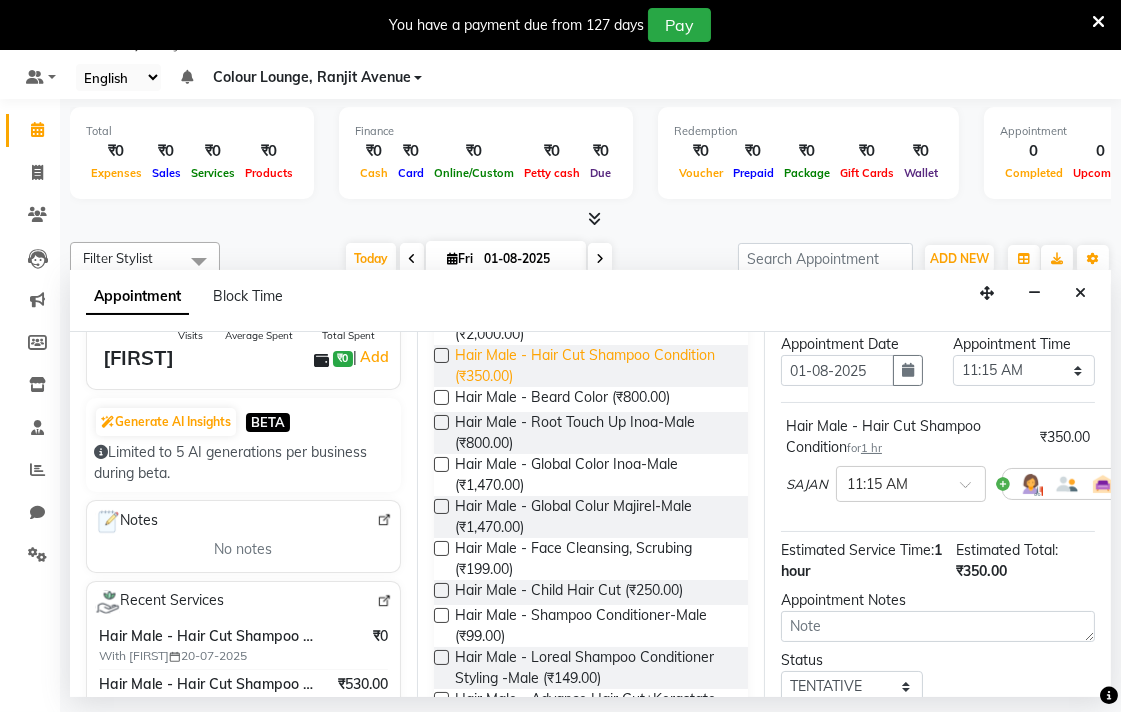 scroll, scrollTop: 61, scrollLeft: 0, axis: vertical 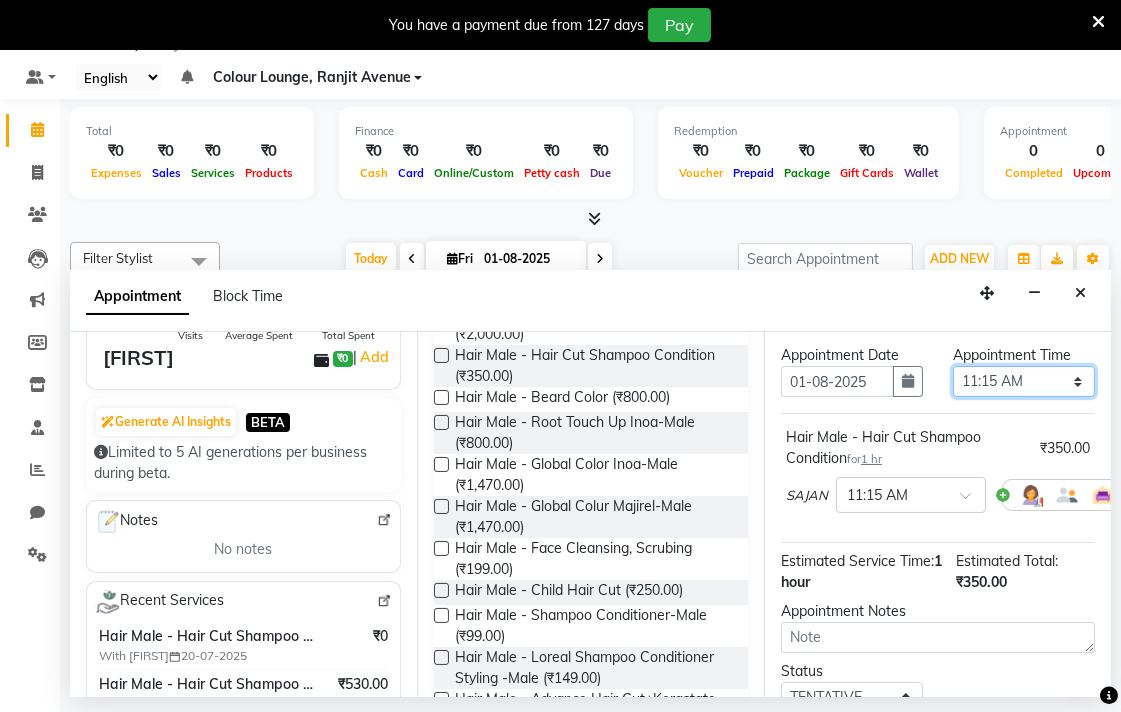 click on "Select 09:00 AM 09:15 AM 09:30 AM 09:45 AM 10:00 AM 10:15 AM 10:30 AM 10:45 AM 11:00 AM 11:15 AM 11:30 AM 11:45 AM 12:00 PM 12:15 PM 12:30 PM 12:45 PM 01:00 PM 01:15 PM 01:30 PM 01:45 PM 02:00 PM 02:15 PM 02:30 PM 02:45 PM 03:00 PM 03:15 PM 03:30 PM 03:45 PM 04:00 PM 04:15 PM 04:30 PM 04:45 PM 05:00 PM 05:15 PM 05:30 PM 05:45 PM 06:00 PM 06:15 PM 06:30 PM 06:45 PM 07:00 PM 07:15 PM 07:30 PM 07:45 PM 08:00 PM" at bounding box center (1024, 381) 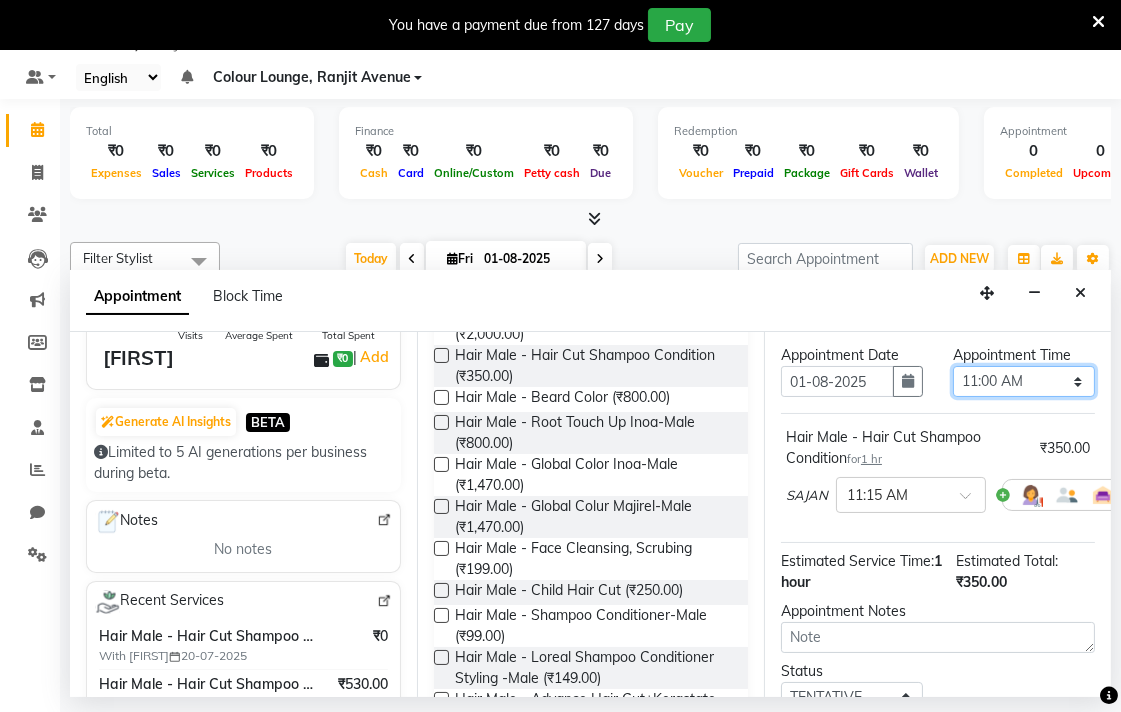 click on "Select 09:00 AM 09:15 AM 09:30 AM 09:45 AM 10:00 AM 10:15 AM 10:30 AM 10:45 AM 11:00 AM 11:15 AM 11:30 AM 11:45 AM 12:00 PM 12:15 PM 12:30 PM 12:45 PM 01:00 PM 01:15 PM 01:30 PM 01:45 PM 02:00 PM 02:15 PM 02:30 PM 02:45 PM 03:00 PM 03:15 PM 03:30 PM 03:45 PM 04:00 PM 04:15 PM 04:30 PM 04:45 PM 05:00 PM 05:15 PM 05:30 PM 05:45 PM 06:00 PM 06:15 PM 06:30 PM 06:45 PM 07:00 PM 07:15 PM 07:30 PM 07:45 PM 08:00 PM" at bounding box center [1024, 381] 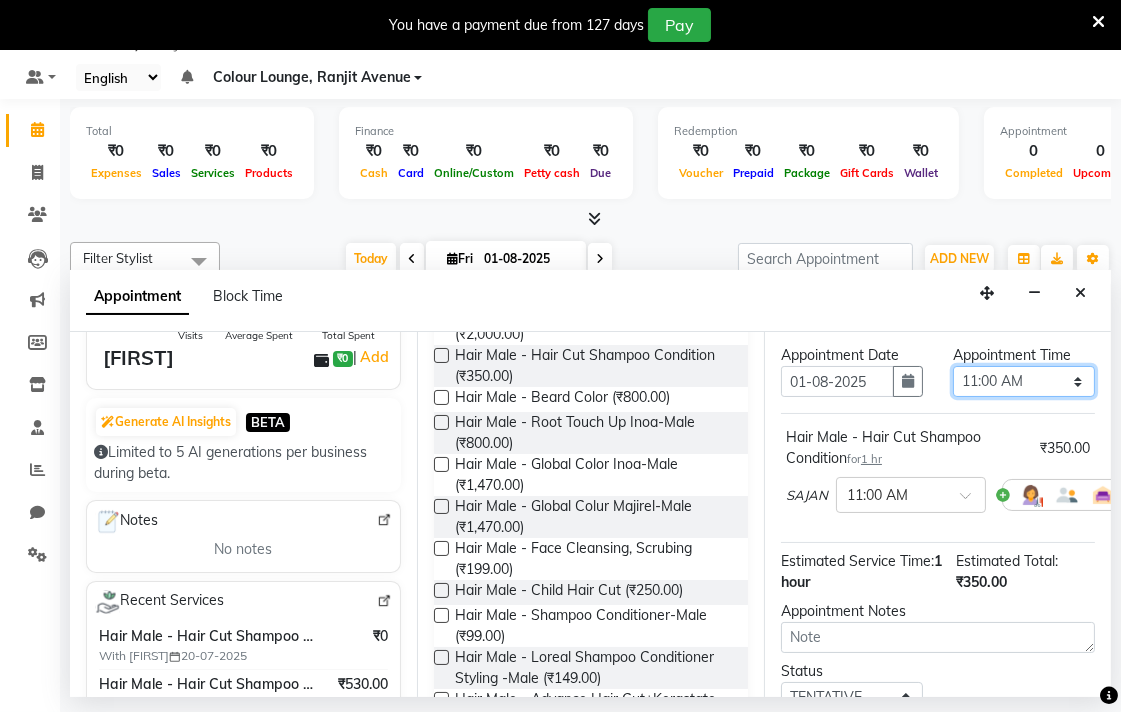 scroll, scrollTop: 236, scrollLeft: 0, axis: vertical 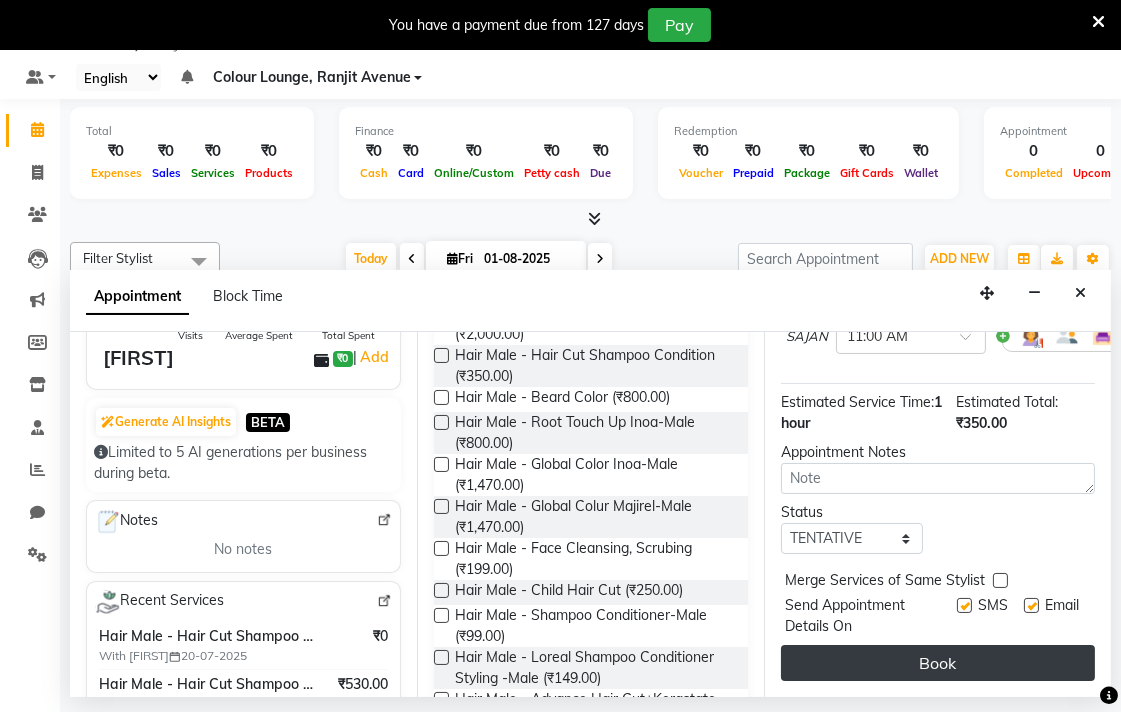 click on "Book" at bounding box center [938, 663] 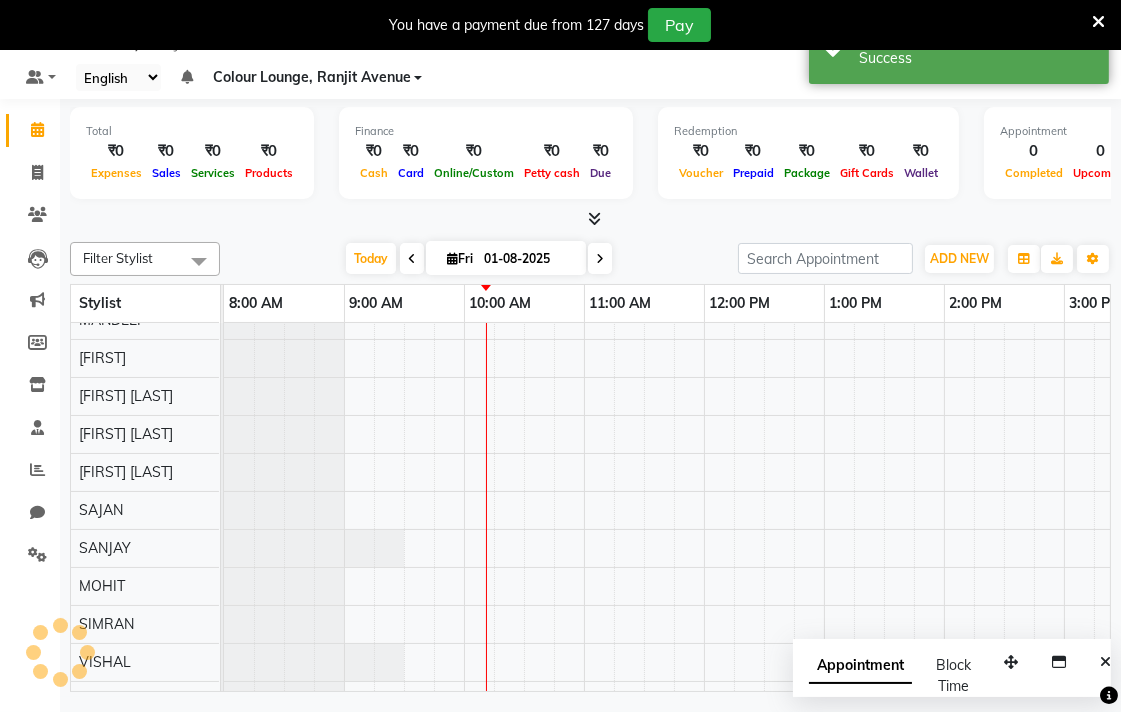 scroll, scrollTop: 0, scrollLeft: 0, axis: both 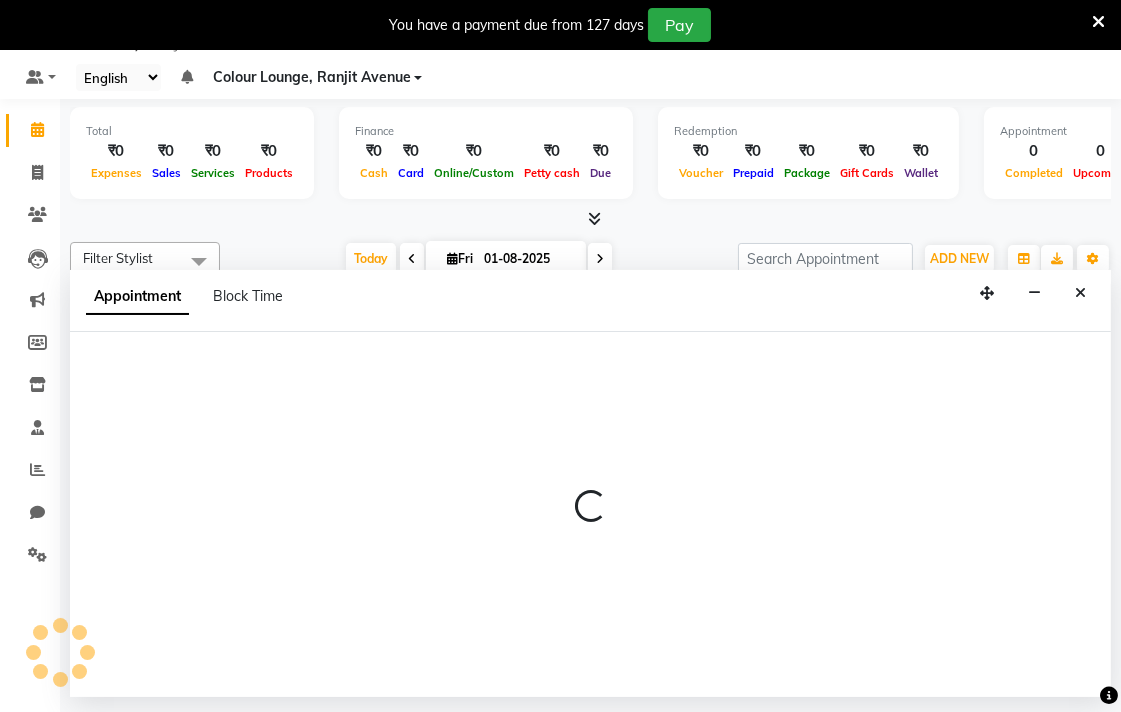 select on "70156" 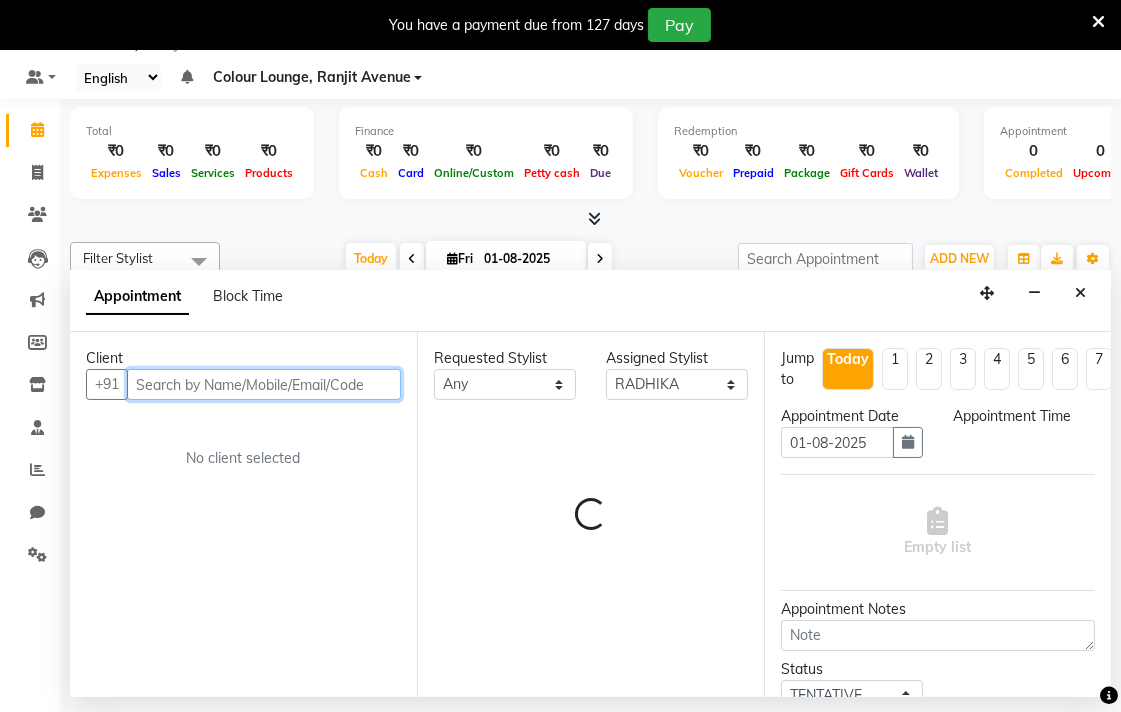 select on "750" 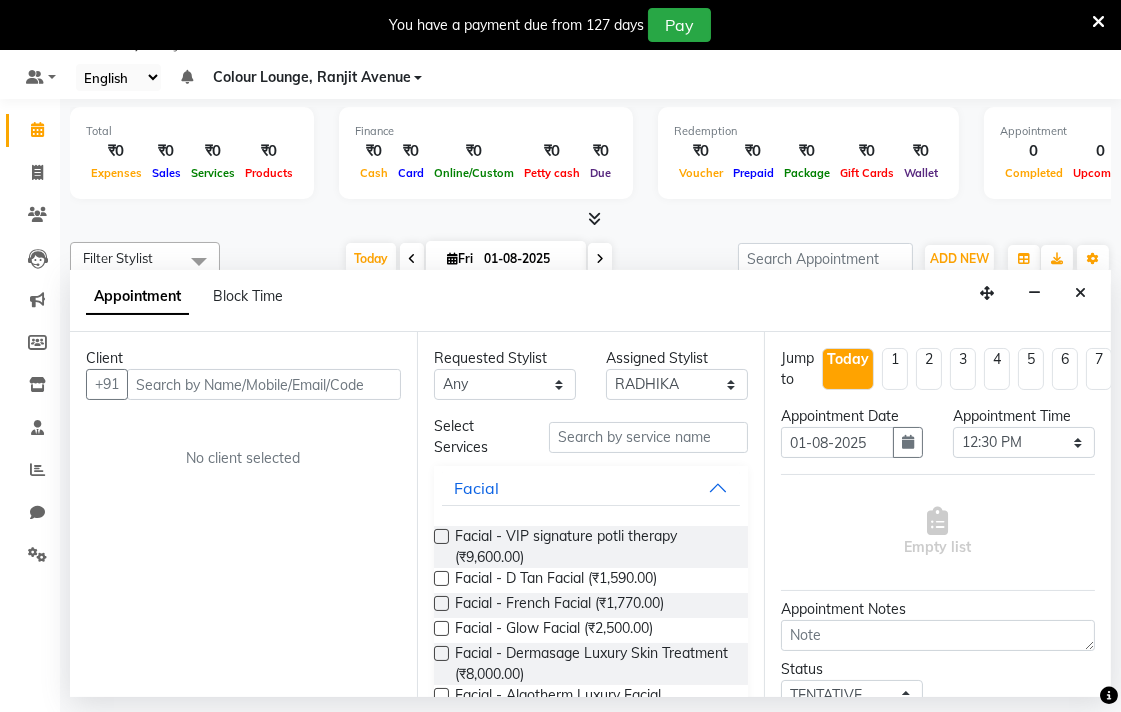 click on "Client +91  No client selected" at bounding box center (243, 514) 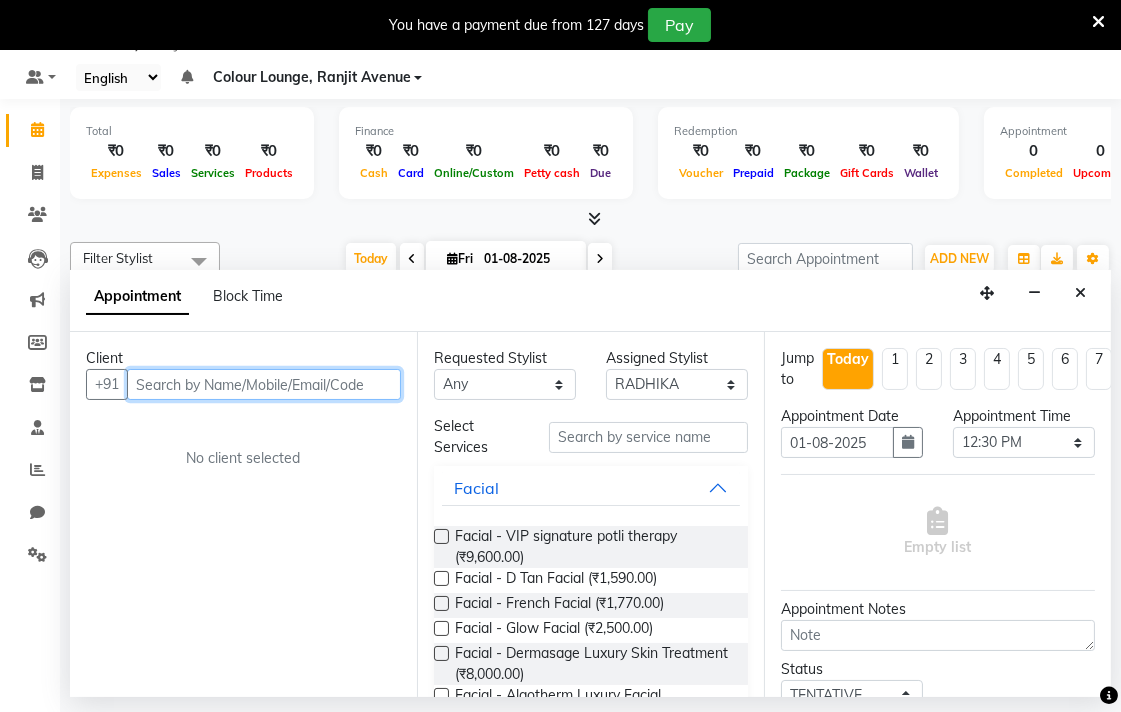 click at bounding box center [264, 384] 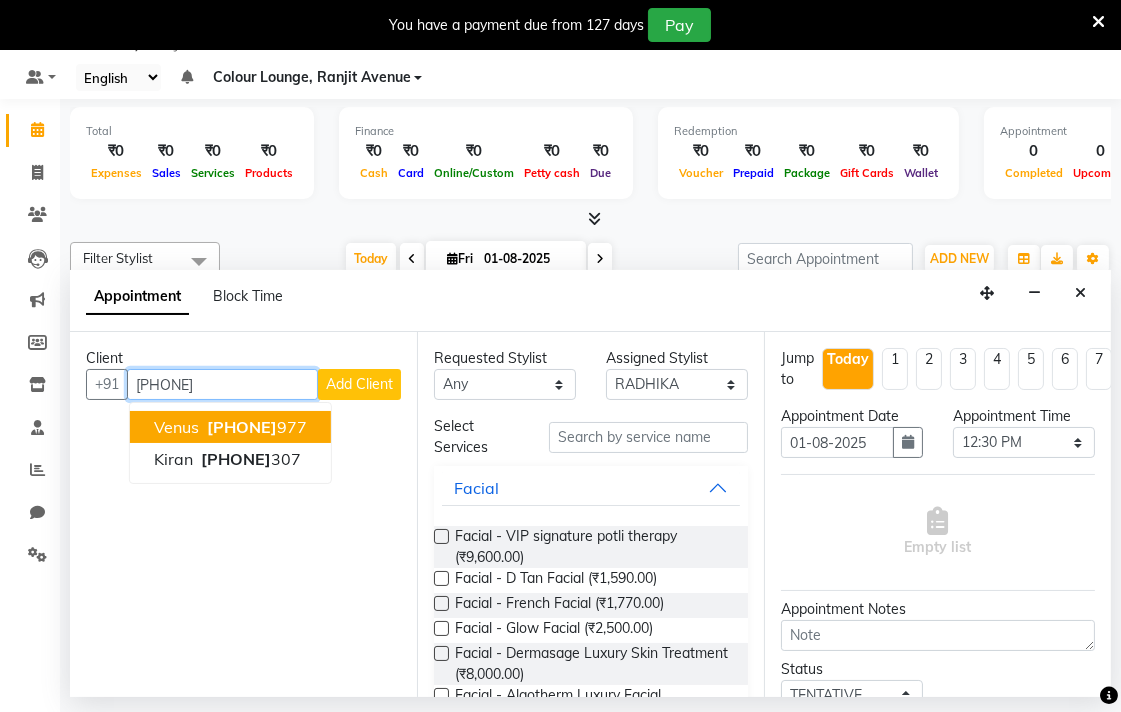 click on "[PHONE]" at bounding box center [242, 427] 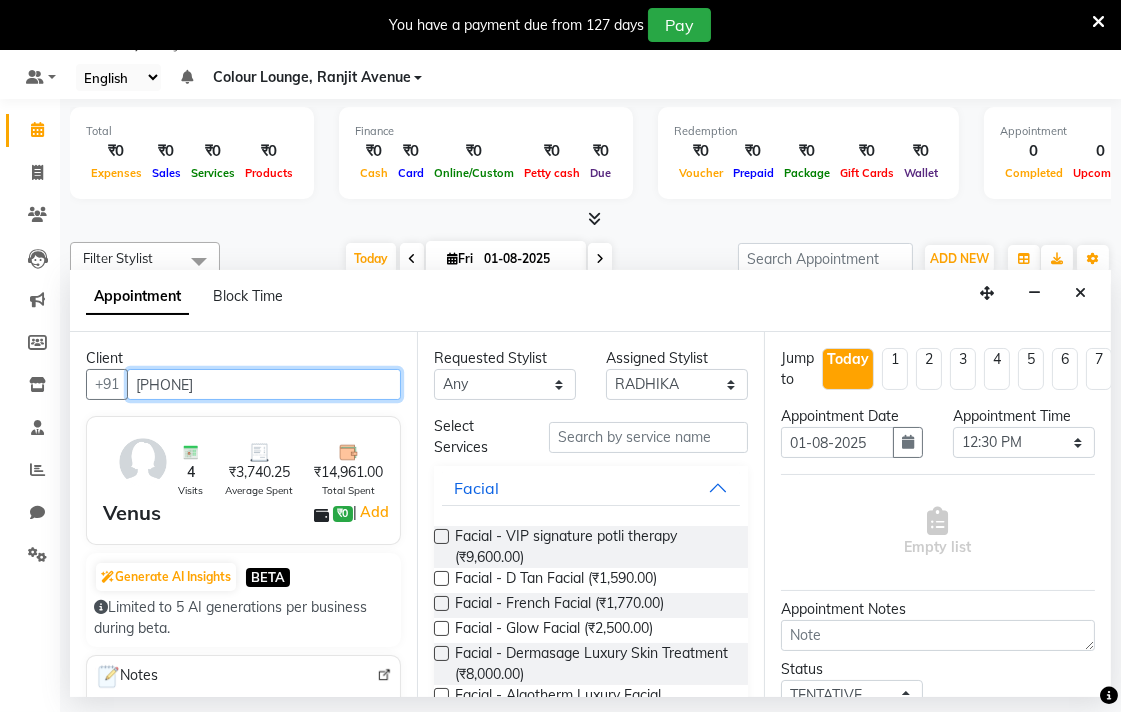 type on "[PHONE]" 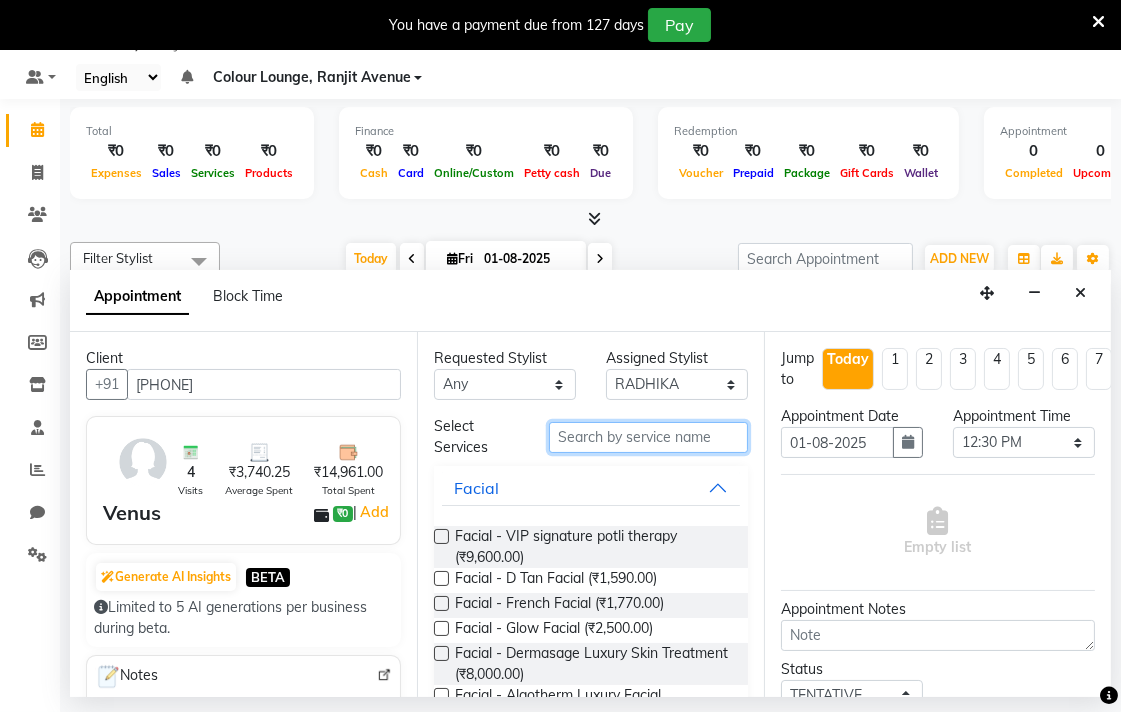 click at bounding box center [648, 437] 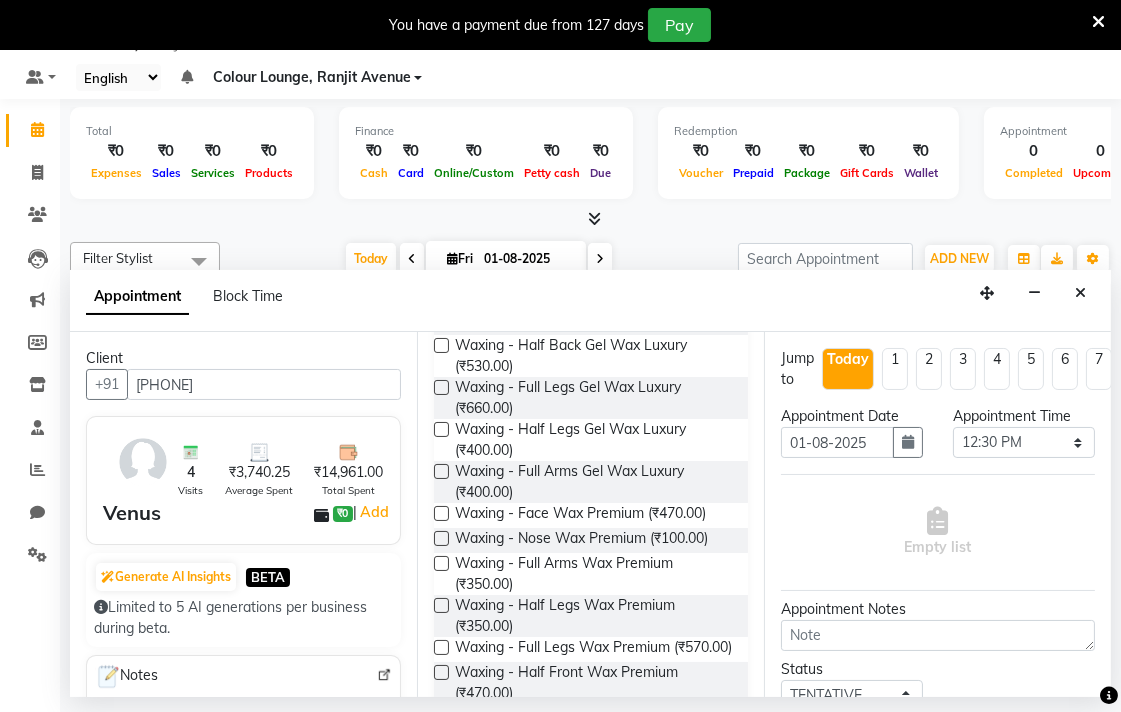 scroll, scrollTop: 498, scrollLeft: 0, axis: vertical 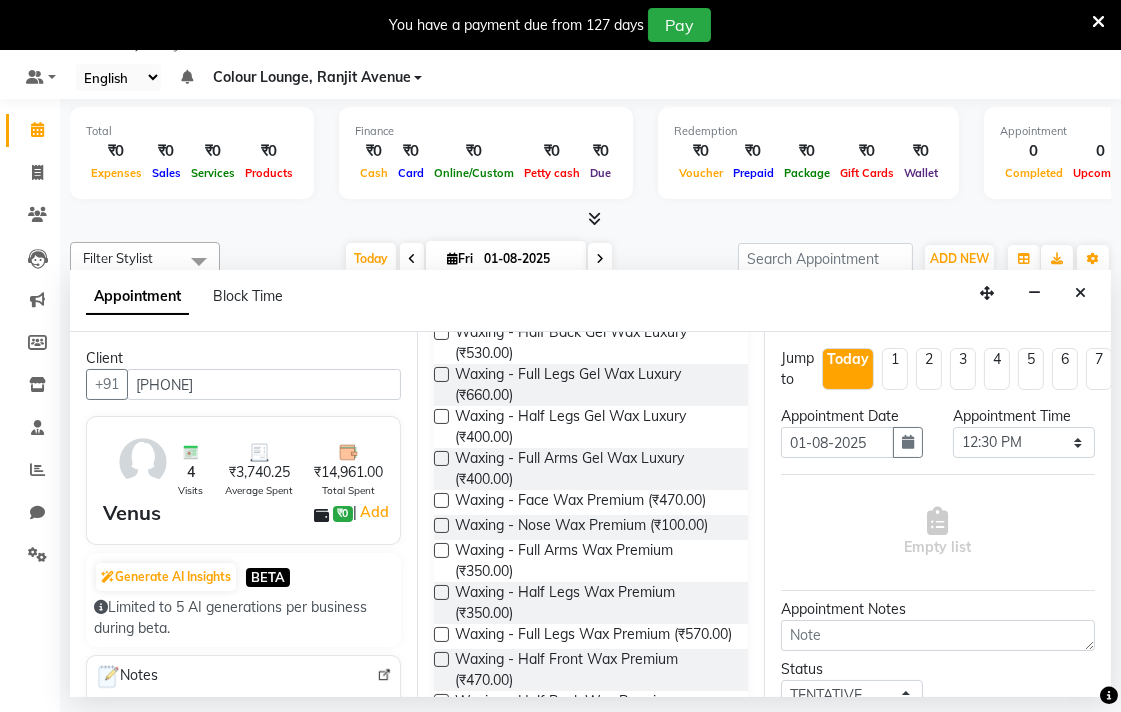 type on "Wax" 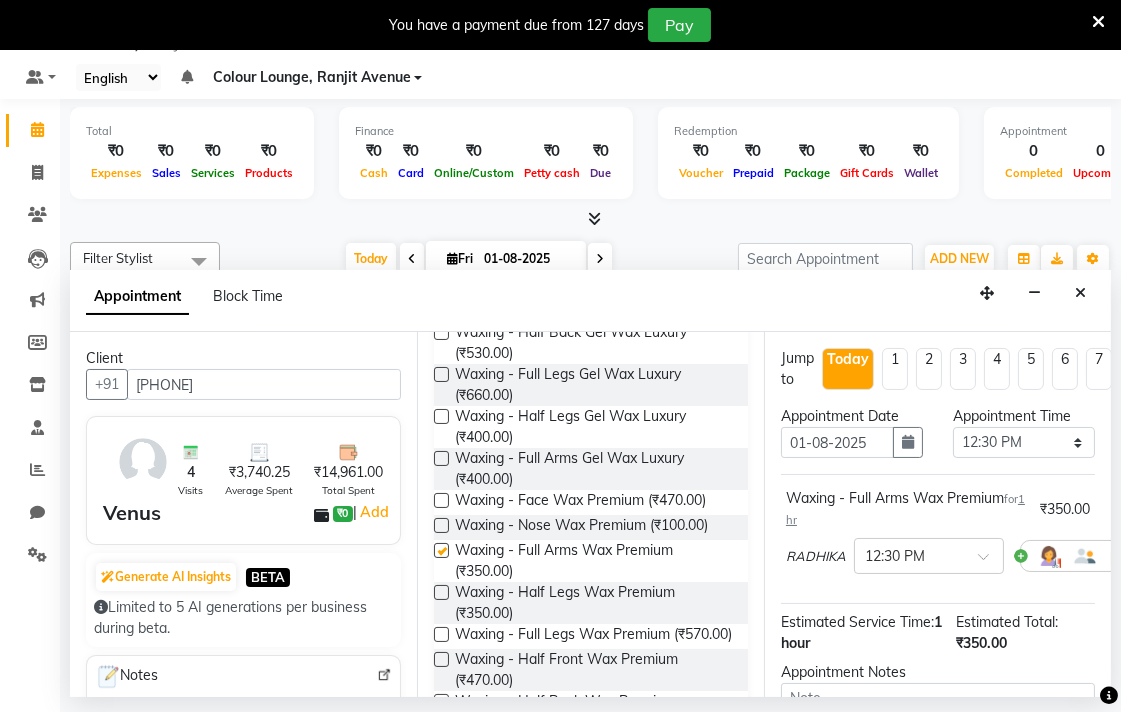 checkbox on "false" 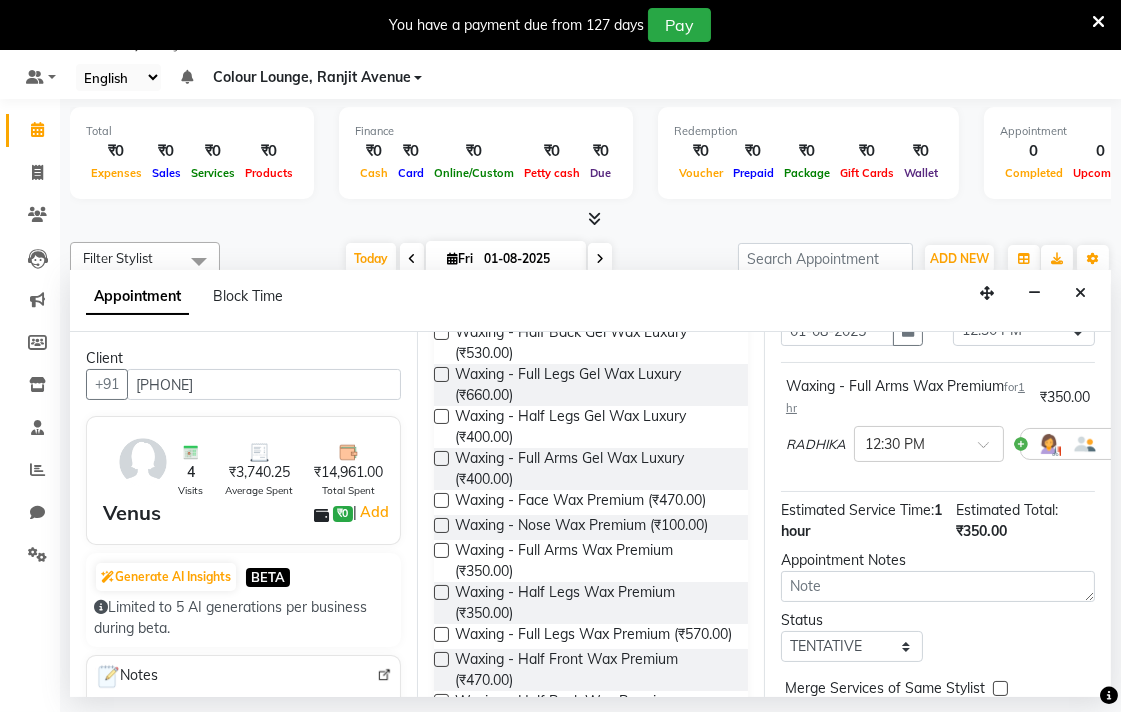 scroll, scrollTop: 236, scrollLeft: 0, axis: vertical 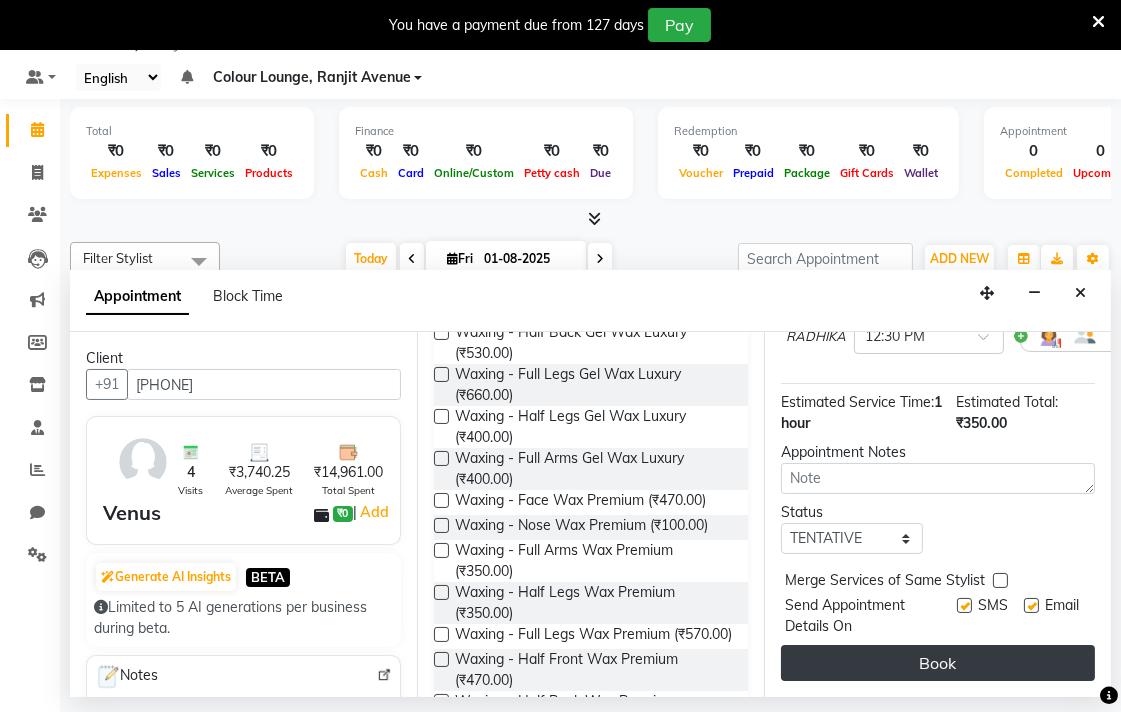 click on "Book" at bounding box center [938, 663] 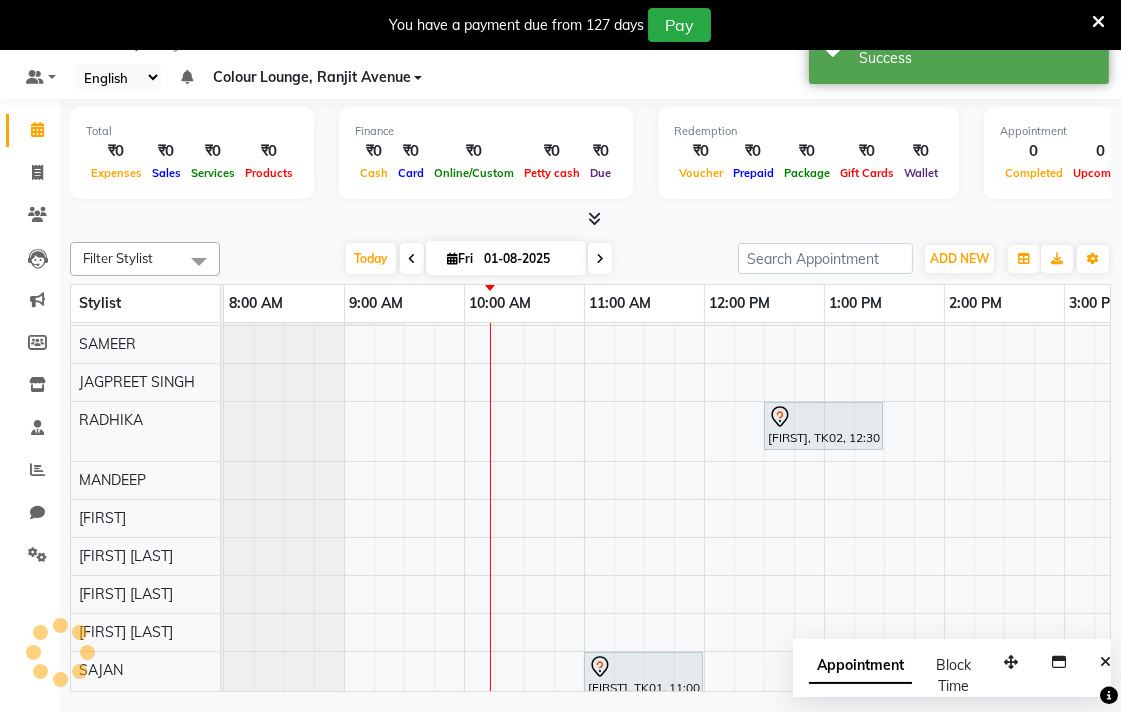 scroll, scrollTop: 0, scrollLeft: 0, axis: both 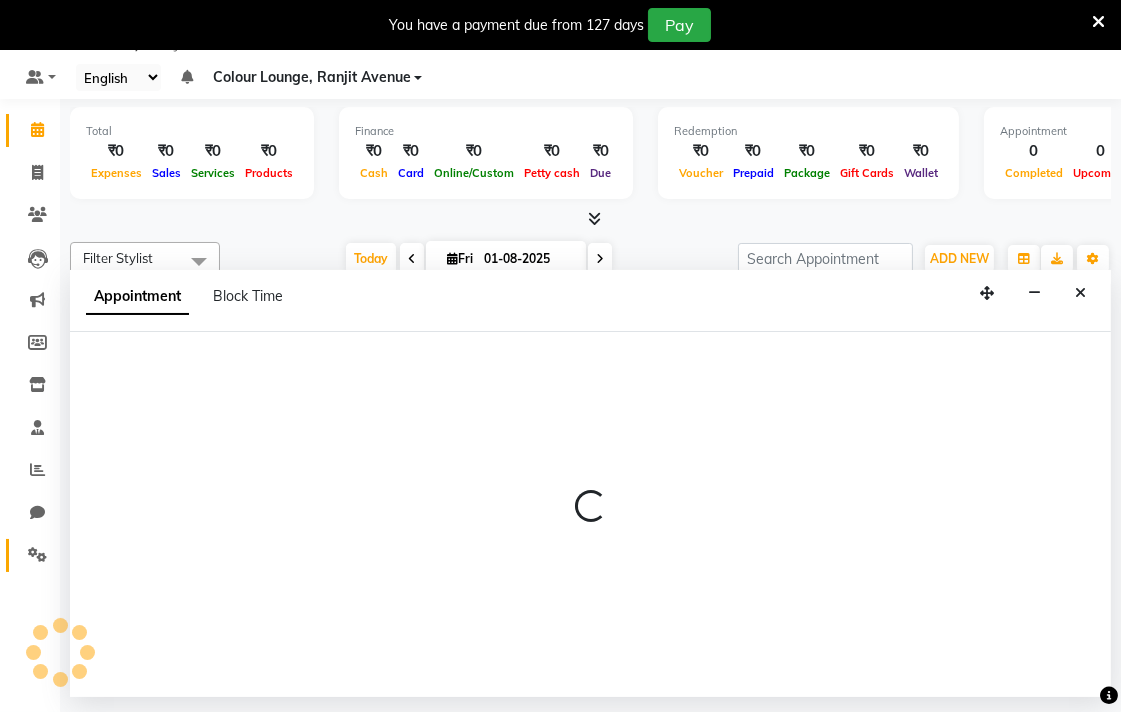 select on "70165" 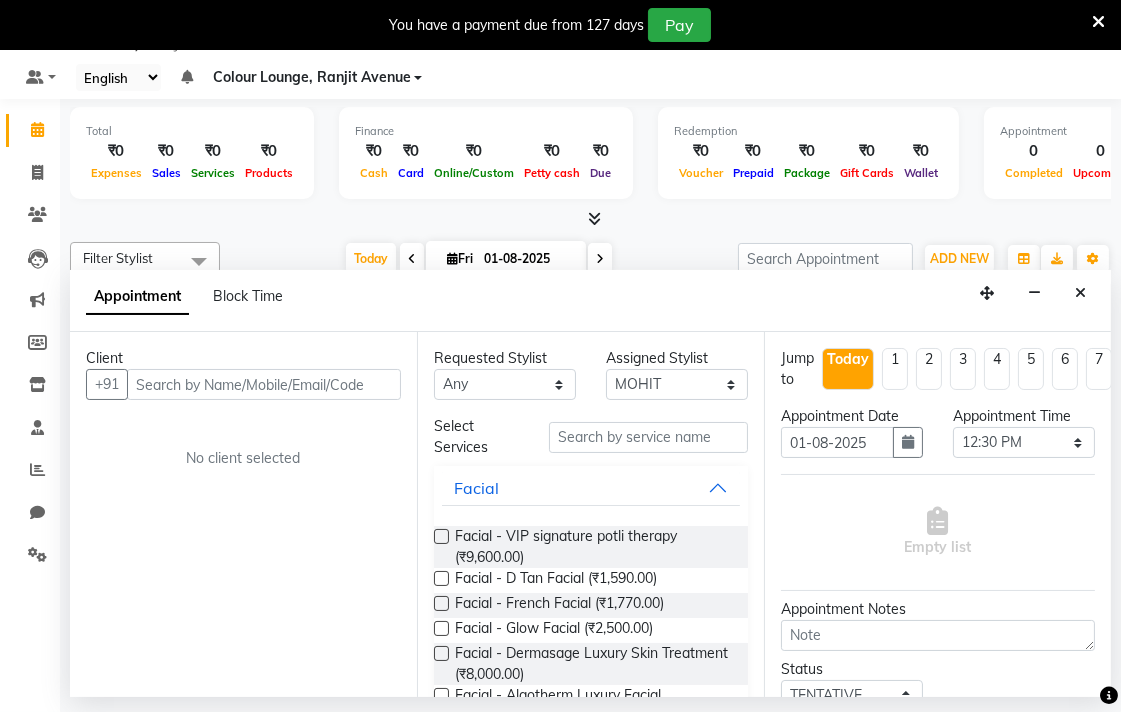 click on "Client +91  No client selected" at bounding box center (243, 514) 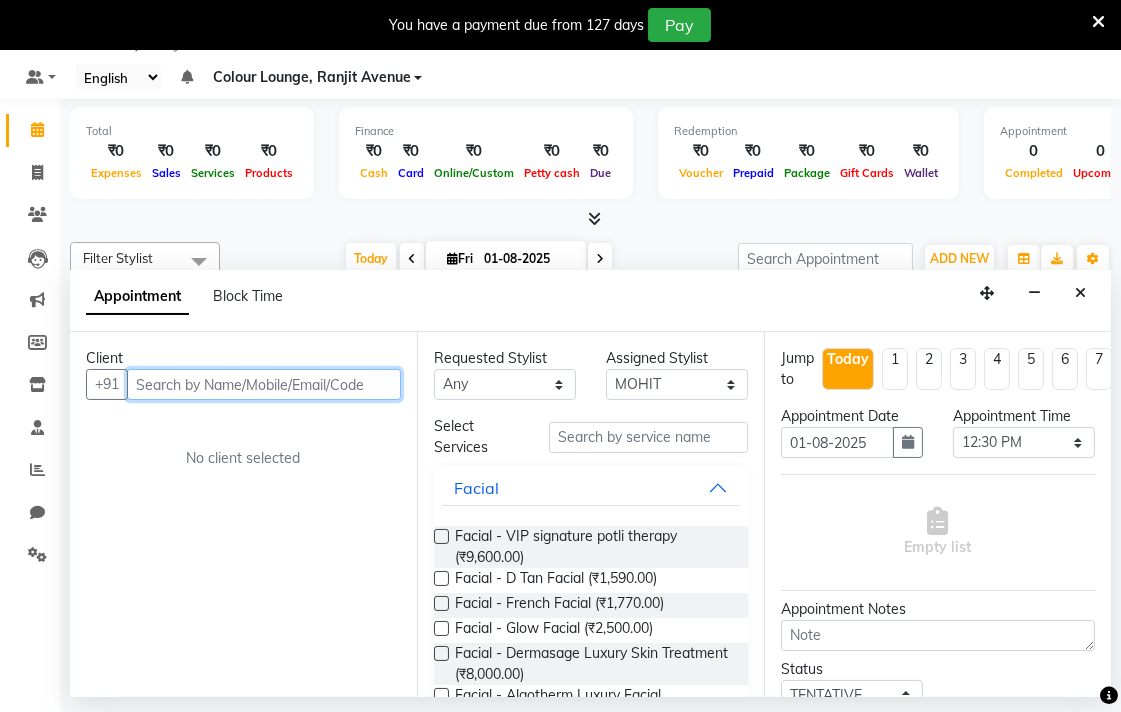 click at bounding box center (264, 384) 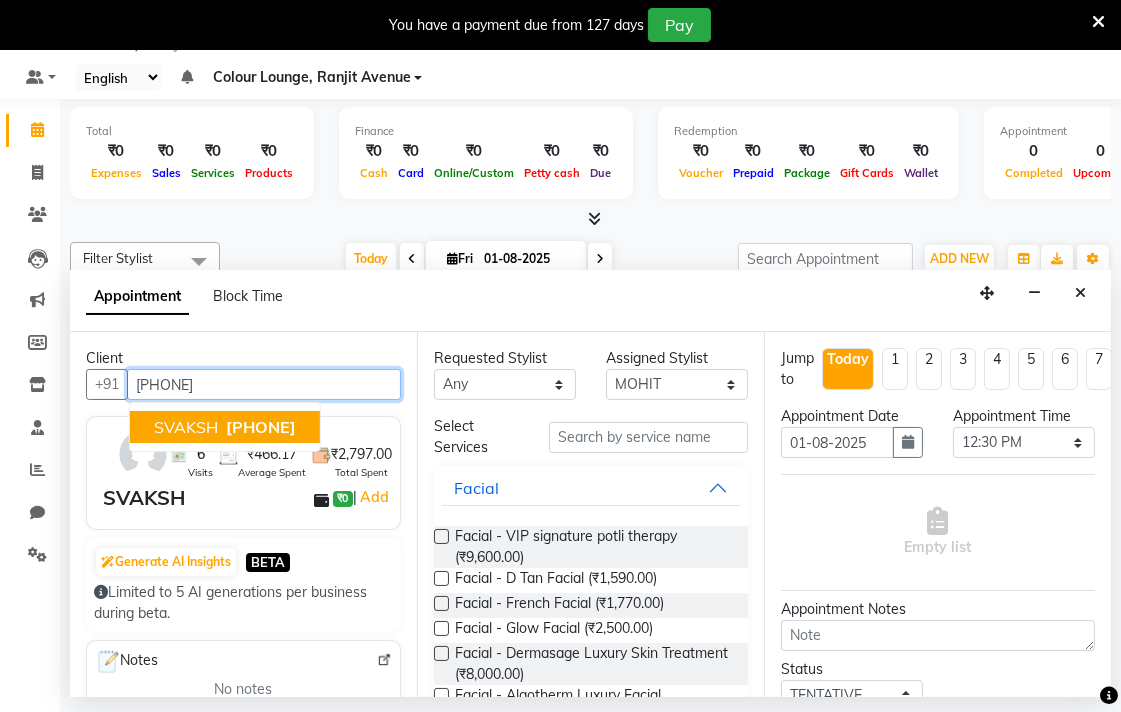 click on "[PHONE]" at bounding box center (261, 427) 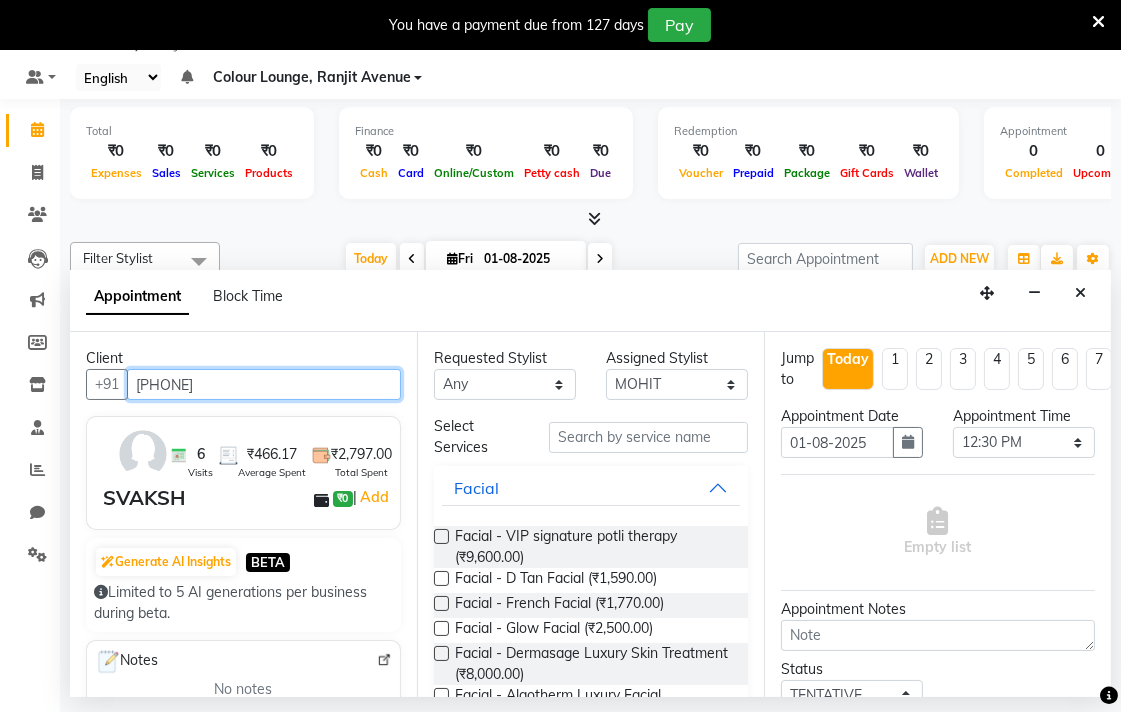 type on "[PHONE]" 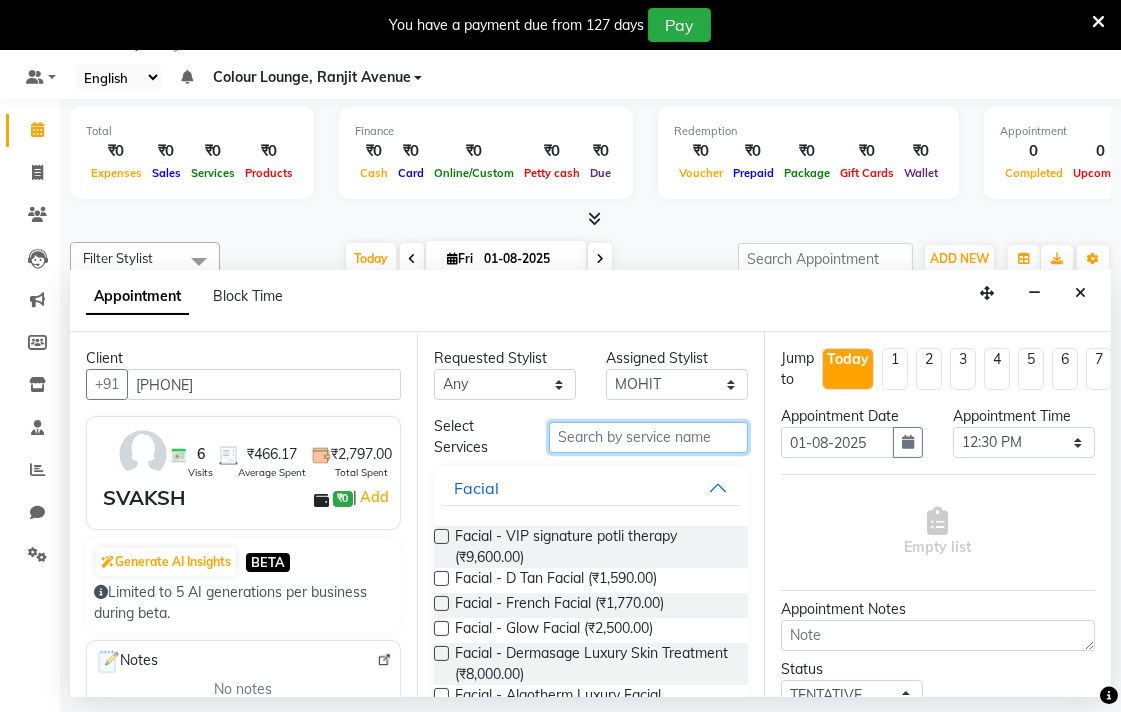 click at bounding box center [648, 437] 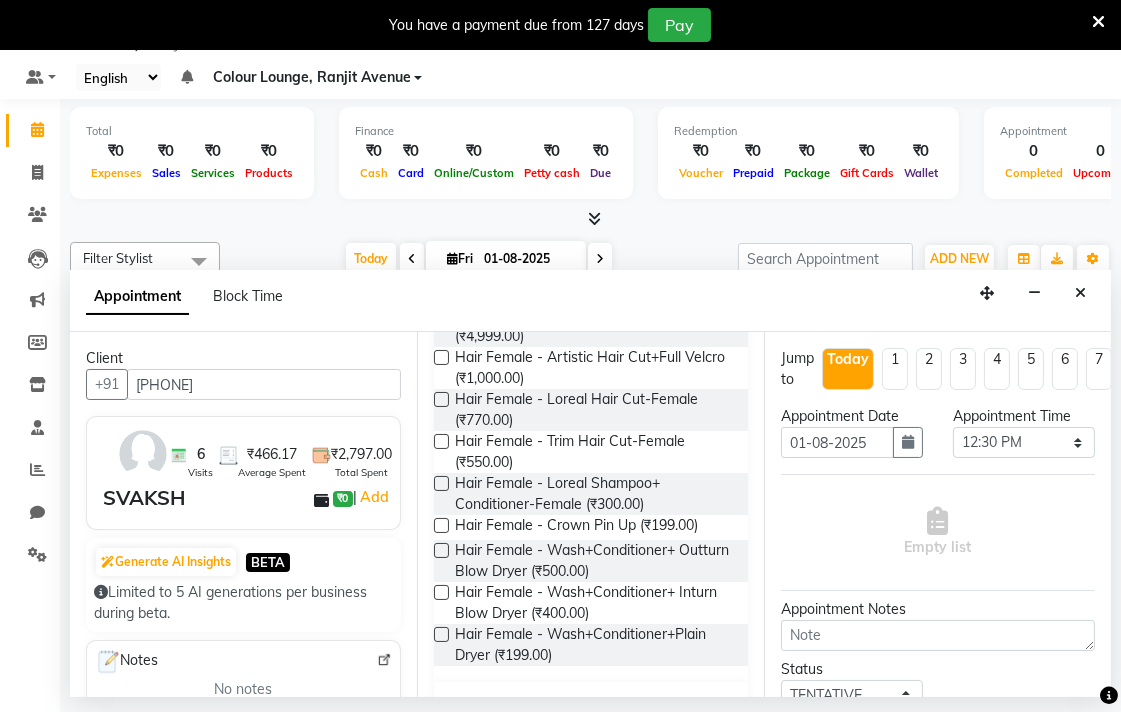 scroll, scrollTop: 813, scrollLeft: 0, axis: vertical 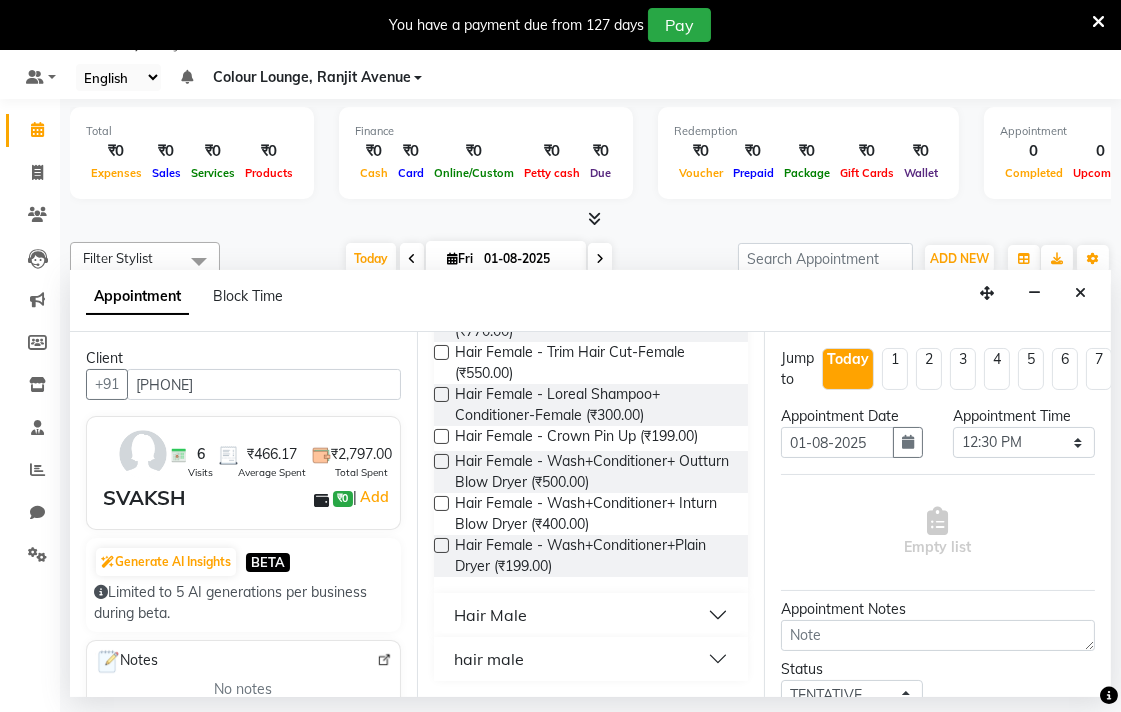 type on "Hair c" 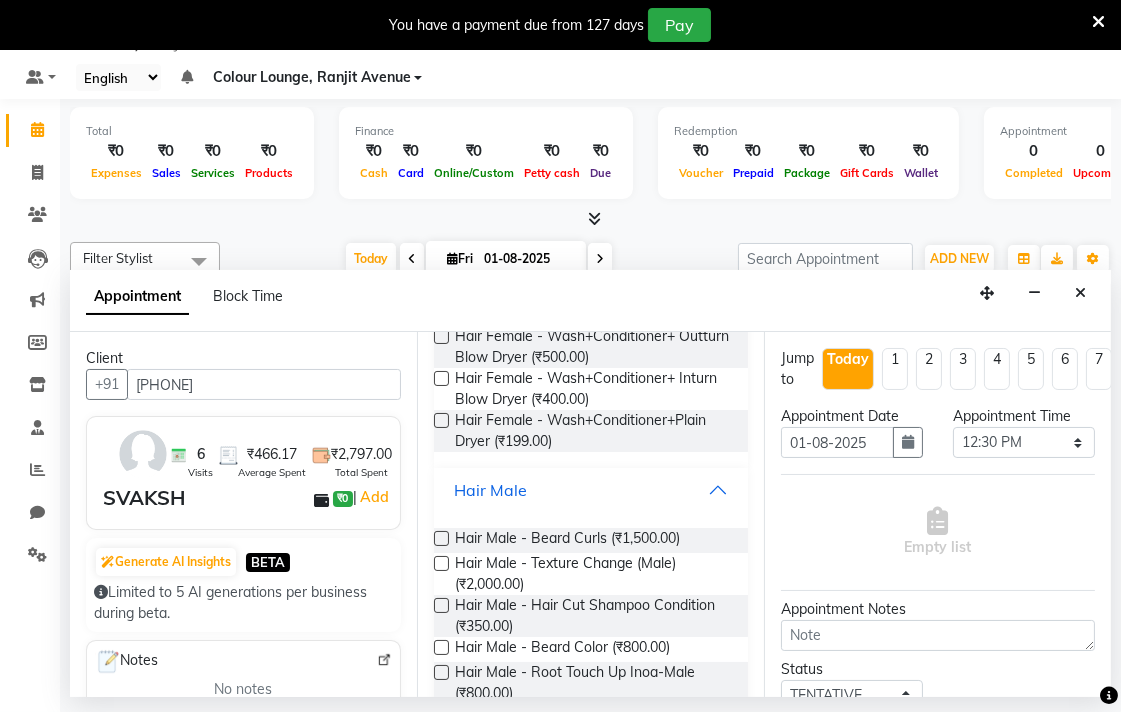 scroll, scrollTop: 1043, scrollLeft: 0, axis: vertical 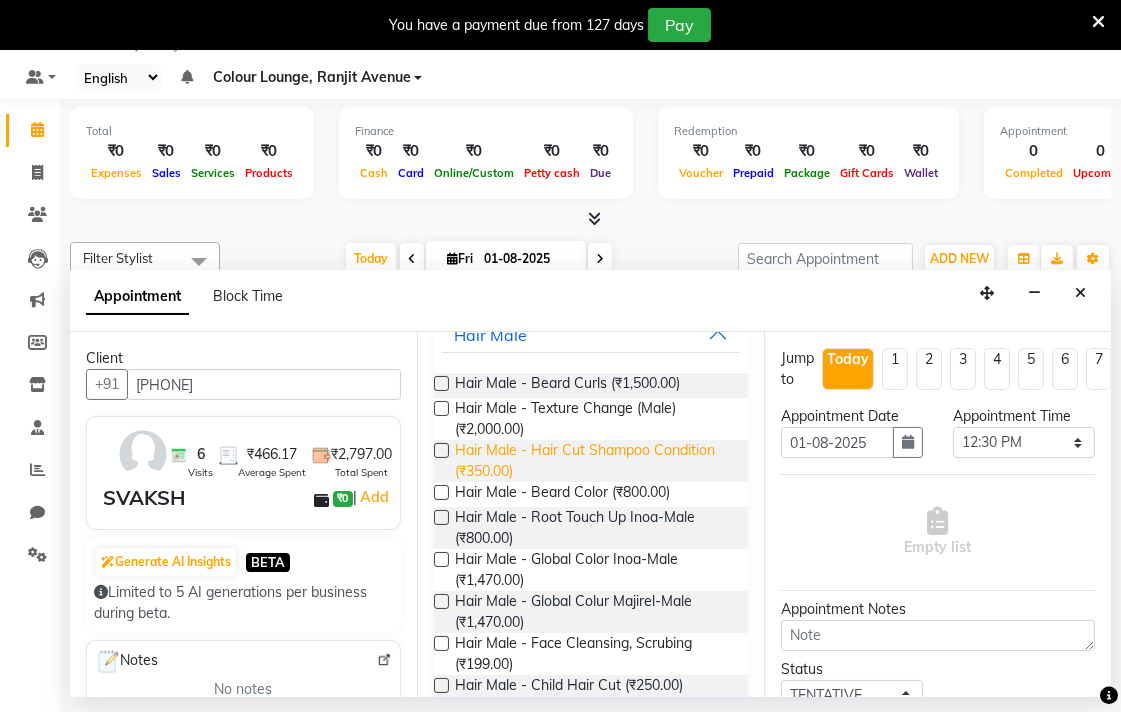 click on "Hair Male - Hair Cut Shampoo Condition (₹350.00)" at bounding box center [593, 461] 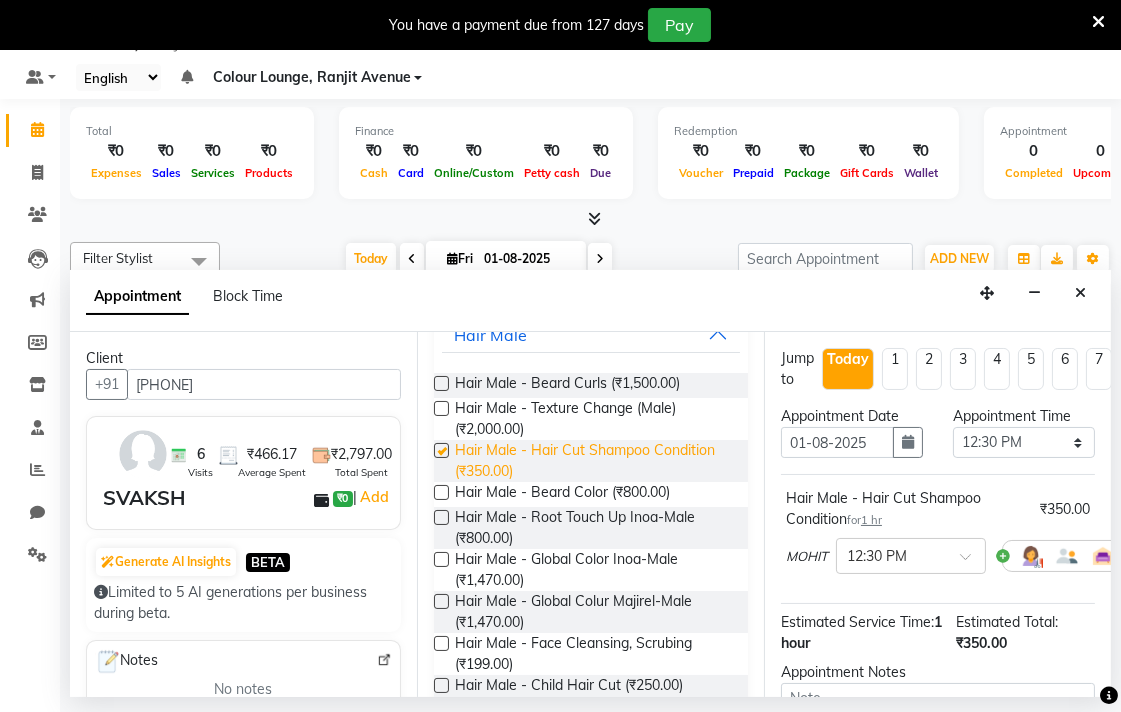 checkbox on "false" 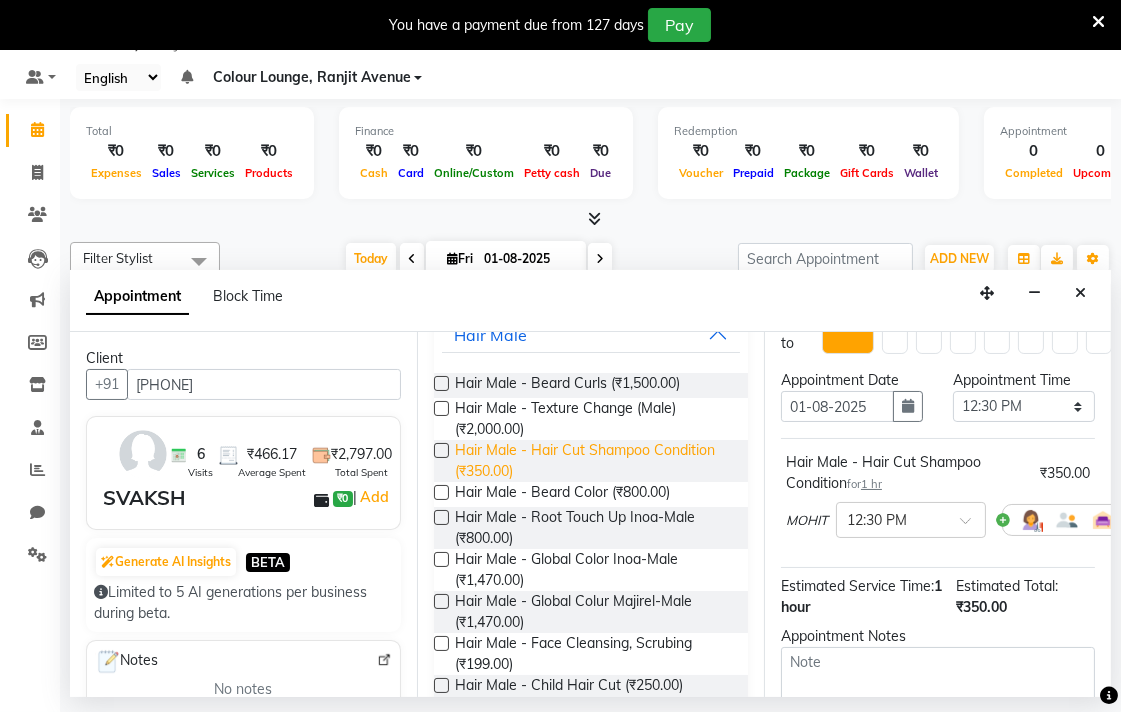 scroll, scrollTop: 0, scrollLeft: 0, axis: both 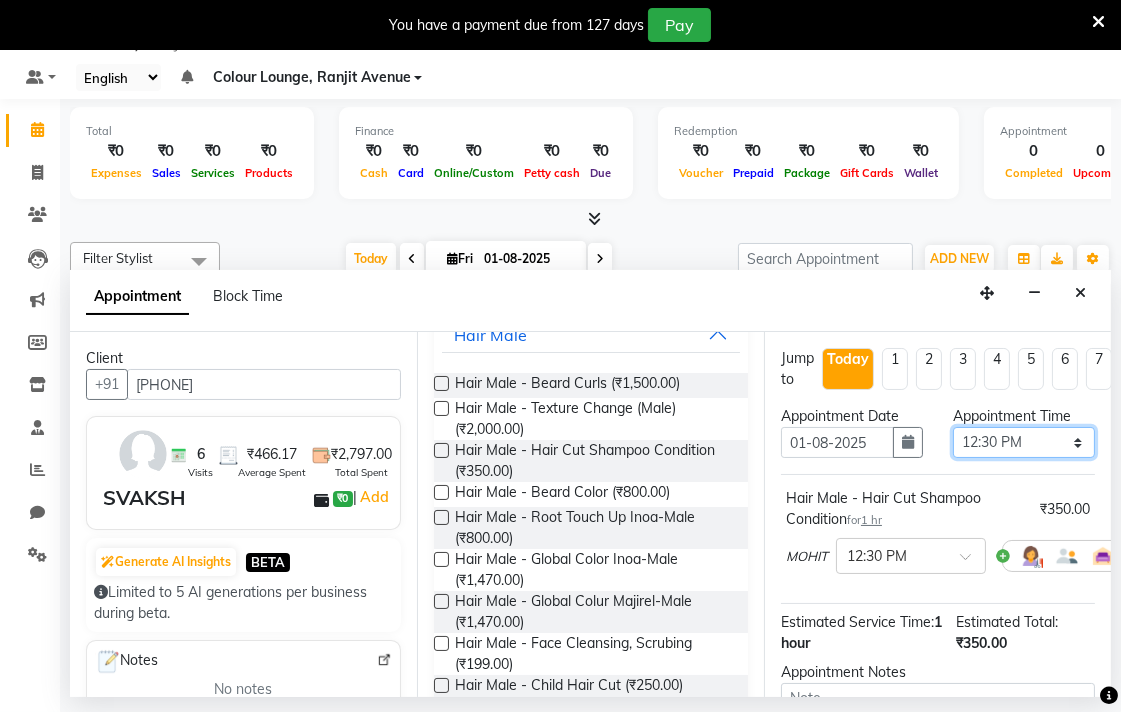 click on "Select 09:00 AM 09:15 AM 09:30 AM 09:45 AM 10:00 AM 10:15 AM 10:30 AM 10:45 AM 11:00 AM 11:15 AM 11:30 AM 11:45 AM 12:00 PM 12:15 PM 12:30 PM 12:45 PM 01:00 PM 01:15 PM 01:30 PM 01:45 PM 02:00 PM 02:15 PM 02:30 PM 02:45 PM 03:00 PM 03:15 PM 03:30 PM 03:45 PM 04:00 PM 04:15 PM 04:30 PM 04:45 PM 05:00 PM 05:15 PM 05:30 PM 05:45 PM 06:00 PM 06:15 PM 06:30 PM 06:45 PM 07:00 PM 07:15 PM 07:30 PM 07:45 PM 08:00 PM" at bounding box center [1024, 442] 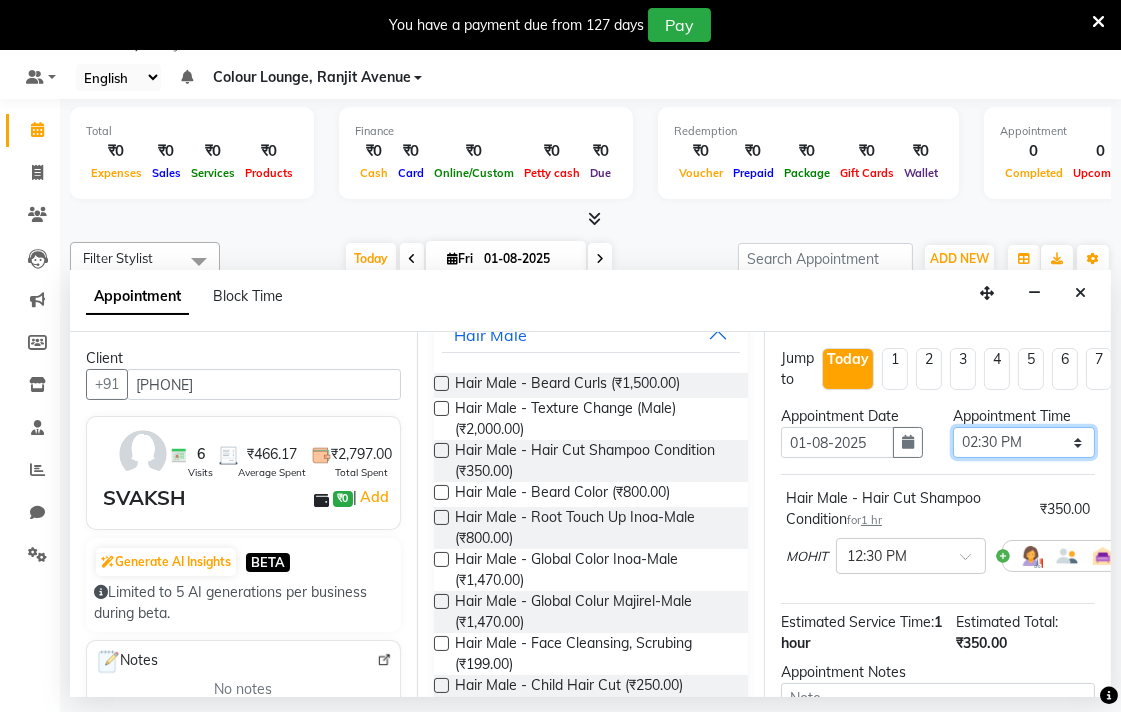 click on "Select 09:00 AM 09:15 AM 09:30 AM 09:45 AM 10:00 AM 10:15 AM 10:30 AM 10:45 AM 11:00 AM 11:15 AM 11:30 AM 11:45 AM 12:00 PM 12:15 PM 12:30 PM 12:45 PM 01:00 PM 01:15 PM 01:30 PM 01:45 PM 02:00 PM 02:15 PM 02:30 PM 02:45 PM 03:00 PM 03:15 PM 03:30 PM 03:45 PM 04:00 PM 04:15 PM 04:30 PM 04:45 PM 05:00 PM 05:15 PM 05:30 PM 05:45 PM 06:00 PM 06:15 PM 06:30 PM 06:45 PM 07:00 PM 07:15 PM 07:30 PM 07:45 PM 08:00 PM" at bounding box center [1024, 442] 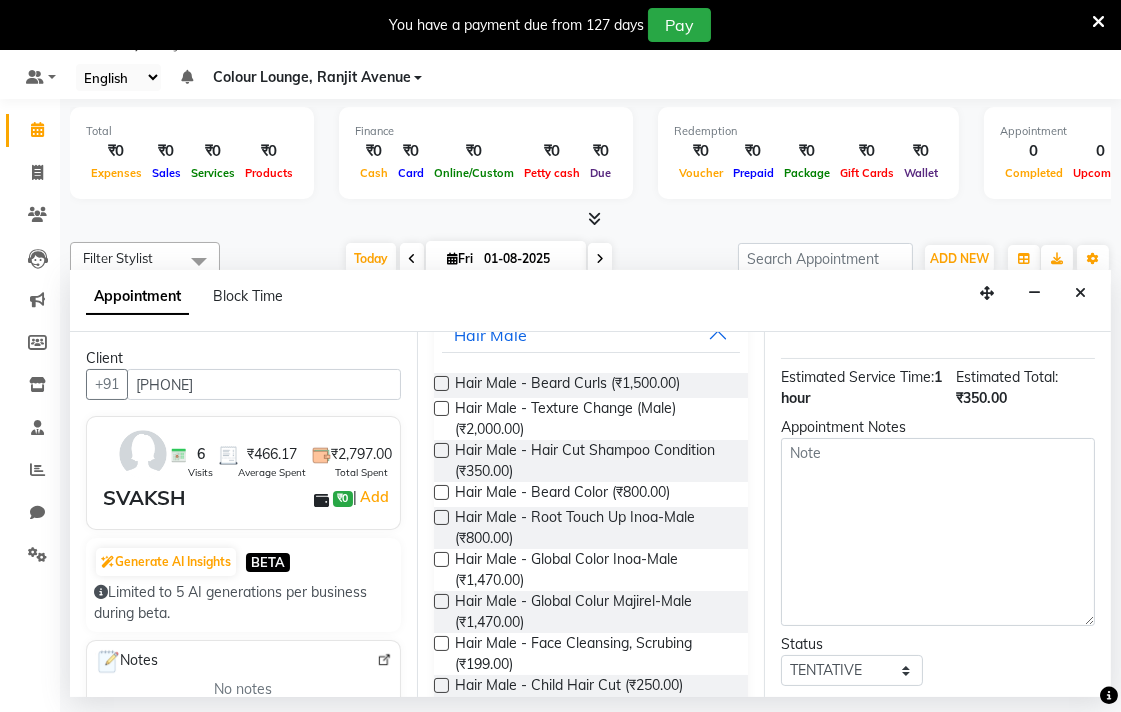 scroll, scrollTop: 393, scrollLeft: 0, axis: vertical 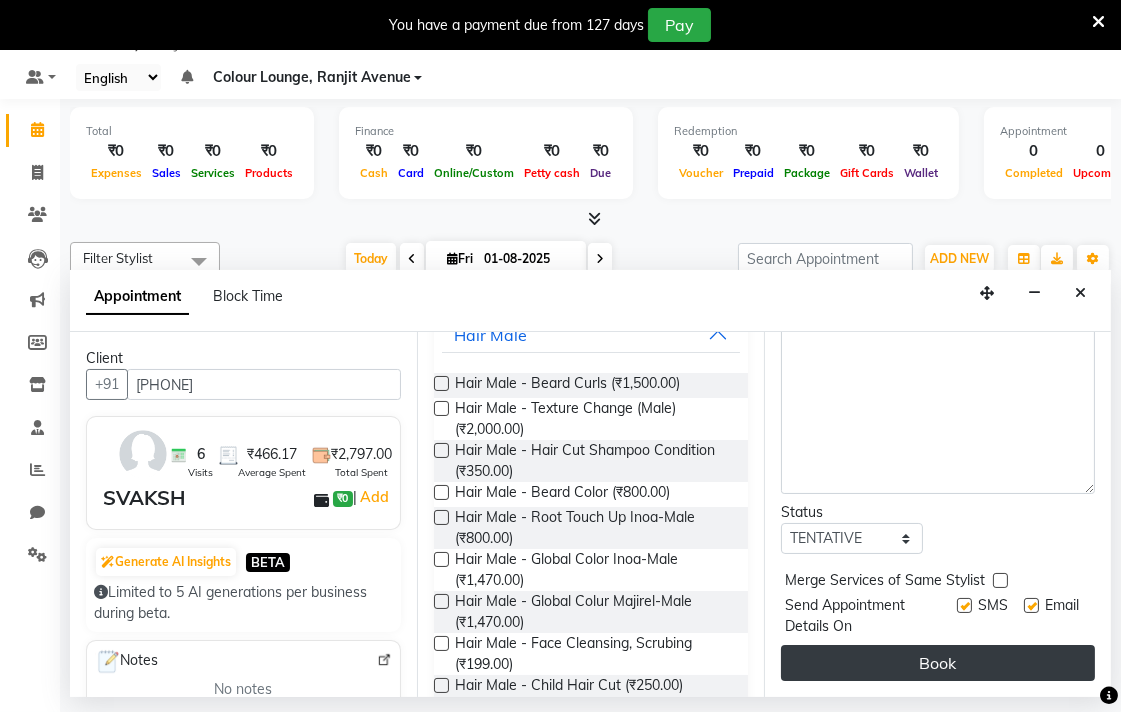 click on "Book" at bounding box center (938, 663) 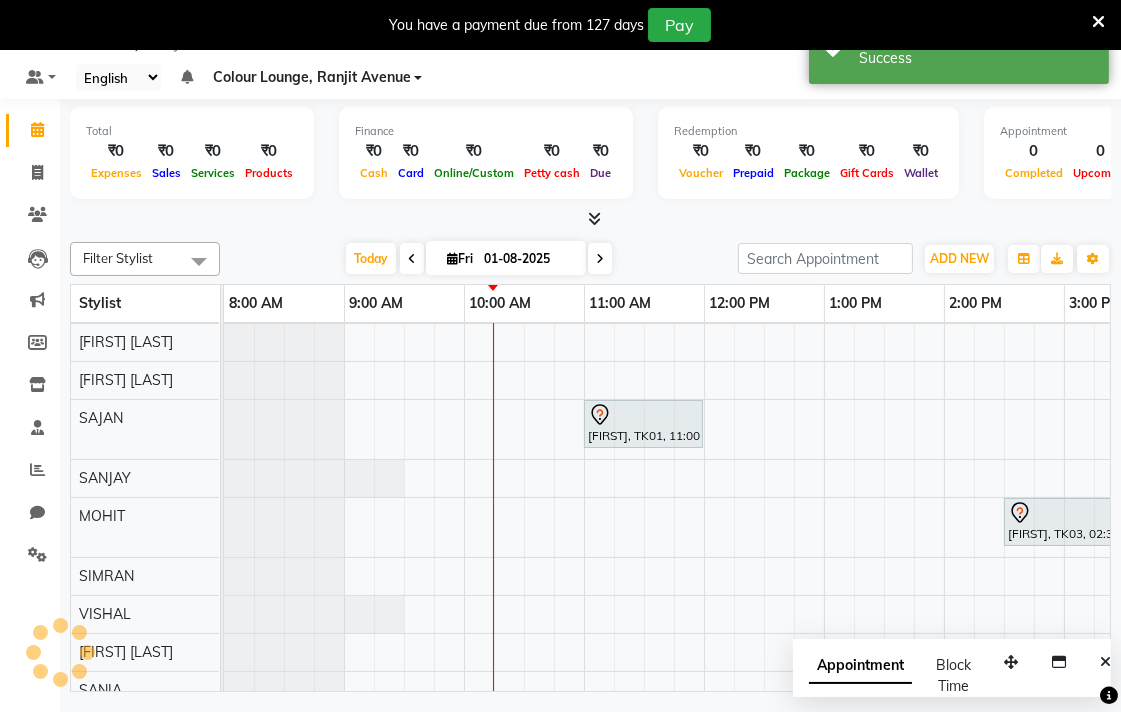 scroll, scrollTop: 0, scrollLeft: 0, axis: both 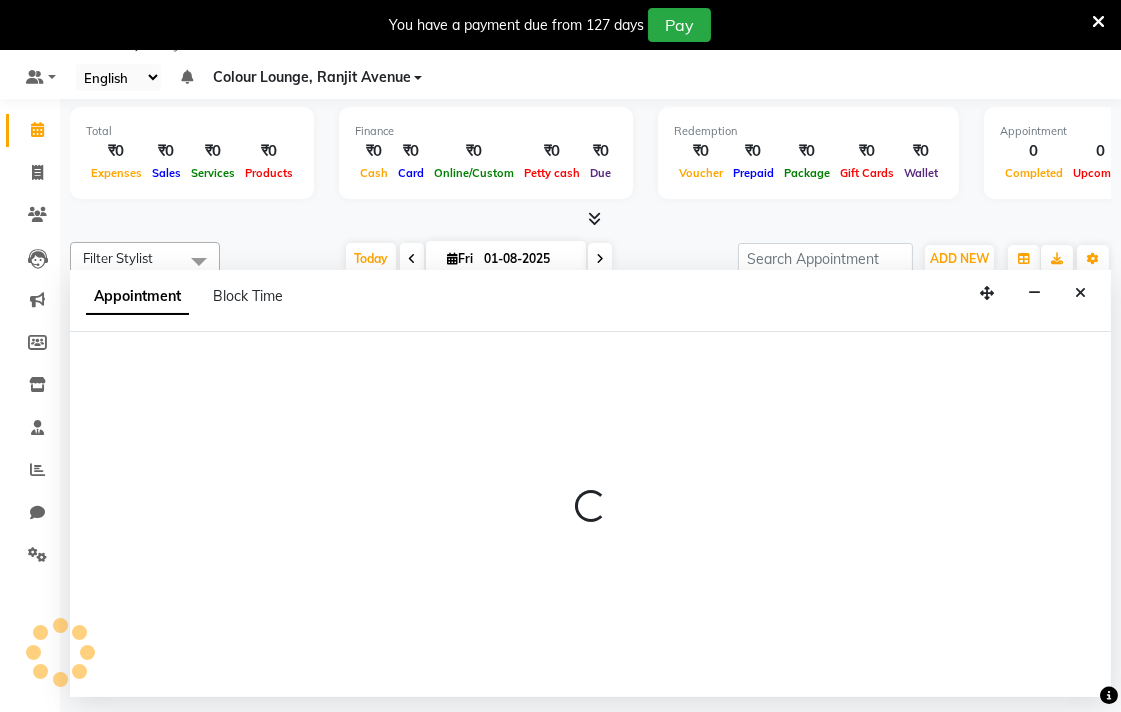 select on "70157" 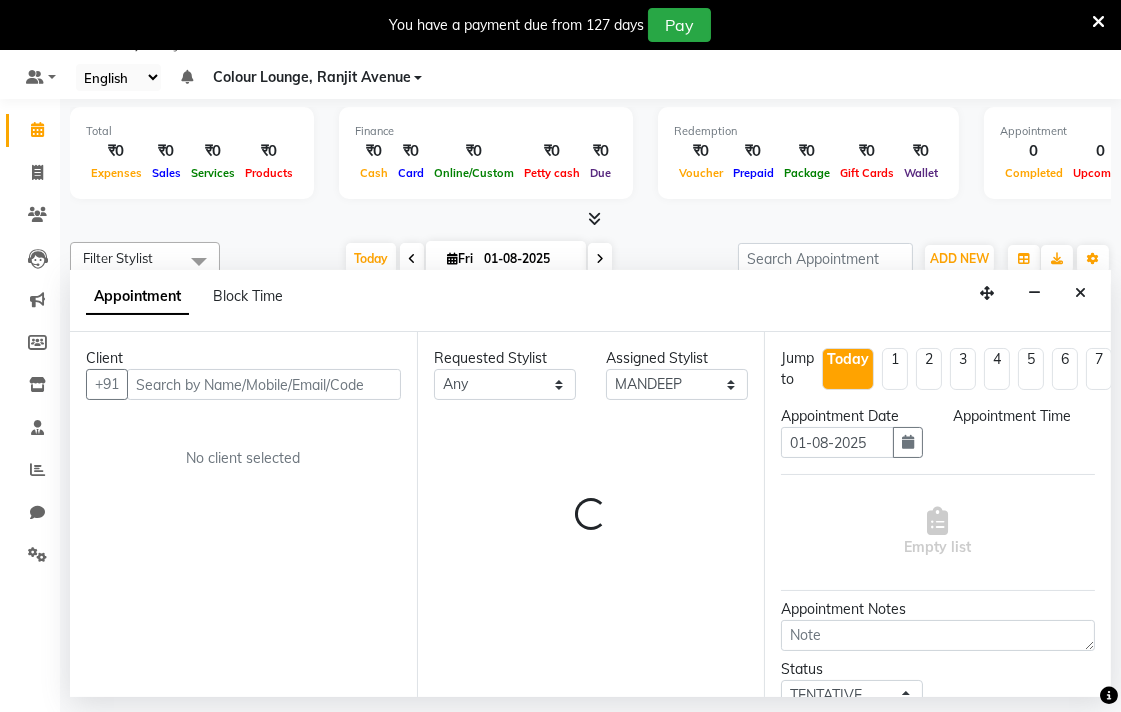 click on "Appointment Block Time" at bounding box center (590, 301) 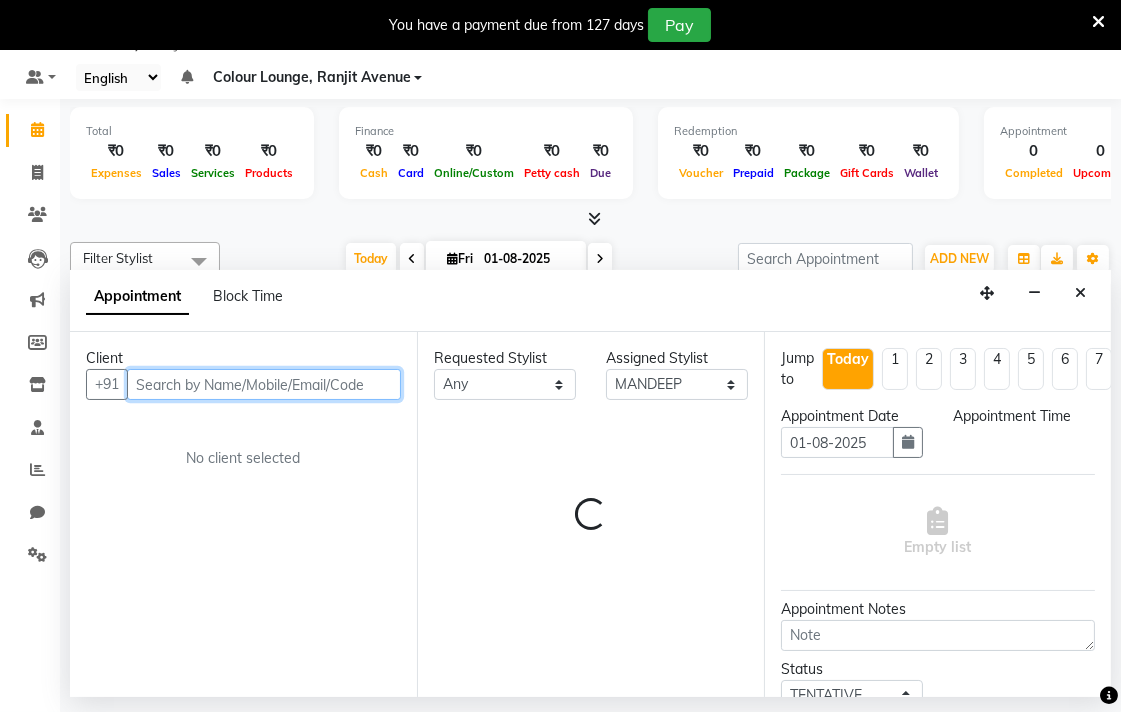 select on "795" 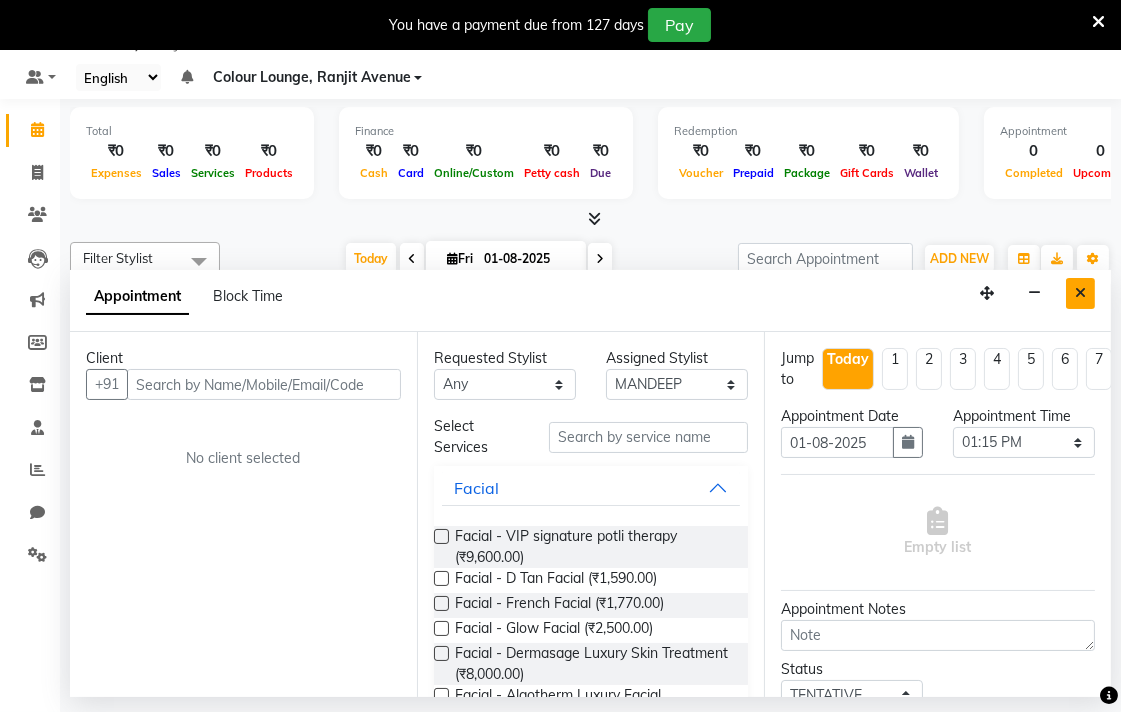 click at bounding box center [1080, 293] 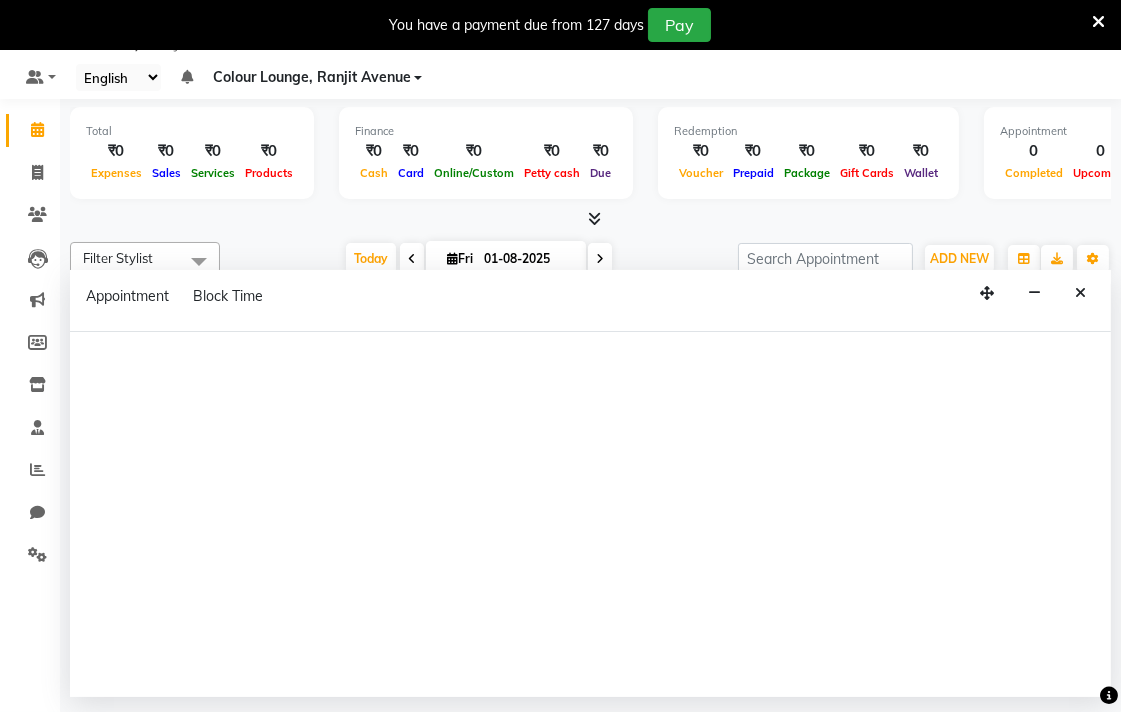 select on "70156" 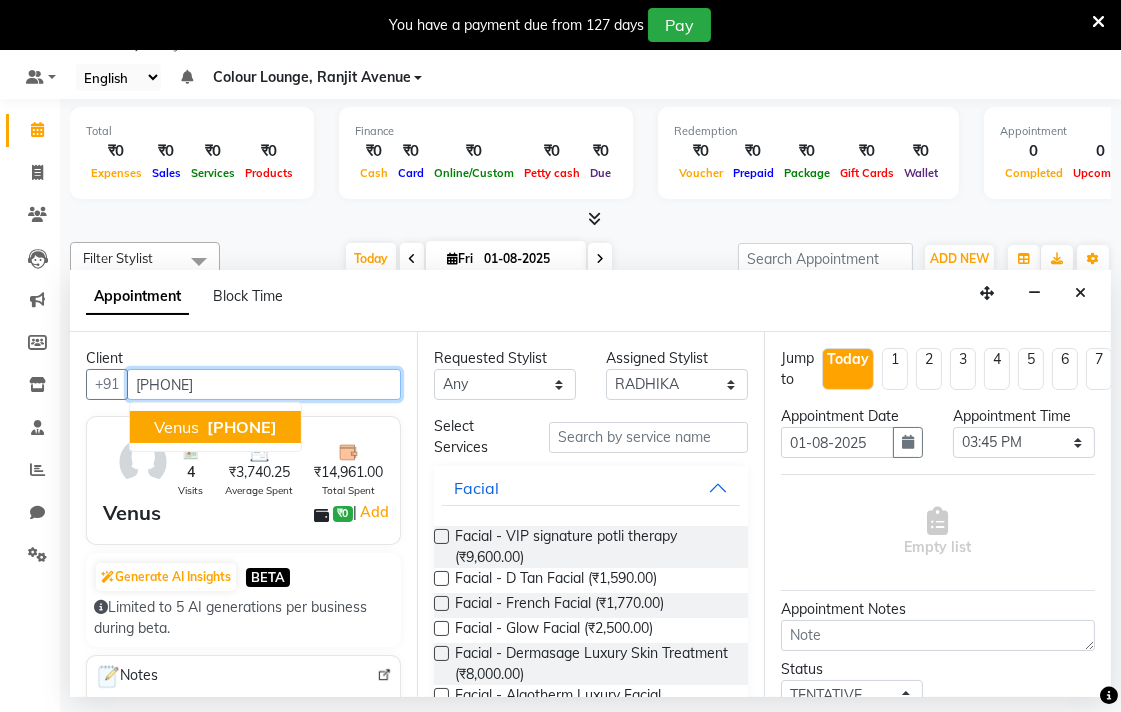 click on "[FIRST] [PHONE]" at bounding box center [215, 427] 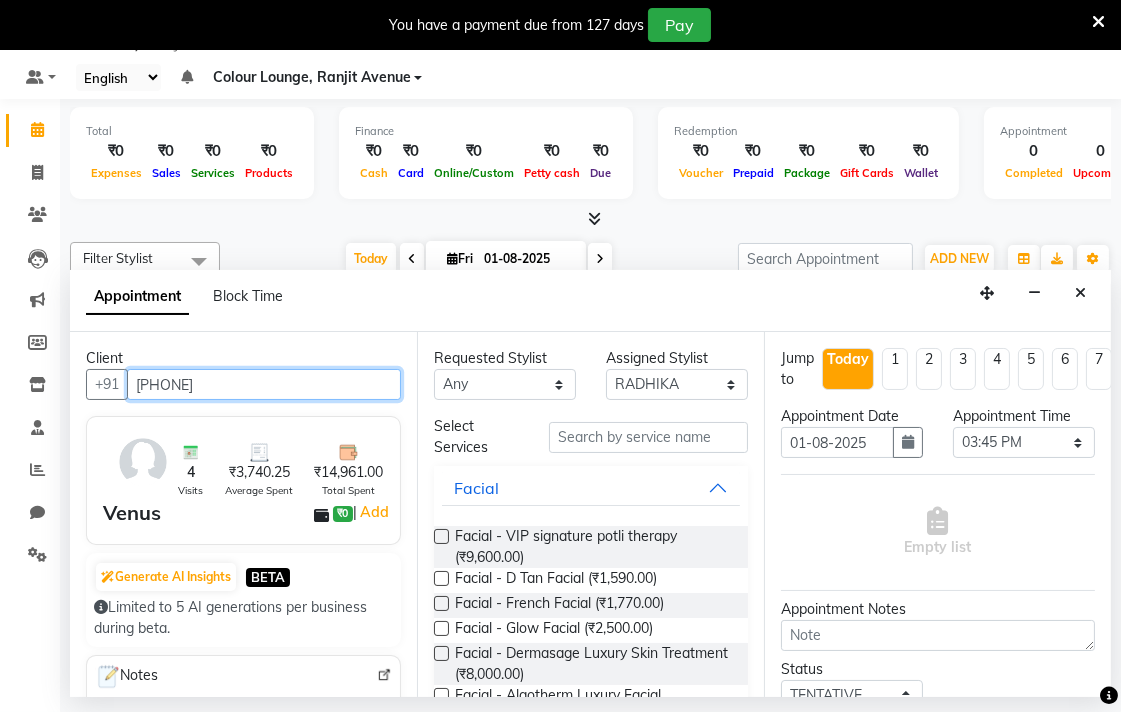 type on "[PHONE]" 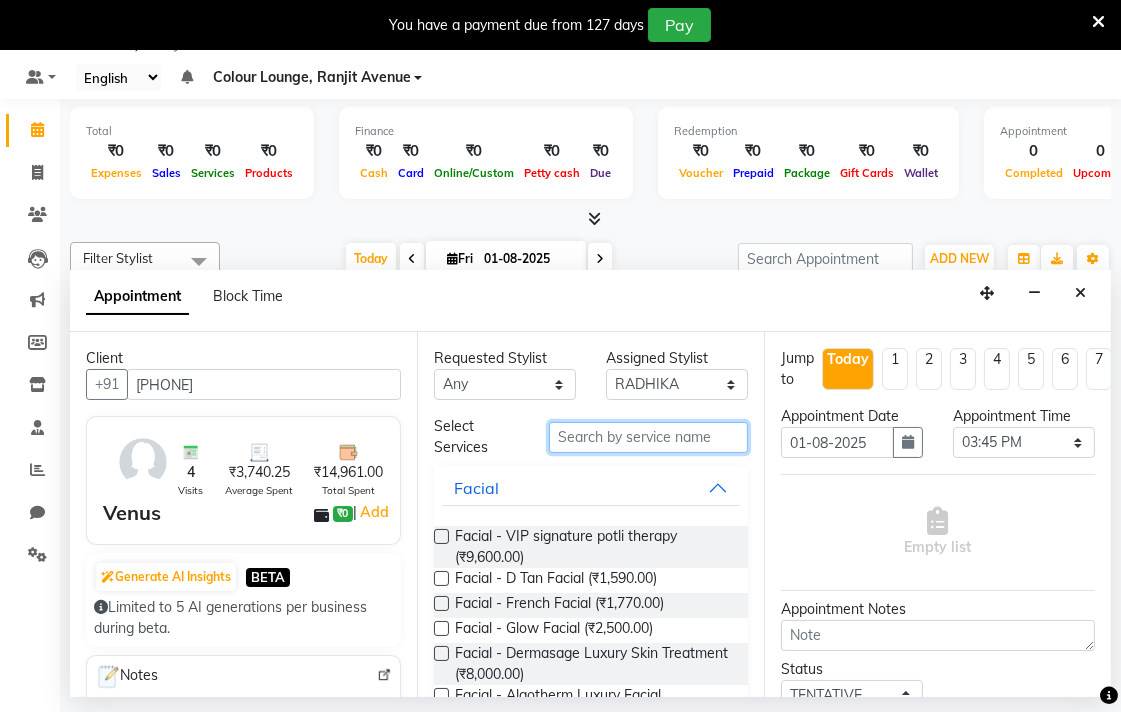 click at bounding box center (648, 437) 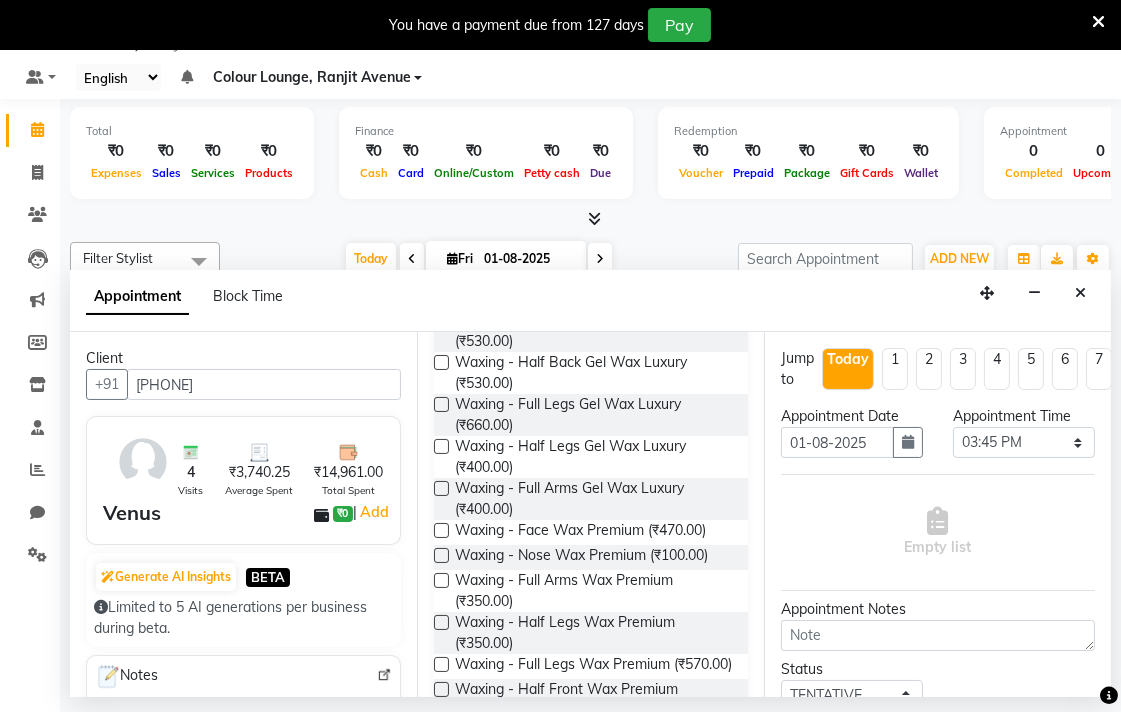 scroll, scrollTop: 472, scrollLeft: 0, axis: vertical 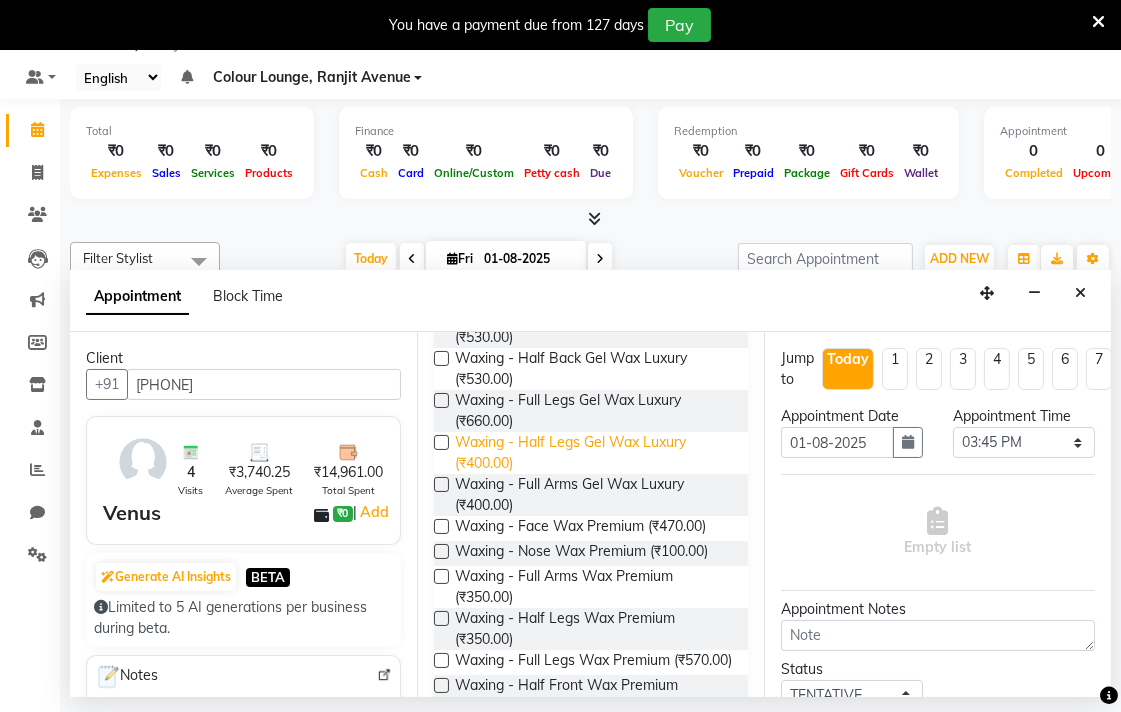 type on "Wax" 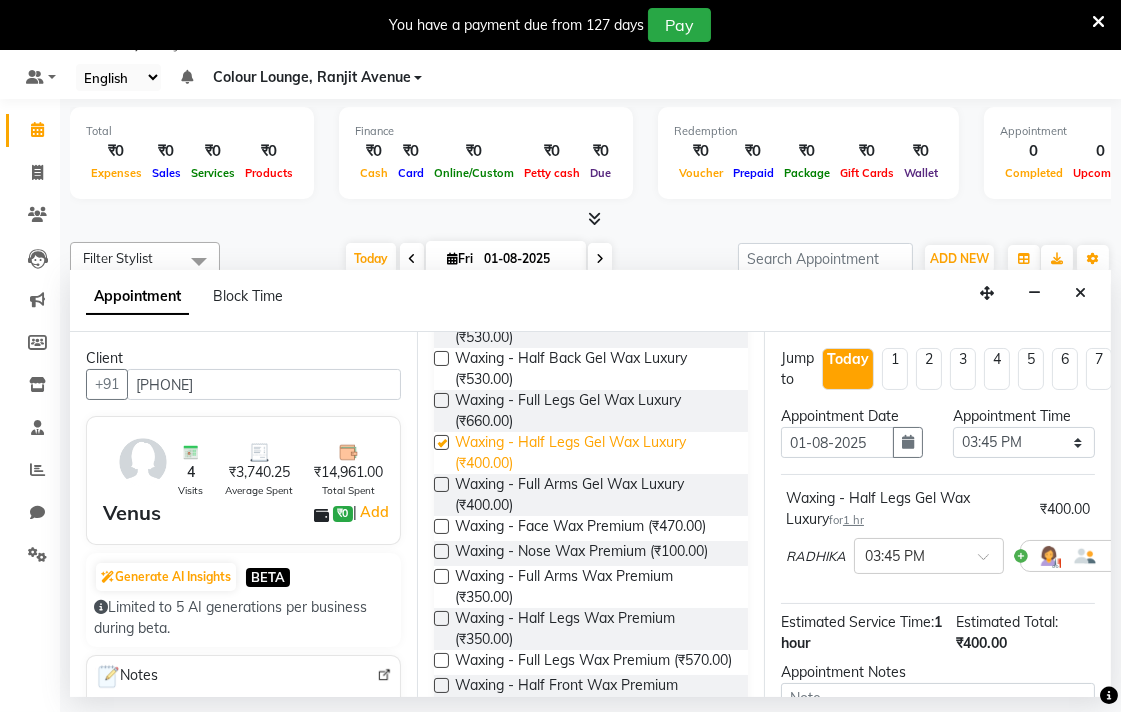 checkbox on "false" 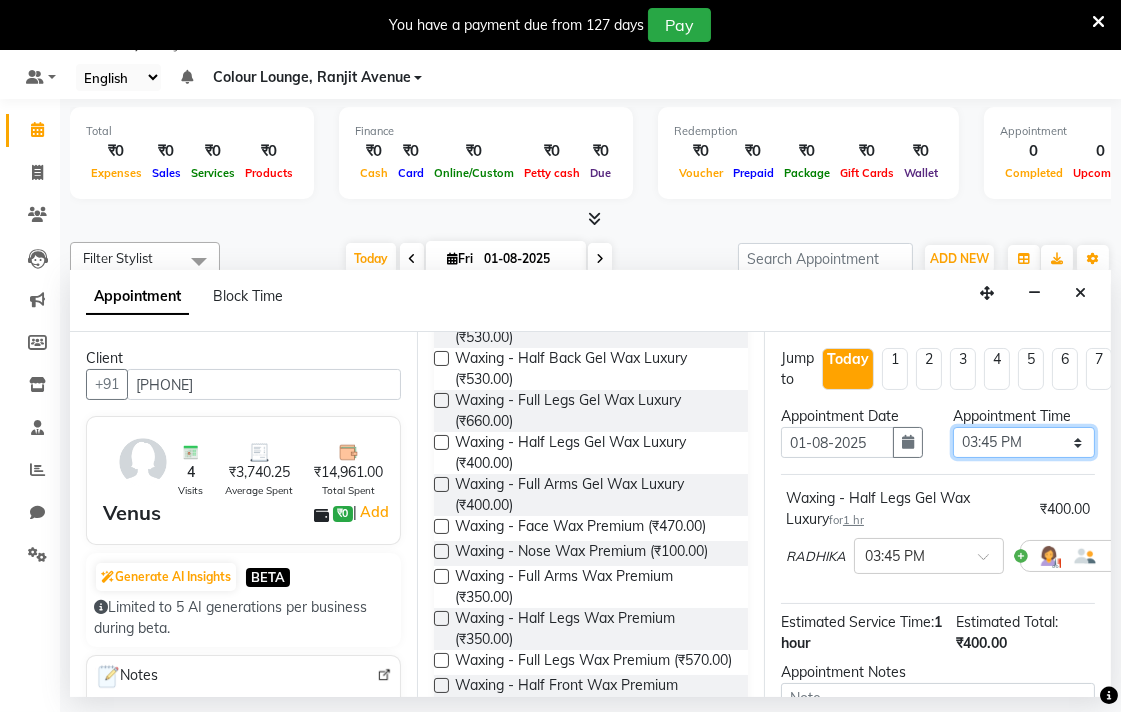 click on "Select 09:00 AM 09:15 AM 09:30 AM 09:45 AM 10:00 AM 10:15 AM 10:30 AM 10:45 AM 11:00 AM 11:15 AM 11:30 AM 11:45 AM 12:00 PM 12:15 PM 12:30 PM 12:45 PM 01:00 PM 01:15 PM 01:30 PM 01:45 PM 02:00 PM 02:15 PM 02:30 PM 02:45 PM 03:00 PM 03:15 PM 03:30 PM 03:45 PM 04:00 PM 04:15 PM 04:30 PM 04:45 PM 05:00 PM 05:15 PM 05:30 PM 05:45 PM 06:00 PM 06:15 PM 06:30 PM 06:45 PM 07:00 PM 07:15 PM 07:30 PM 07:45 PM 08:00 PM" at bounding box center (1024, 442) 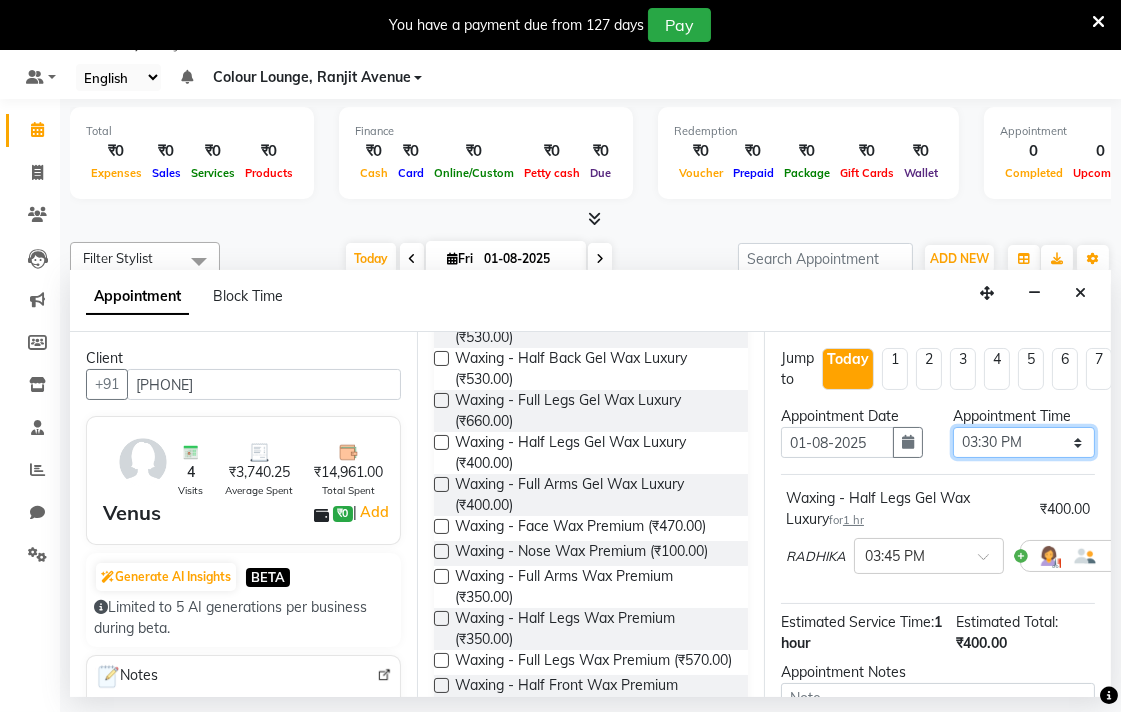 click on "Select 09:00 AM 09:15 AM 09:30 AM 09:45 AM 10:00 AM 10:15 AM 10:30 AM 10:45 AM 11:00 AM 11:15 AM 11:30 AM 11:45 AM 12:00 PM 12:15 PM 12:30 PM 12:45 PM 01:00 PM 01:15 PM 01:30 PM 01:45 PM 02:00 PM 02:15 PM 02:30 PM 02:45 PM 03:00 PM 03:15 PM 03:30 PM 03:45 PM 04:00 PM 04:15 PM 04:30 PM 04:45 PM 05:00 PM 05:15 PM 05:30 PM 05:45 PM 06:00 PM 06:15 PM 06:30 PM 06:45 PM 07:00 PM 07:15 PM 07:30 PM 07:45 PM 08:00 PM" at bounding box center [1024, 442] 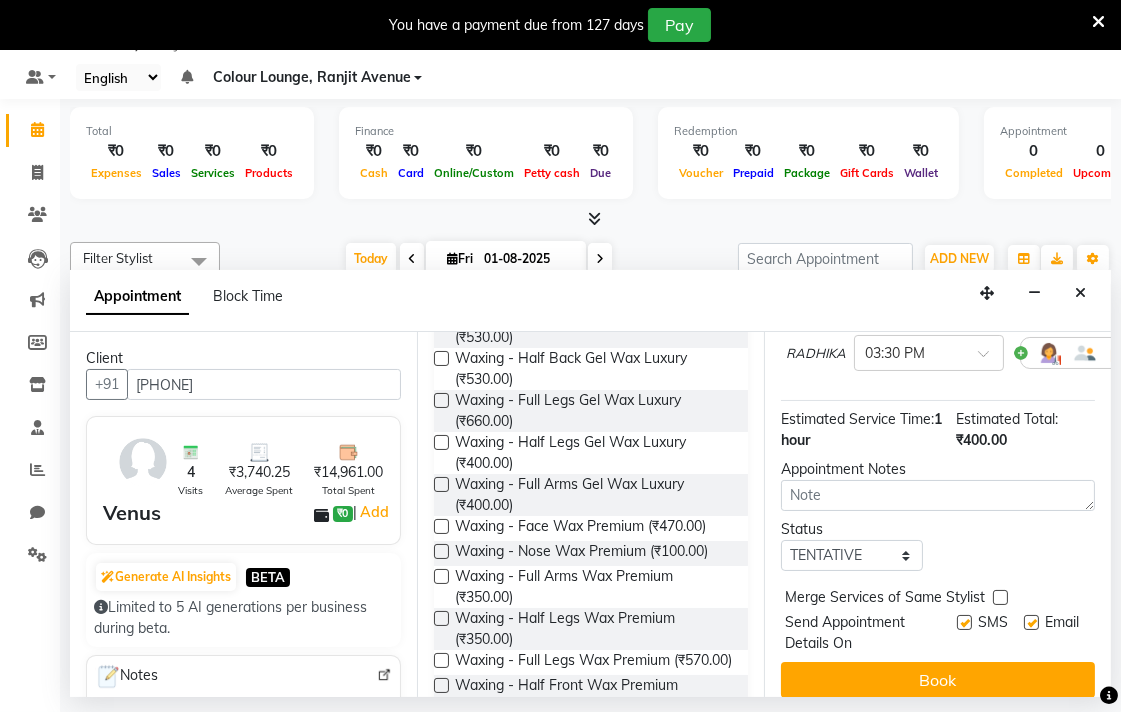 scroll, scrollTop: 236, scrollLeft: 0, axis: vertical 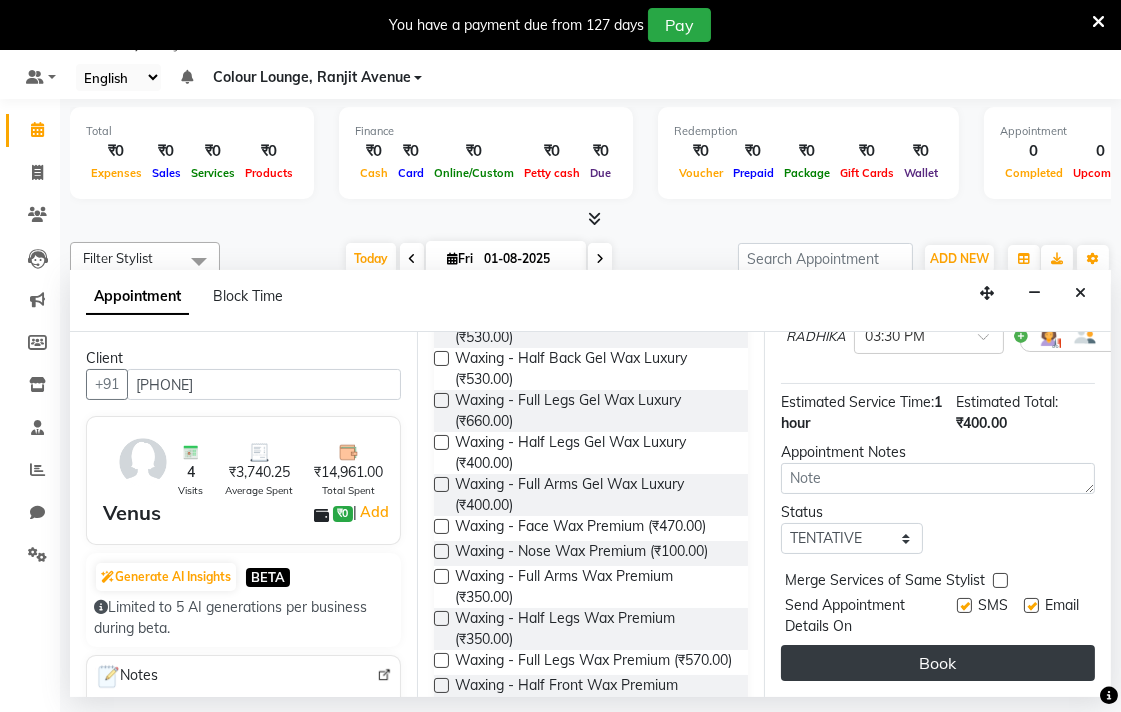 click on "Book" at bounding box center (938, 663) 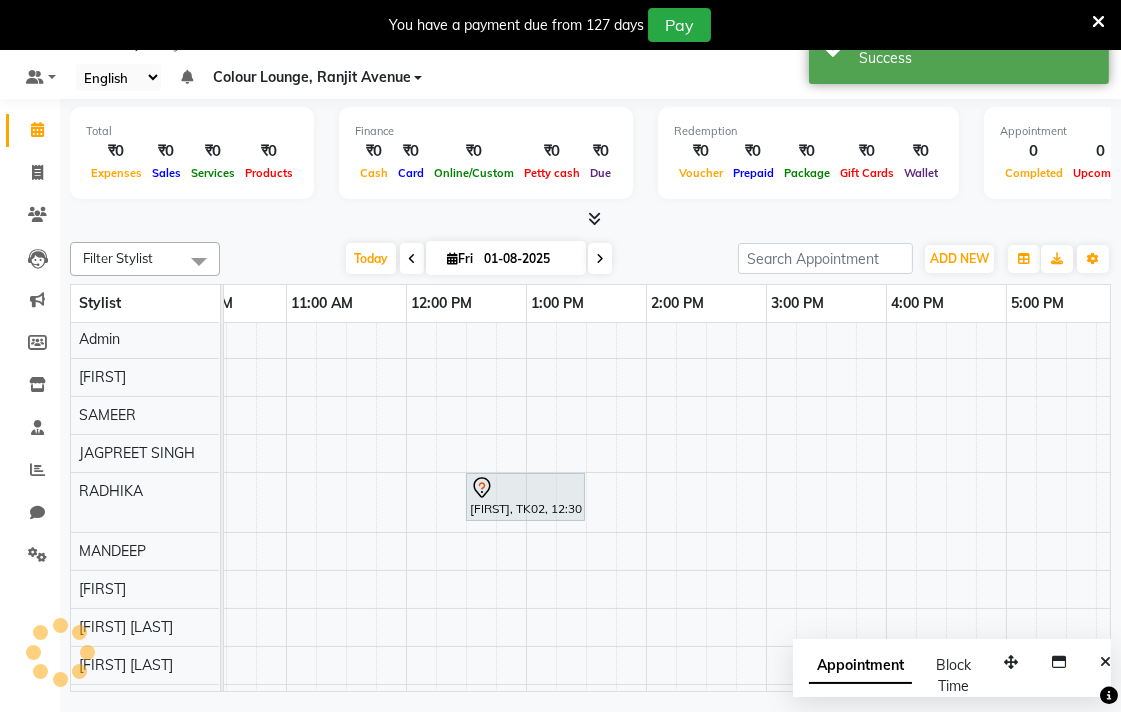scroll, scrollTop: 0, scrollLeft: 0, axis: both 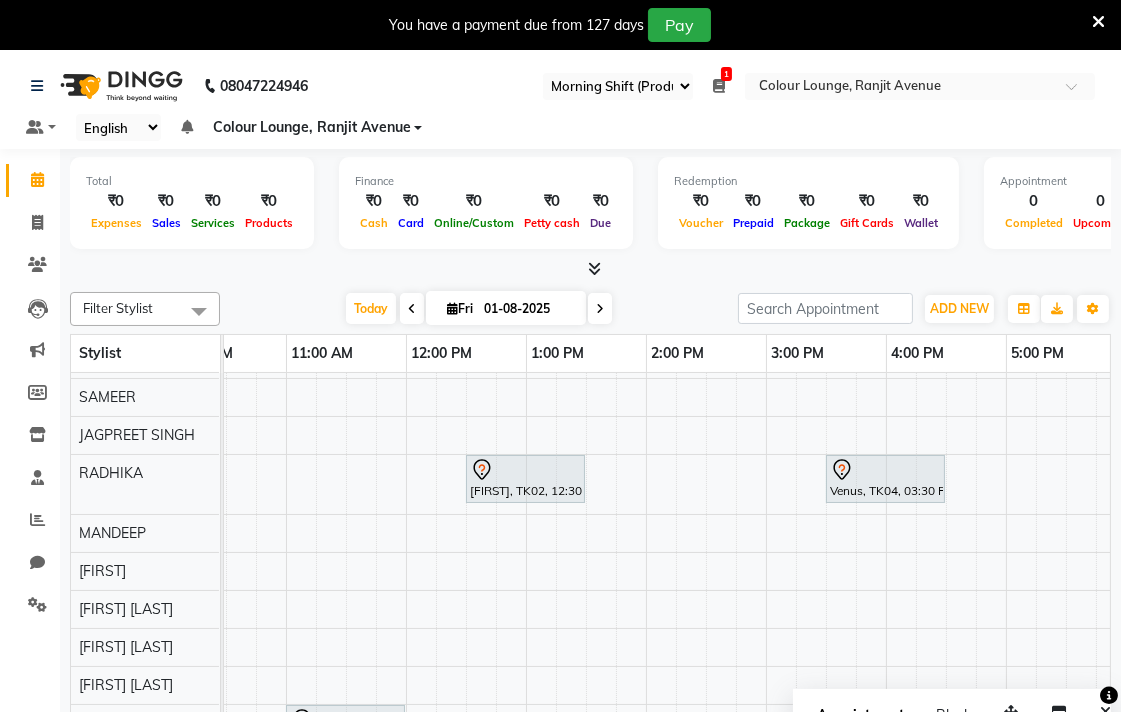 click at bounding box center (811, 962) 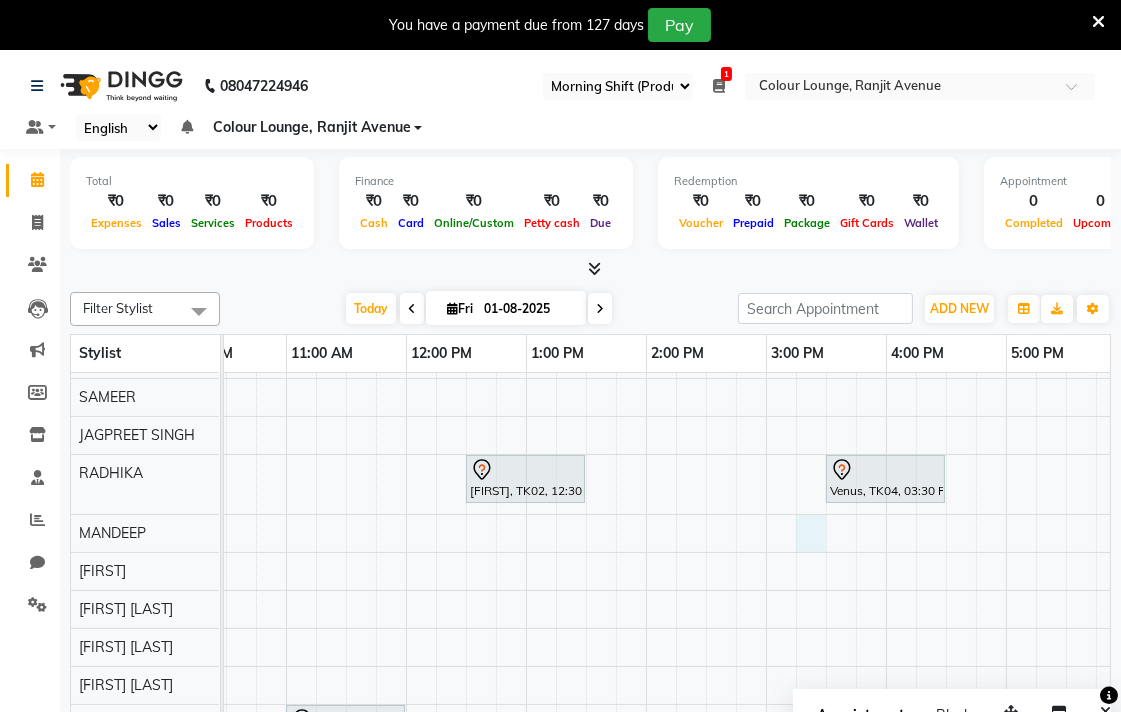 click at bounding box center [811, 533] 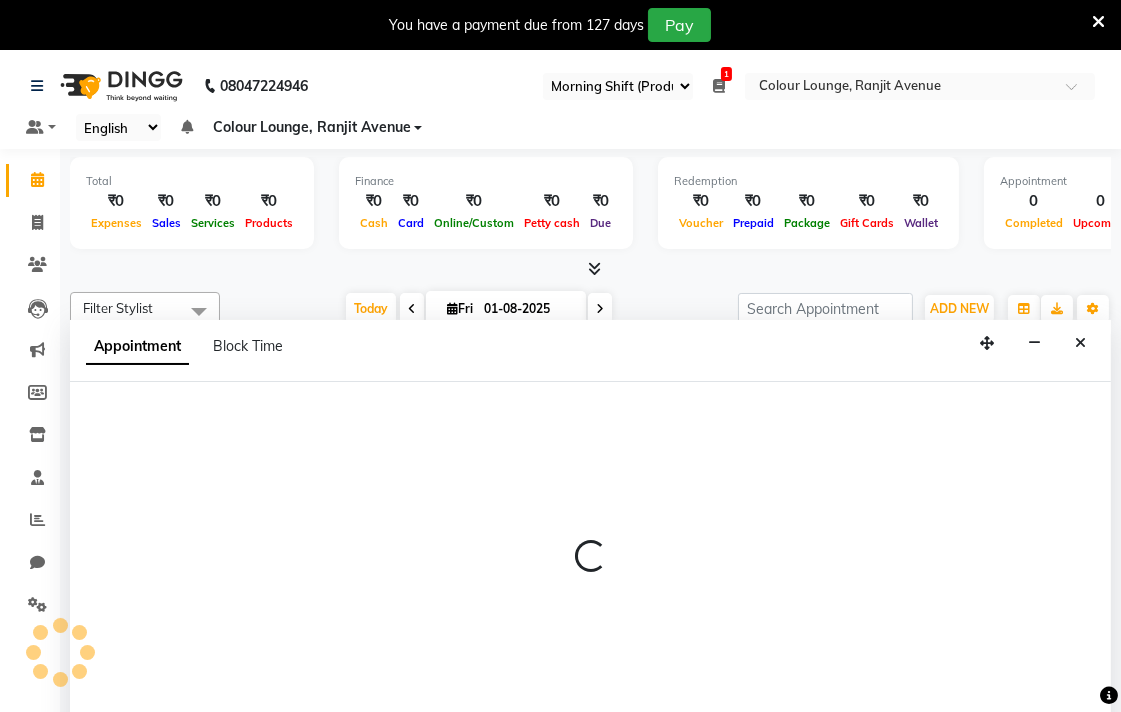 scroll, scrollTop: 50, scrollLeft: 0, axis: vertical 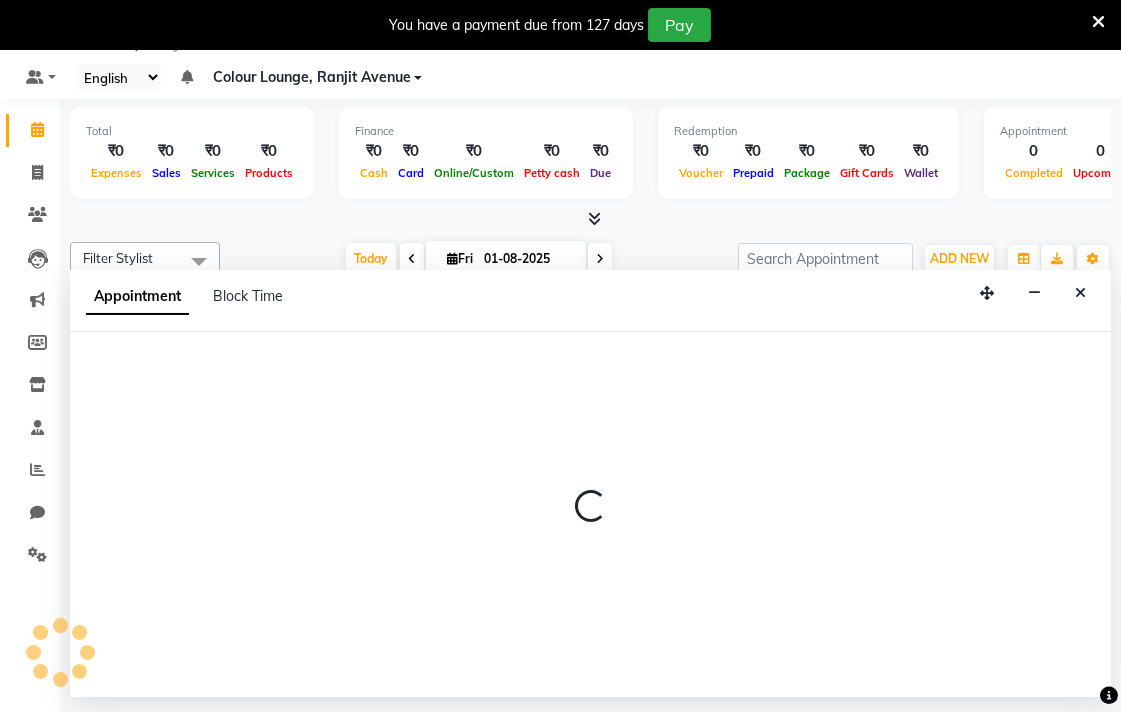 select on "70157" 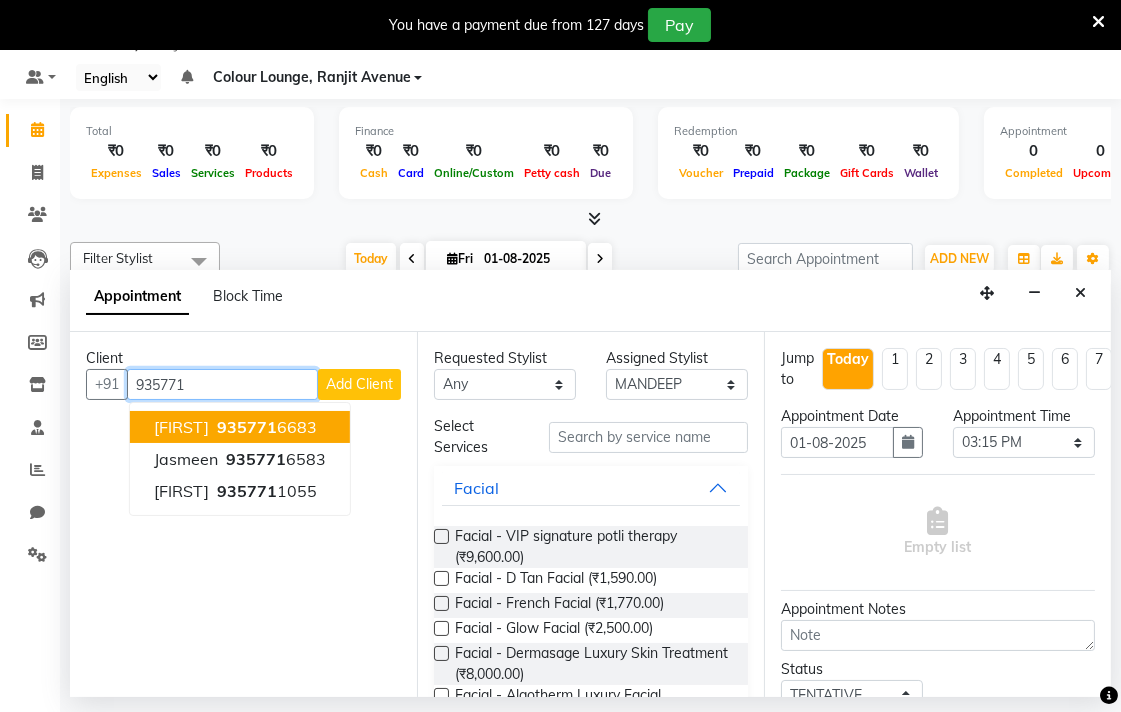 click on "[PHONE]" at bounding box center (265, 427) 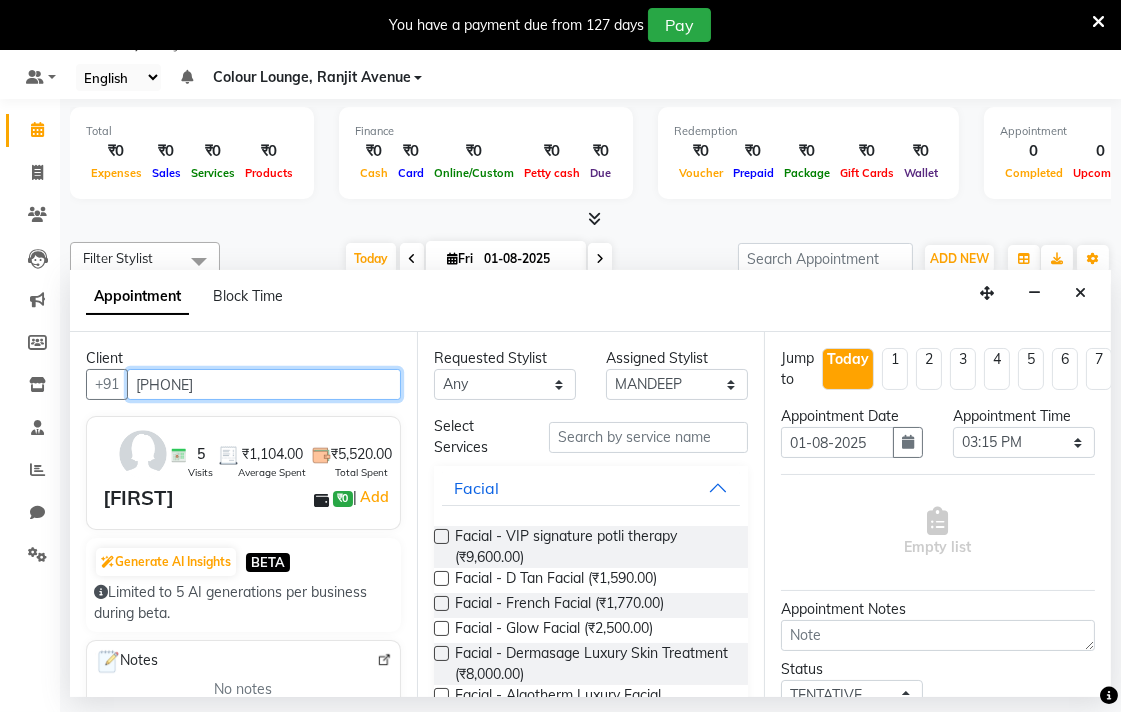 type on "[PHONE]" 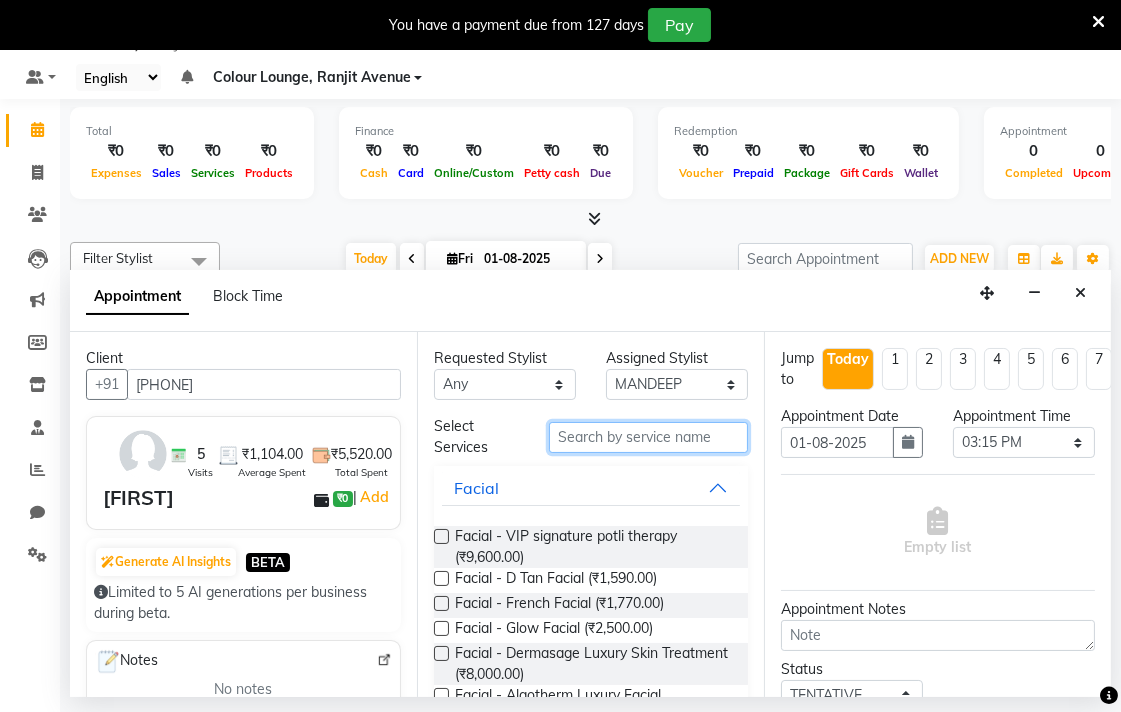 click at bounding box center [648, 437] 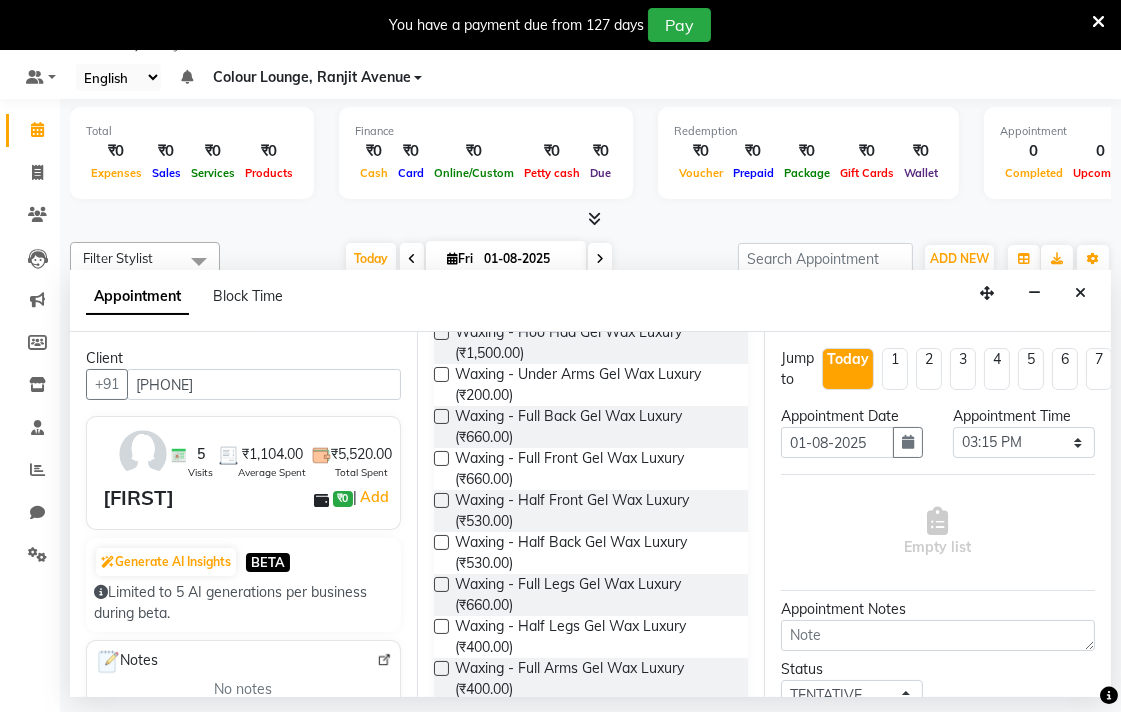 scroll, scrollTop: 287, scrollLeft: 0, axis: vertical 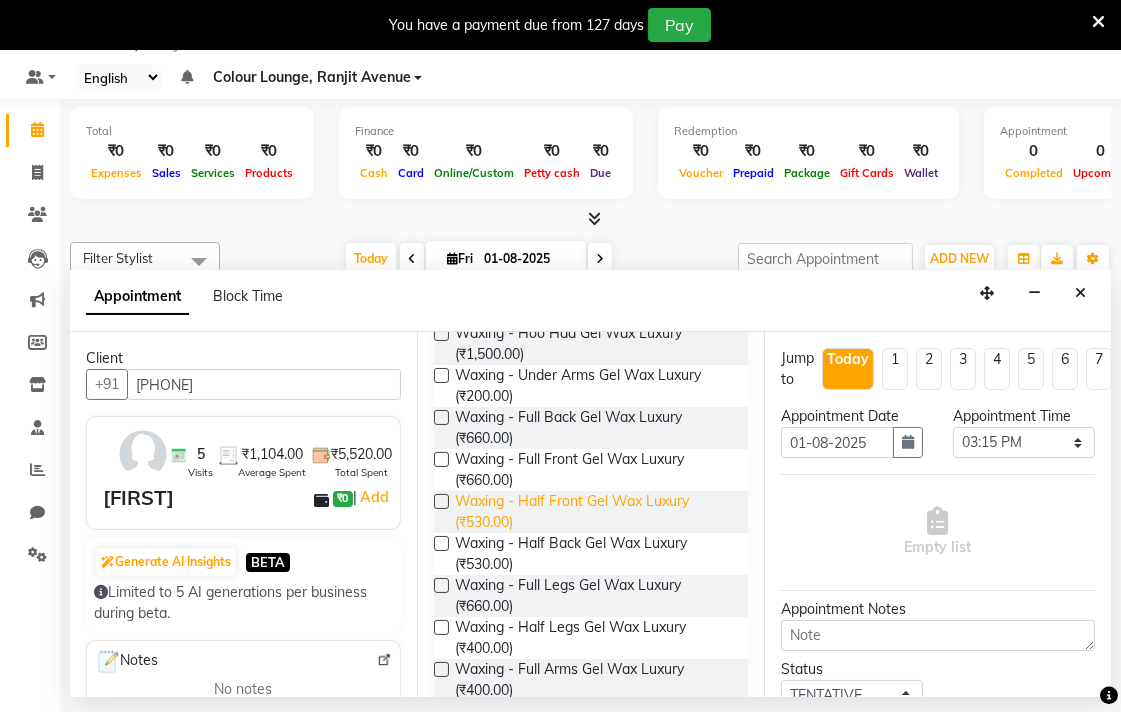 type on "Wax" 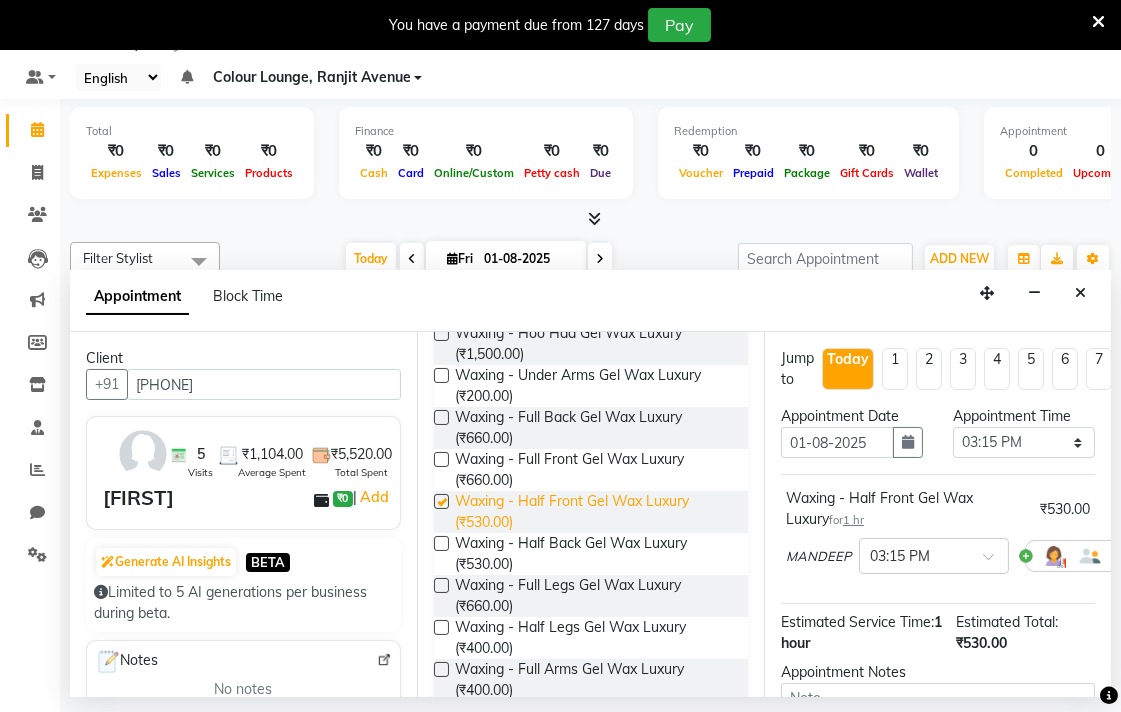 checkbox on "false" 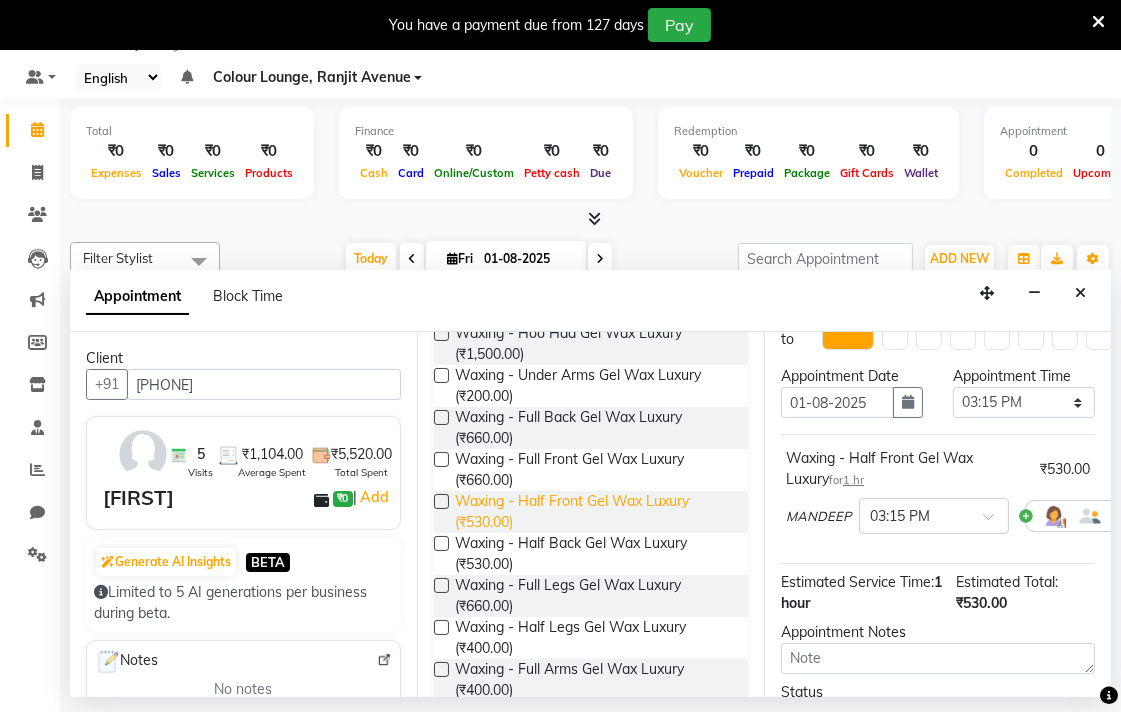 scroll, scrollTop: 20, scrollLeft: 0, axis: vertical 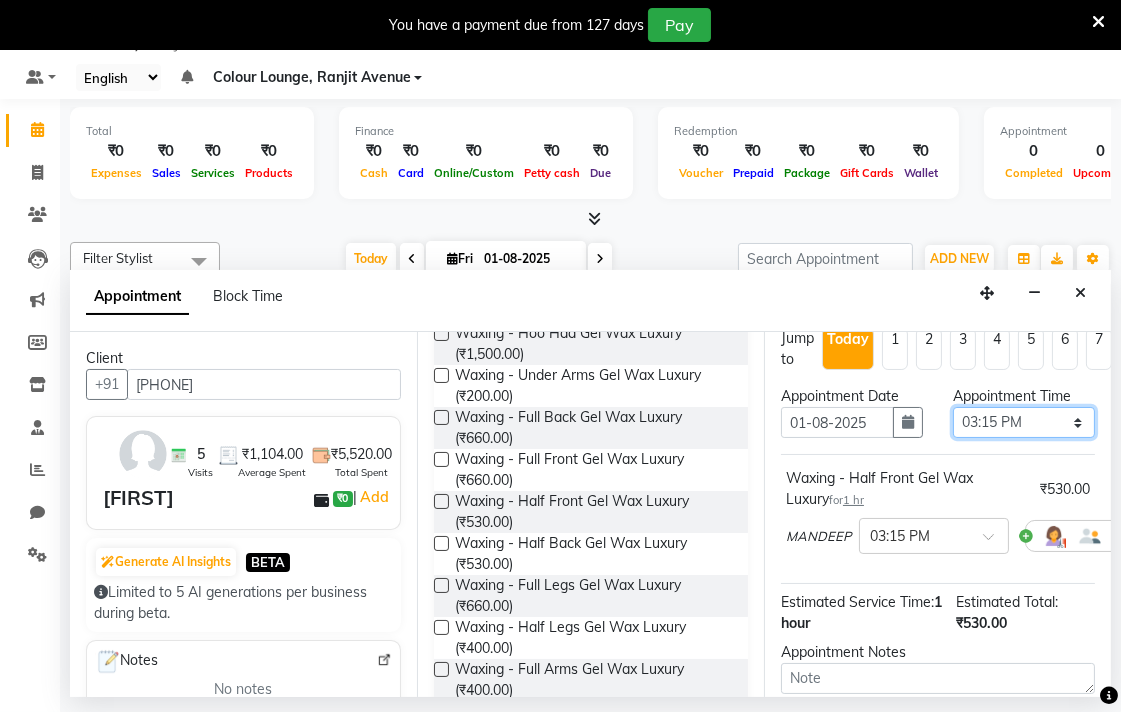 click on "Select 09:00 AM 09:15 AM 09:30 AM 09:45 AM 10:00 AM 10:15 AM 10:30 AM 10:45 AM 11:00 AM 11:15 AM 11:30 AM 11:45 AM 12:00 PM 12:15 PM 12:30 PM 12:45 PM 01:00 PM 01:15 PM 01:30 PM 01:45 PM 02:00 PM 02:15 PM 02:30 PM 02:45 PM 03:00 PM 03:15 PM 03:30 PM 03:45 PM 04:00 PM 04:15 PM 04:30 PM 04:45 PM 05:00 PM 05:15 PM 05:30 PM 05:45 PM 06:00 PM 06:15 PM 06:30 PM 06:45 PM 07:00 PM 07:15 PM 07:30 PM 07:45 PM 08:00 PM" at bounding box center [1024, 422] 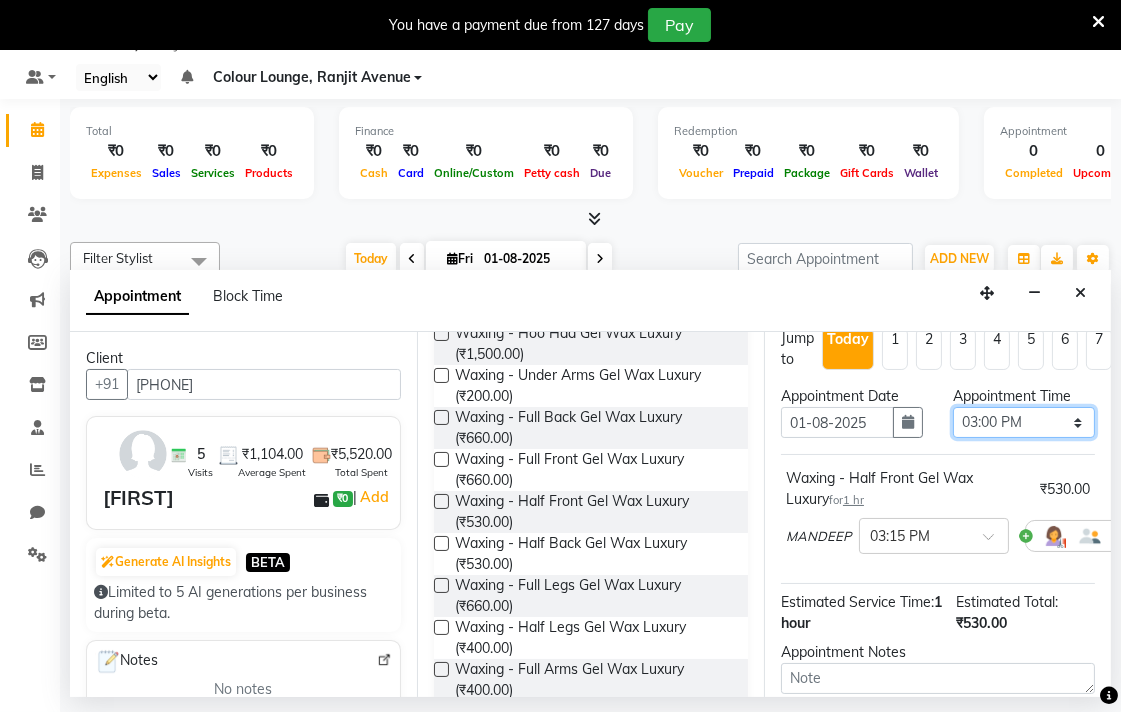 click on "Select 09:00 AM 09:15 AM 09:30 AM 09:45 AM 10:00 AM 10:15 AM 10:30 AM 10:45 AM 11:00 AM 11:15 AM 11:30 AM 11:45 AM 12:00 PM 12:15 PM 12:30 PM 12:45 PM 01:00 PM 01:15 PM 01:30 PM 01:45 PM 02:00 PM 02:15 PM 02:30 PM 02:45 PM 03:00 PM 03:15 PM 03:30 PM 03:45 PM 04:00 PM 04:15 PM 04:30 PM 04:45 PM 05:00 PM 05:15 PM 05:30 PM 05:45 PM 06:00 PM 06:15 PM 06:30 PM 06:45 PM 07:00 PM 07:15 PM 07:30 PM 07:45 PM 08:00 PM" at bounding box center [1024, 422] 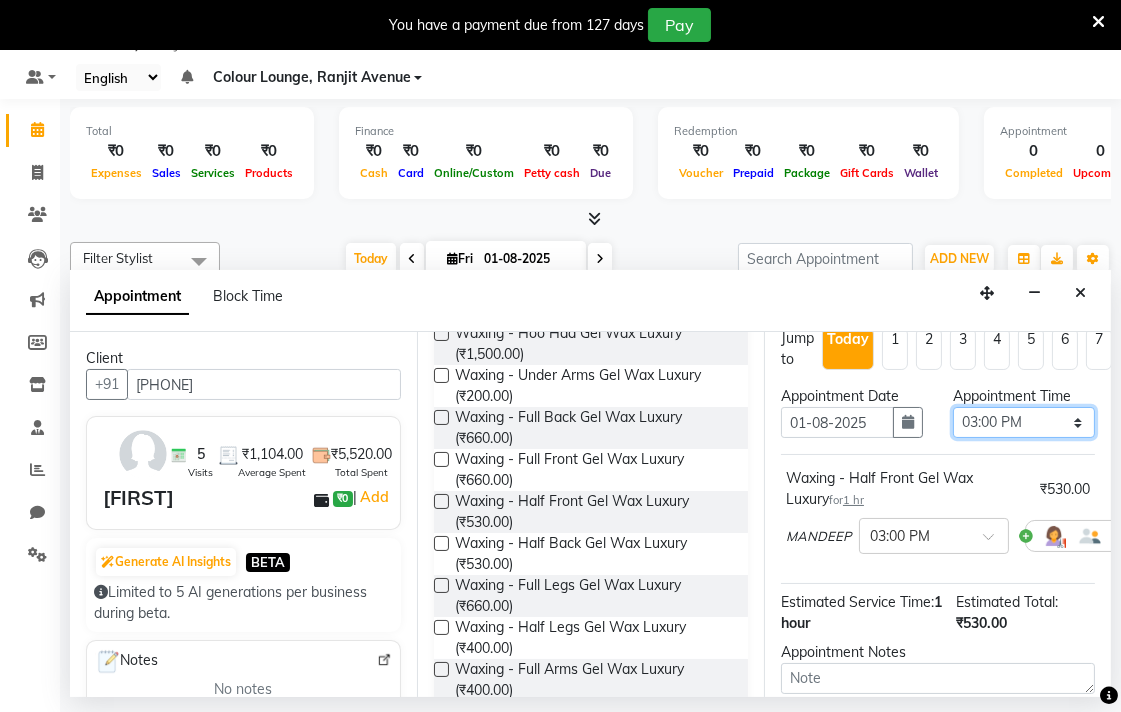 scroll, scrollTop: 236, scrollLeft: 0, axis: vertical 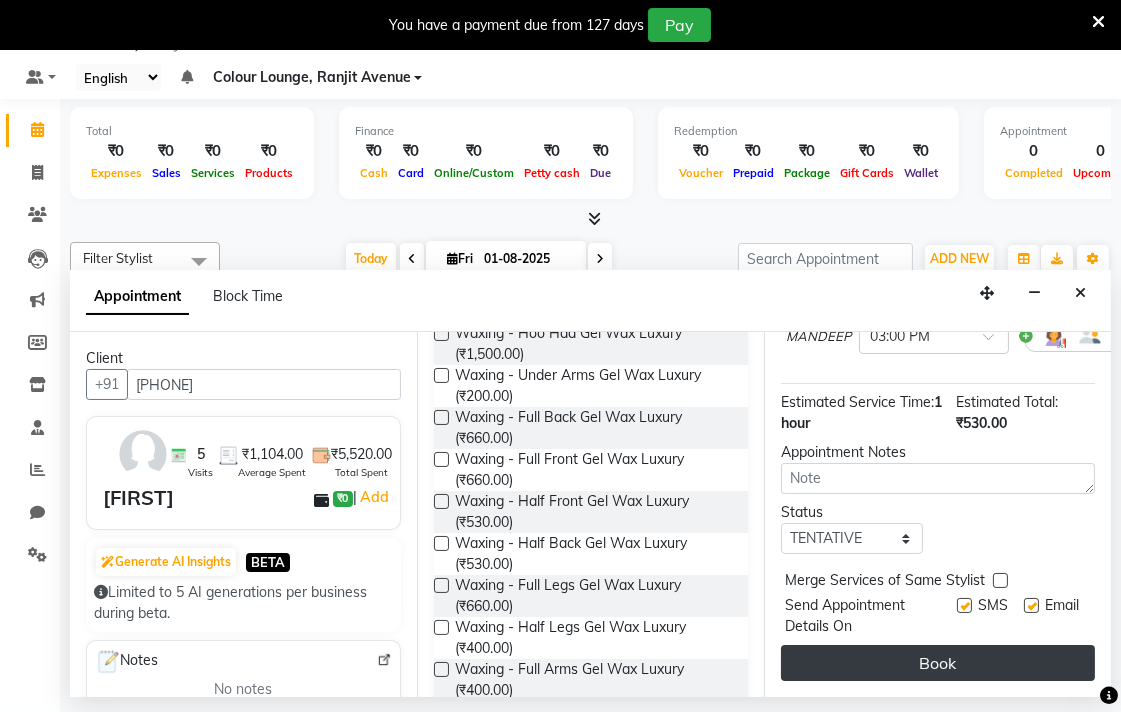 click on "Book" at bounding box center [938, 663] 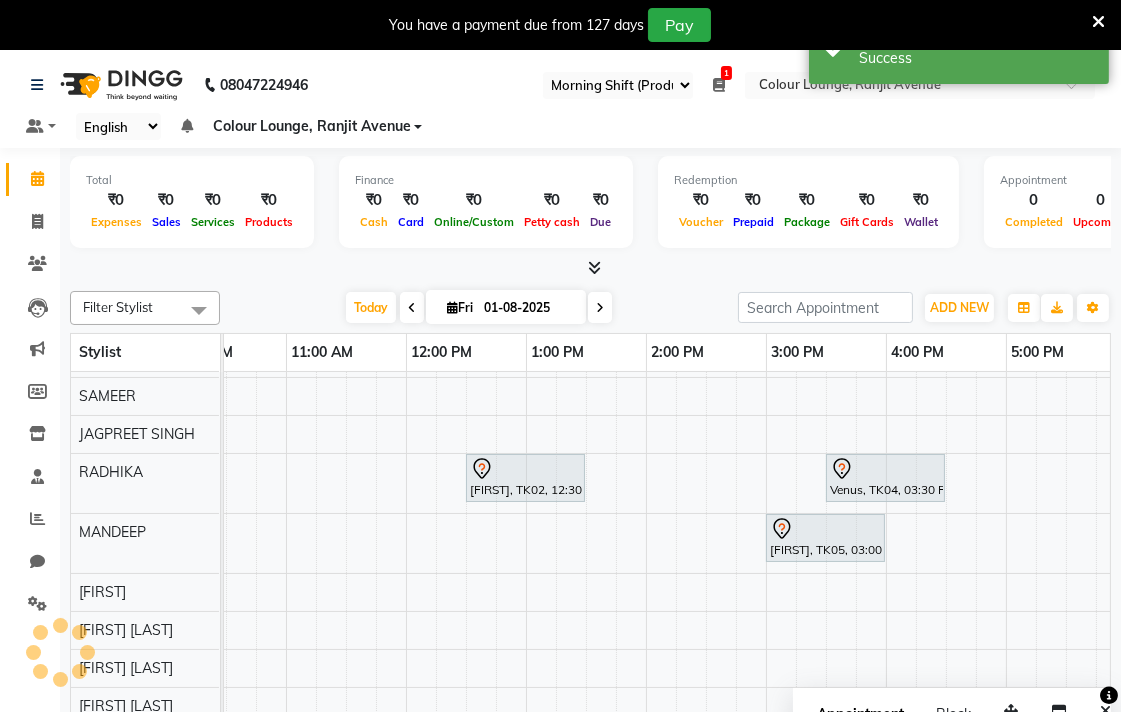 scroll, scrollTop: 0, scrollLeft: 0, axis: both 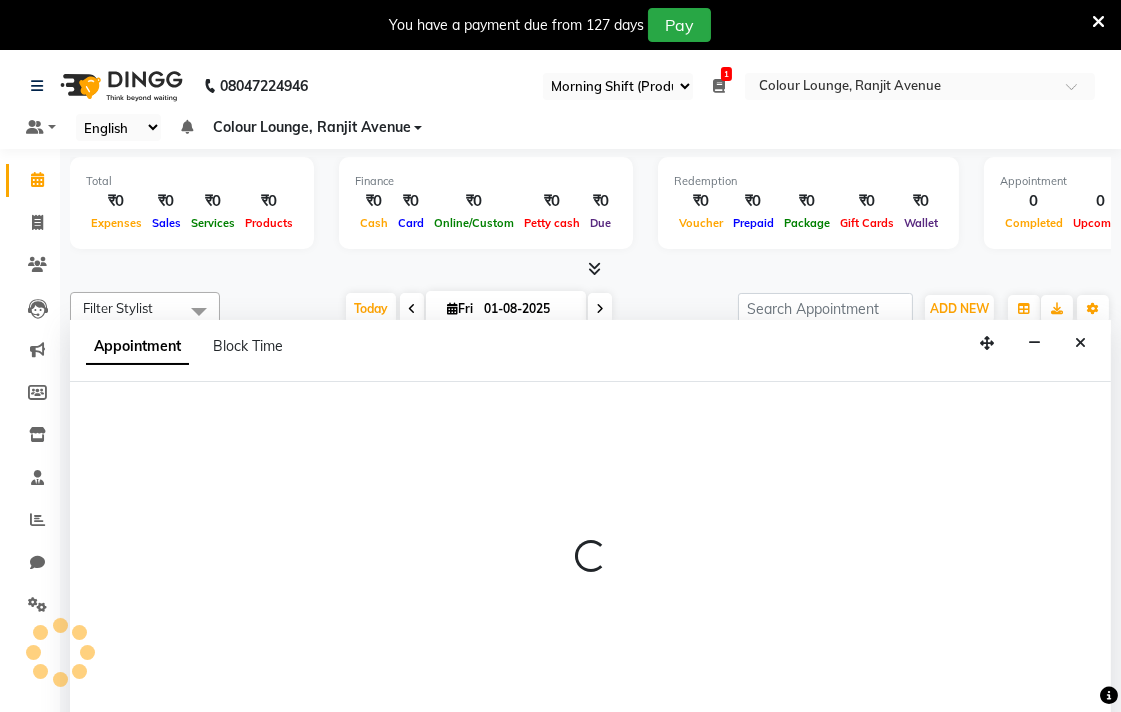 select on "70170" 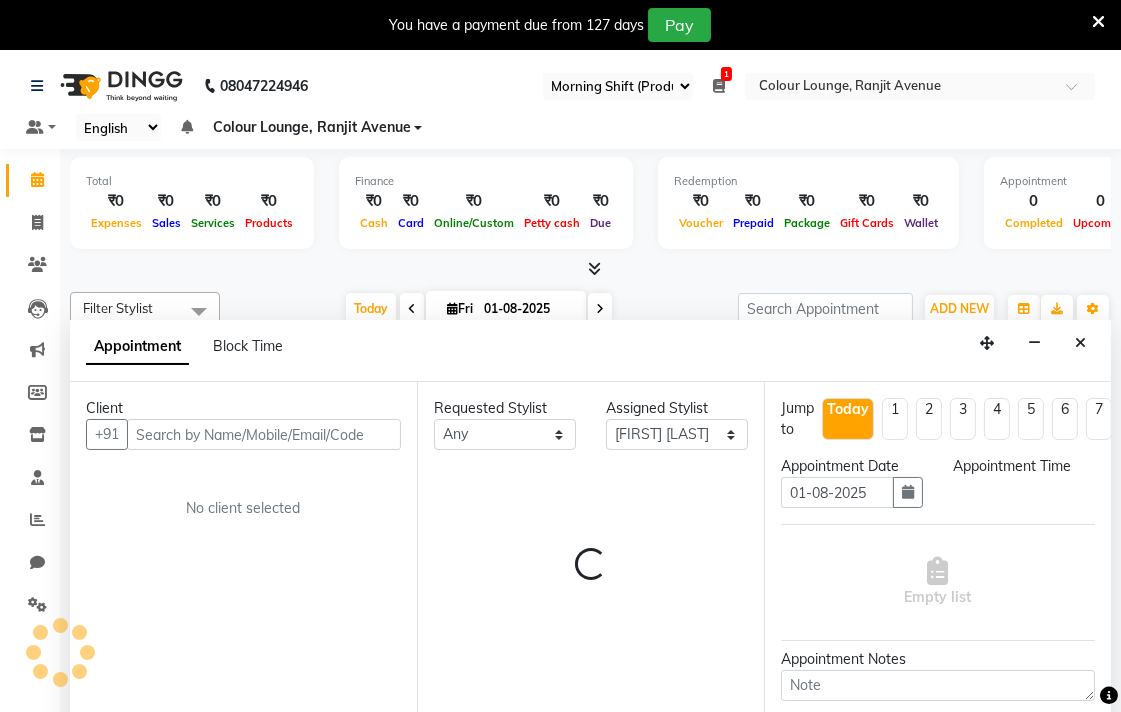 scroll, scrollTop: 50, scrollLeft: 0, axis: vertical 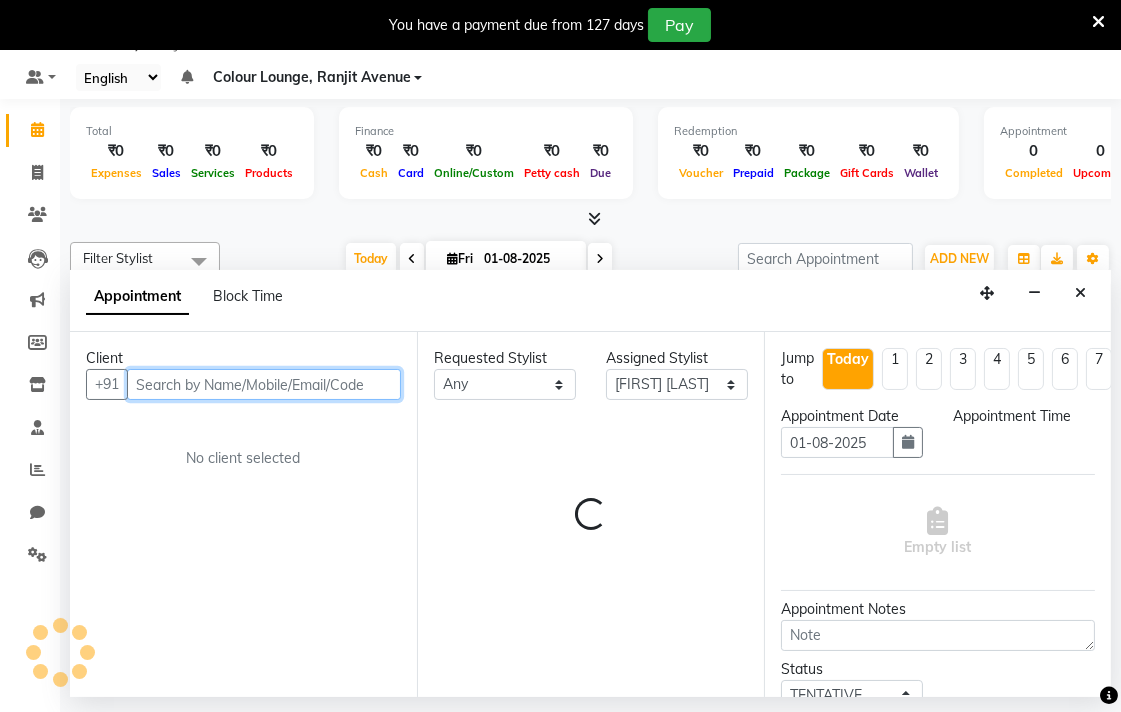 select on "990" 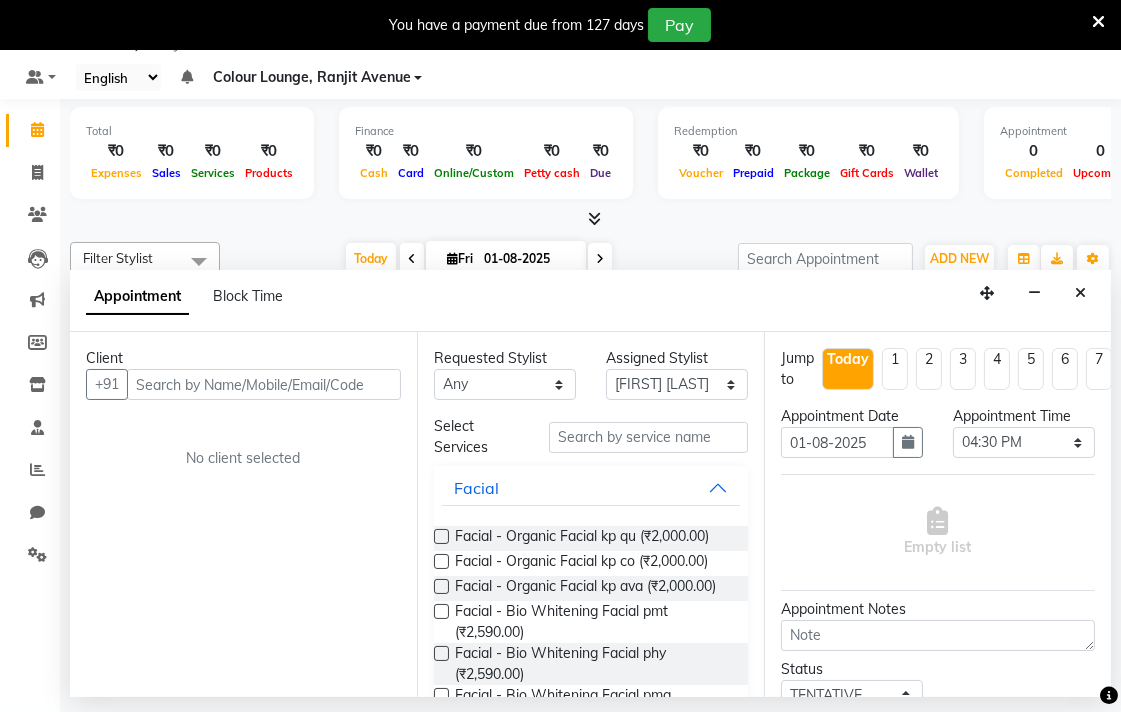 click on "Appointment Block Time" at bounding box center [590, 301] 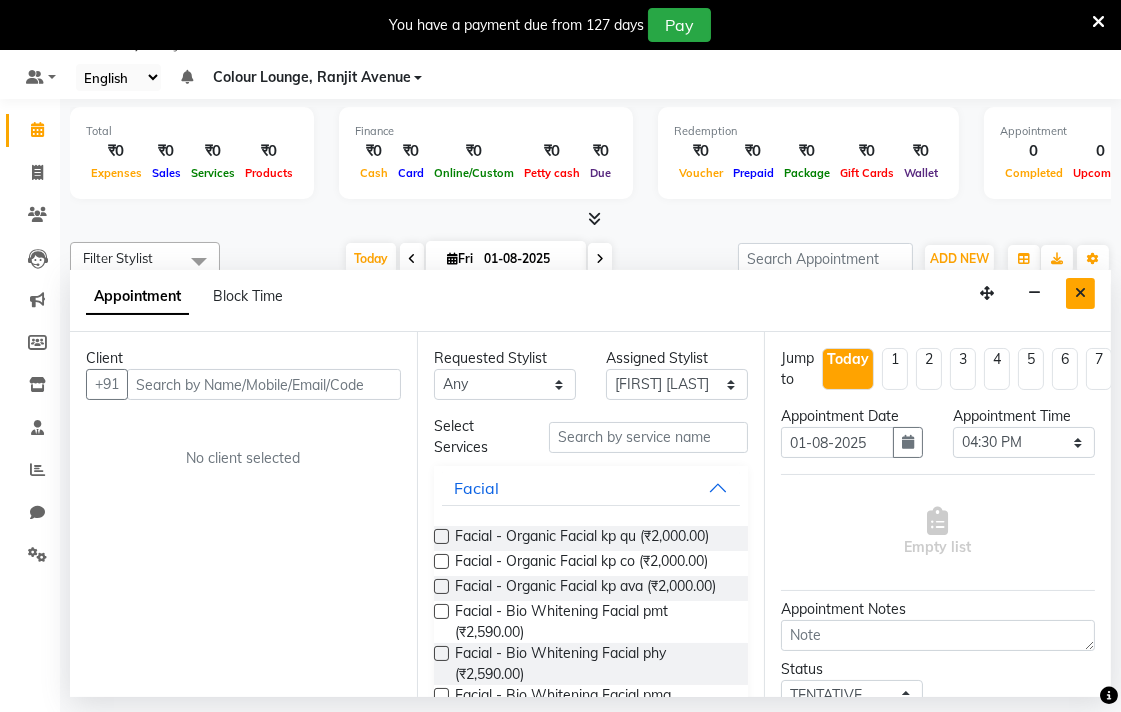 click at bounding box center [1080, 293] 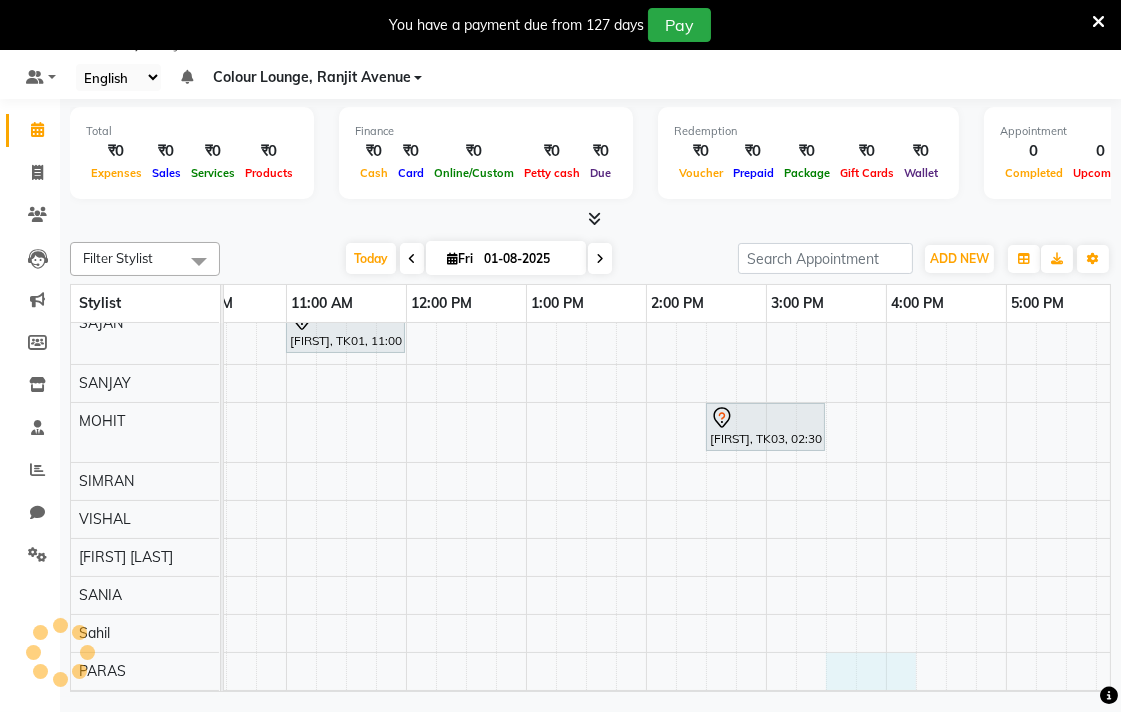 scroll, scrollTop: 565, scrollLeft: 298, axis: both 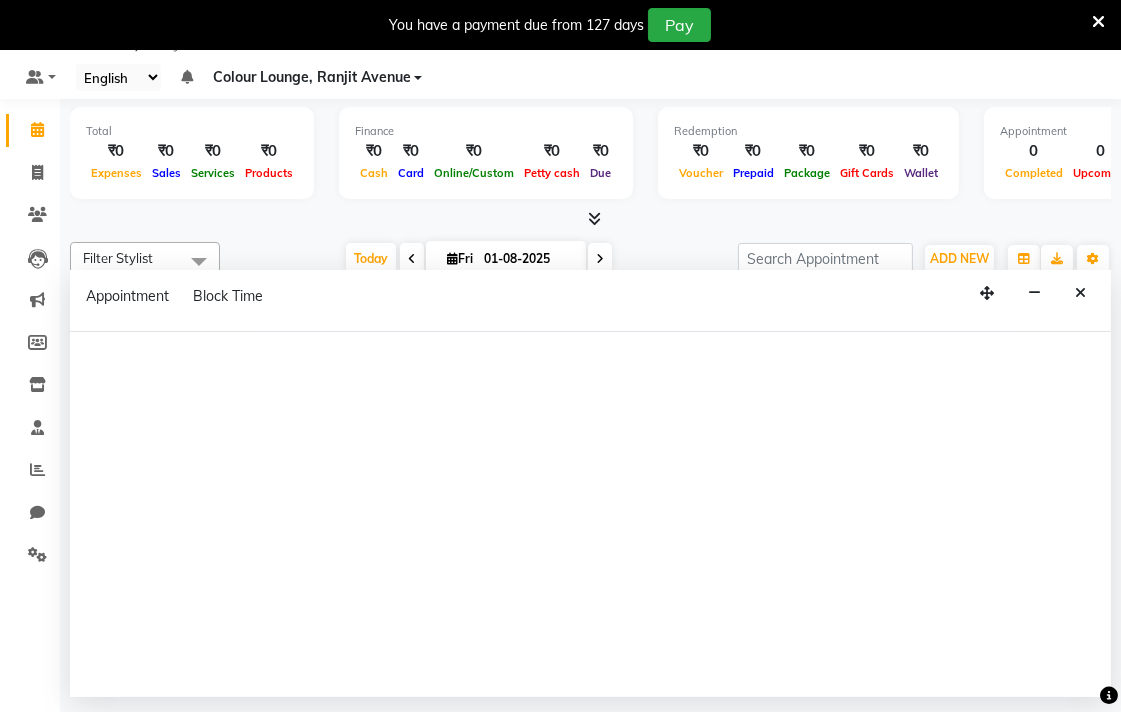 select on "70173" 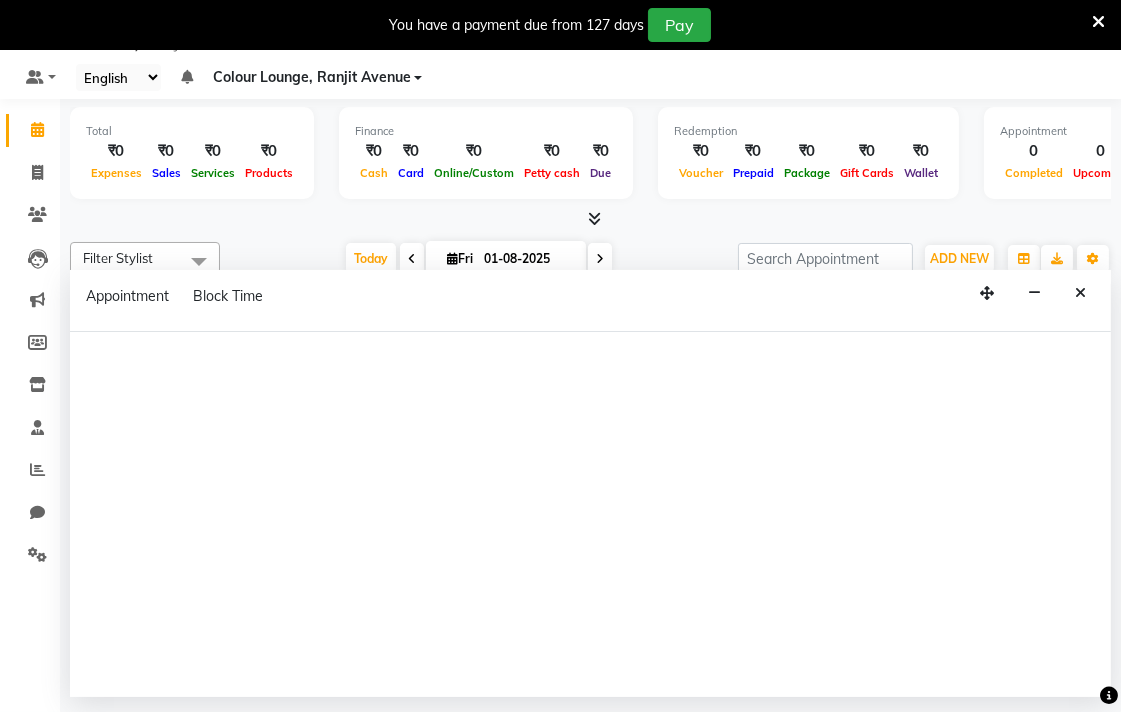 select on "930" 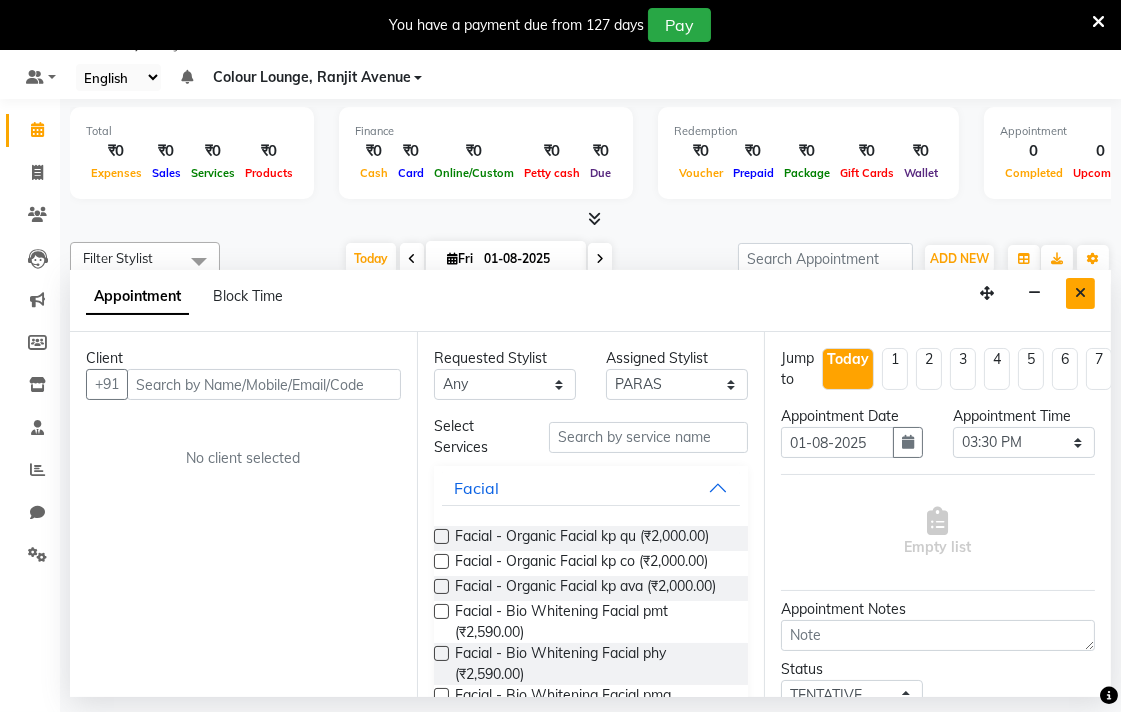 click at bounding box center [1080, 293] 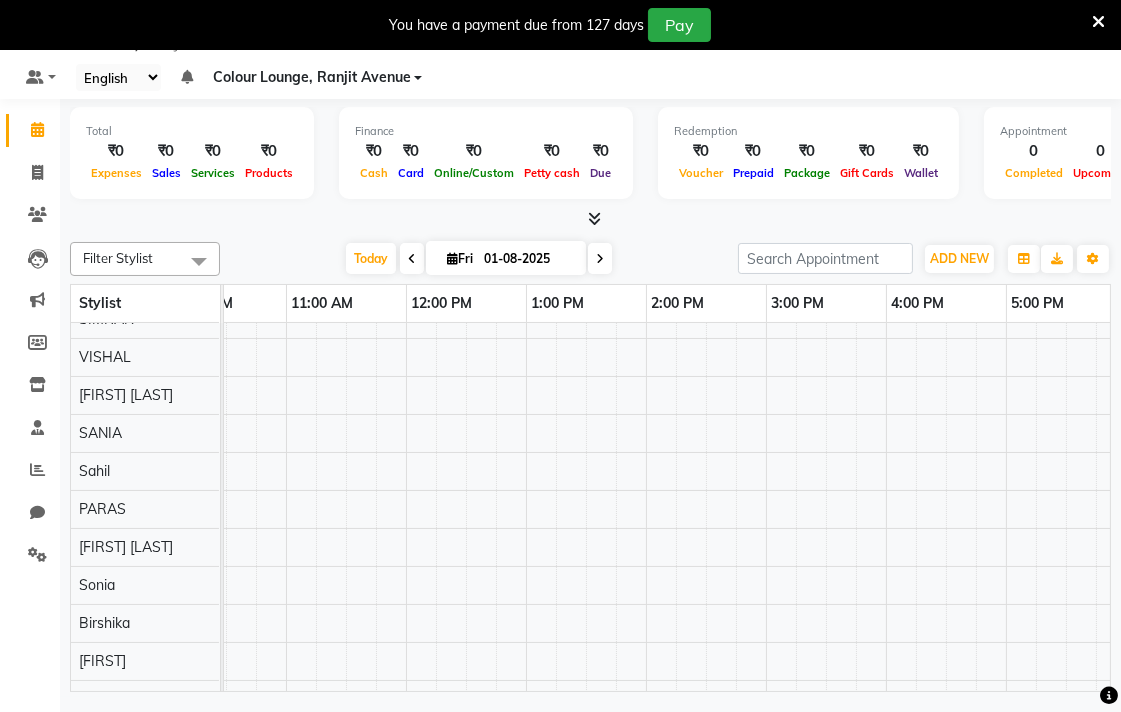 scroll, scrollTop: 604, scrollLeft: 425, axis: both 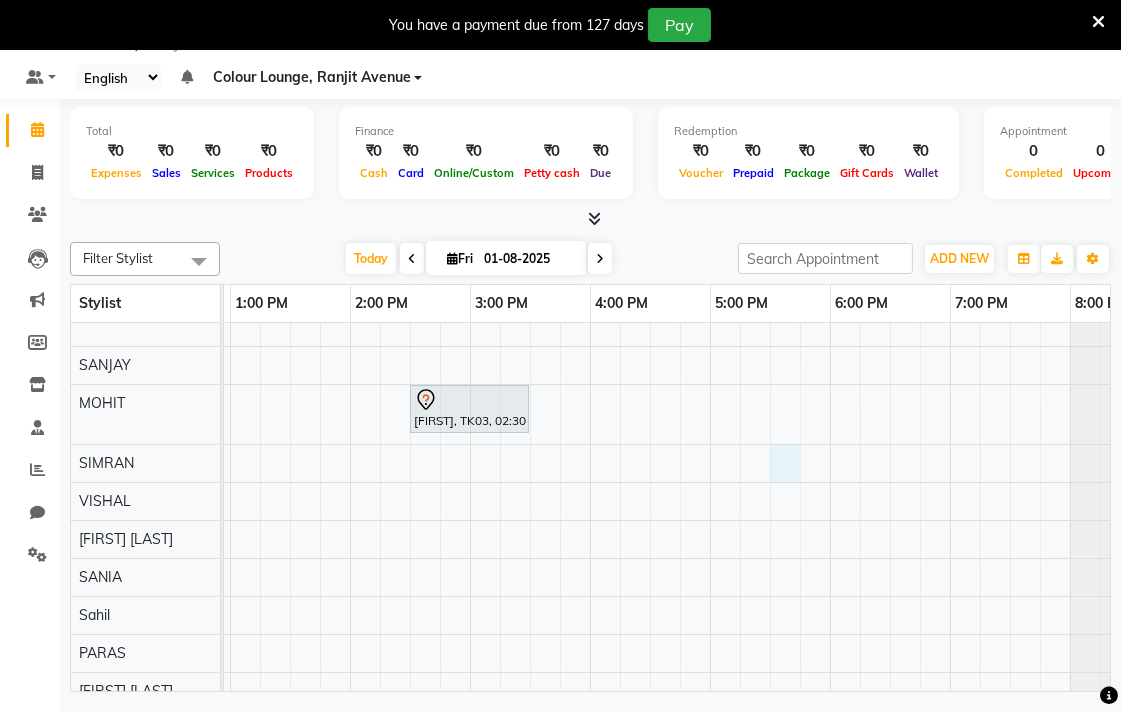 select on "70167" 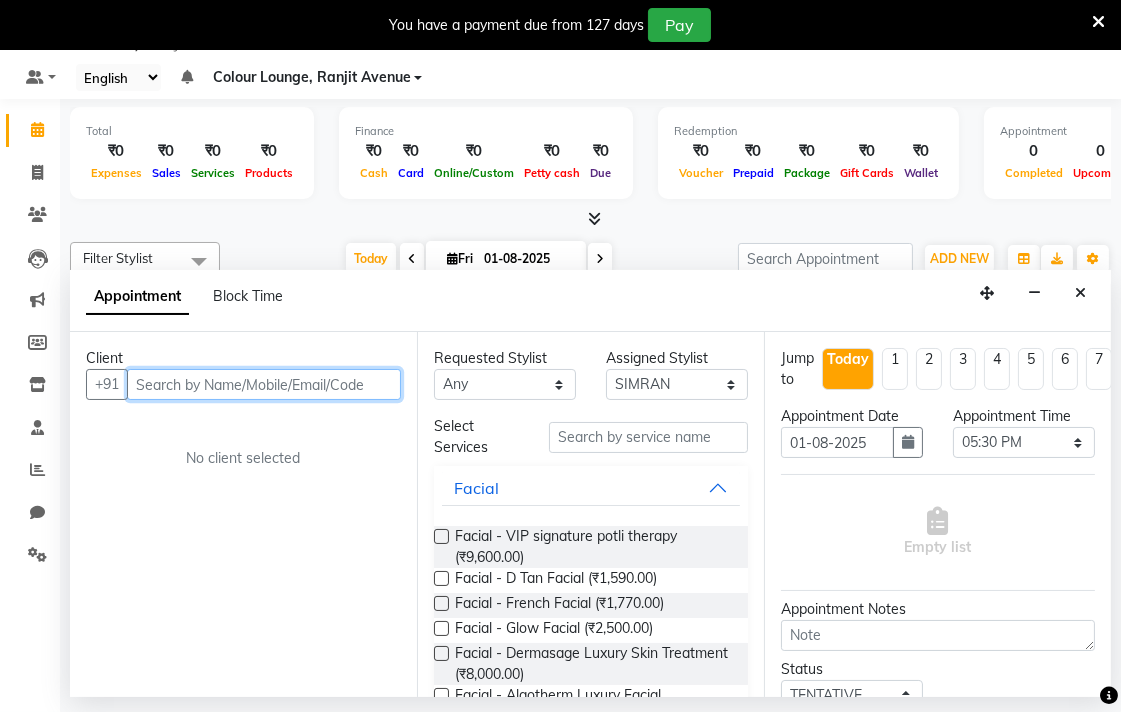 click at bounding box center [264, 384] 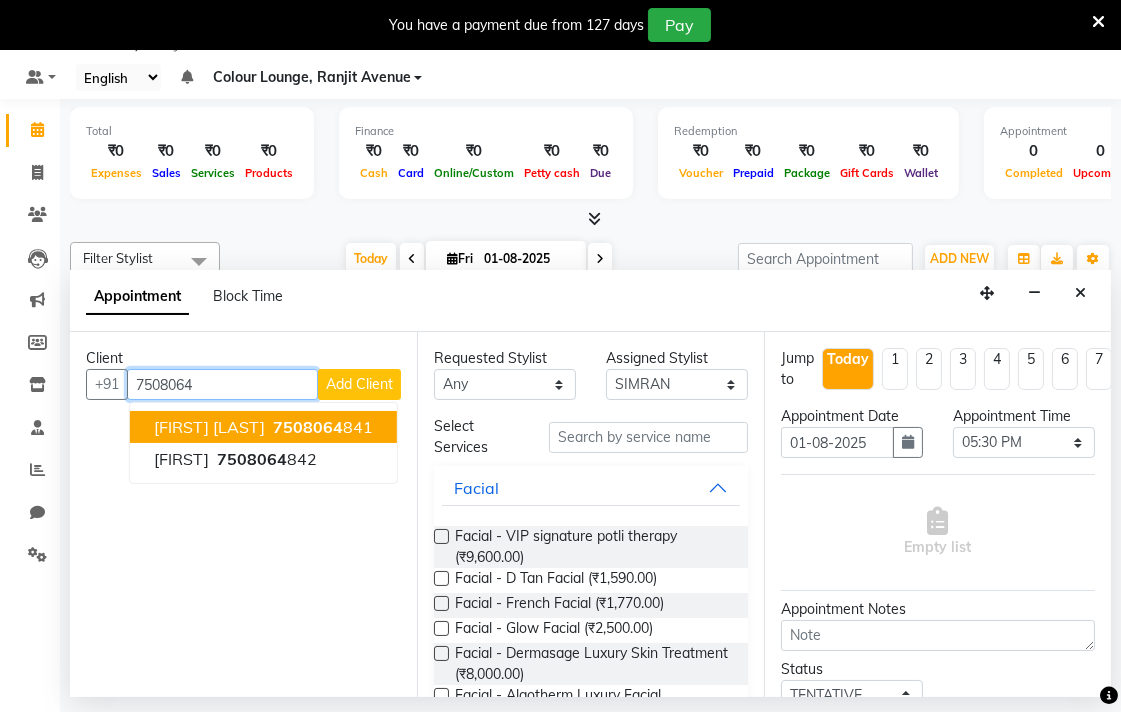 click on "[PHONE]" at bounding box center [321, 427] 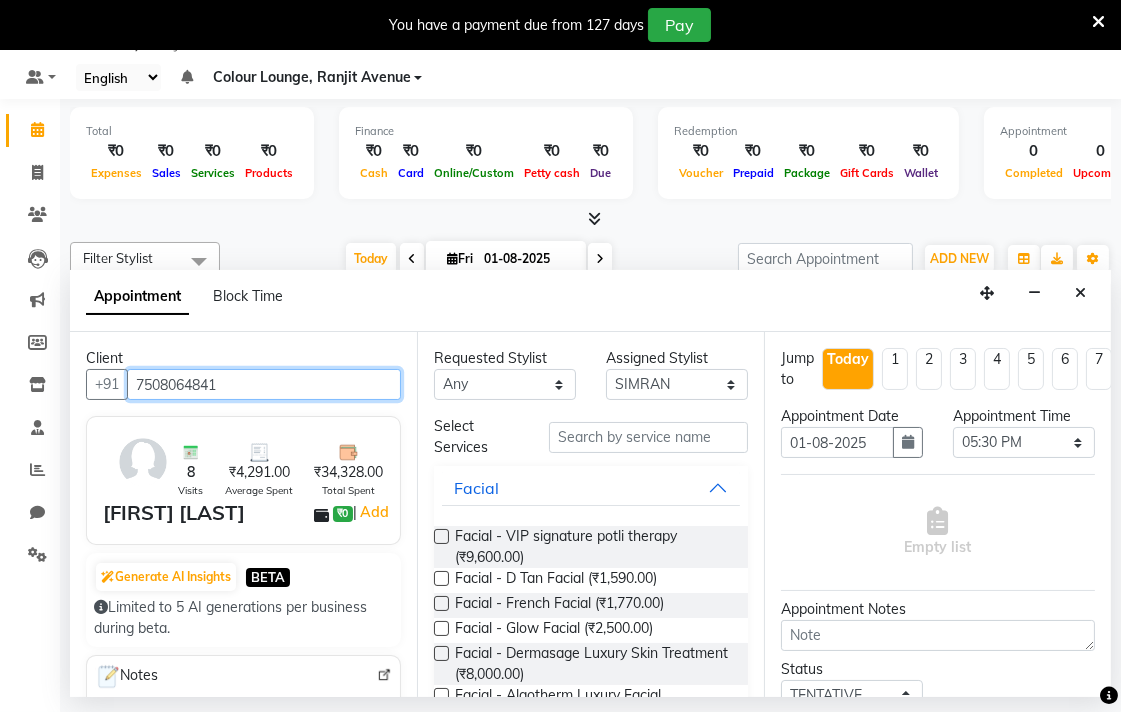 type on "7508064841" 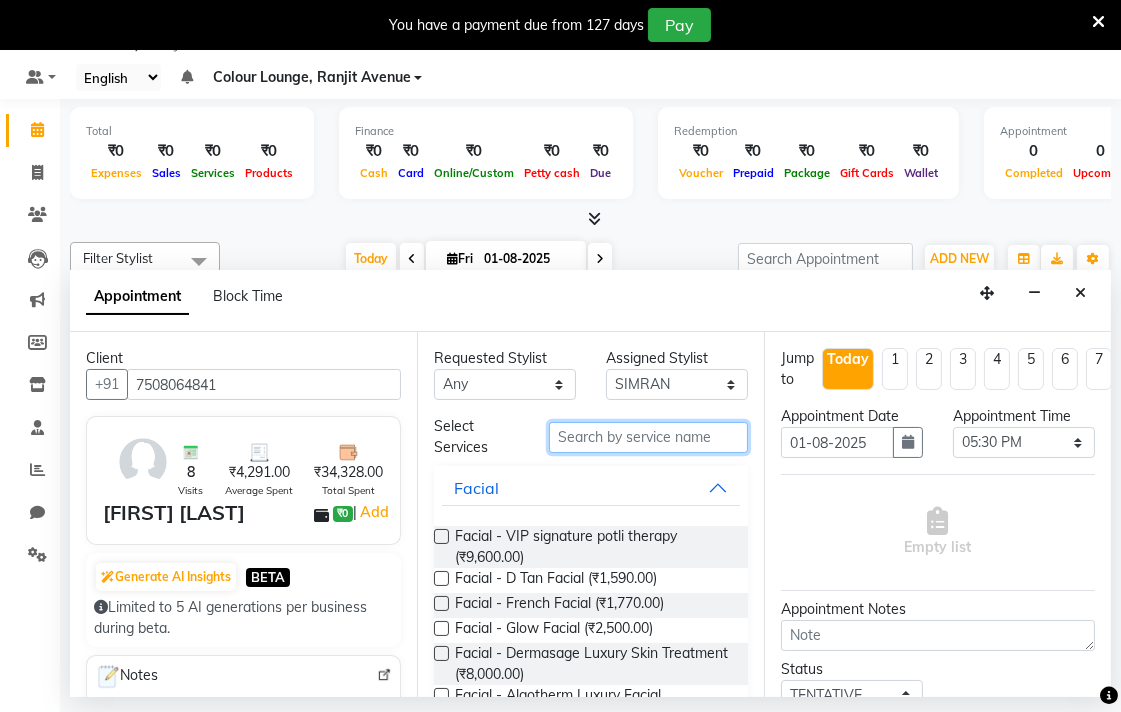 click at bounding box center [648, 437] 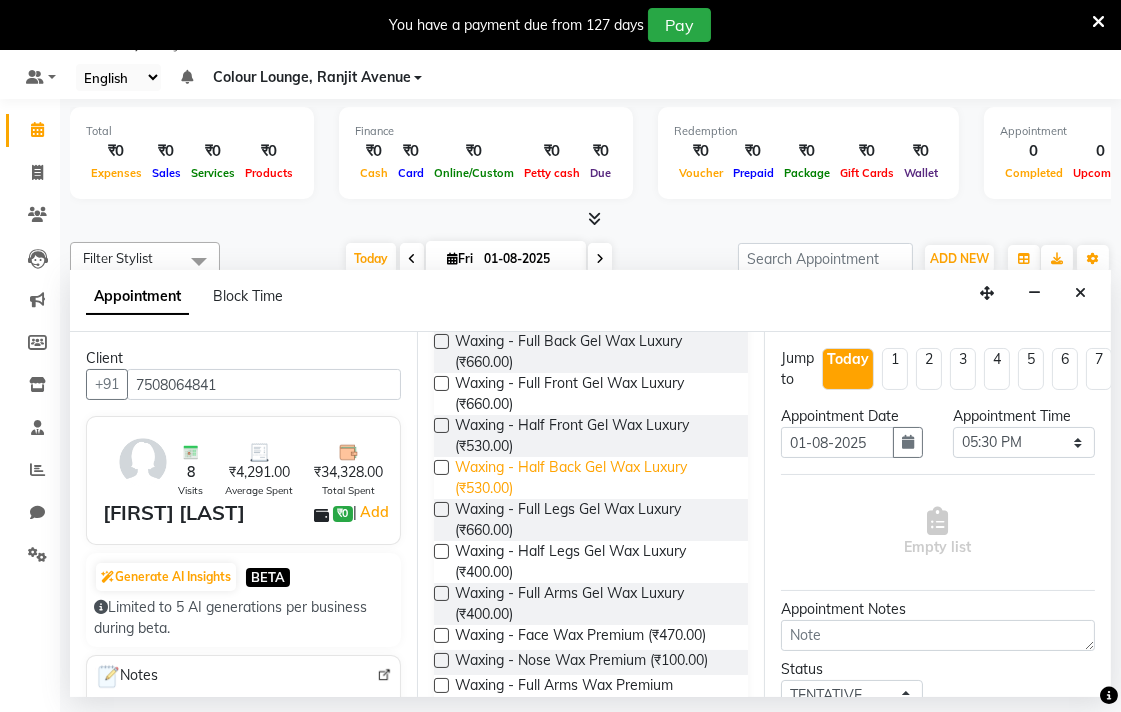 type on "Wax" 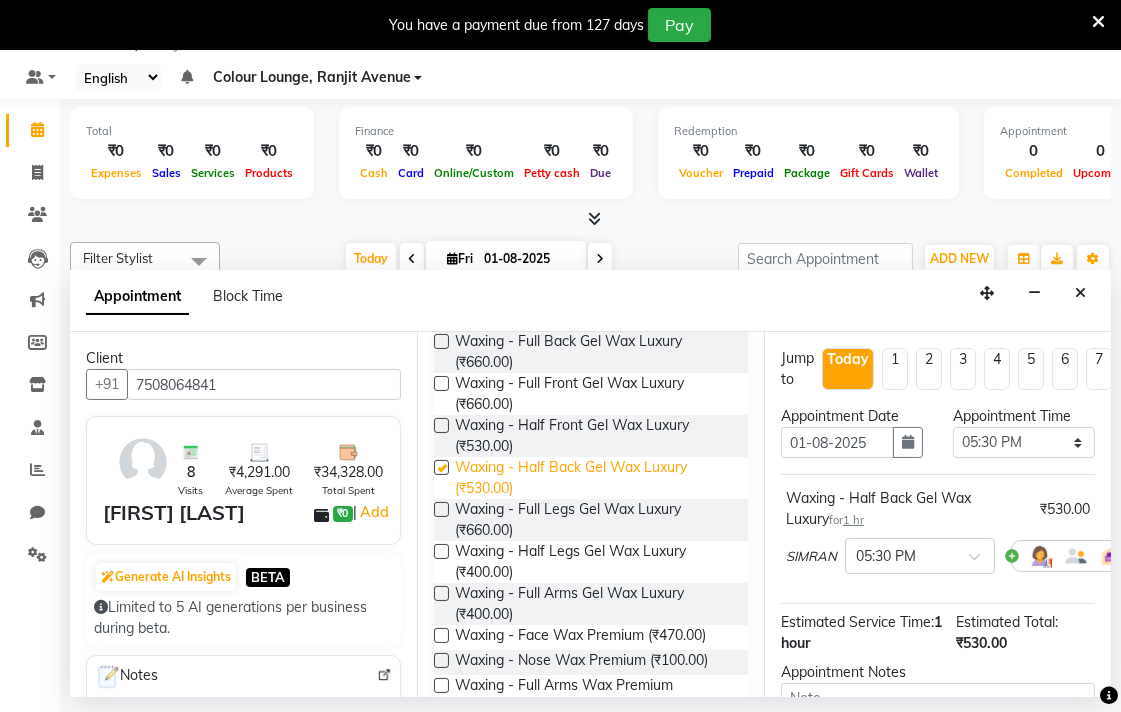 checkbox on "false" 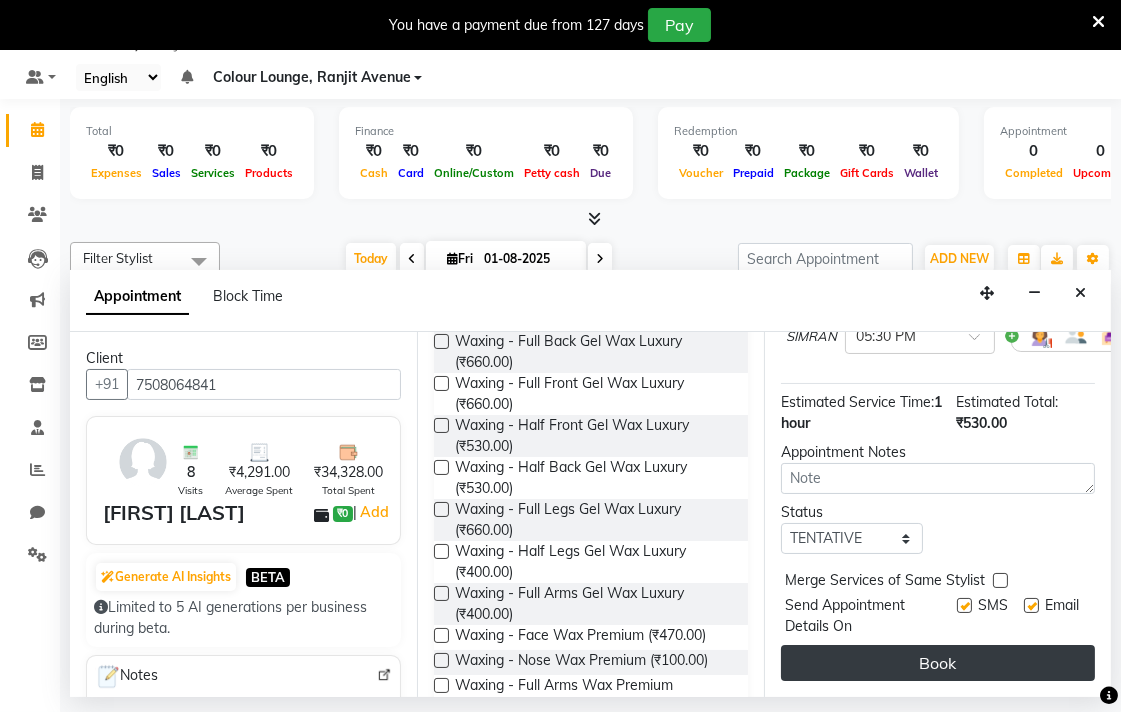 click on "Book" at bounding box center (938, 663) 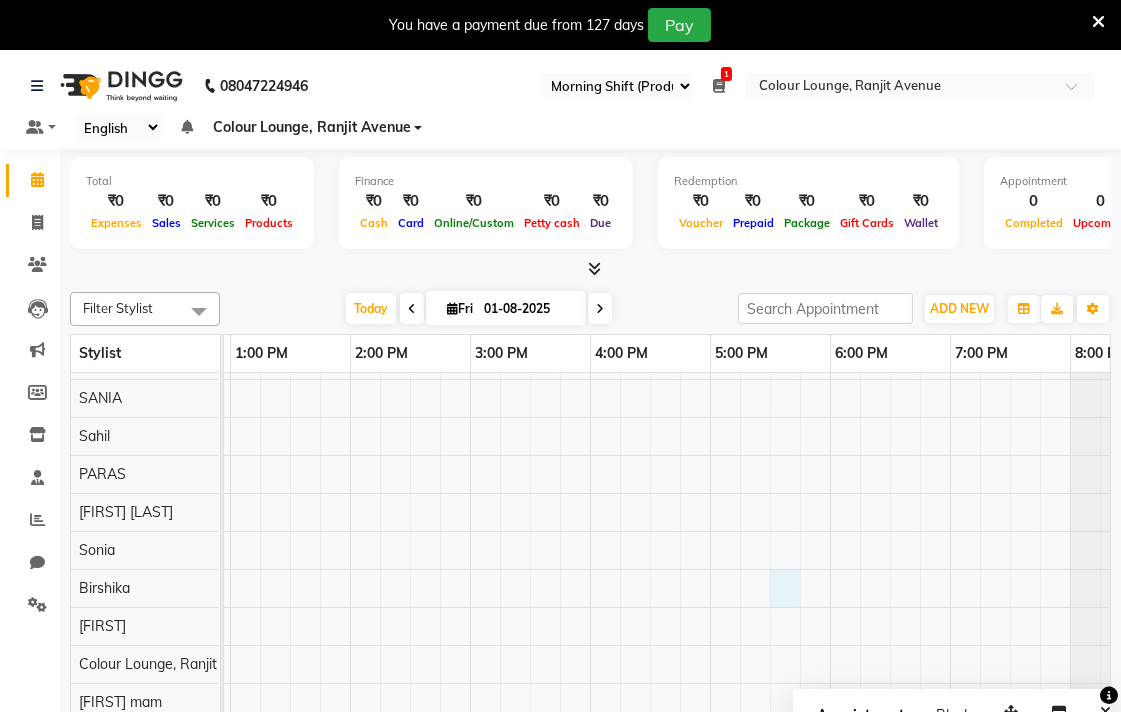 click at bounding box center (785, 588) 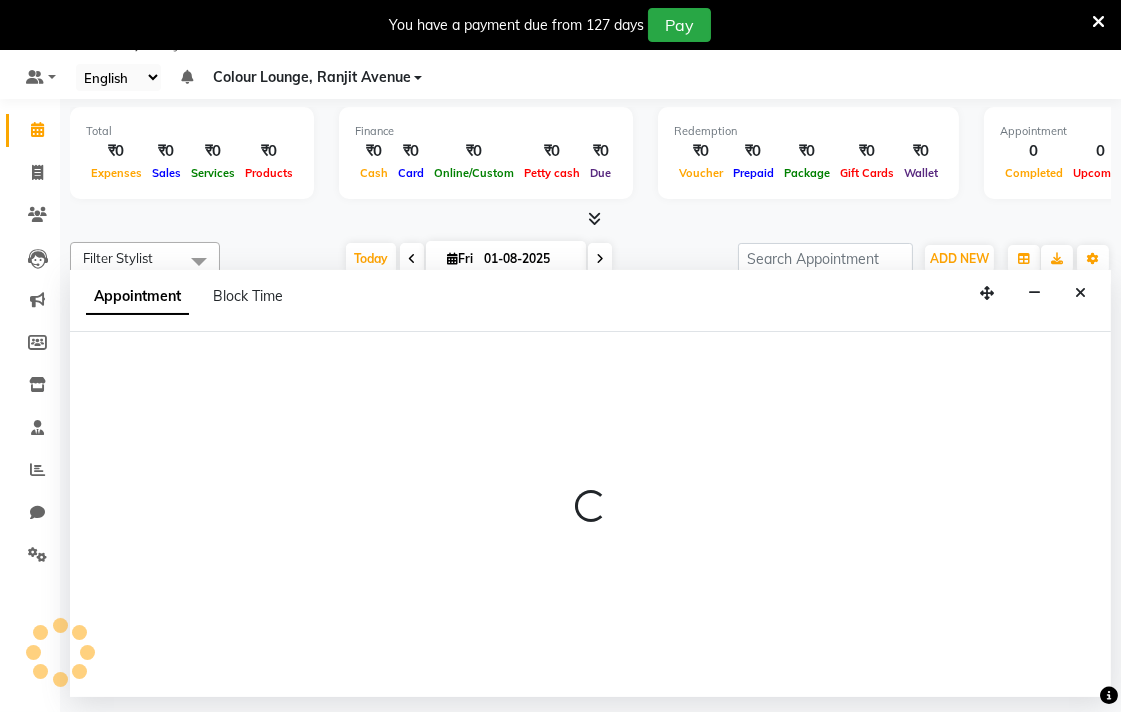 select on "70176" 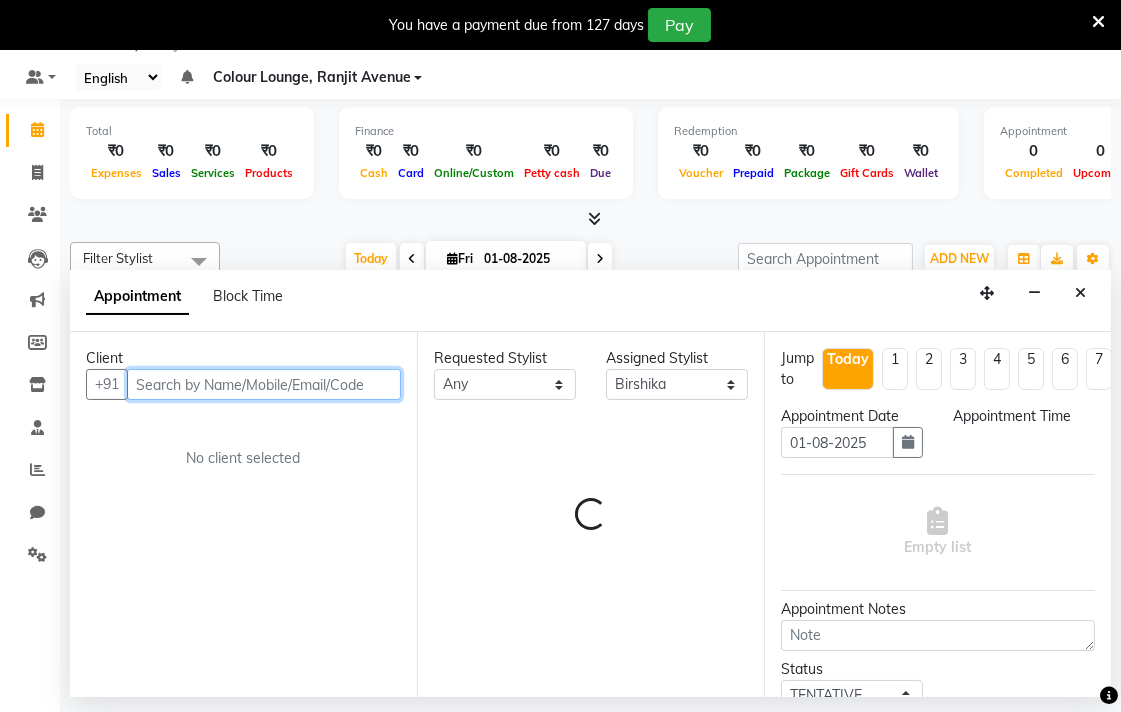 select on "1050" 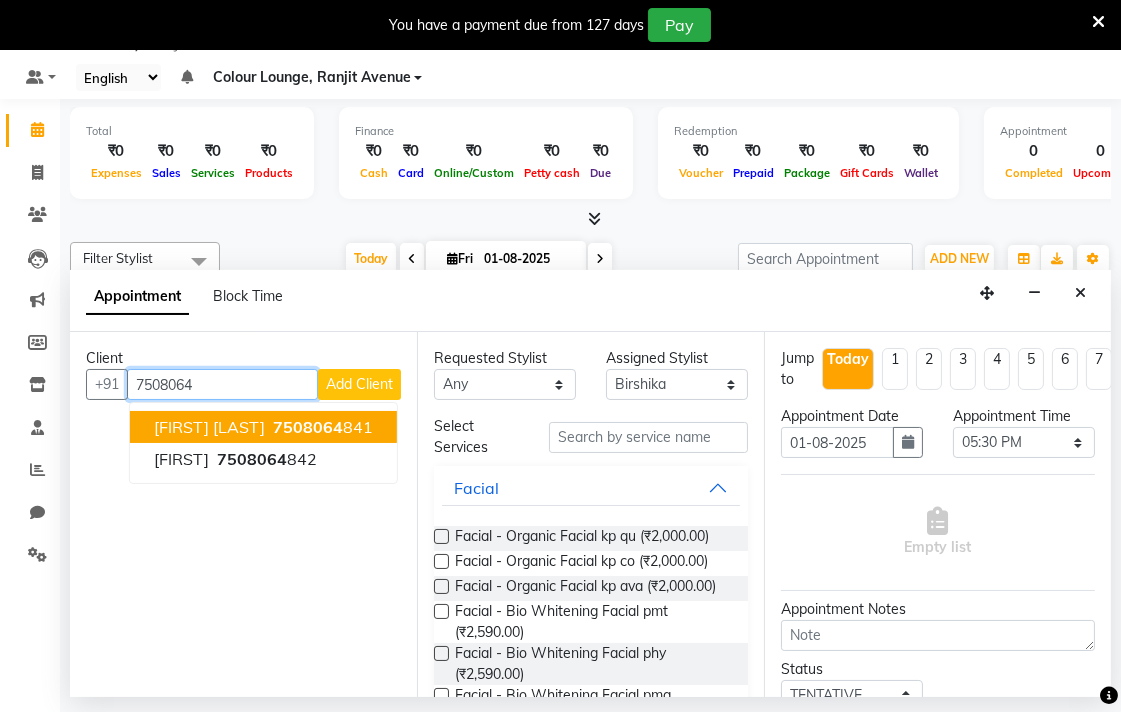 click on "7508064" at bounding box center [308, 427] 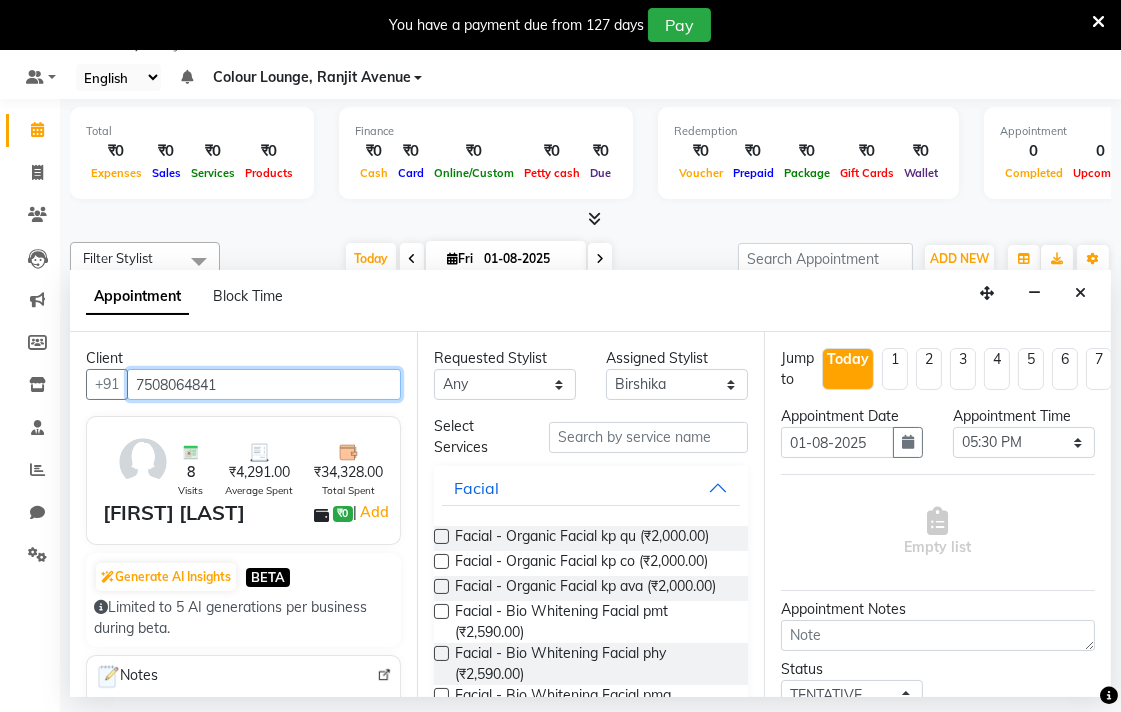 type on "7508064841" 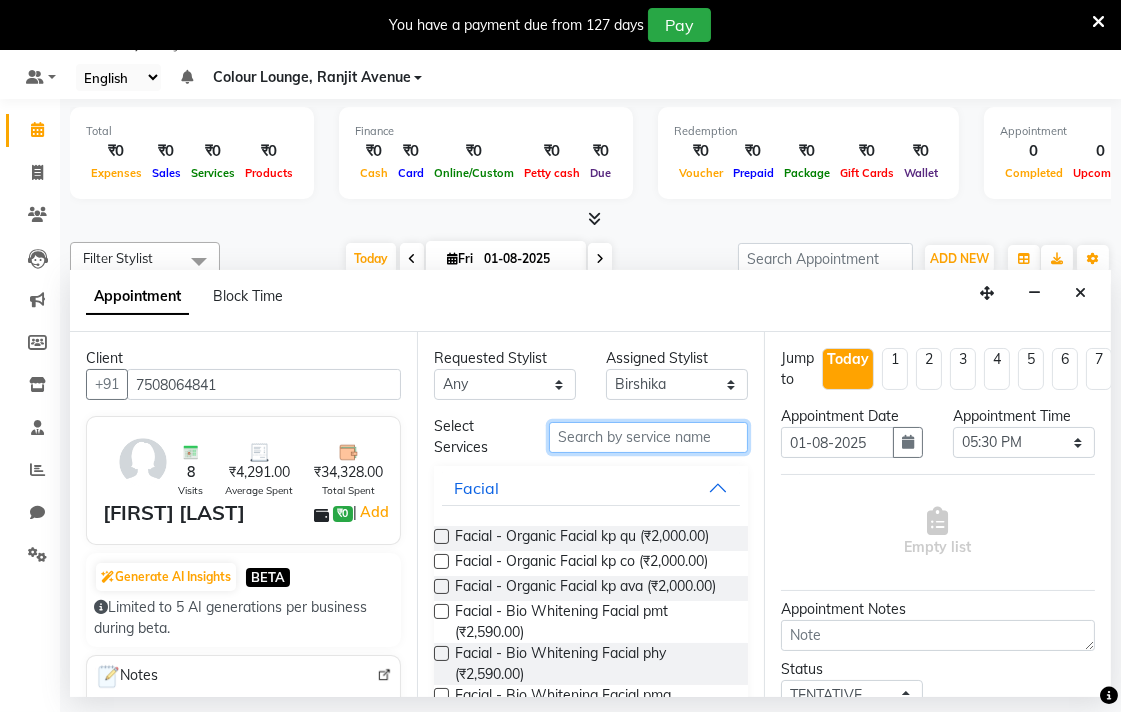 click at bounding box center (648, 437) 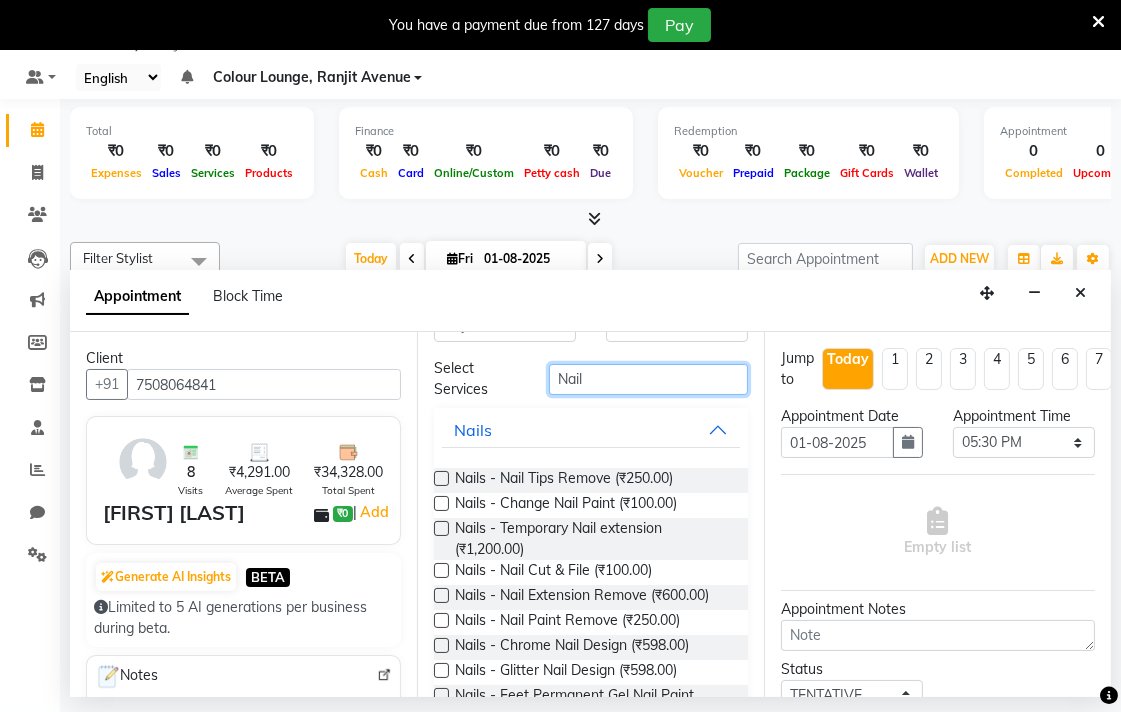 type on "Nail" 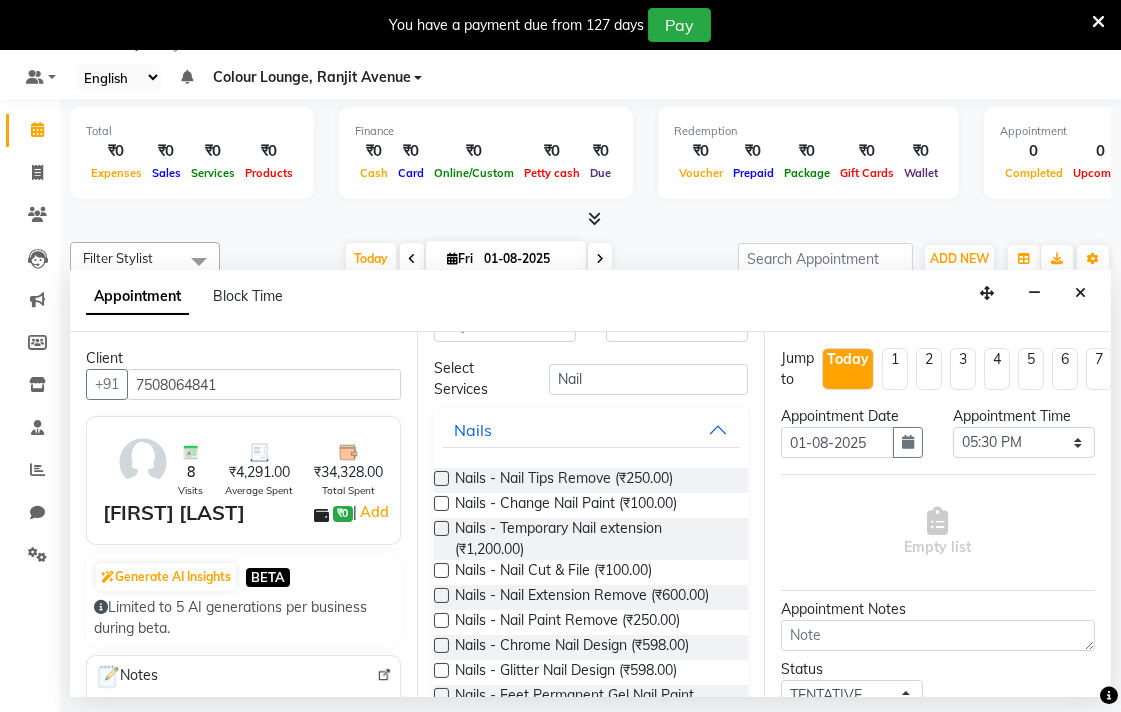 click at bounding box center (441, 528) 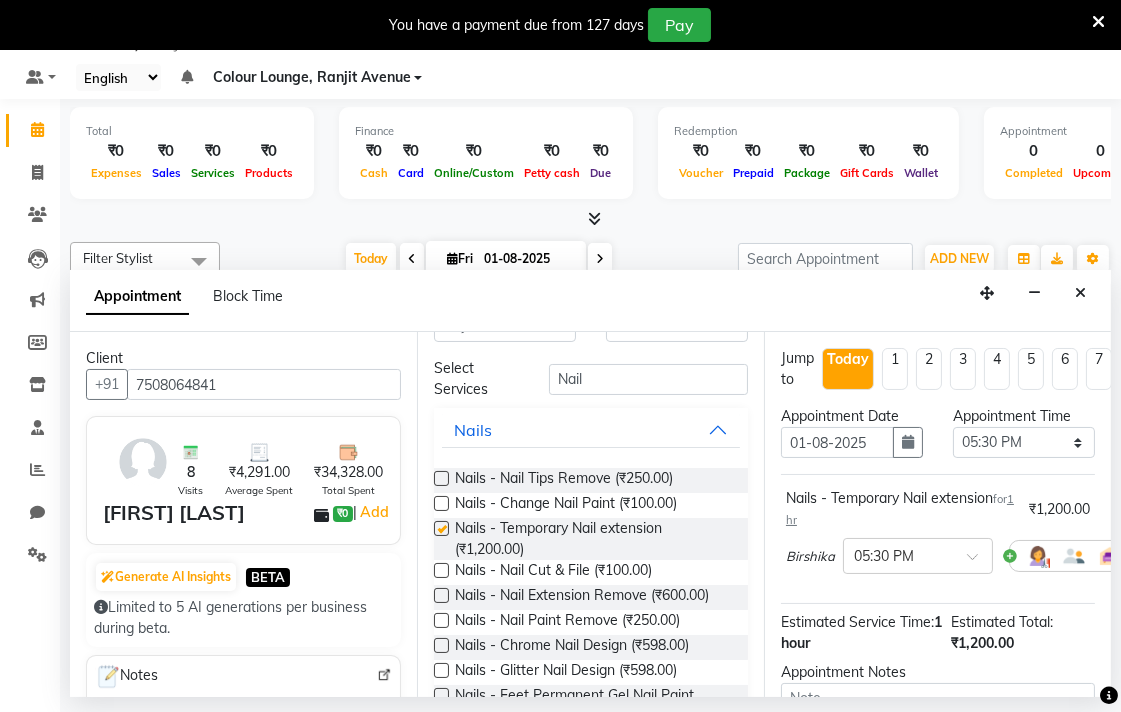 checkbox on "false" 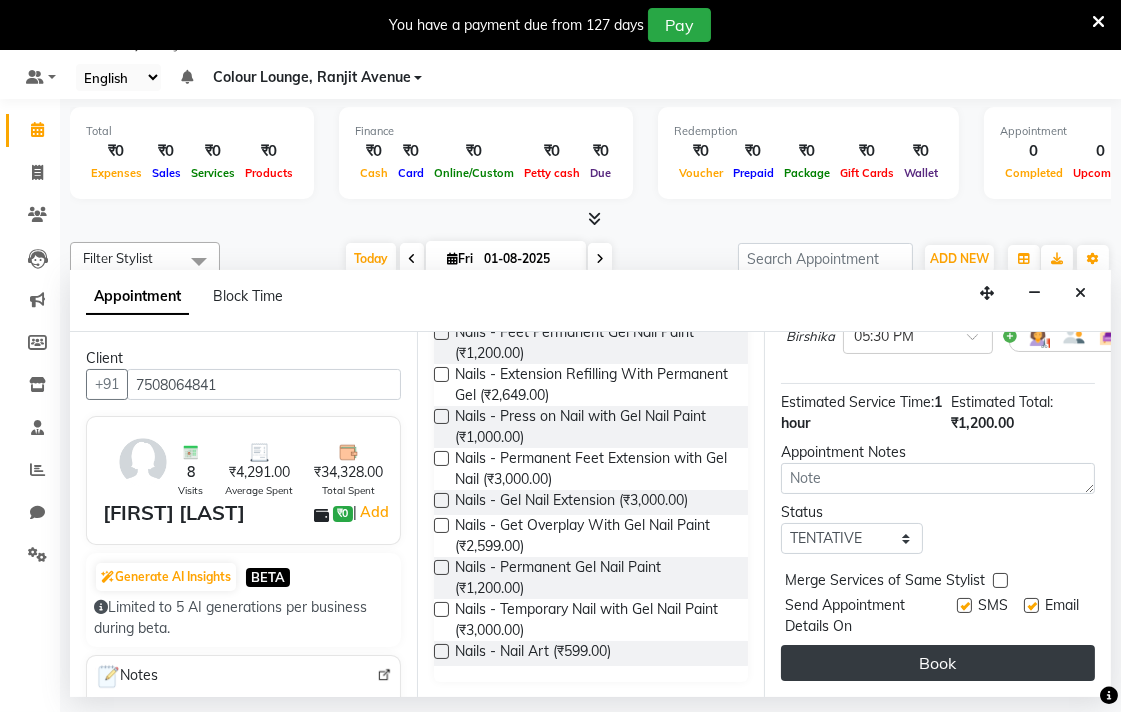click on "Book" at bounding box center [938, 663] 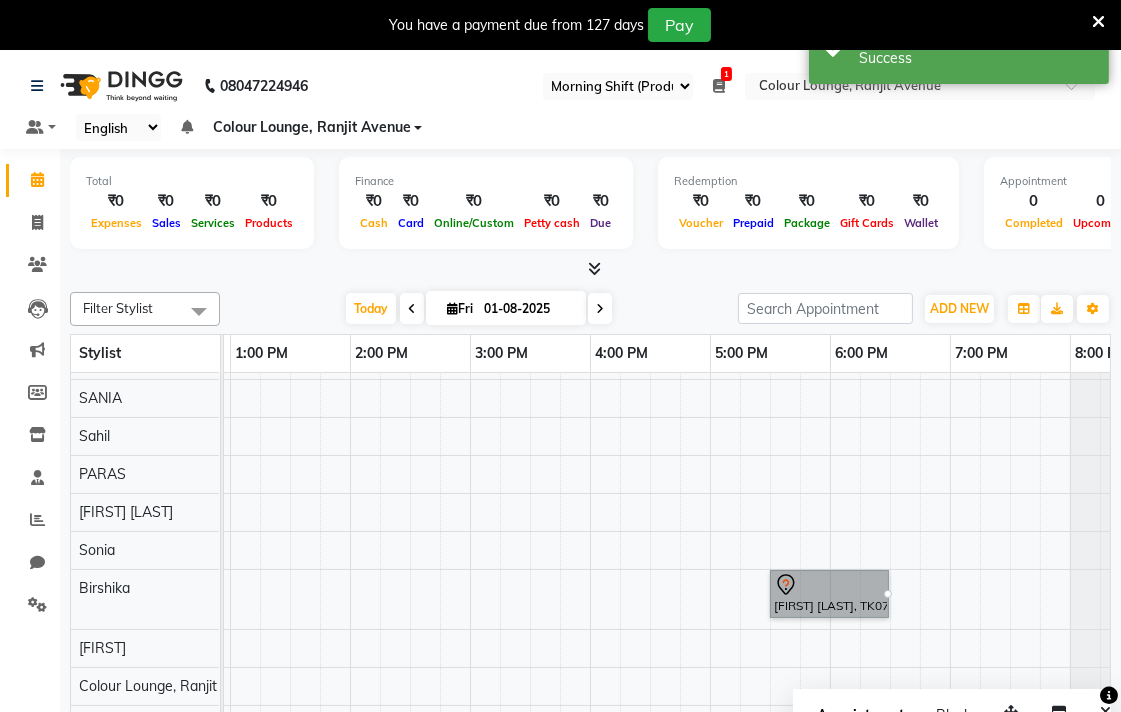 click at bounding box center (995, 354) 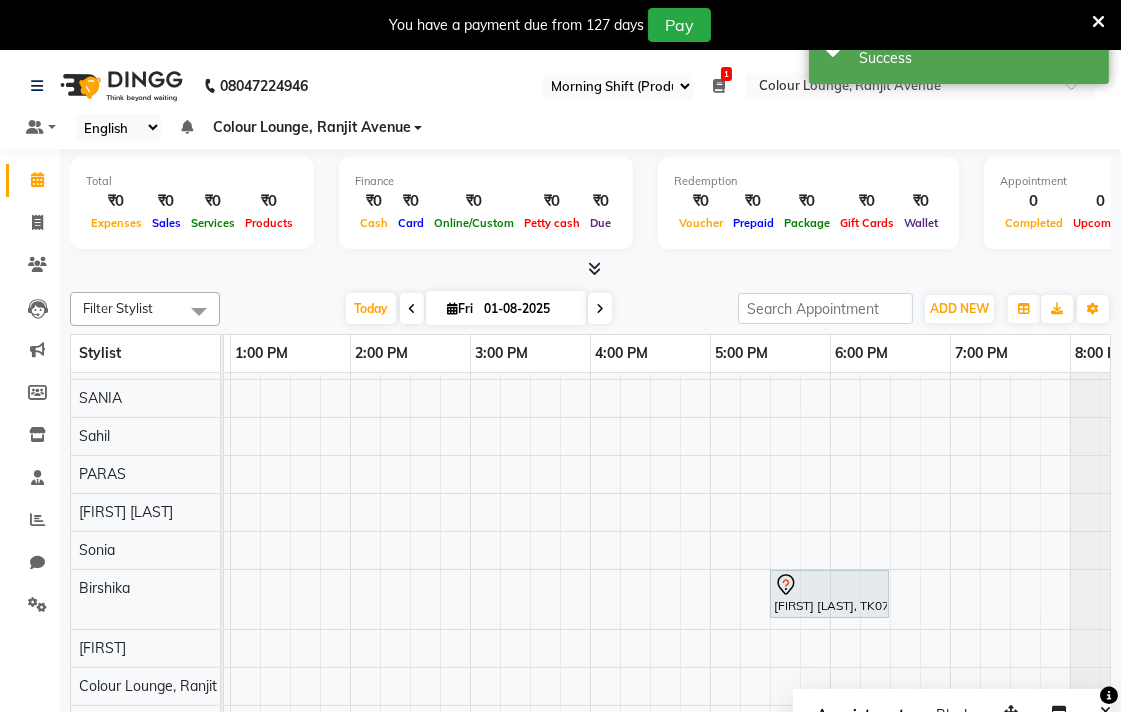 click at bounding box center (829, 585) 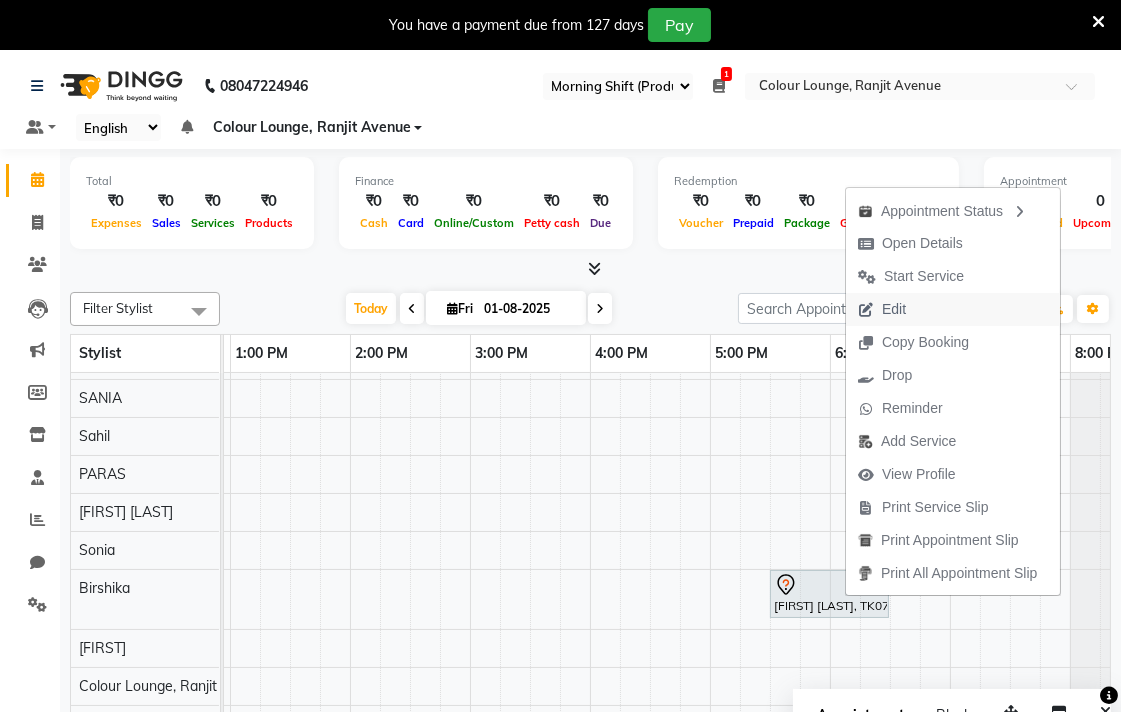 click on "Edit" at bounding box center [953, 309] 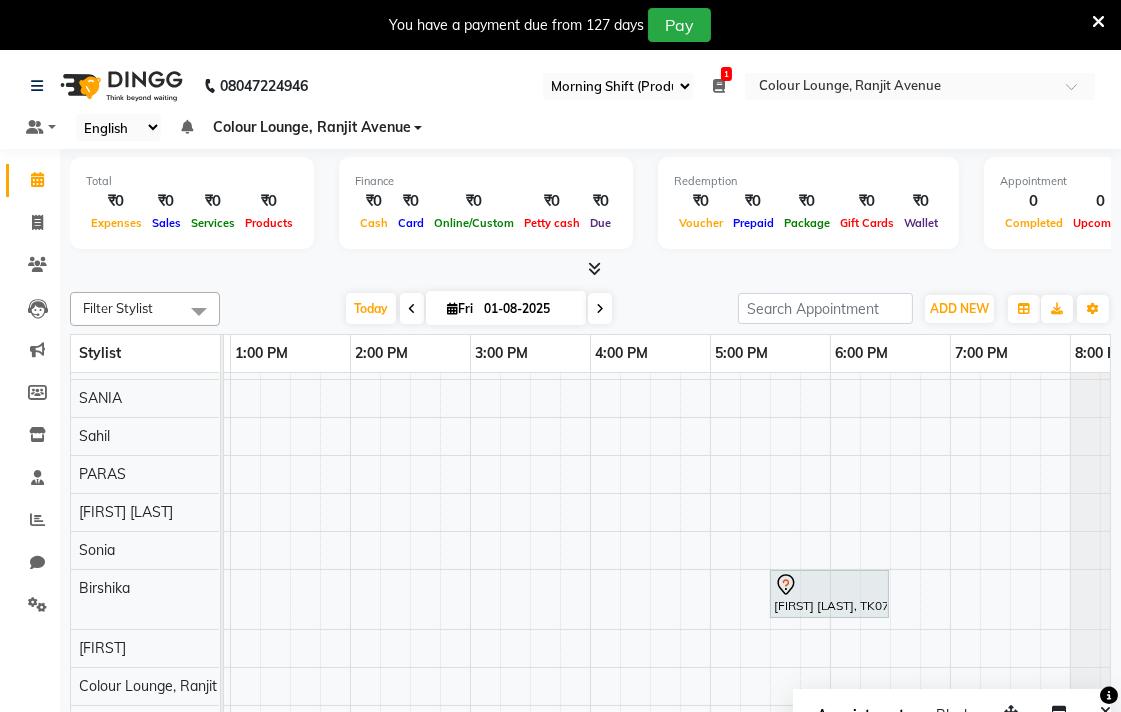 select on "tentative" 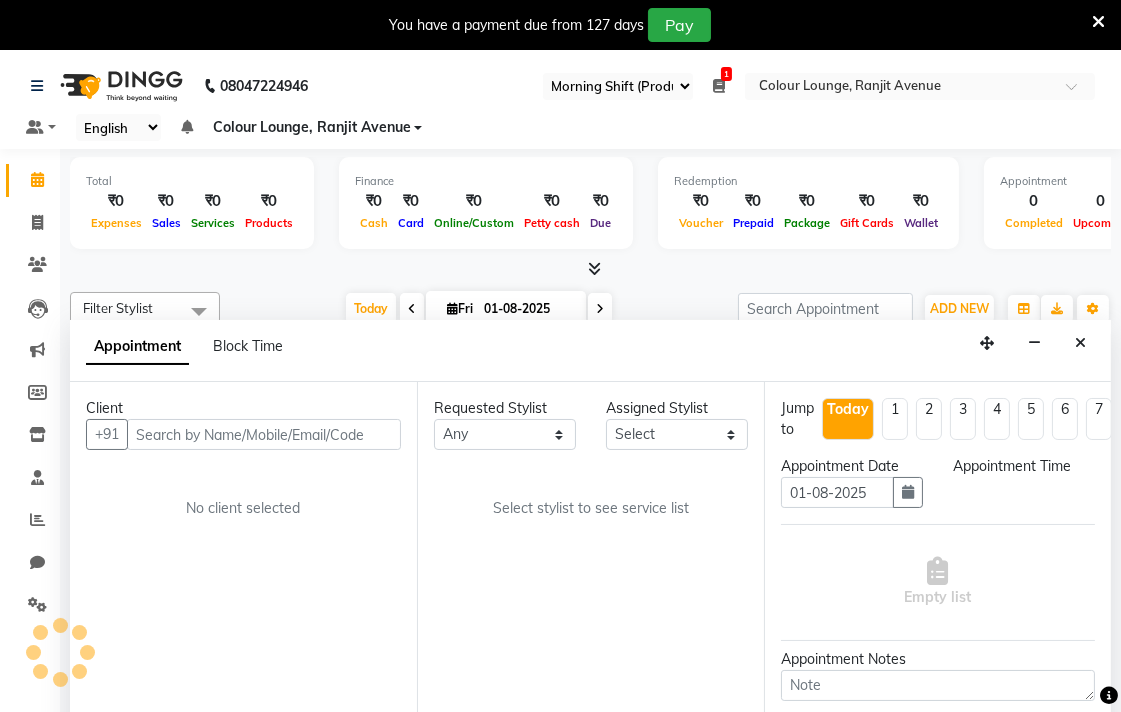 select on "1050" 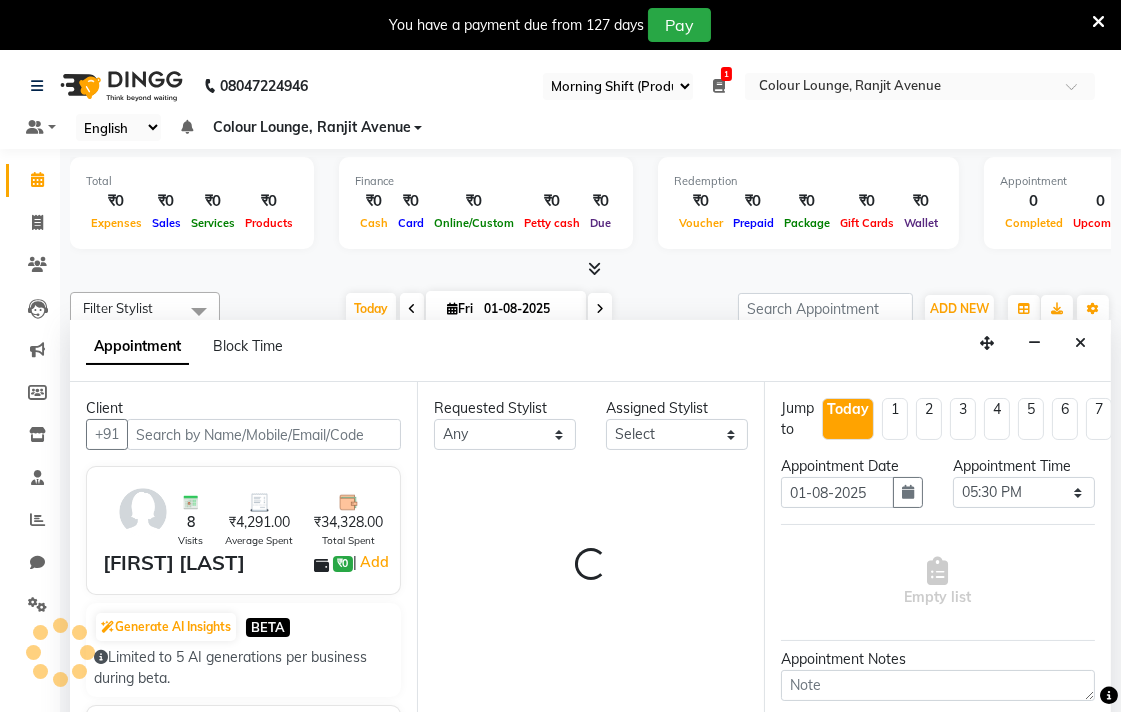 select on "70176" 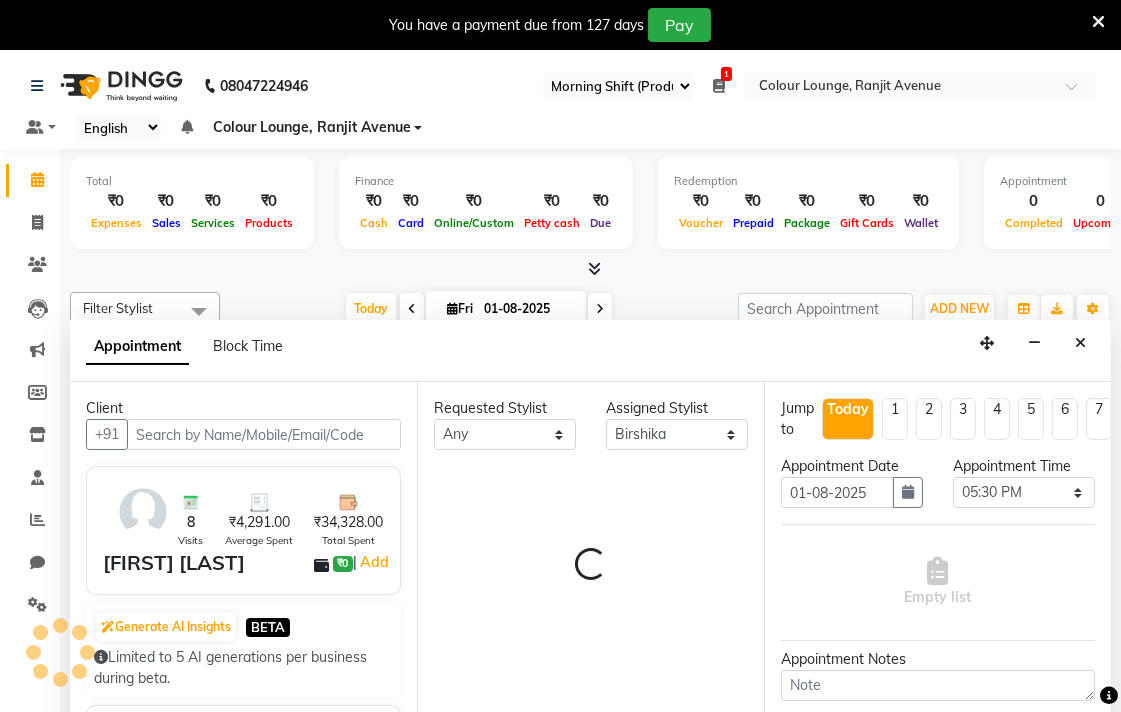 scroll, scrollTop: 50, scrollLeft: 0, axis: vertical 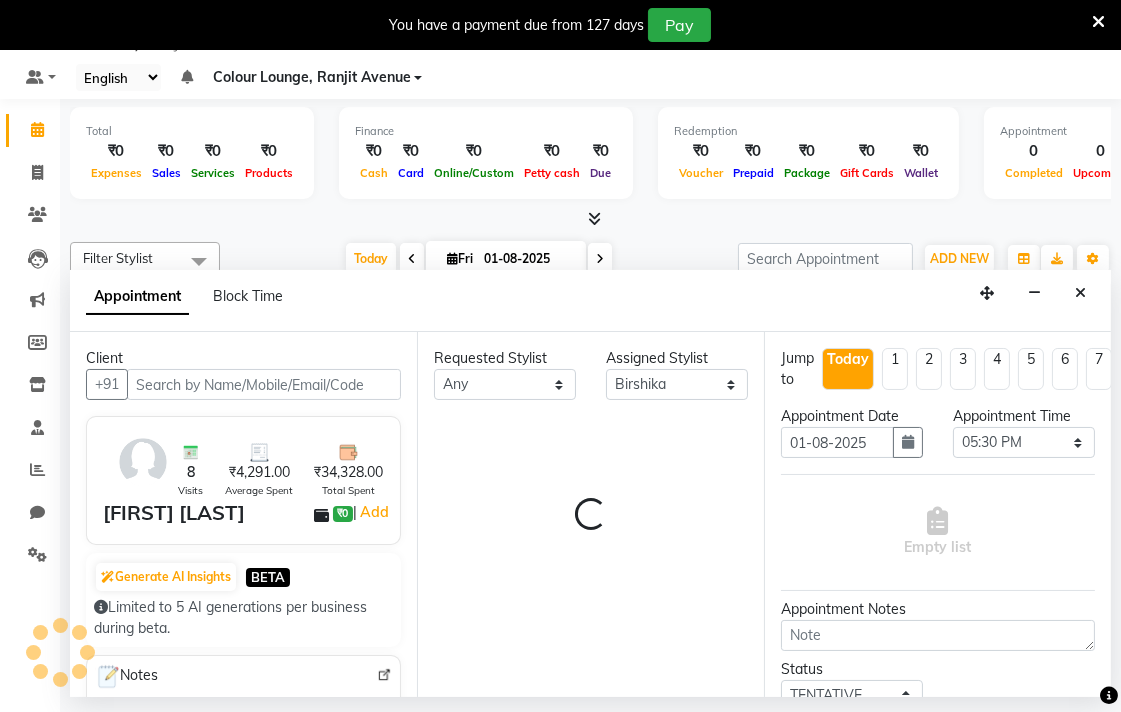 select on "3939" 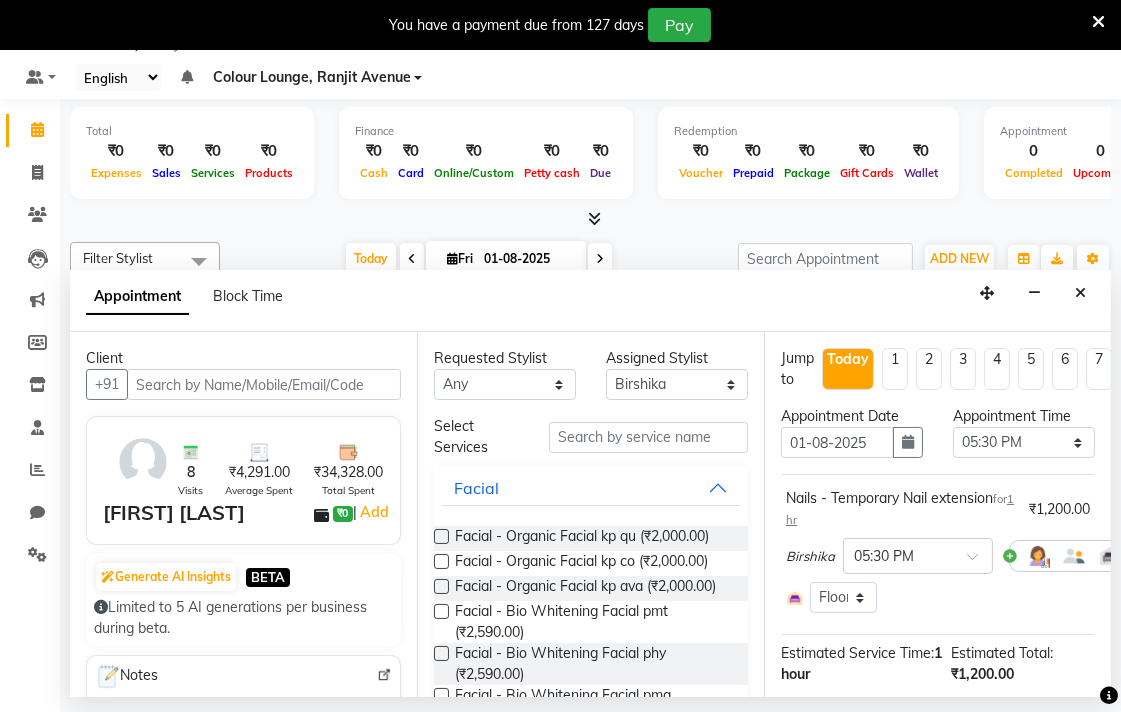 scroll, scrollTop: 192, scrollLeft: 0, axis: vertical 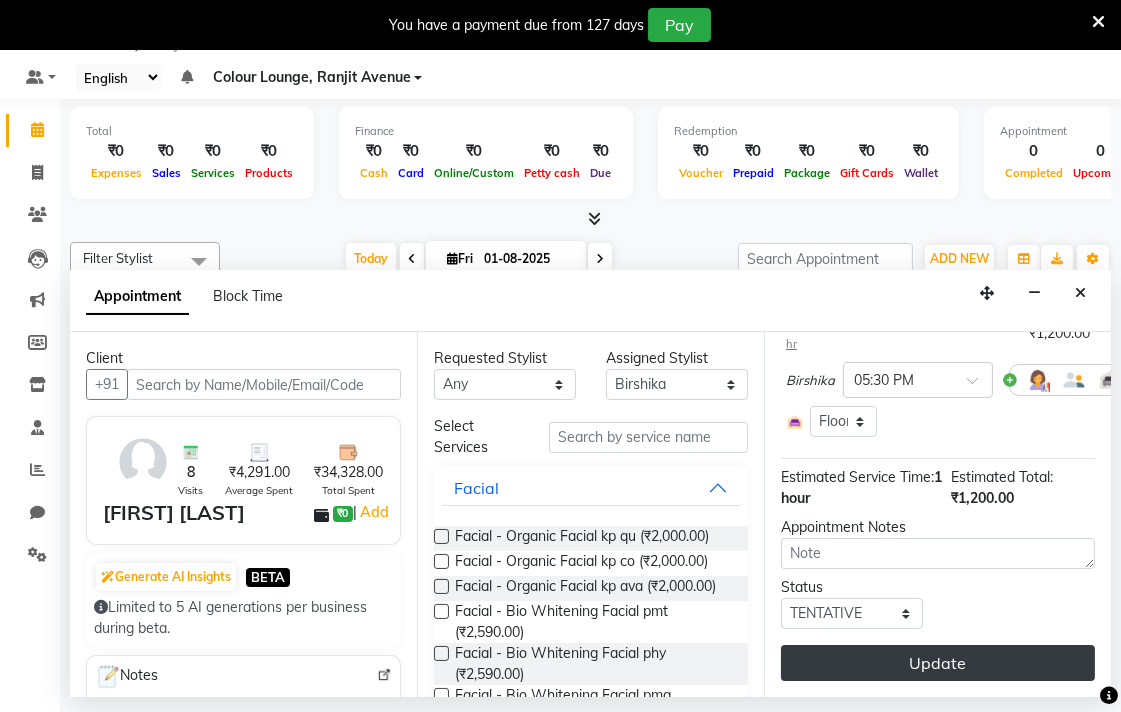 click on "Update" at bounding box center [938, 663] 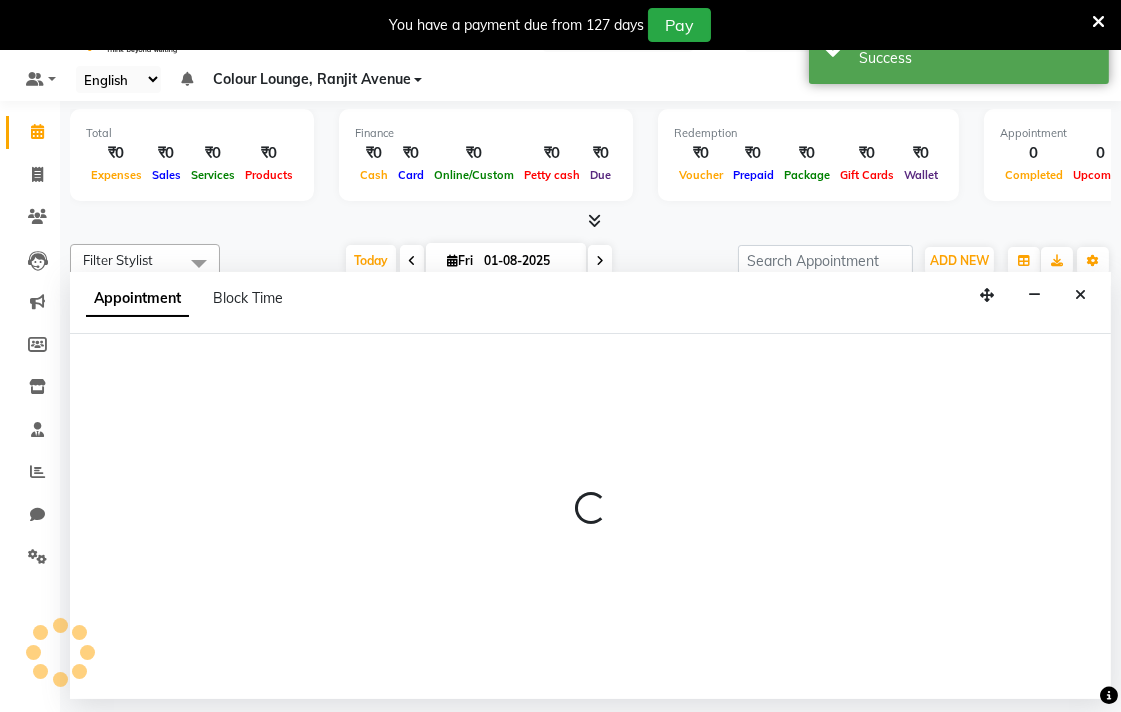 scroll, scrollTop: 50, scrollLeft: 0, axis: vertical 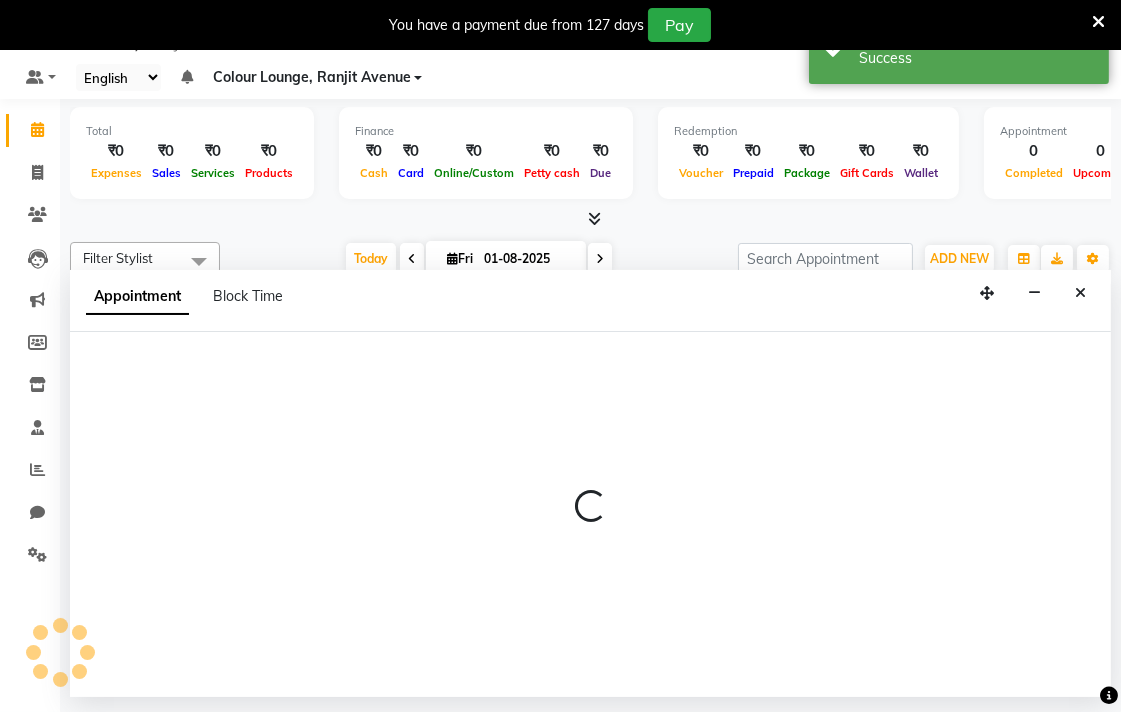 select on "70177" 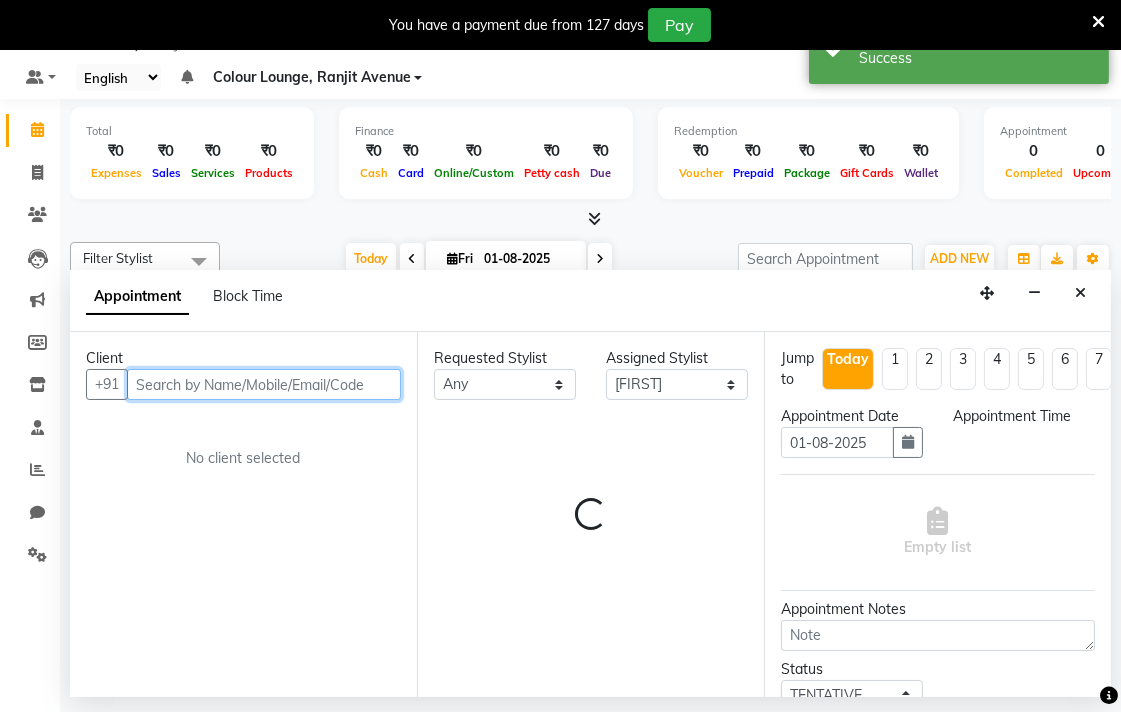 select on "780" 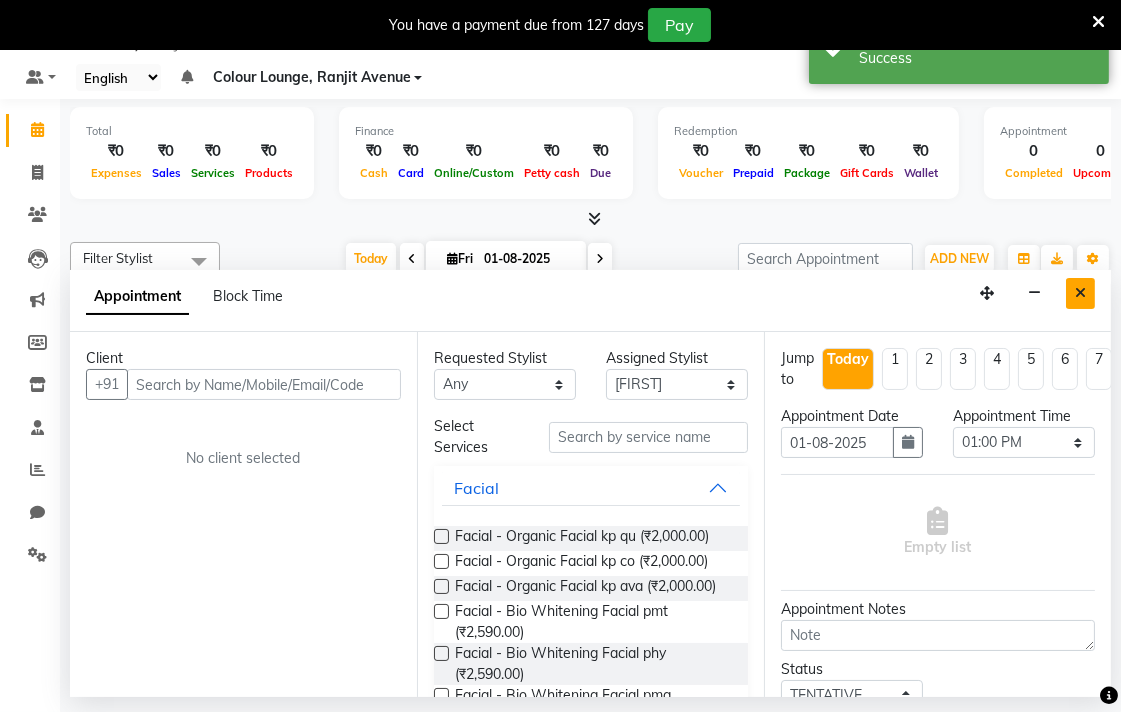 click at bounding box center (1080, 293) 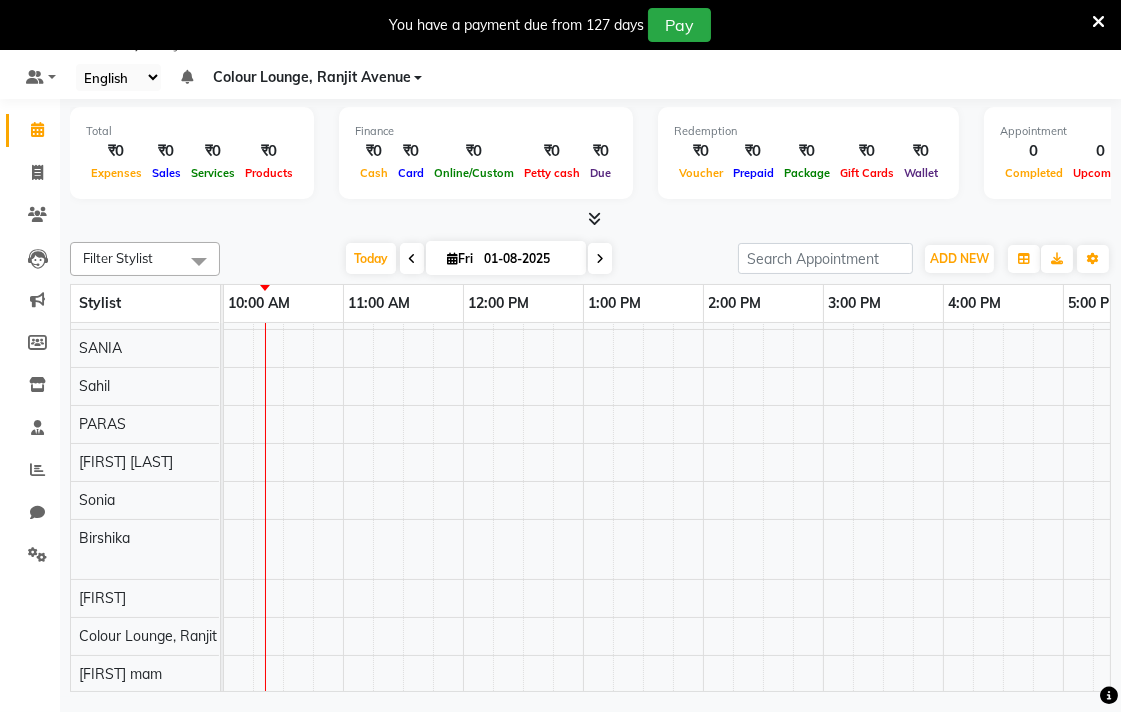 scroll, scrollTop: 711, scrollLeft: 287, axis: both 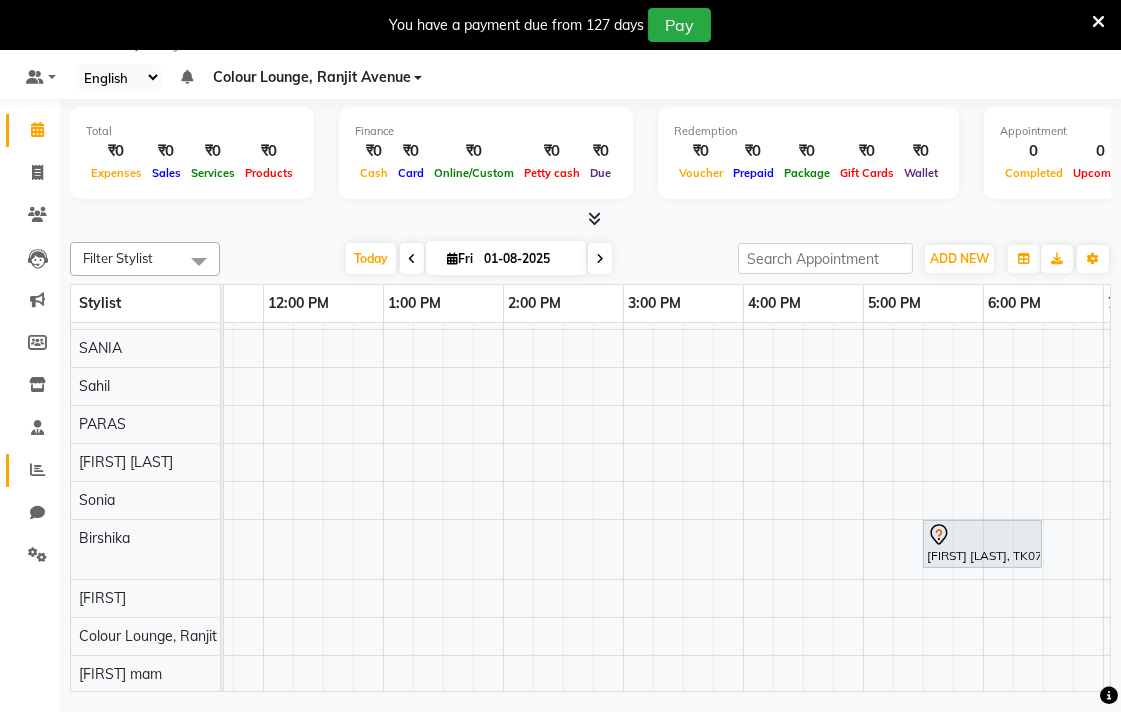 click 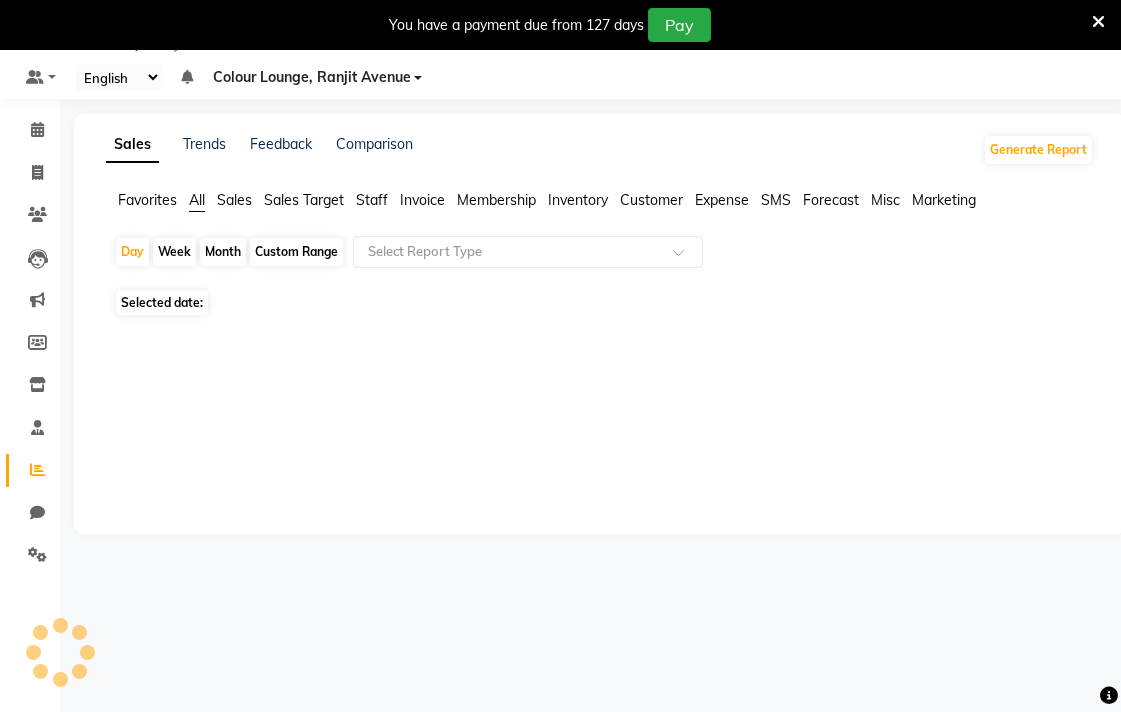click on "Staff" 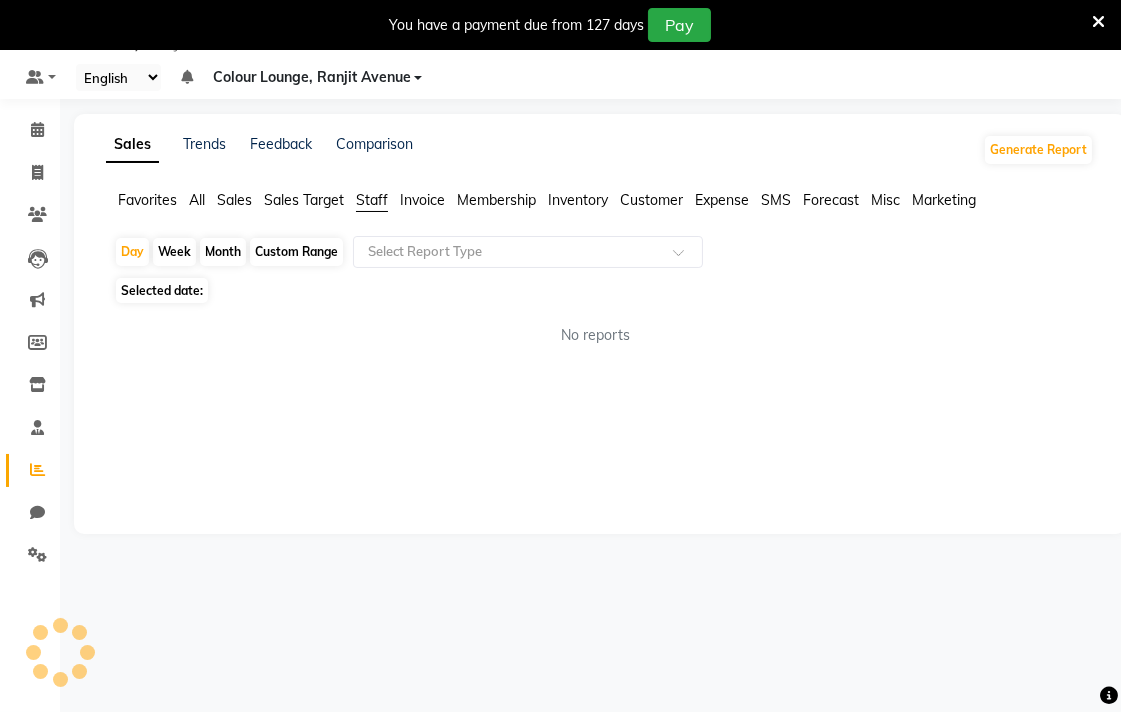 click on "Custom Range" 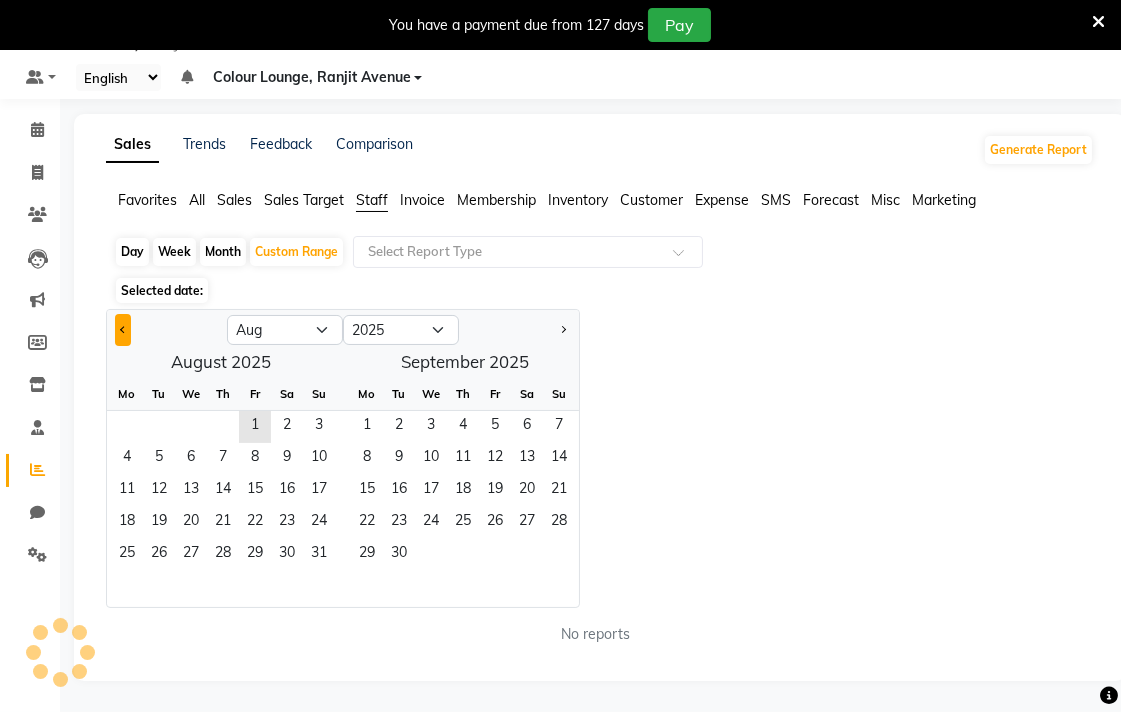 click 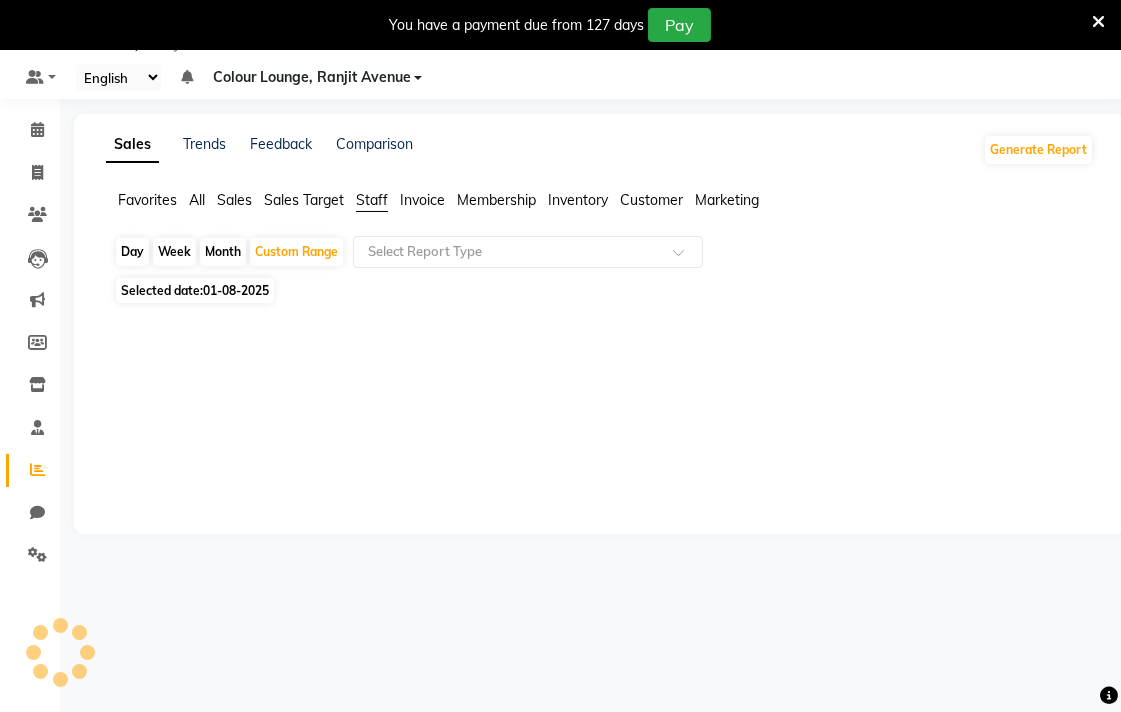 click on "Sales Trends Feedback Comparison Generate Report Favorites All Sales Sales Target Staff Invoice Membership Customer Marketing Day Week Month Custom Range Select Report Type Selected date: 01-08-2025 ★ Mark as Favorite Choose how you'd like to save "" report to favorites Save to Personal Favorites: Only you can see this report in your favorites tab. Share with Organization: Everyone in your organization can see this report in their favorites tab. Save to Favorites" 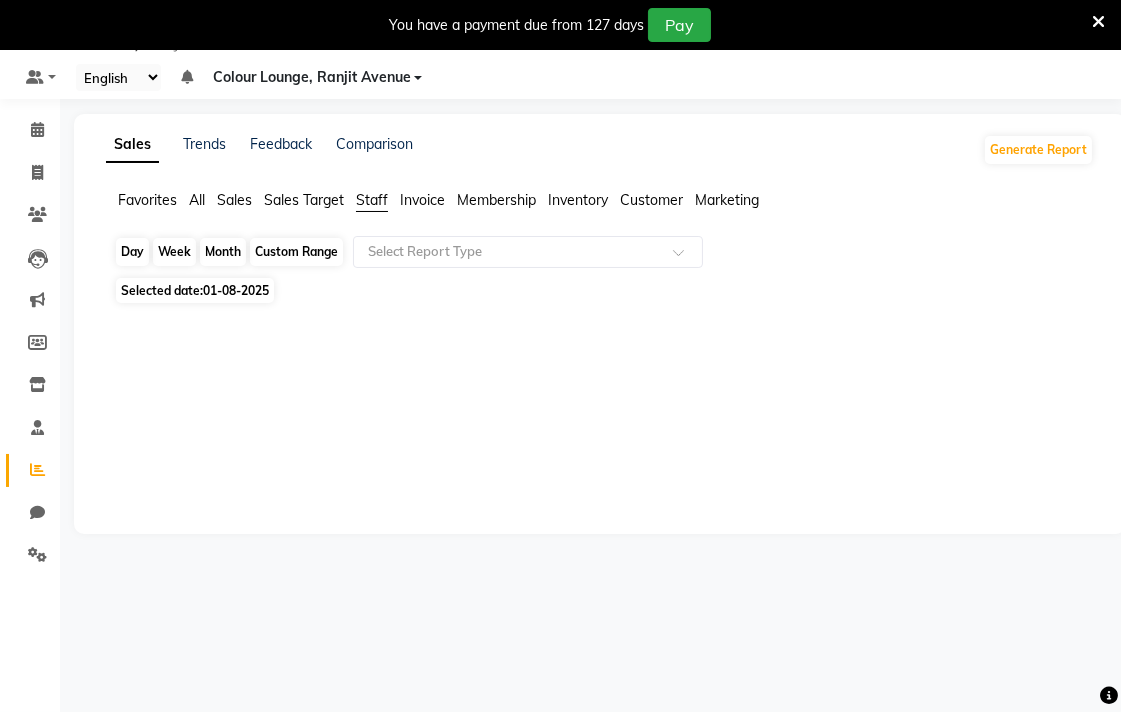 click on "Custom Range" 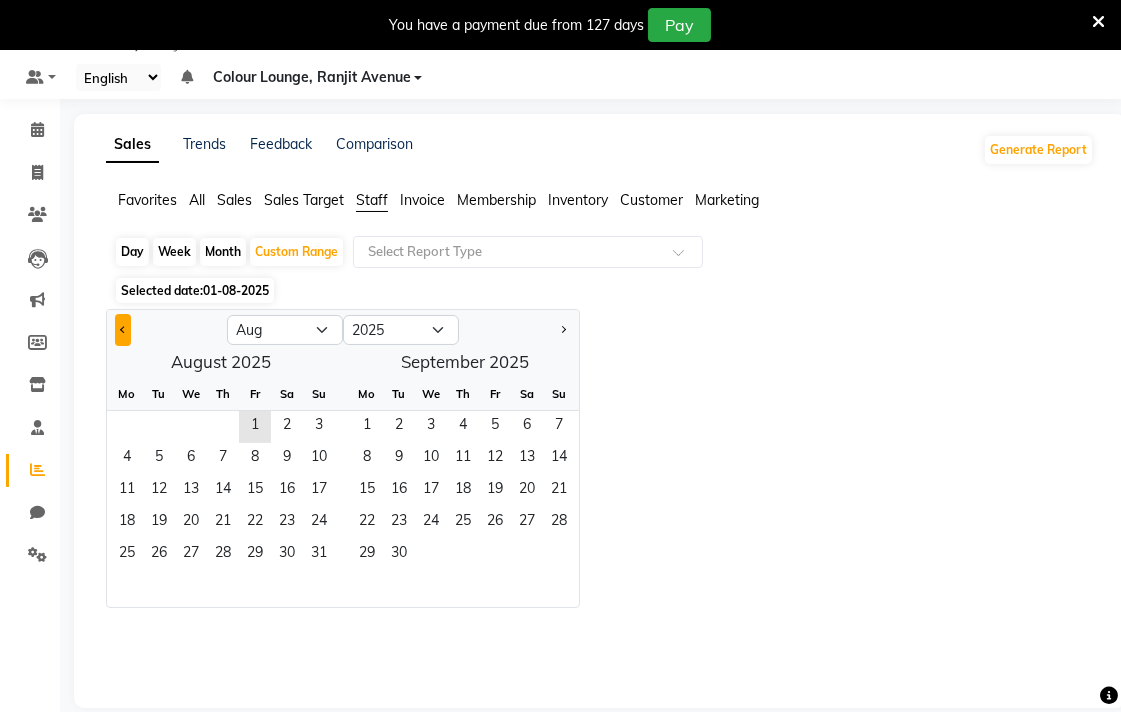 click 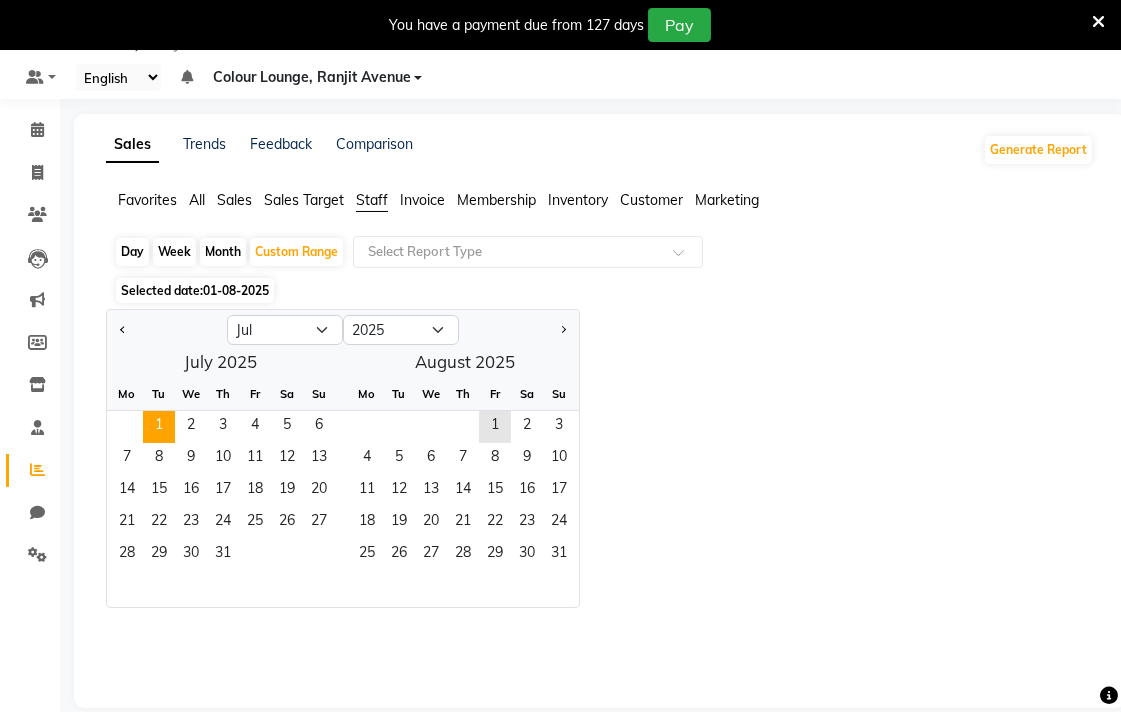 click on "1" 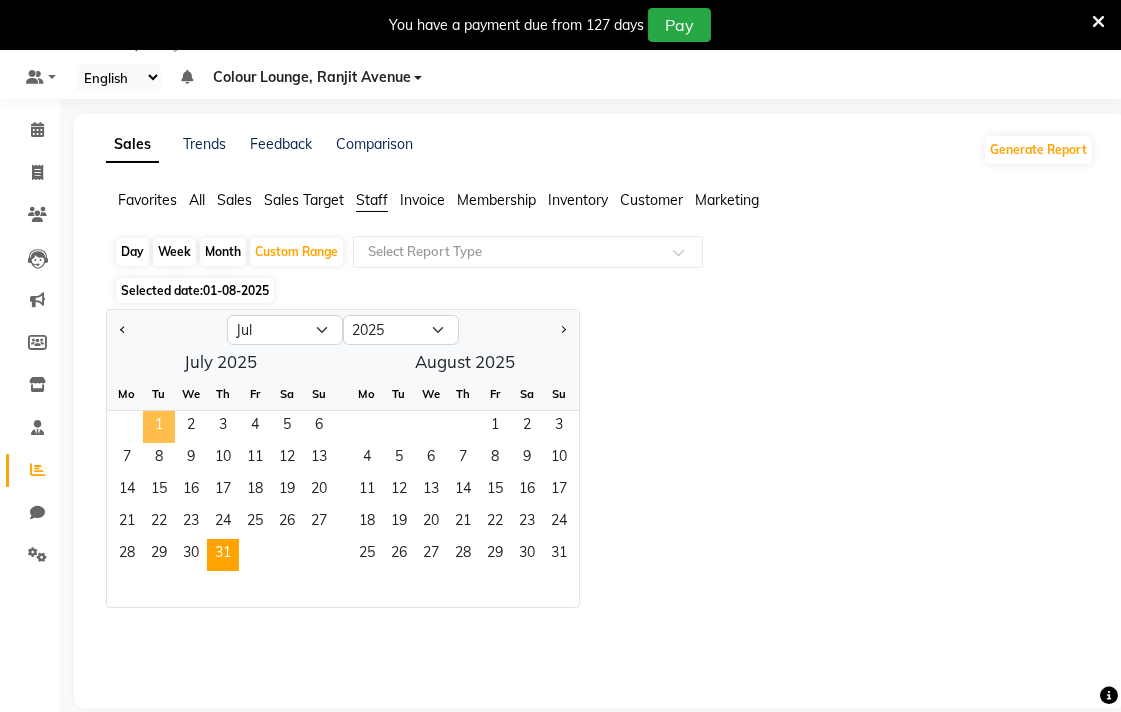 click on "31" 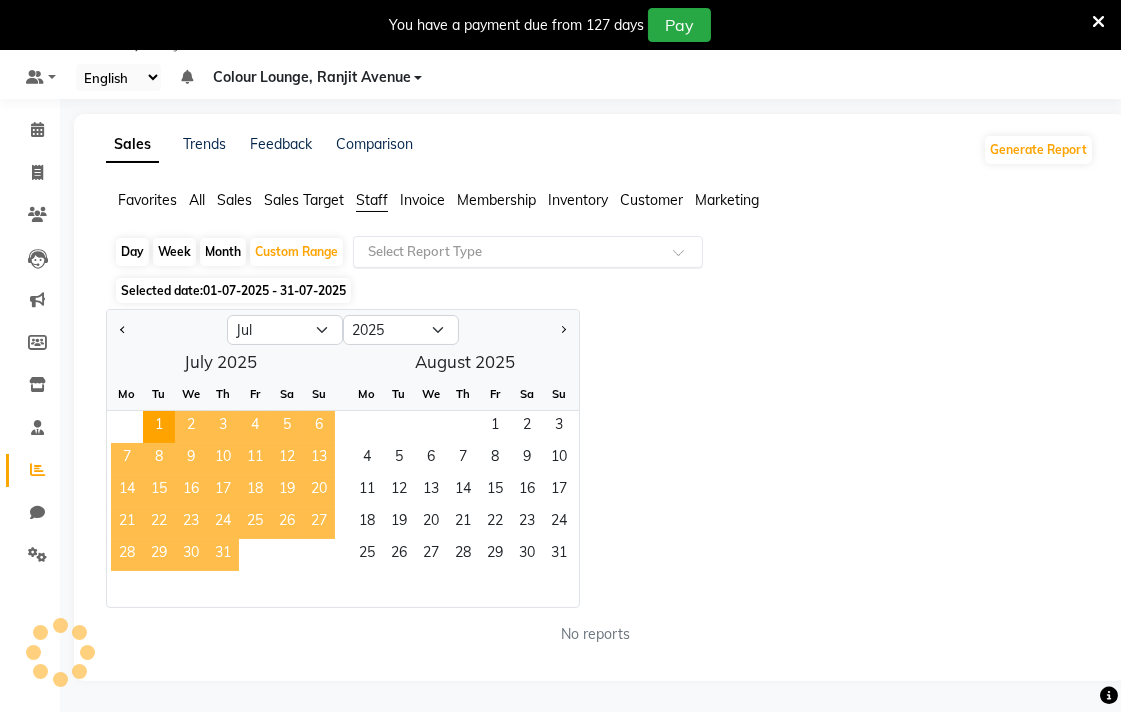 click 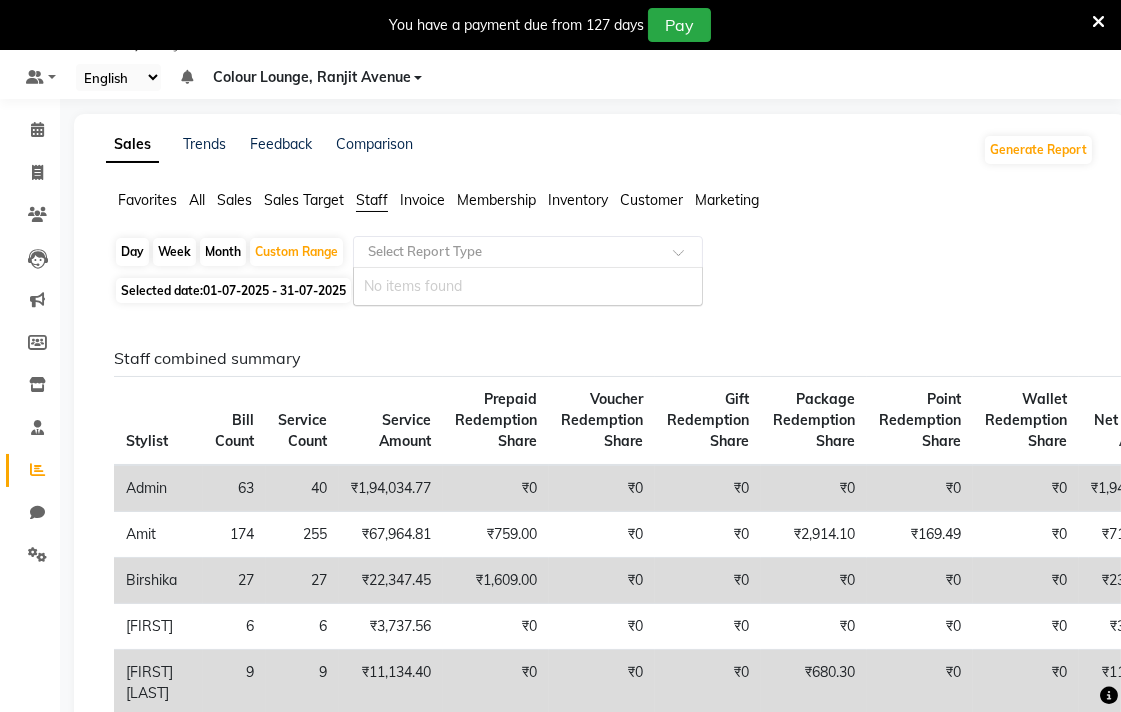 click 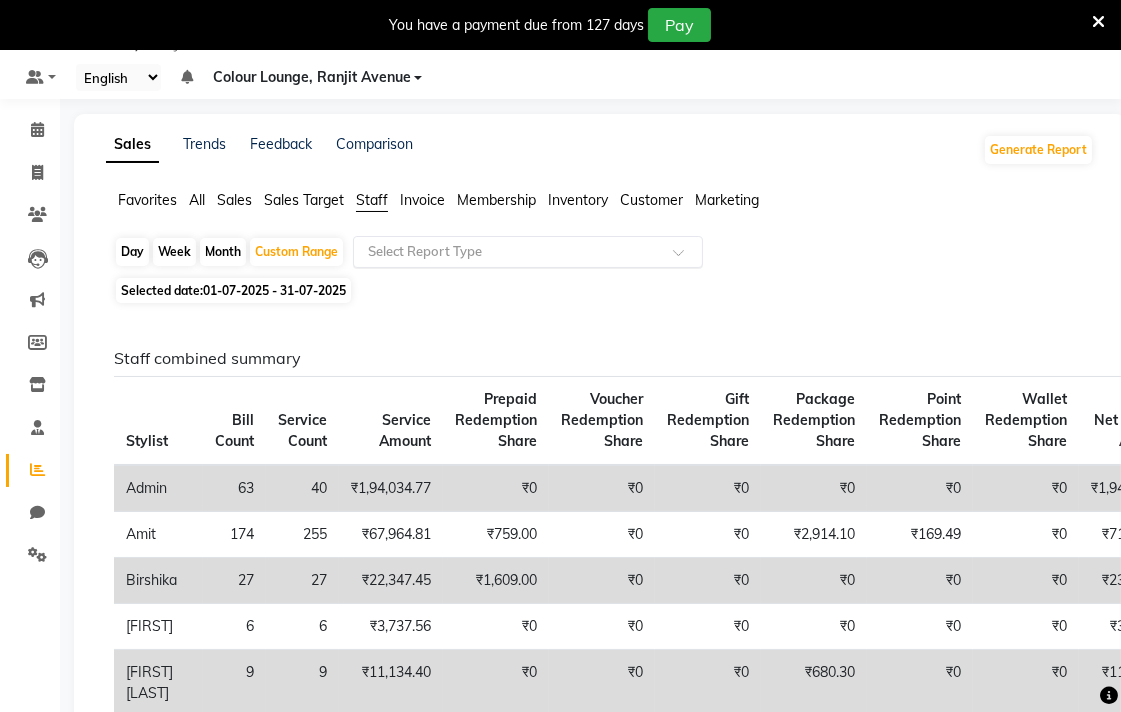 click 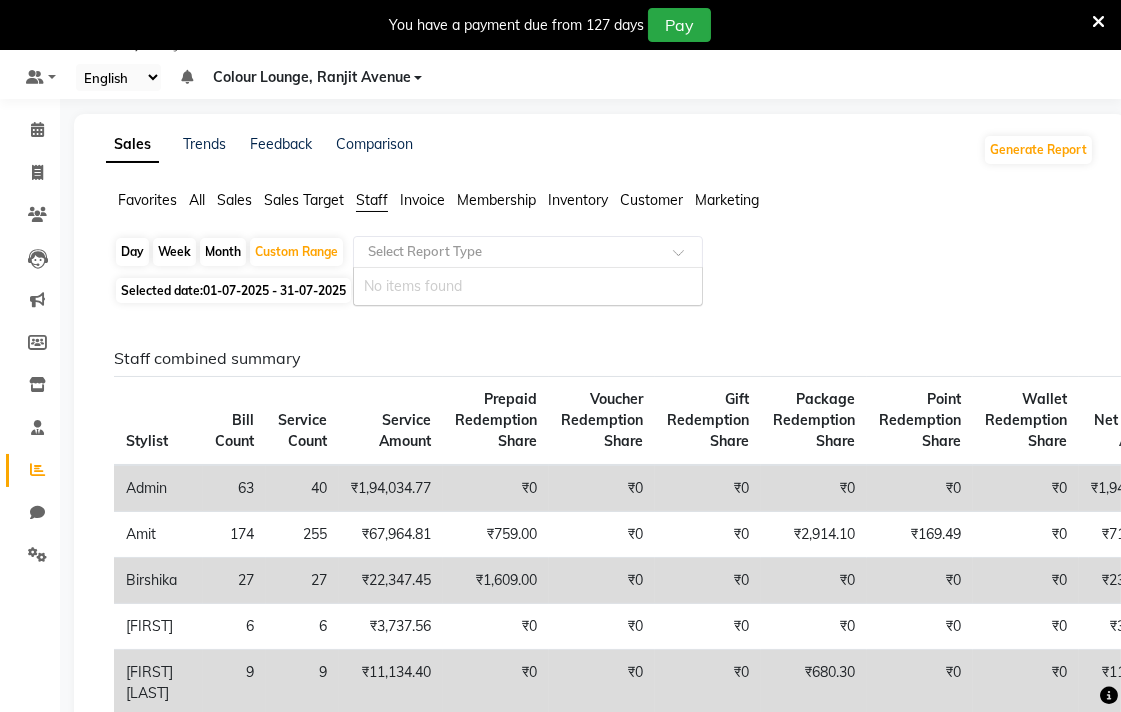click 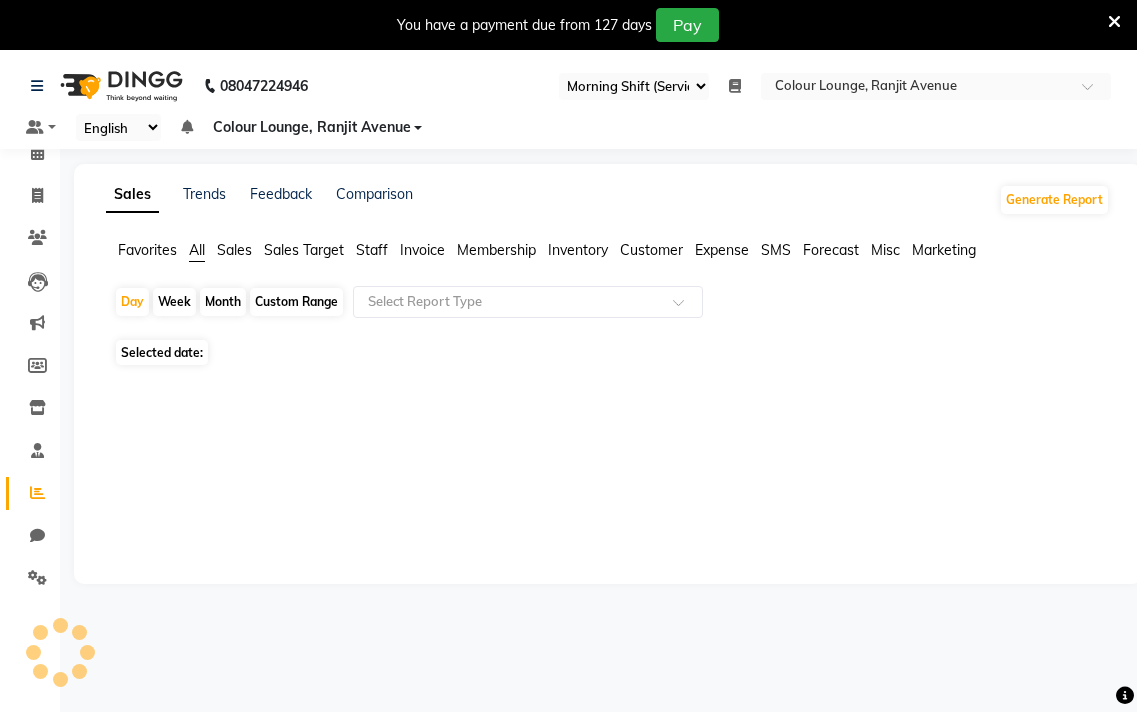 select on "83" 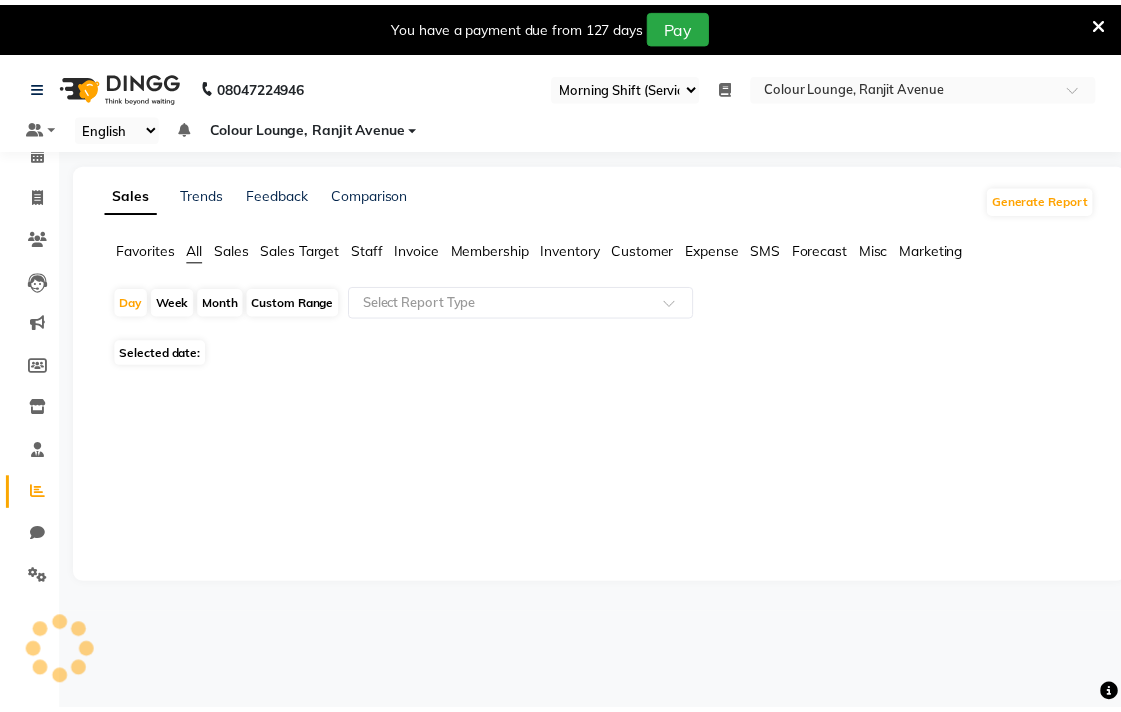 scroll, scrollTop: 0, scrollLeft: 0, axis: both 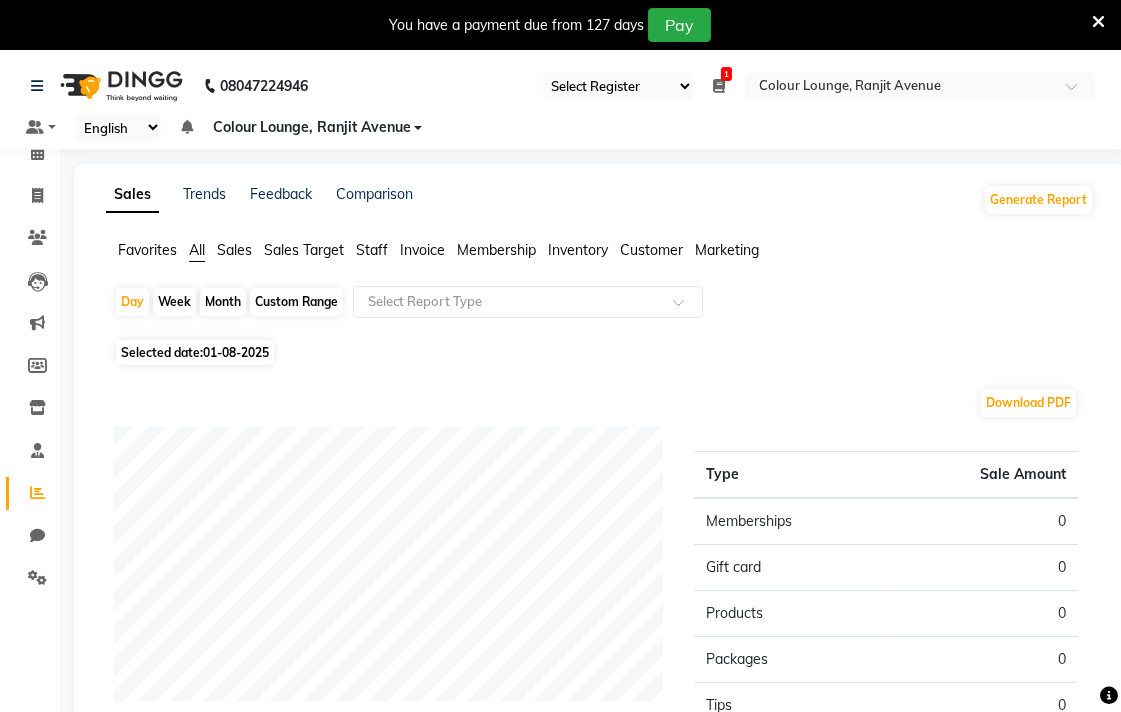 click on "Staff" 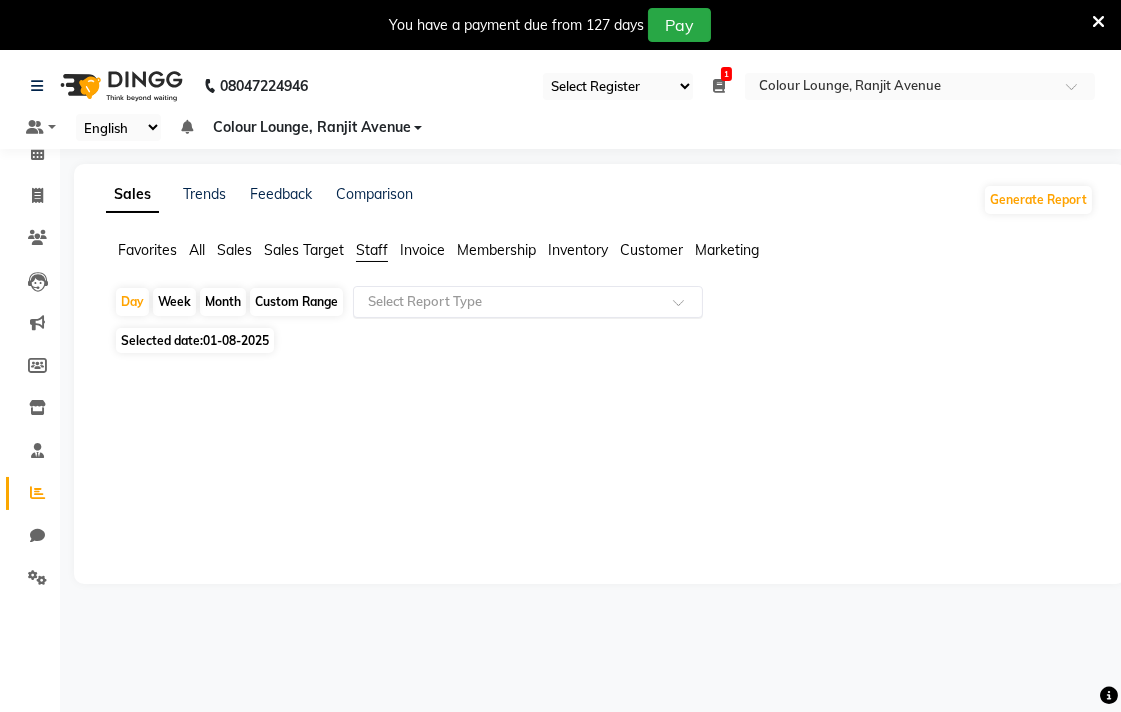 click 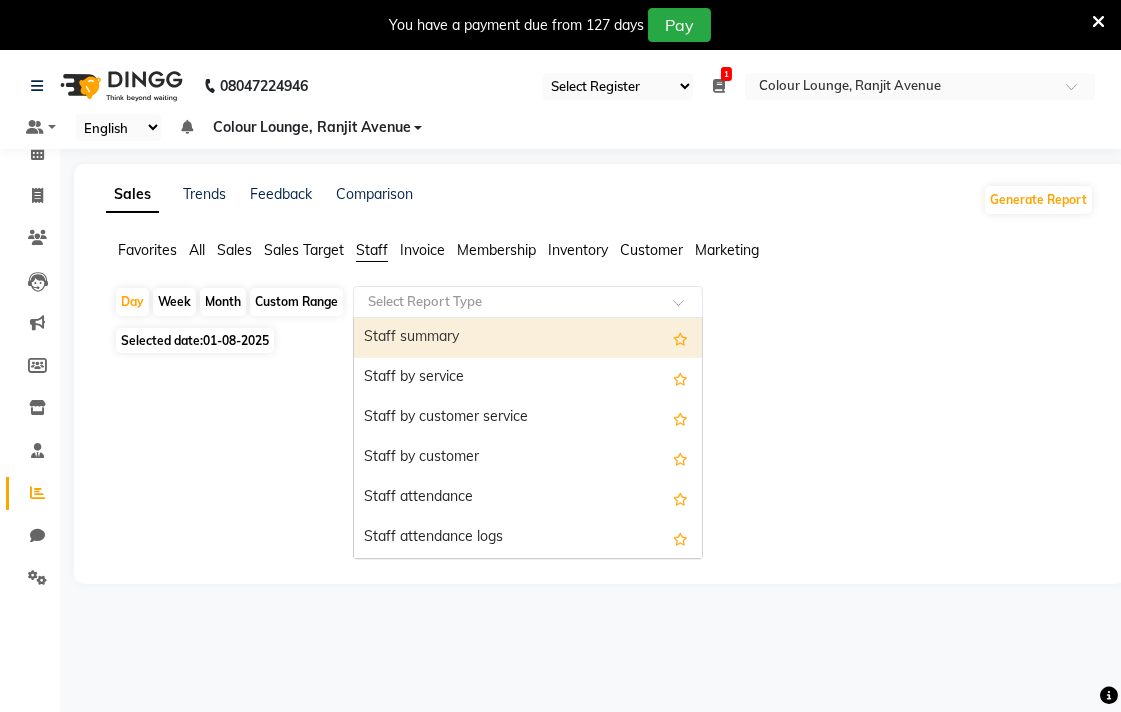 scroll, scrollTop: 160, scrollLeft: 0, axis: vertical 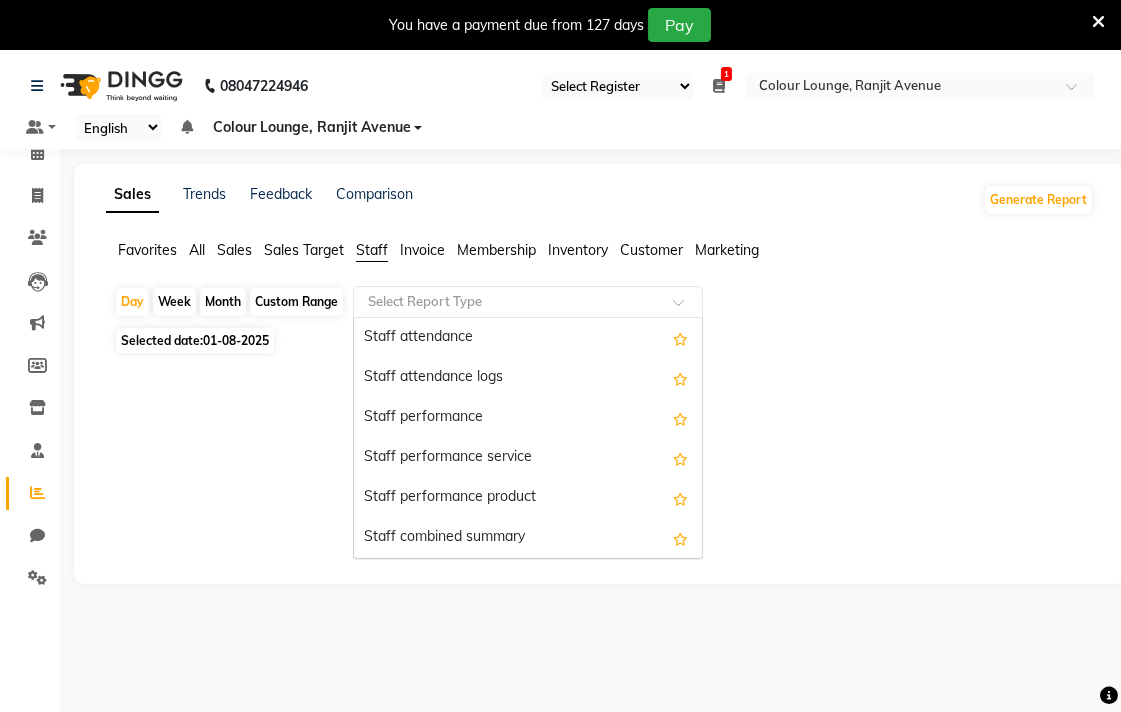 click on "Staff combined summary" at bounding box center [528, 538] 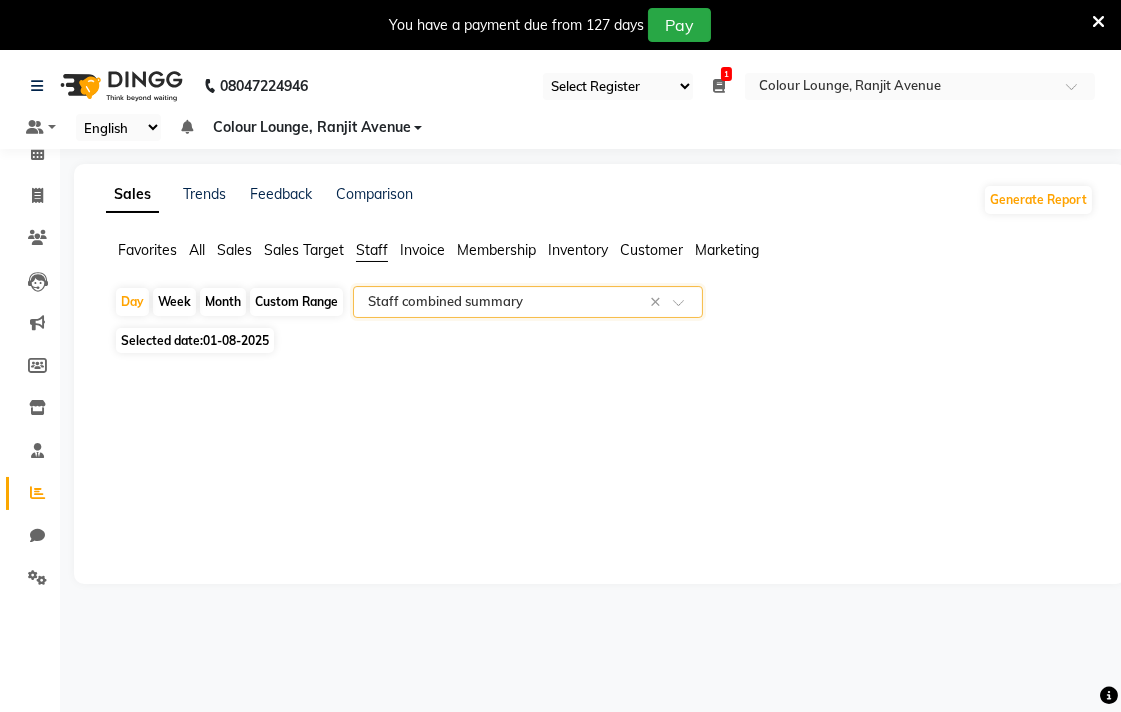 click on "Custom Range" 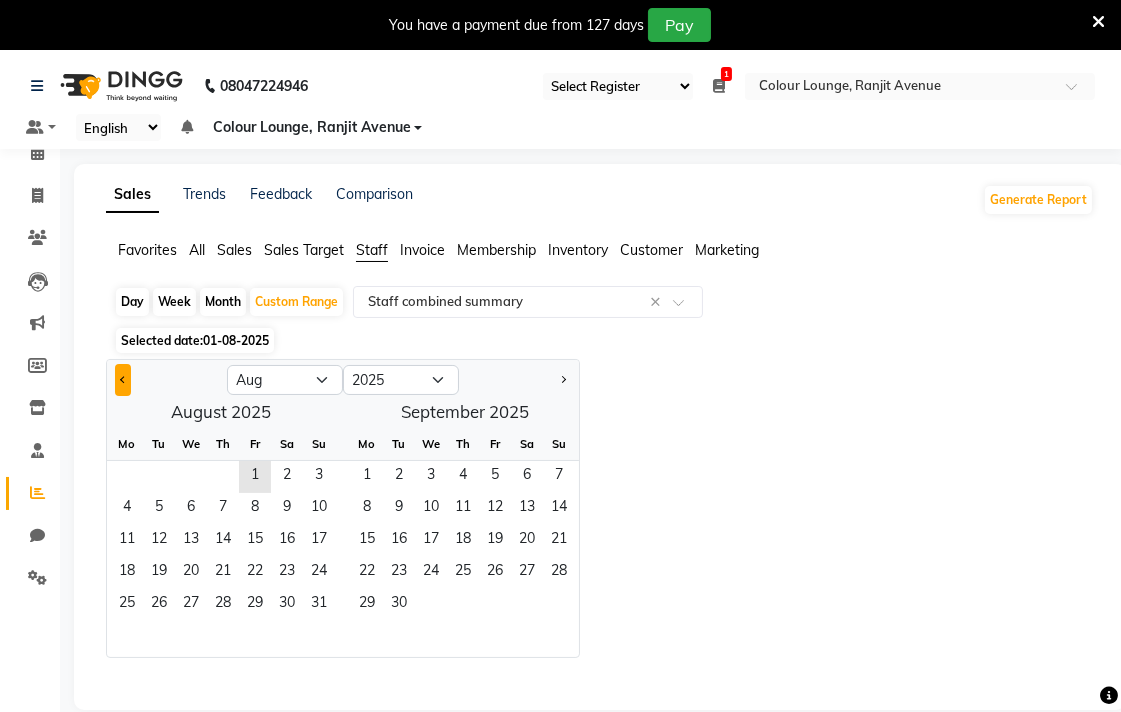 click 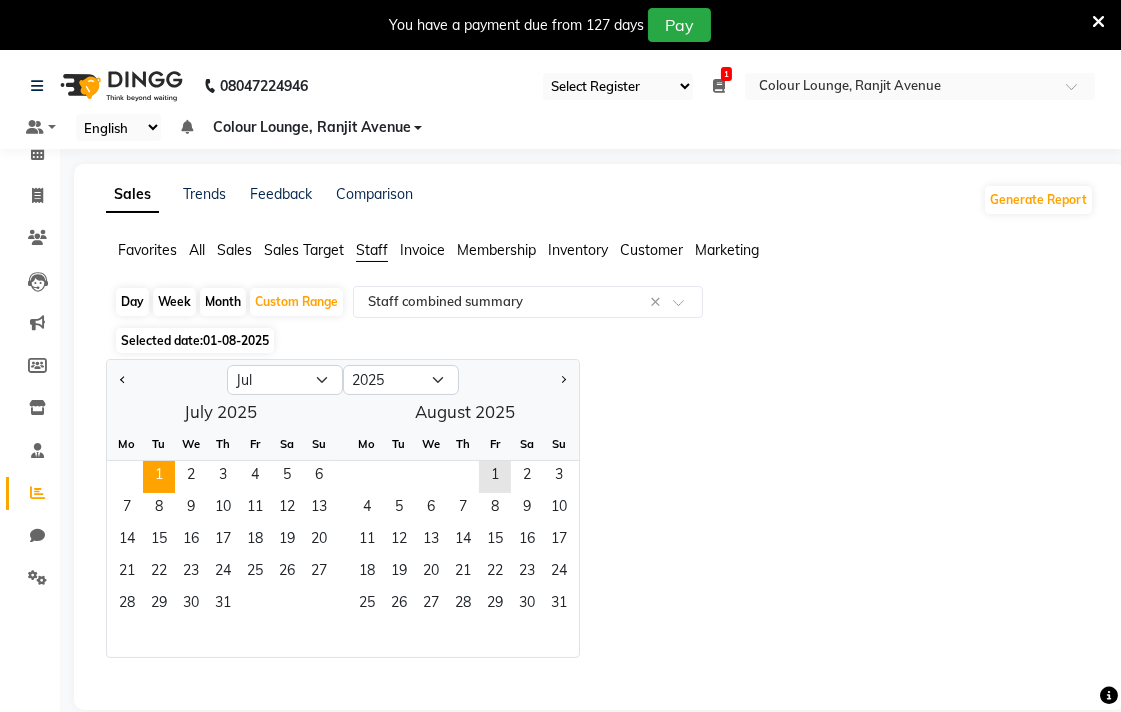 click on "1" 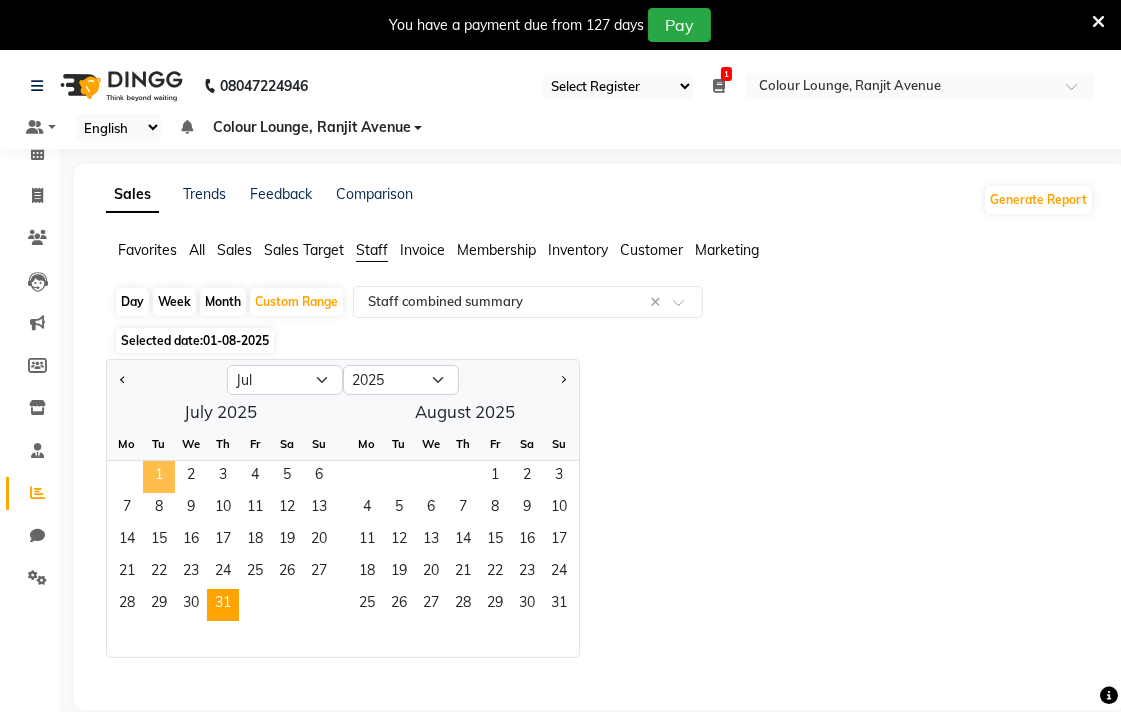 click on "31" 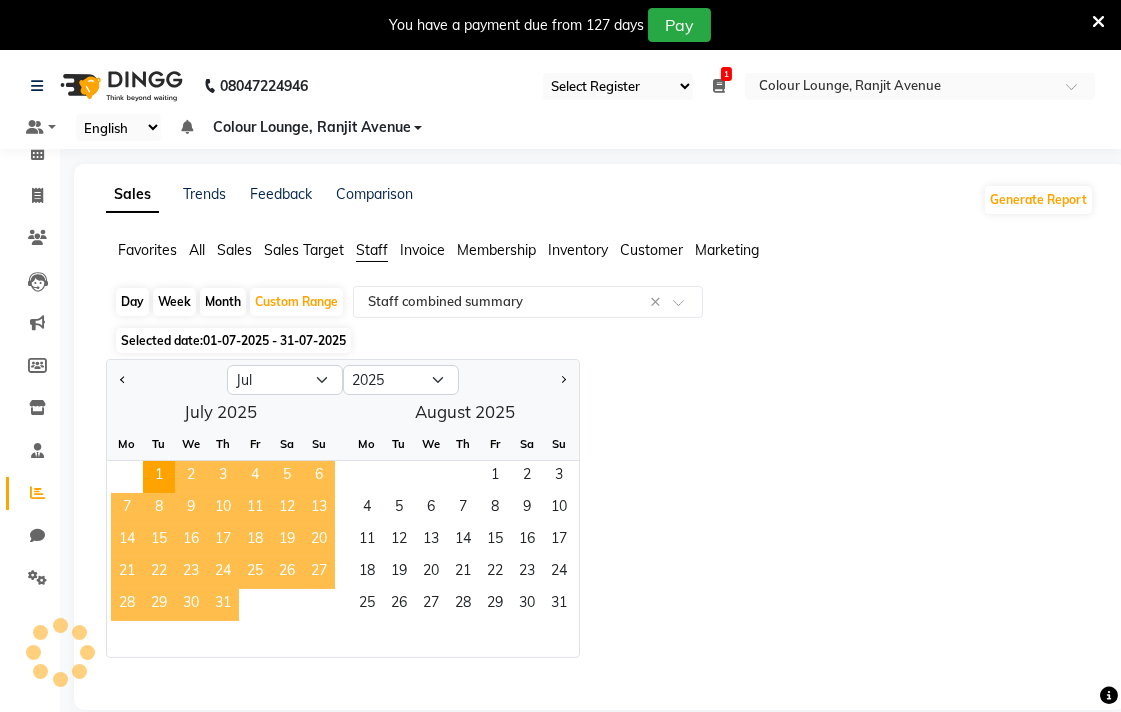 select on "filtered_report" 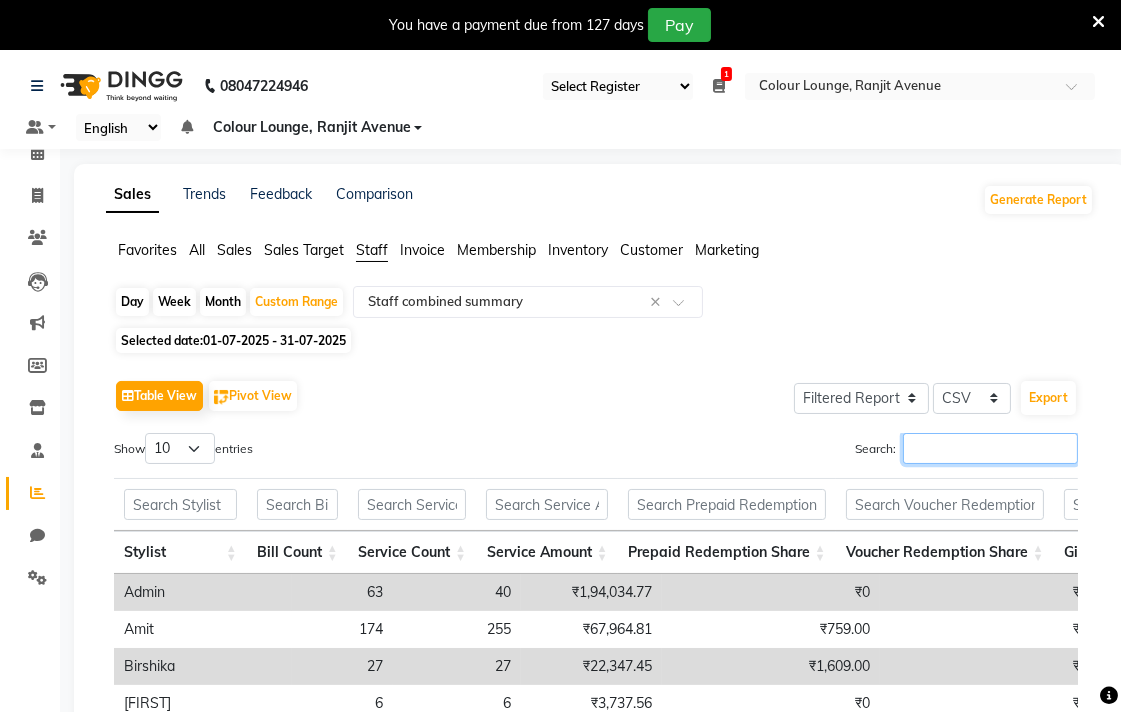 click on "Search:" at bounding box center [990, 448] 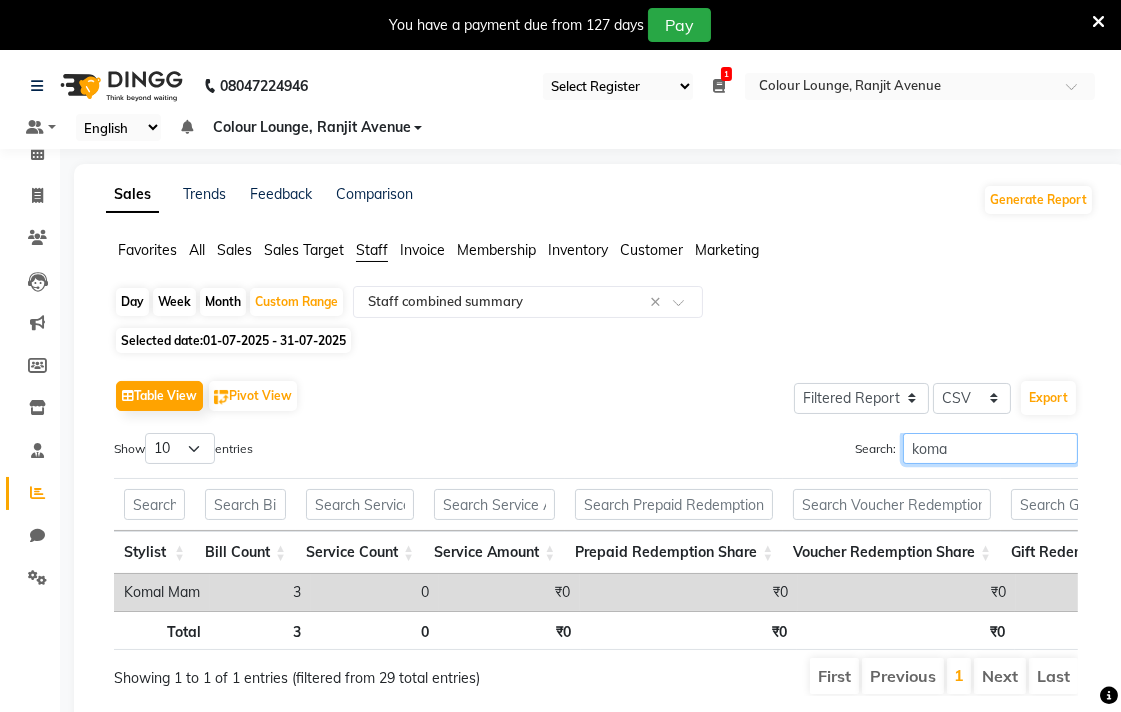 scroll, scrollTop: 0, scrollLeft: 160, axis: horizontal 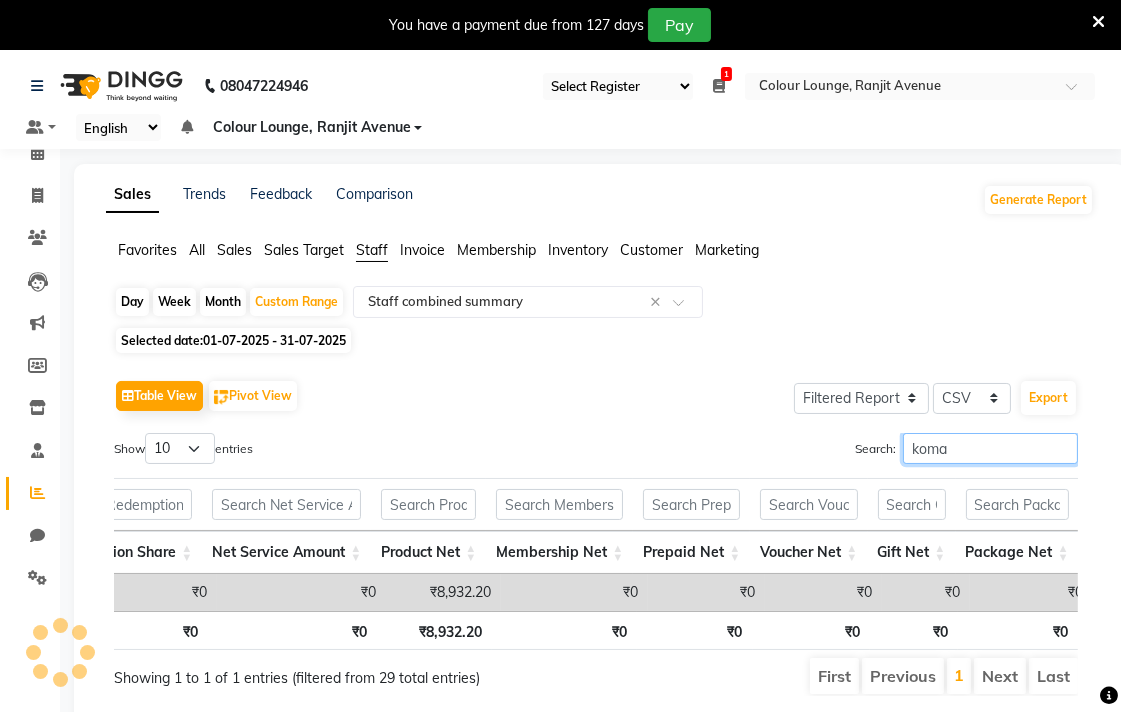 click on "koma" at bounding box center [990, 448] 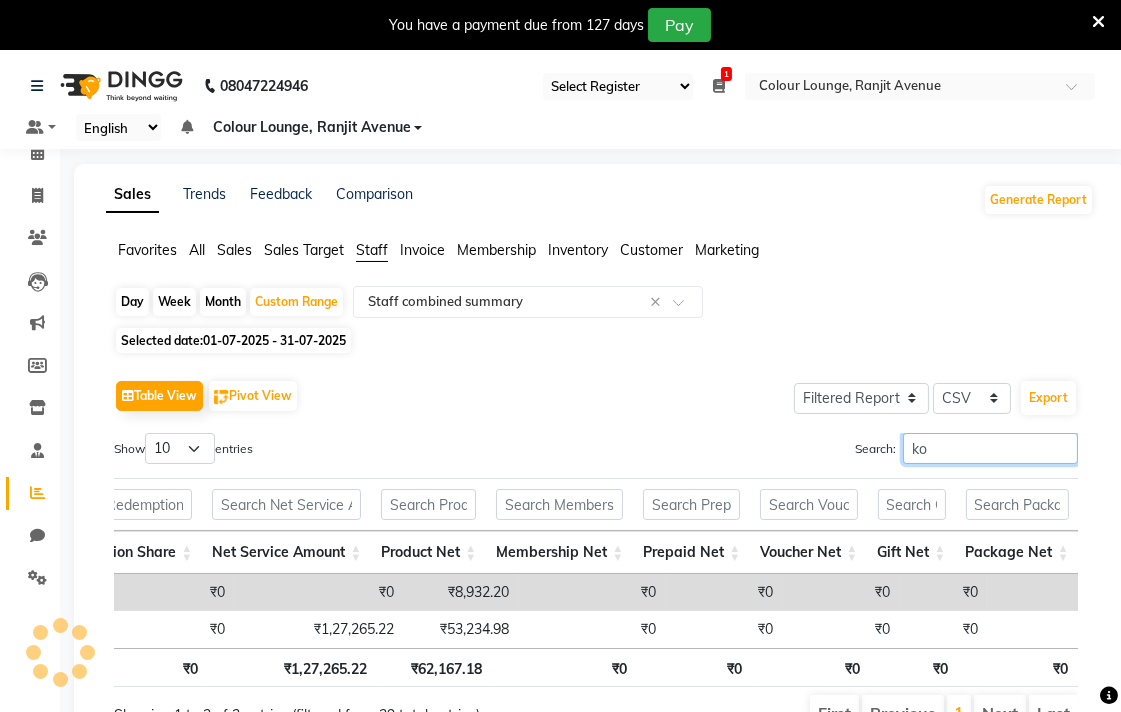 type on "k" 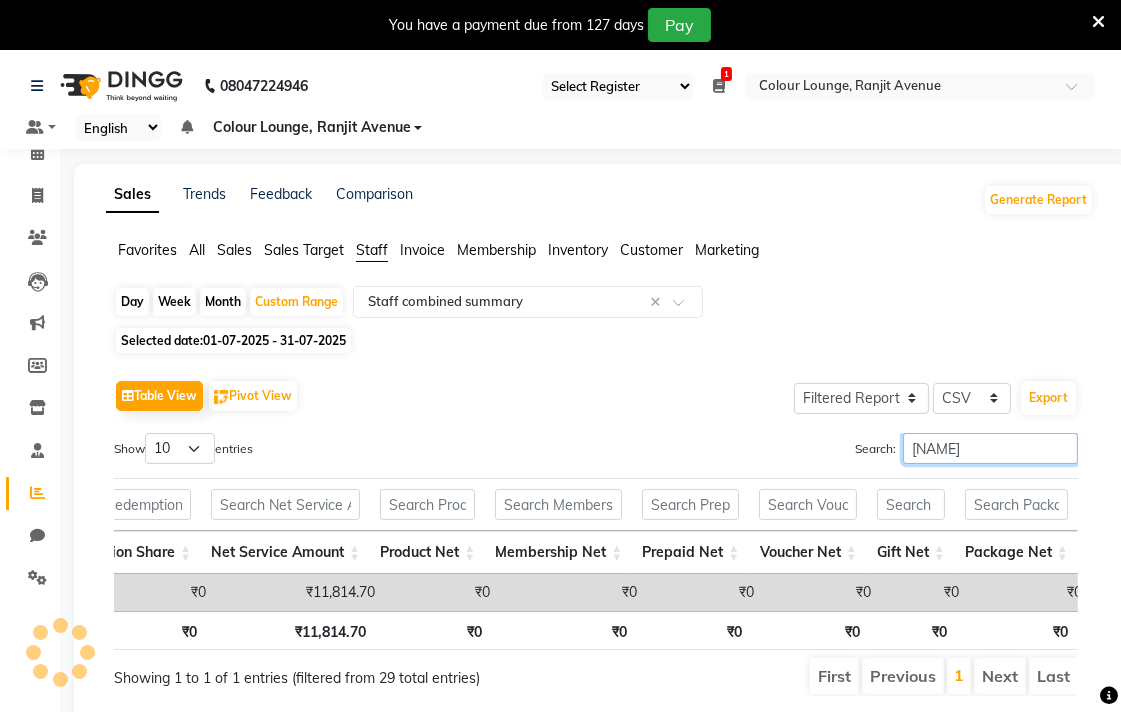 click on "jagp" at bounding box center [990, 448] 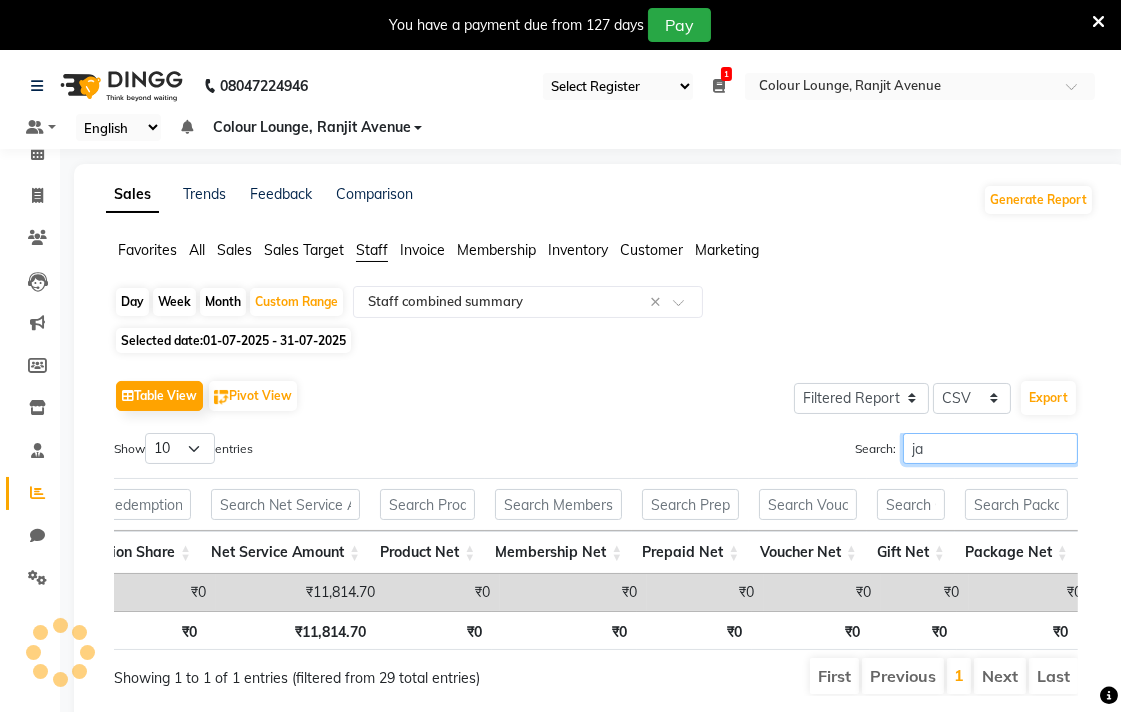 type on "j" 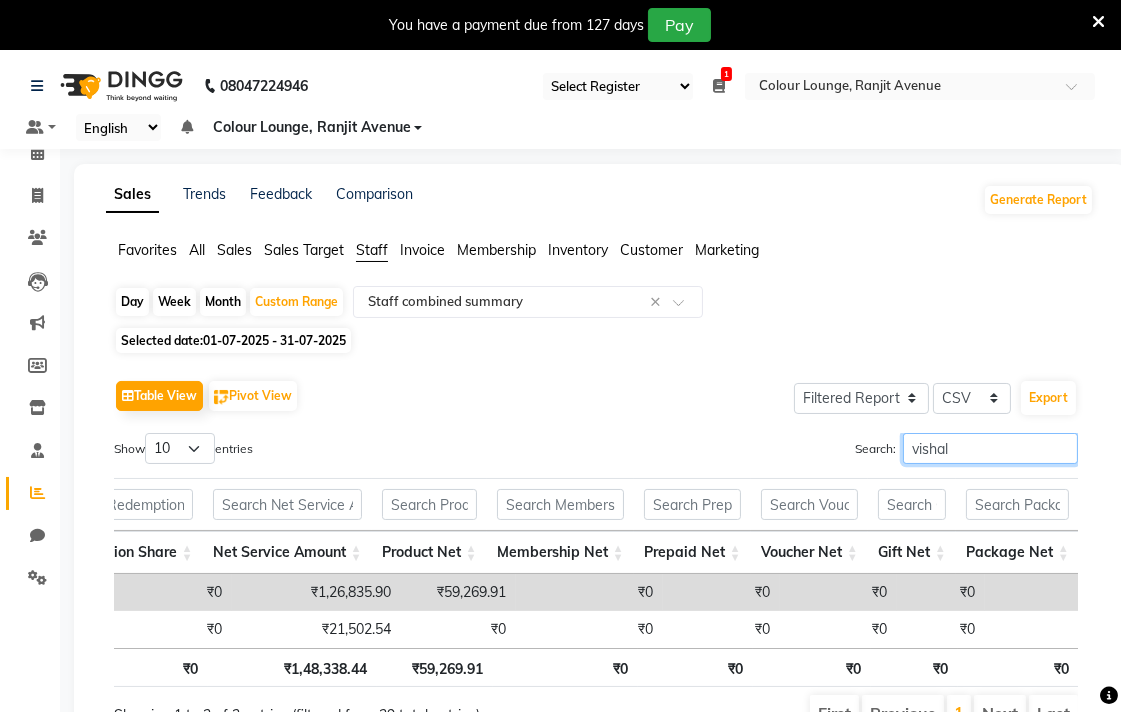 click on "vishal" at bounding box center [990, 448] 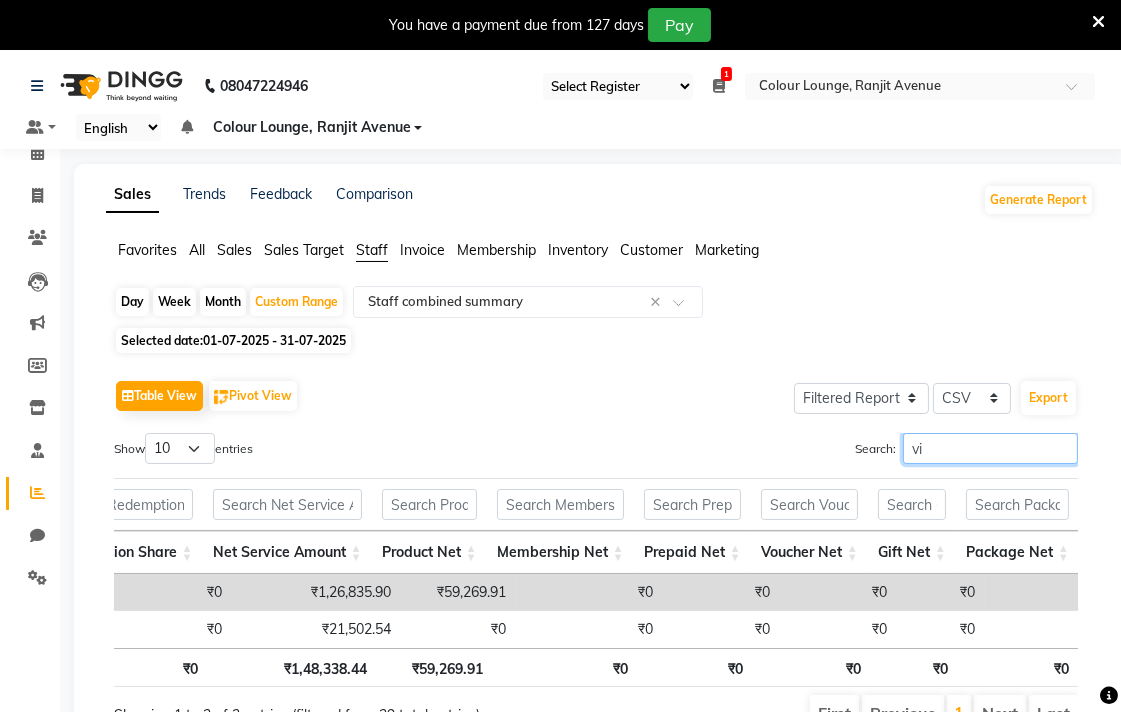 type on "v" 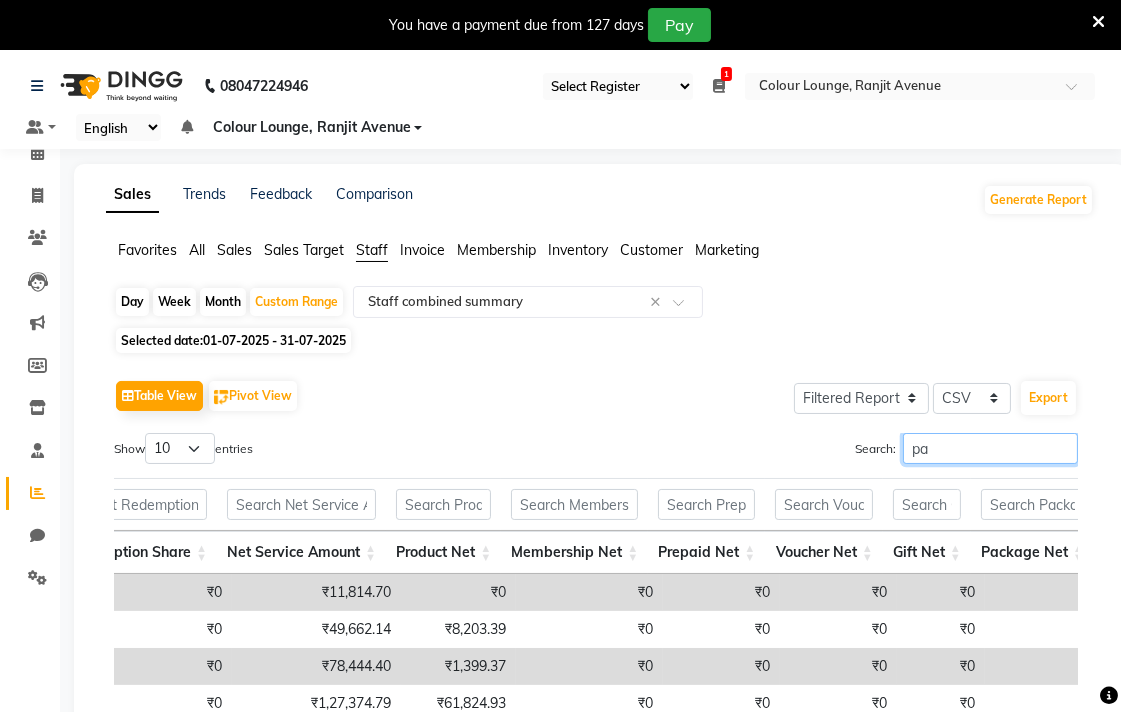 scroll, scrollTop: 0, scrollLeft: 1601, axis: horizontal 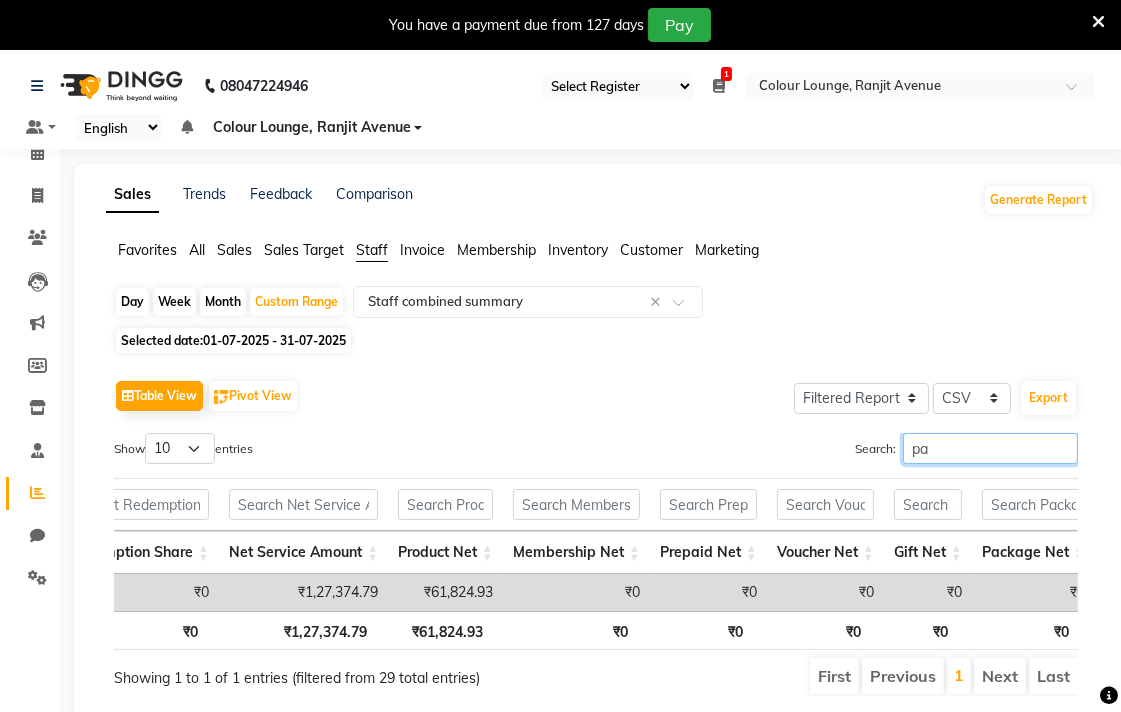 type on "p" 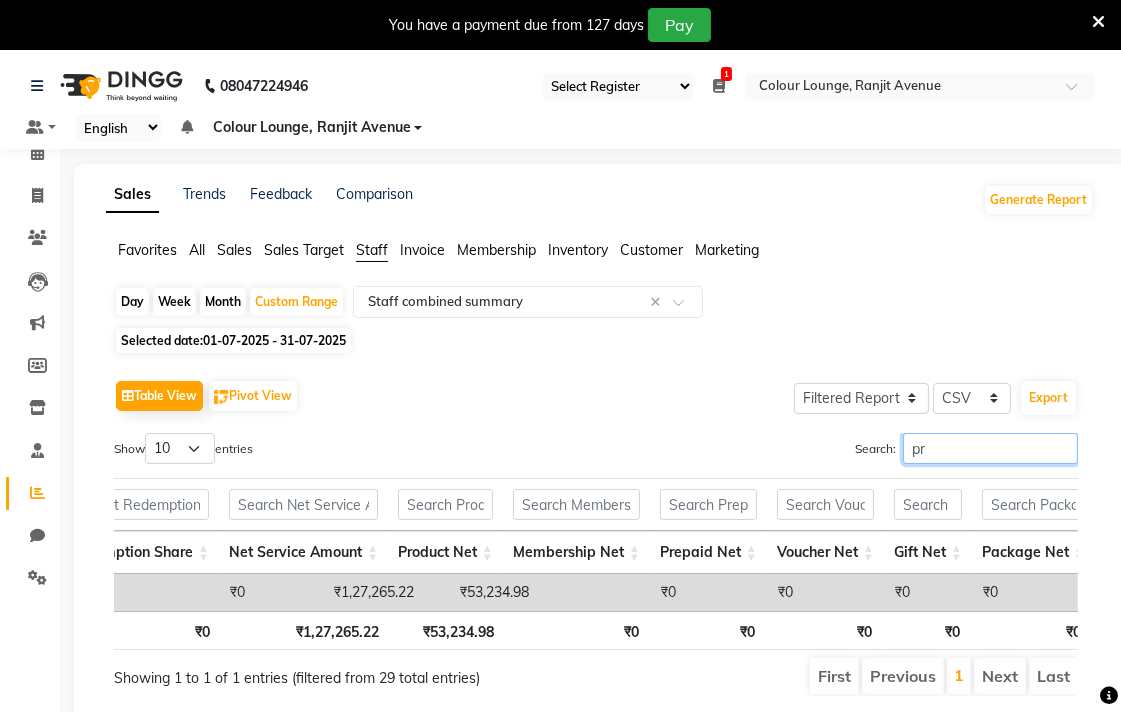 type on "p" 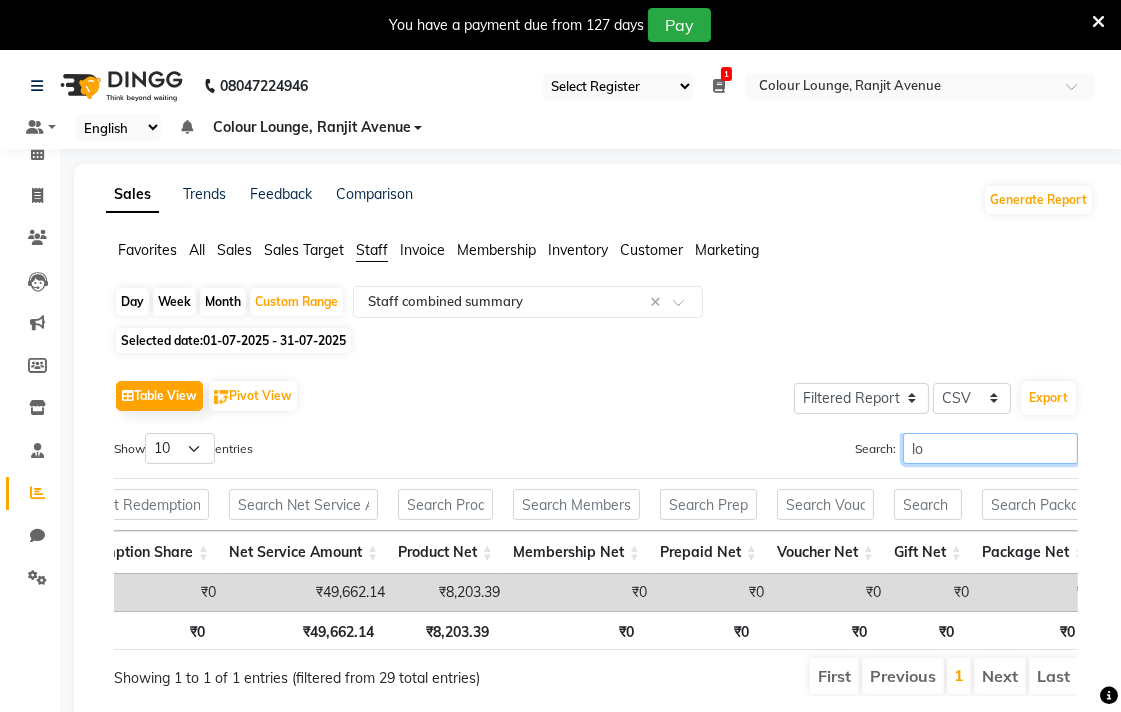 type on "l" 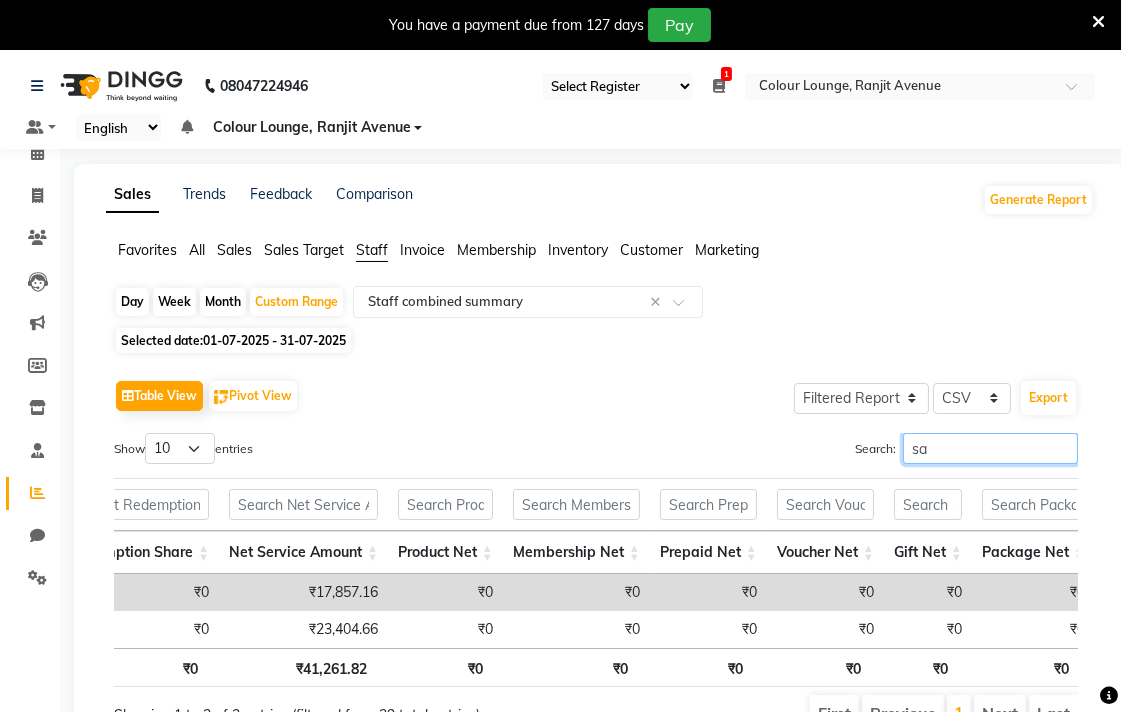 type on "s" 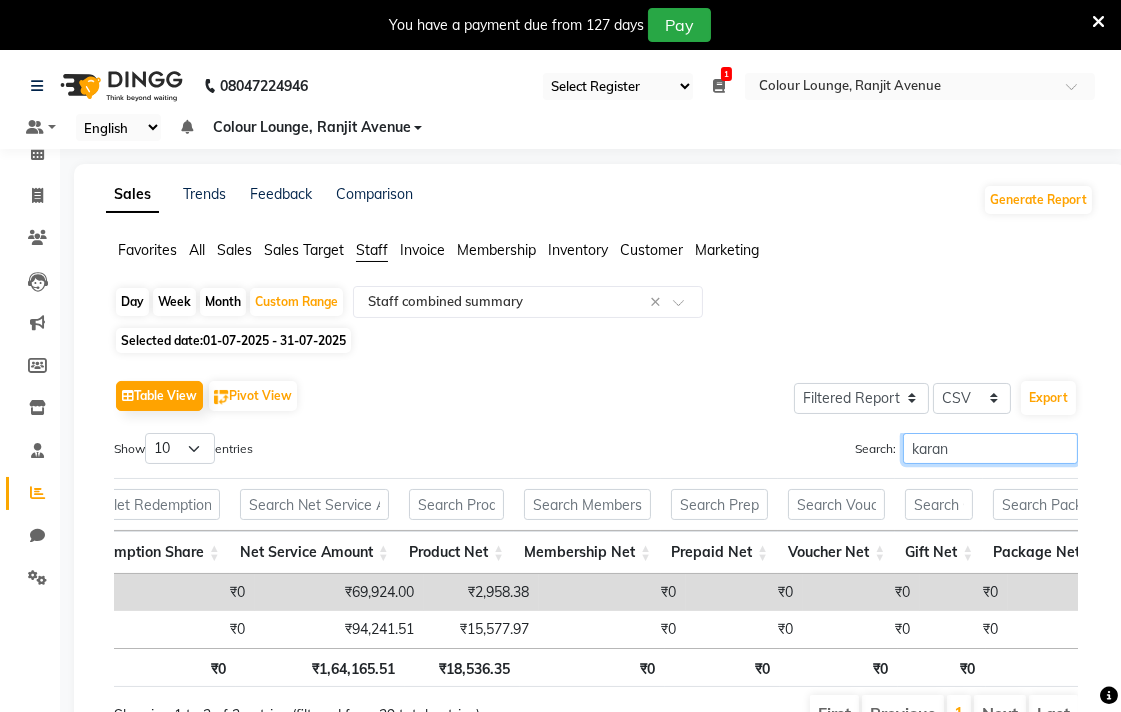 scroll, scrollTop: 0, scrollLeft: 1357, axis: horizontal 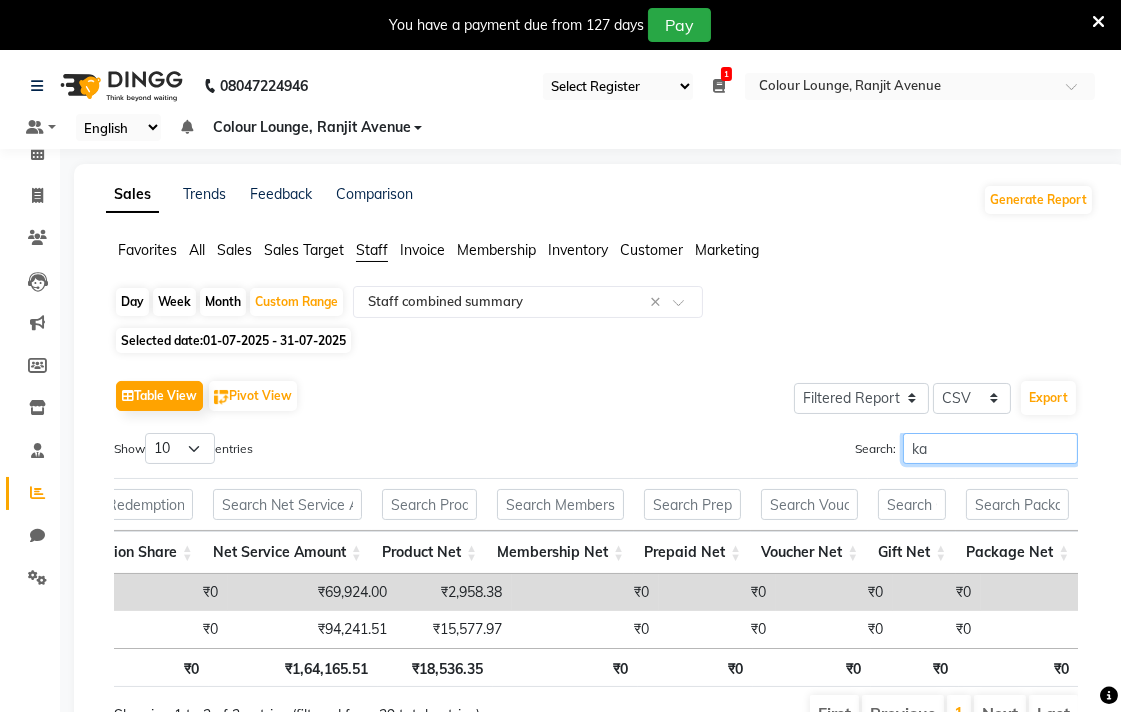 type on "k" 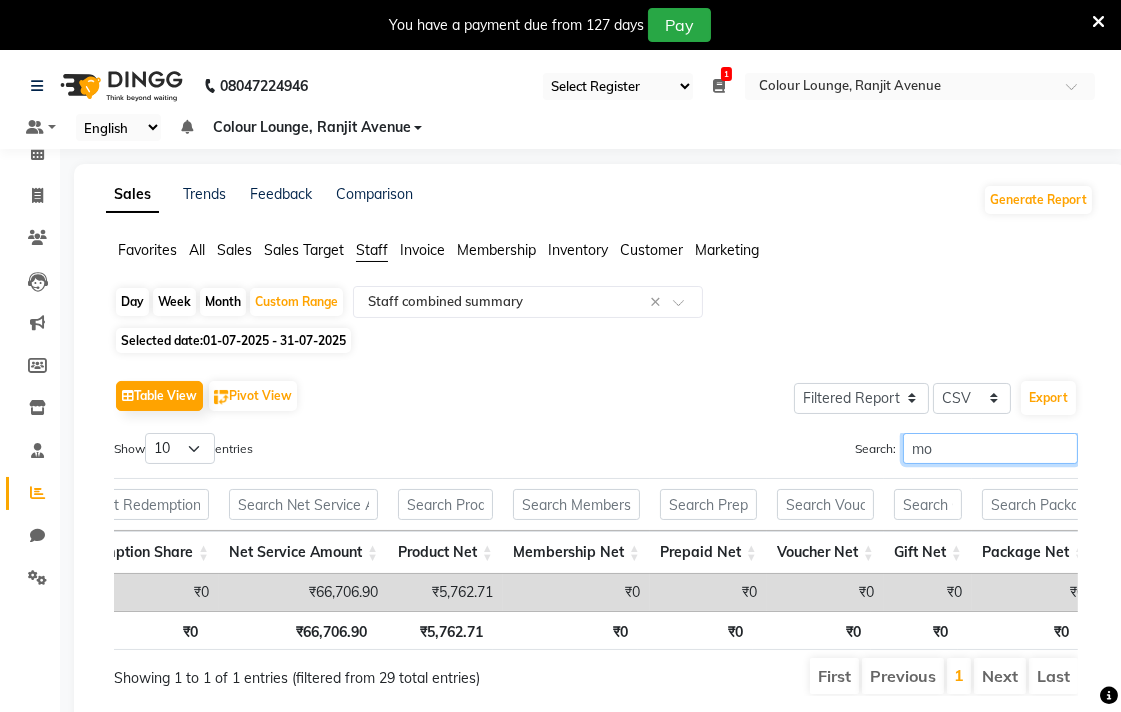 type on "m" 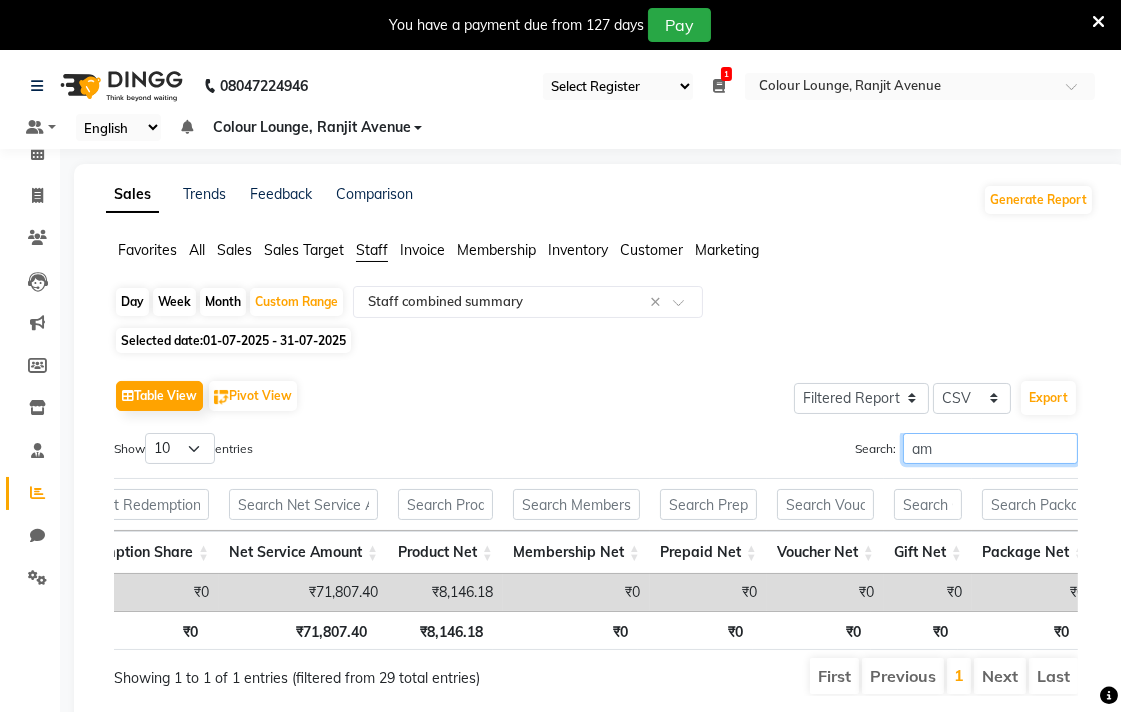 type on "a" 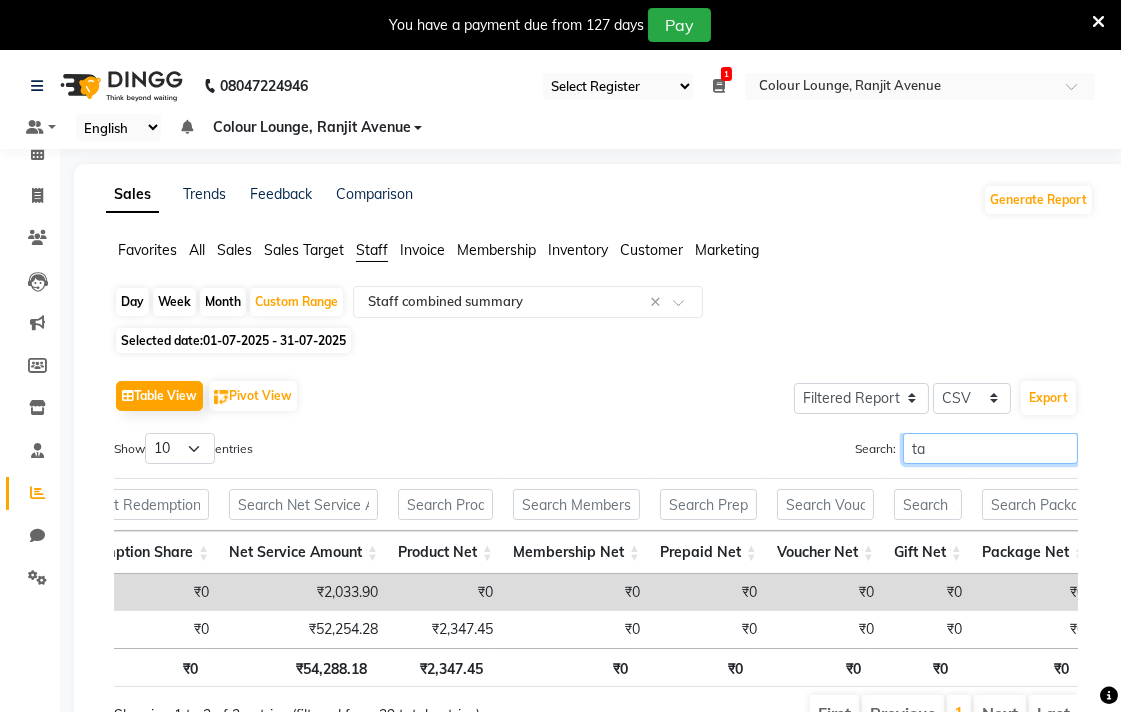 type on "t" 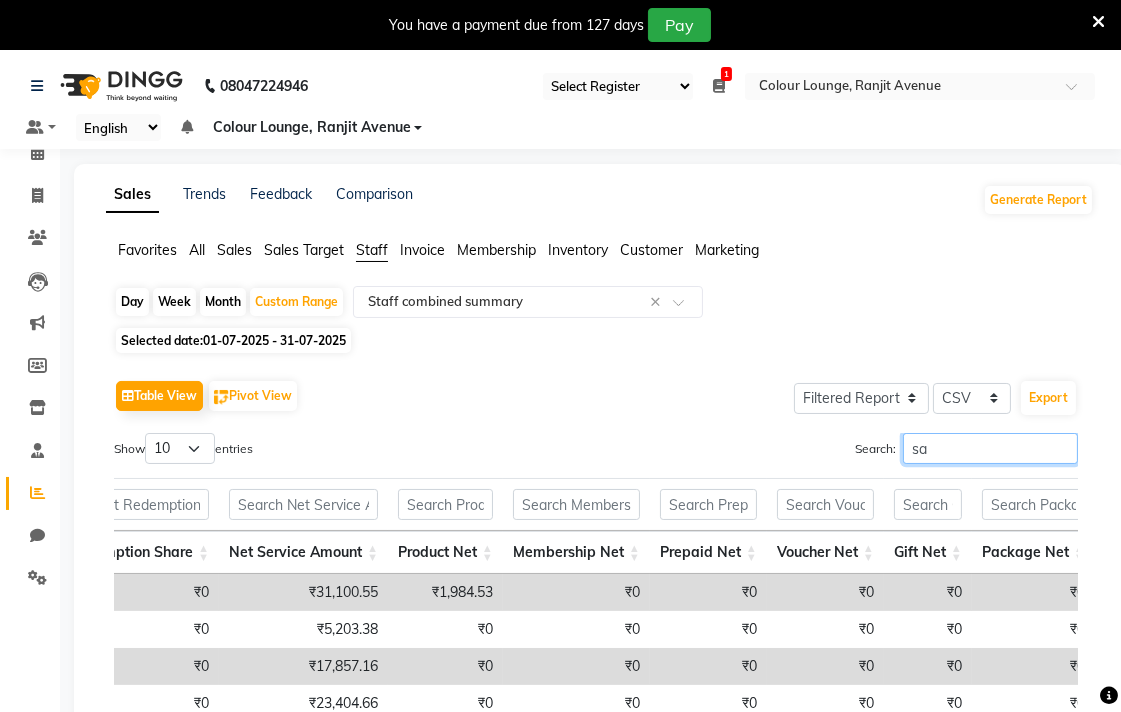 type on "s" 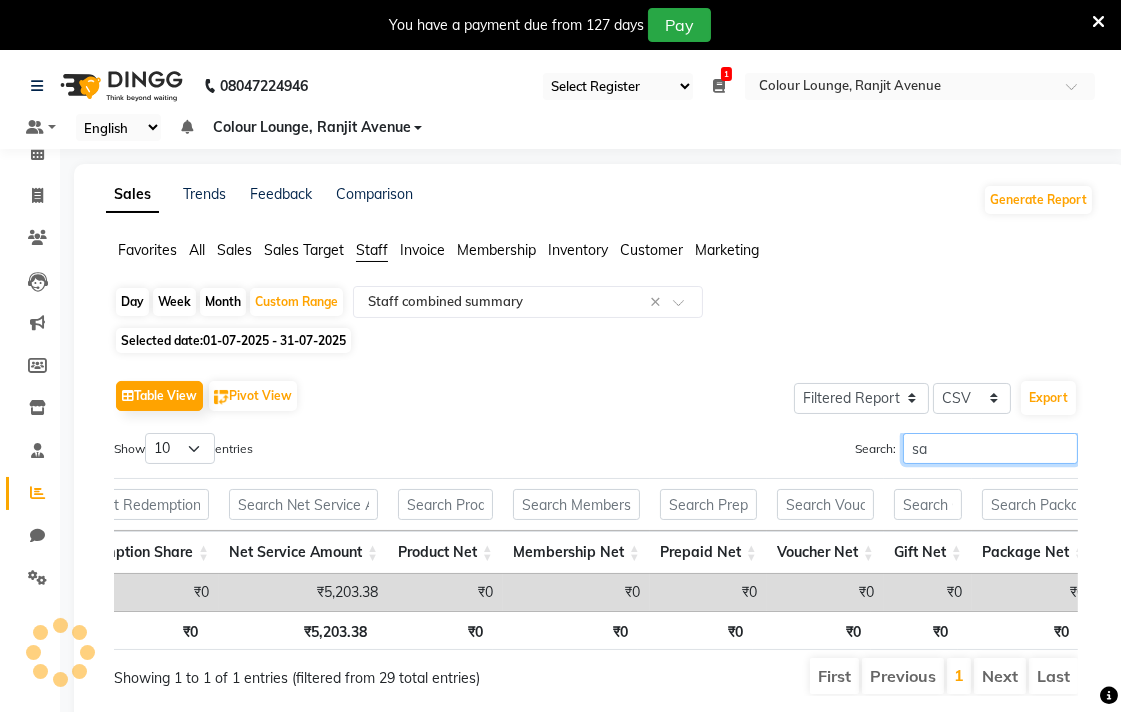 type on "s" 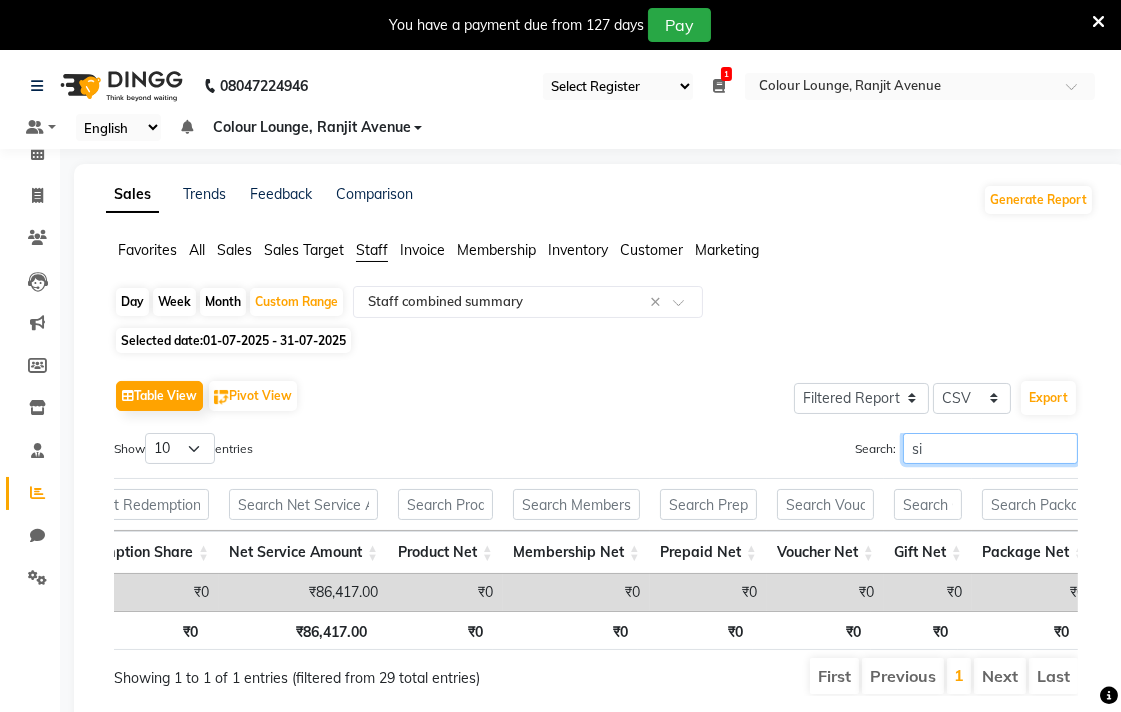type on "s" 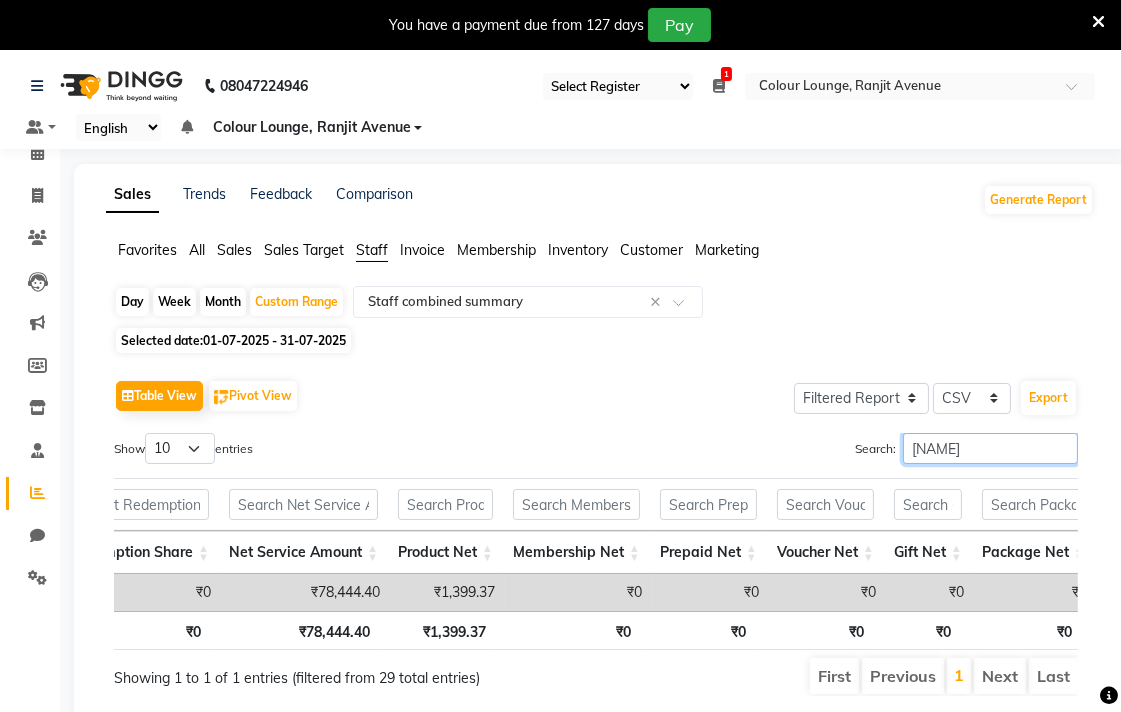 click on "mandee" at bounding box center (990, 448) 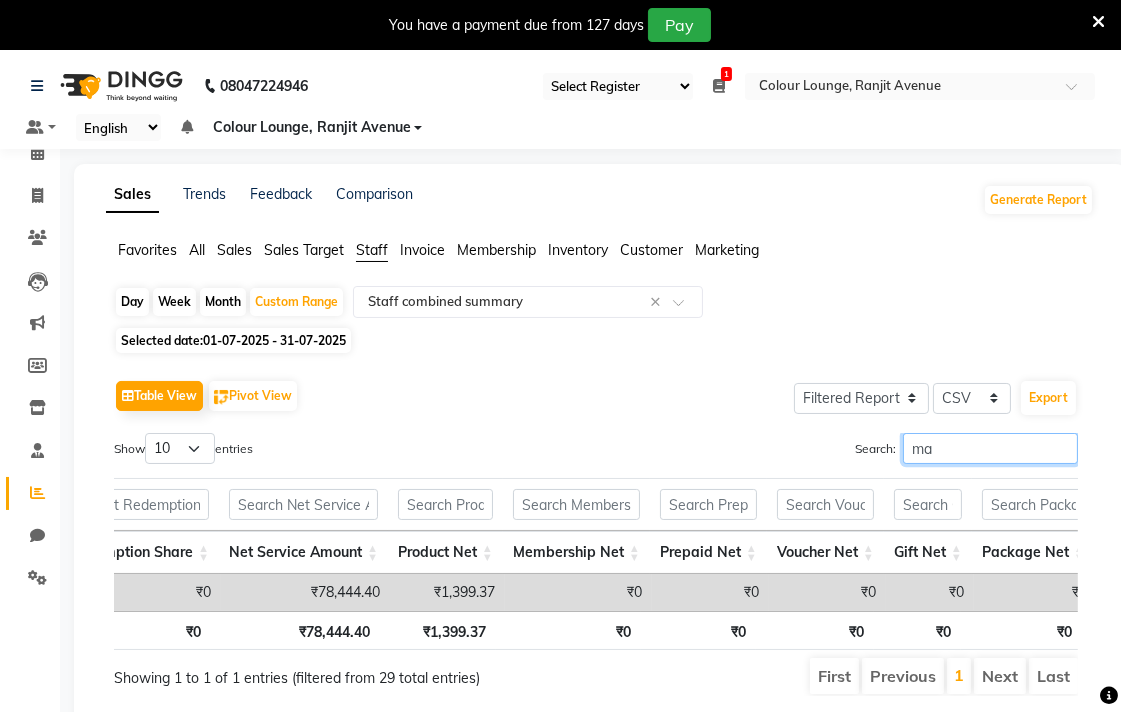 type on "m" 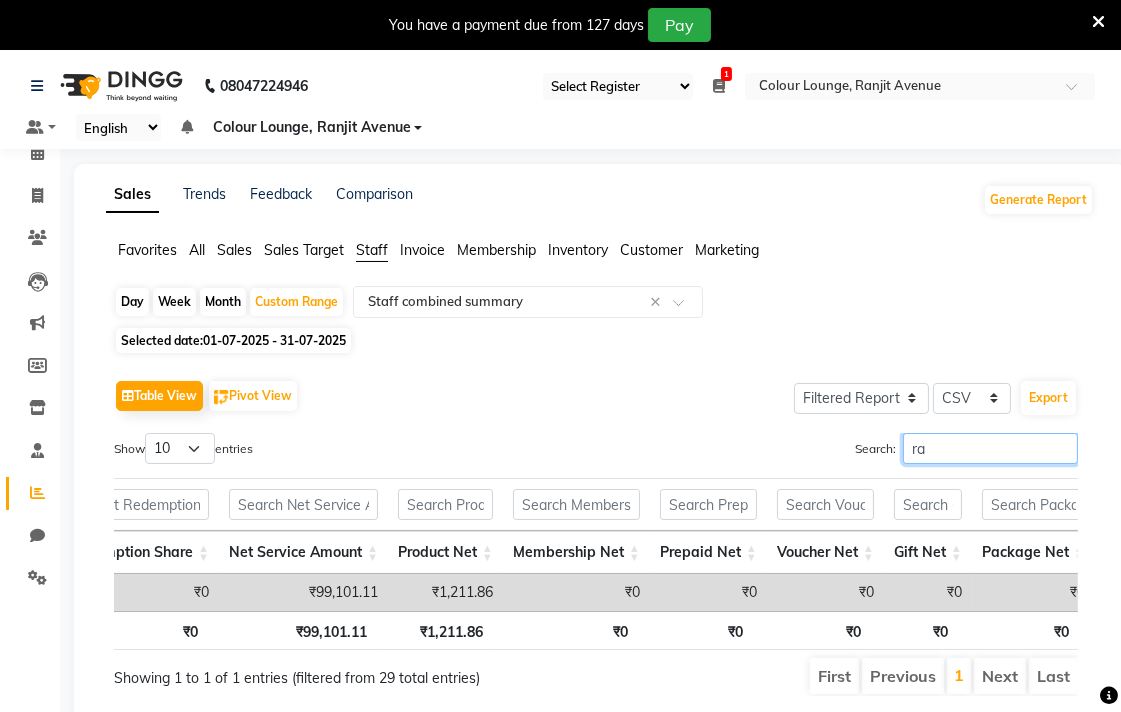 type on "r" 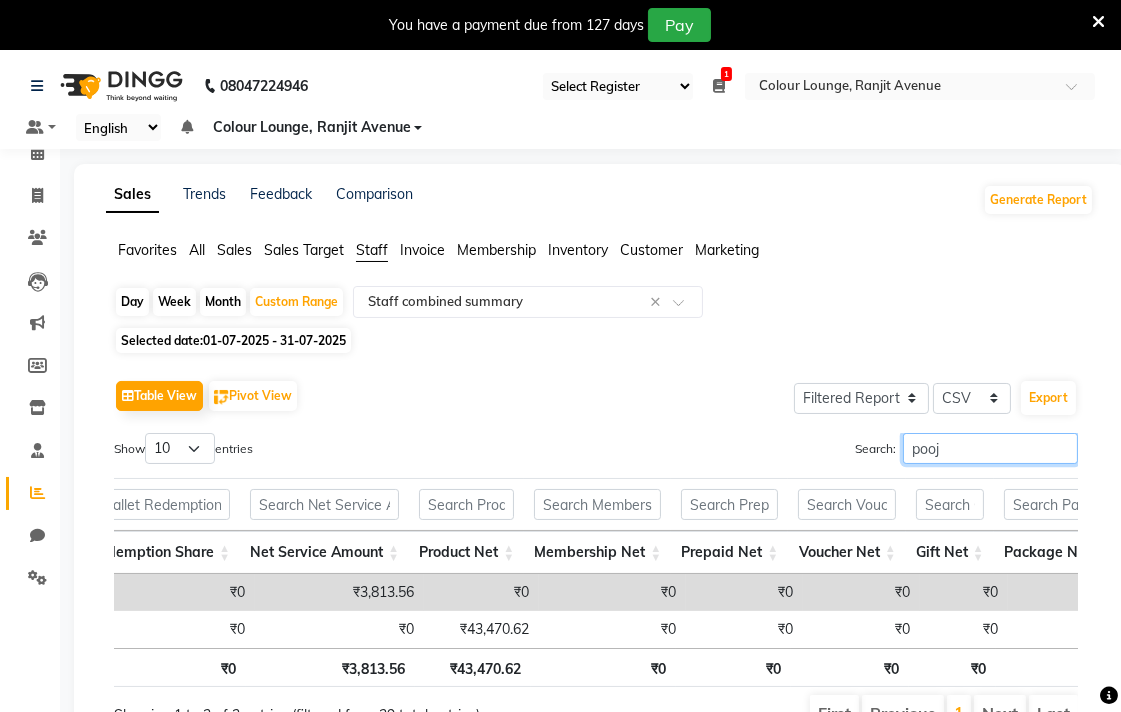 type on "pooja" 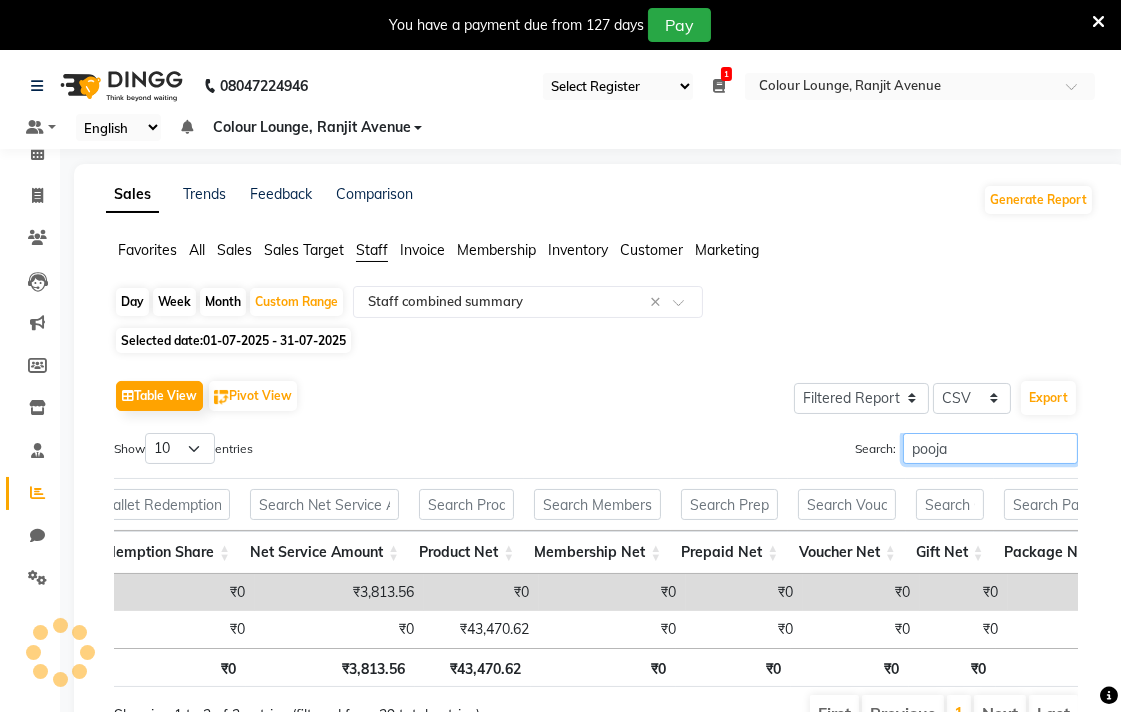 scroll, scrollTop: 0, scrollLeft: 1477, axis: horizontal 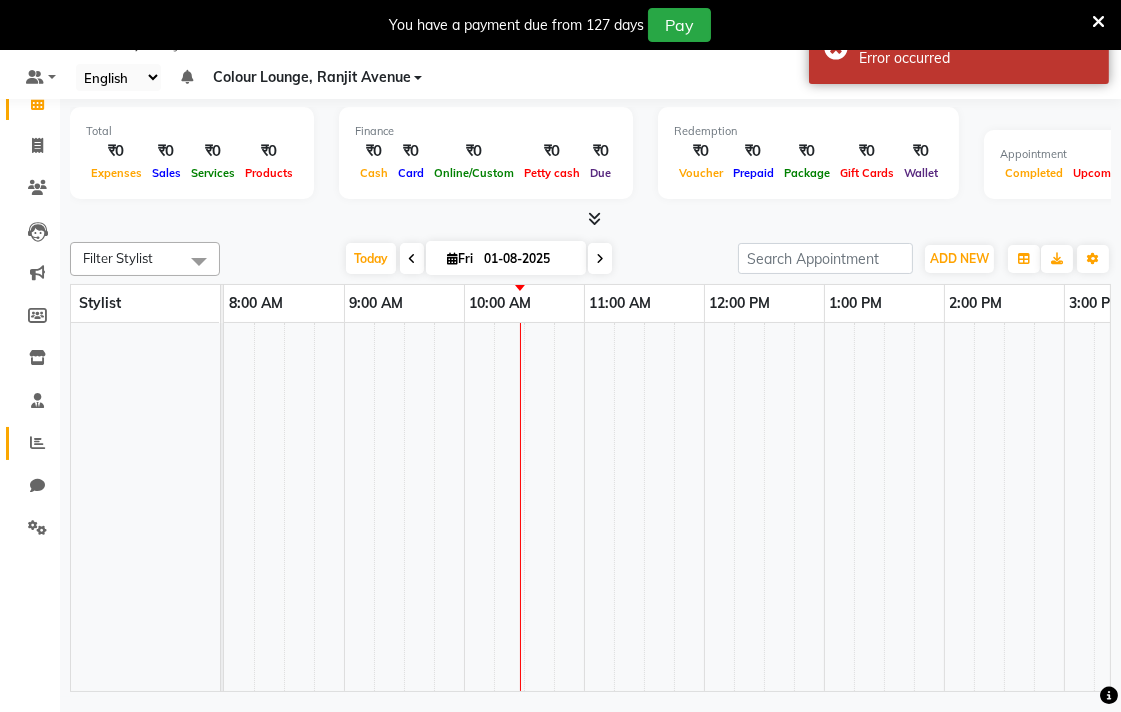 click 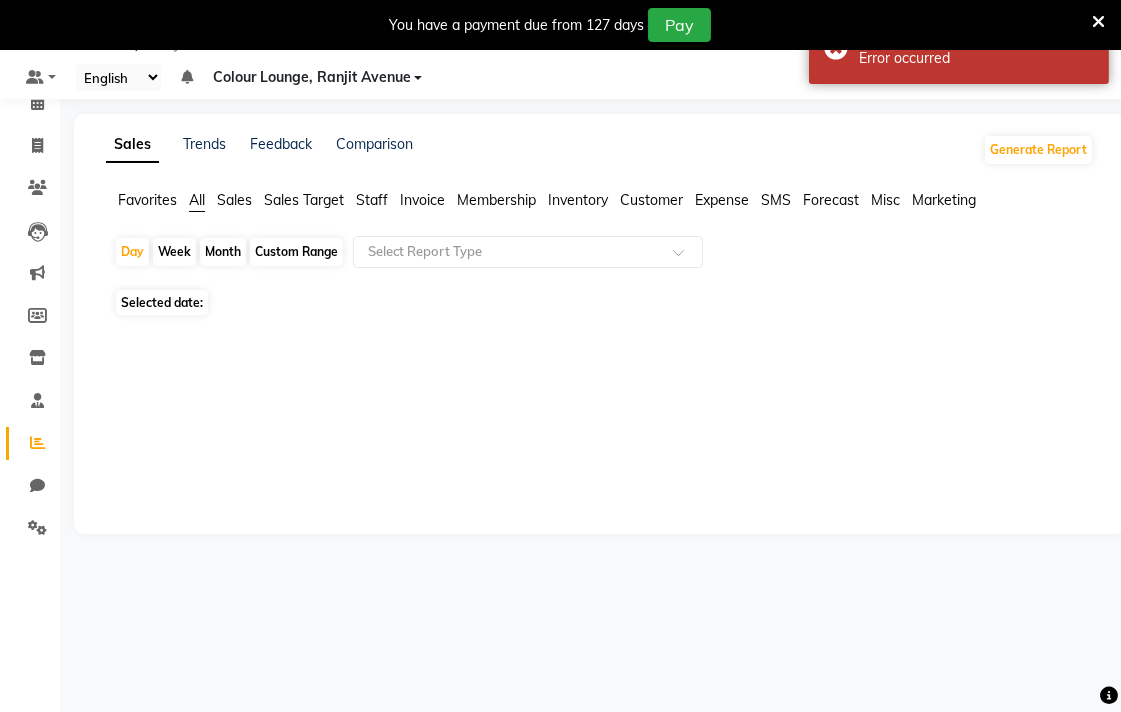 click on "Staff" 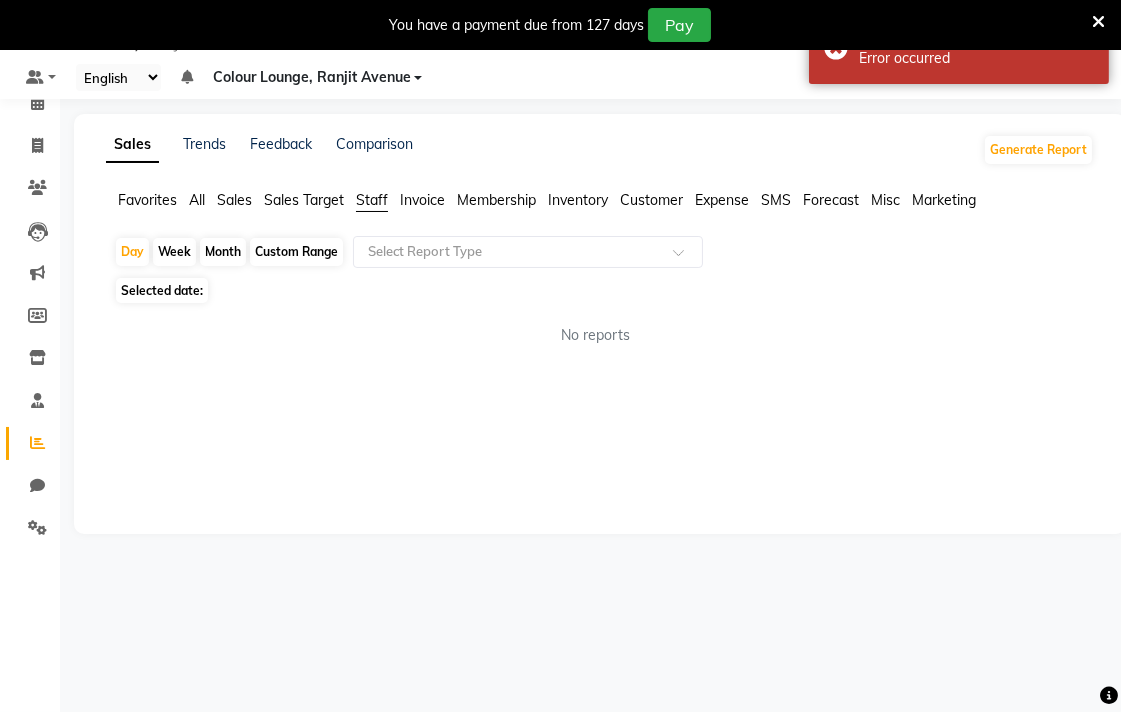 click on "Custom Range" 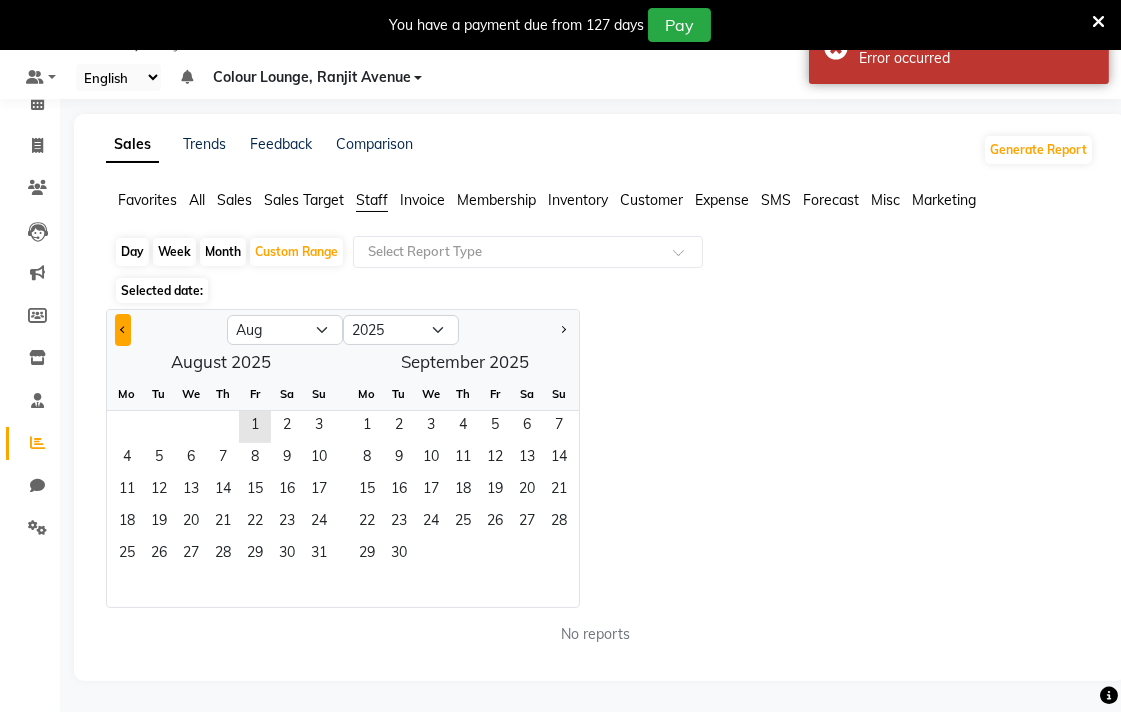 click 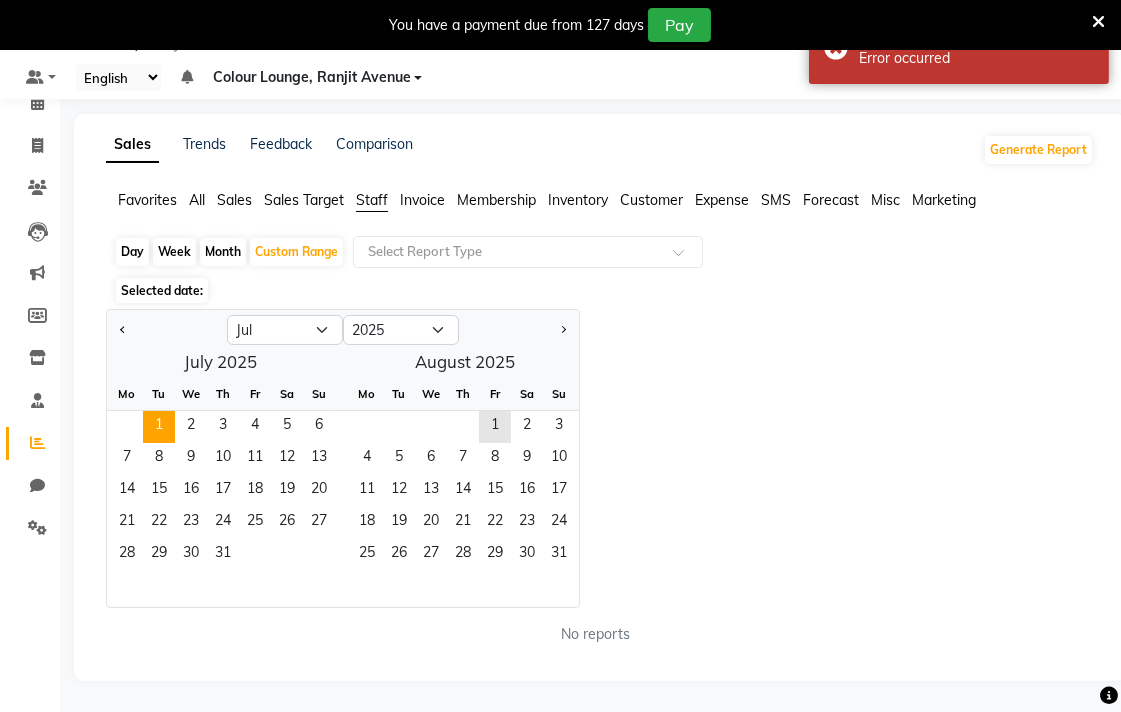 click on "1" 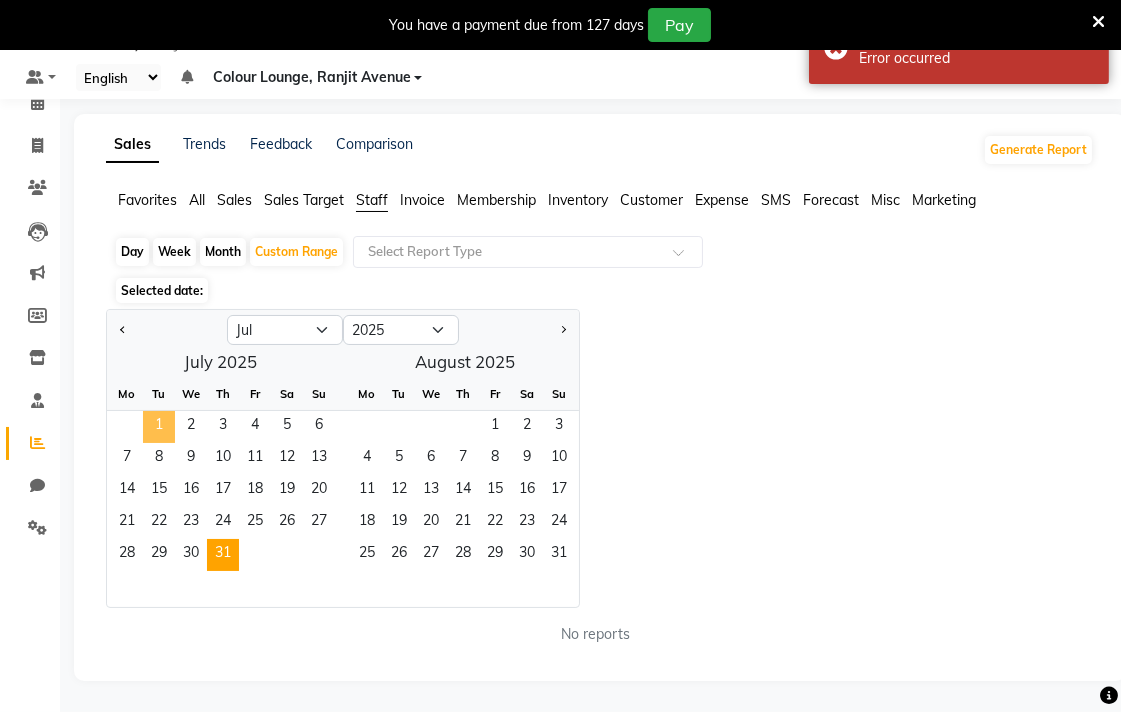 click on "31" 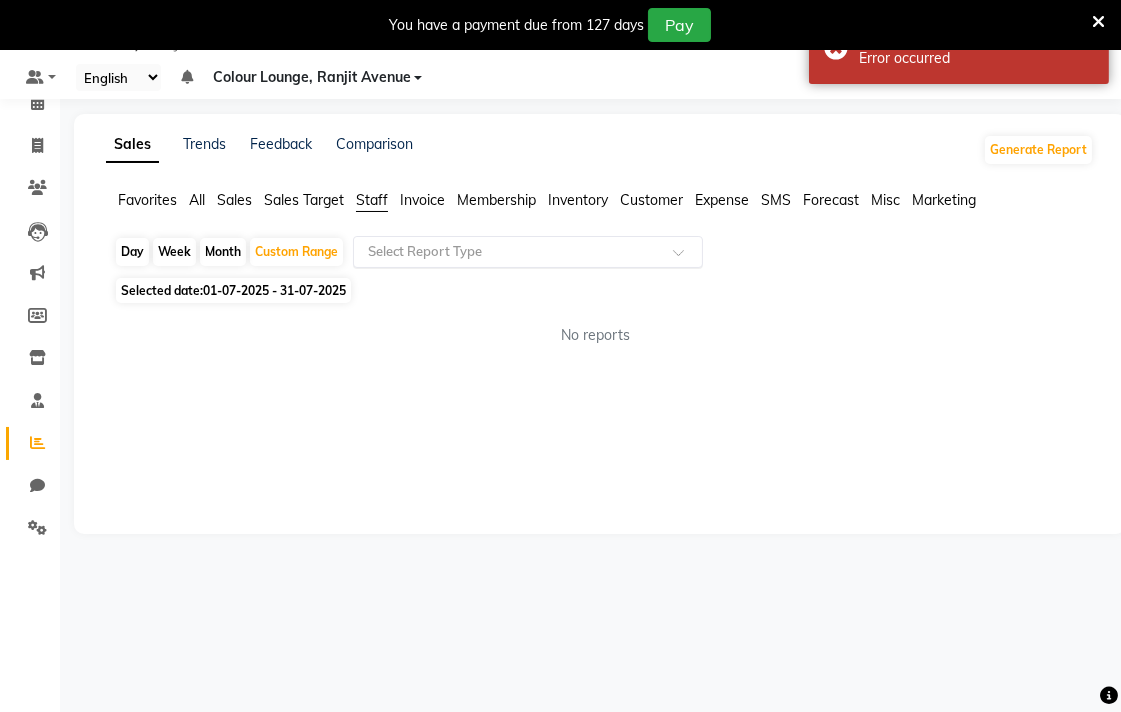 click 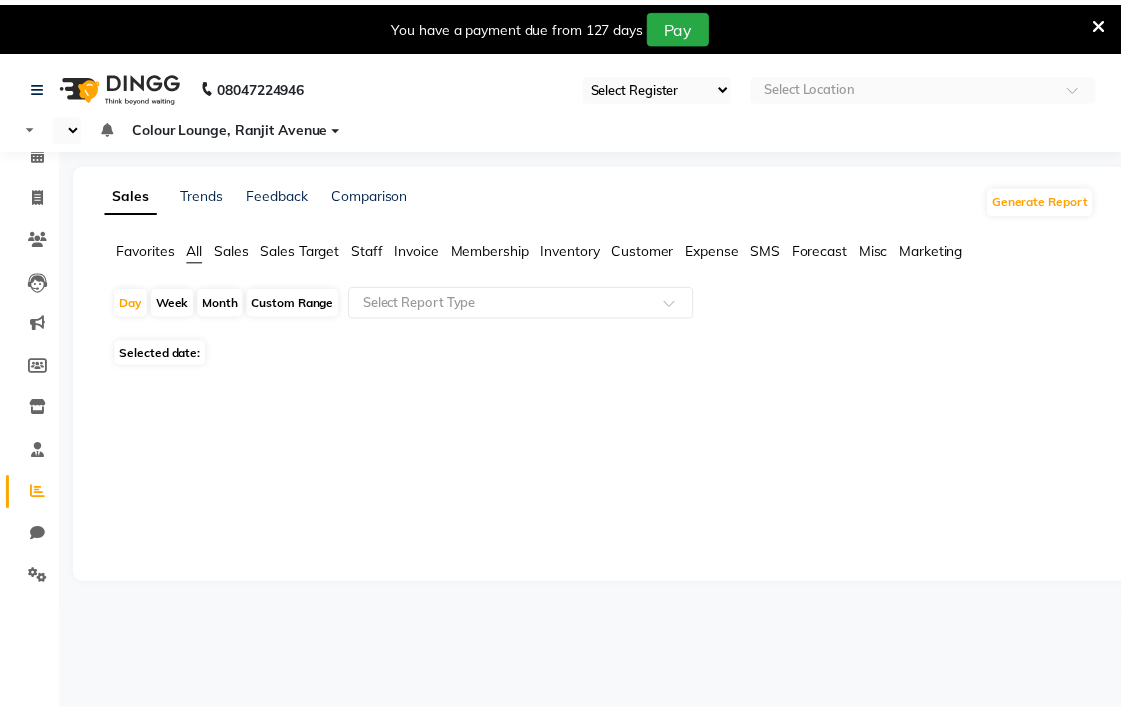 scroll, scrollTop: 0, scrollLeft: 0, axis: both 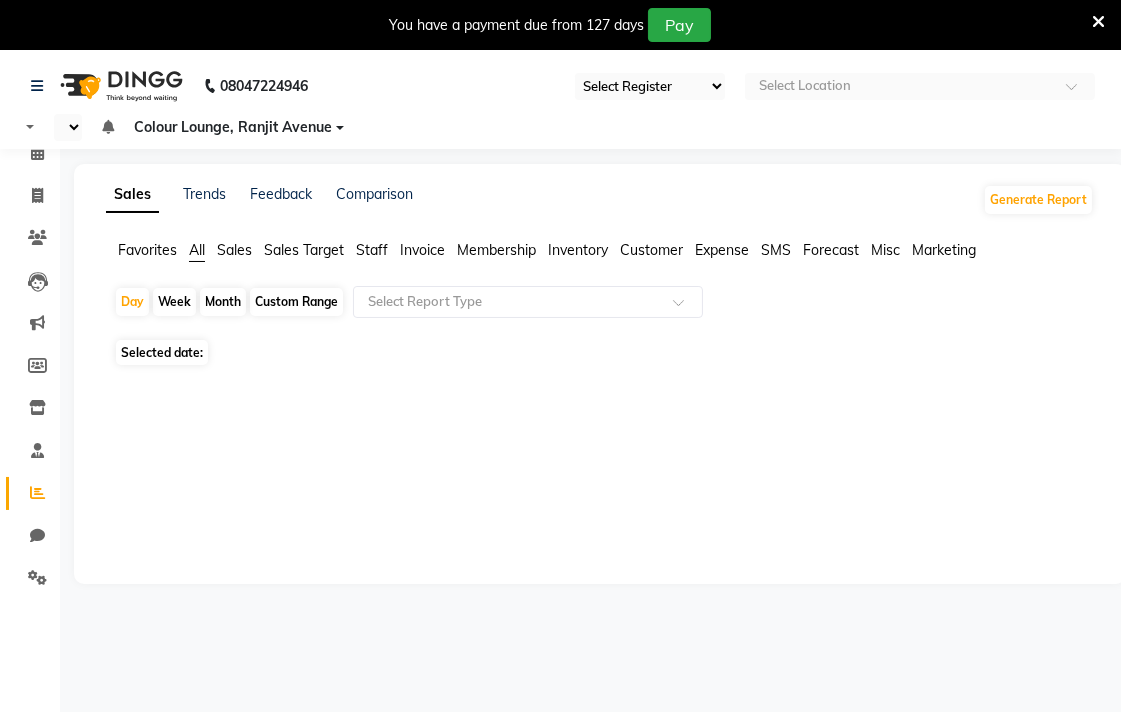 select on "83" 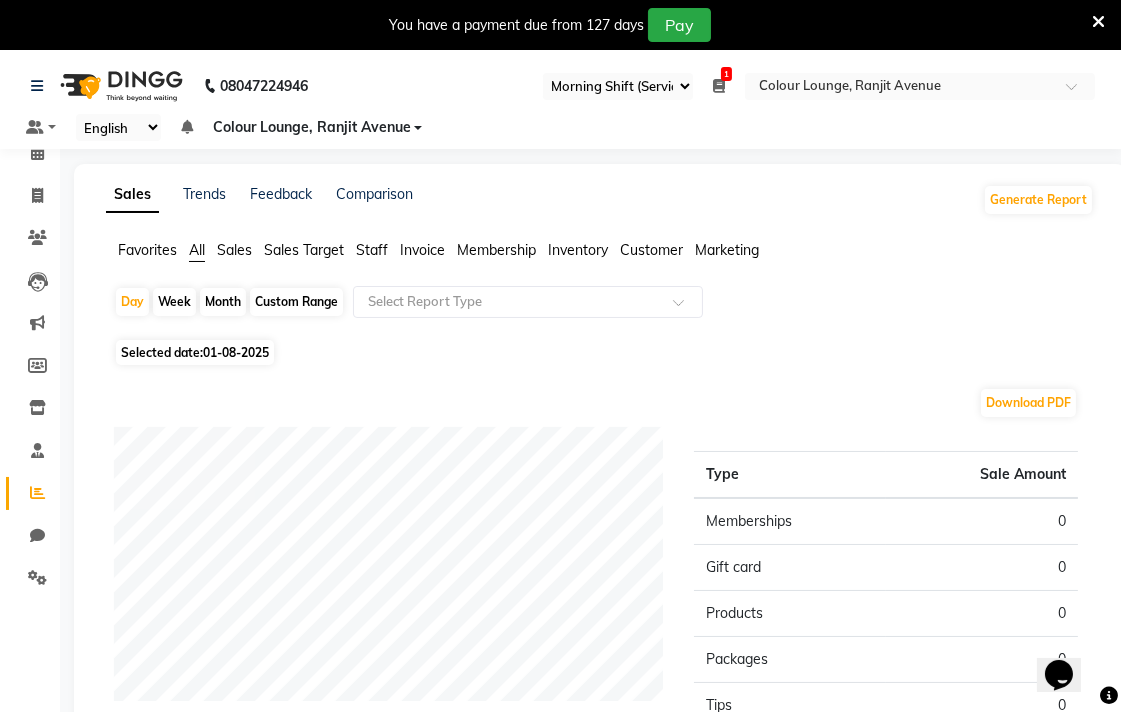 scroll, scrollTop: 0, scrollLeft: 0, axis: both 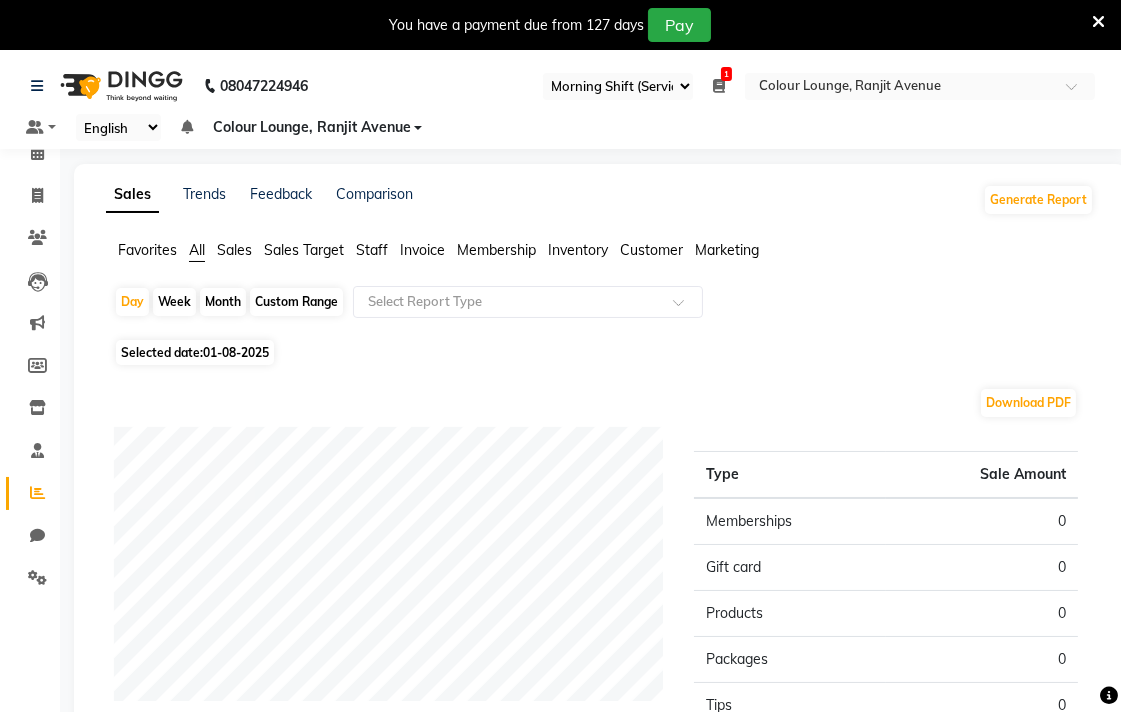 click on "Staff" 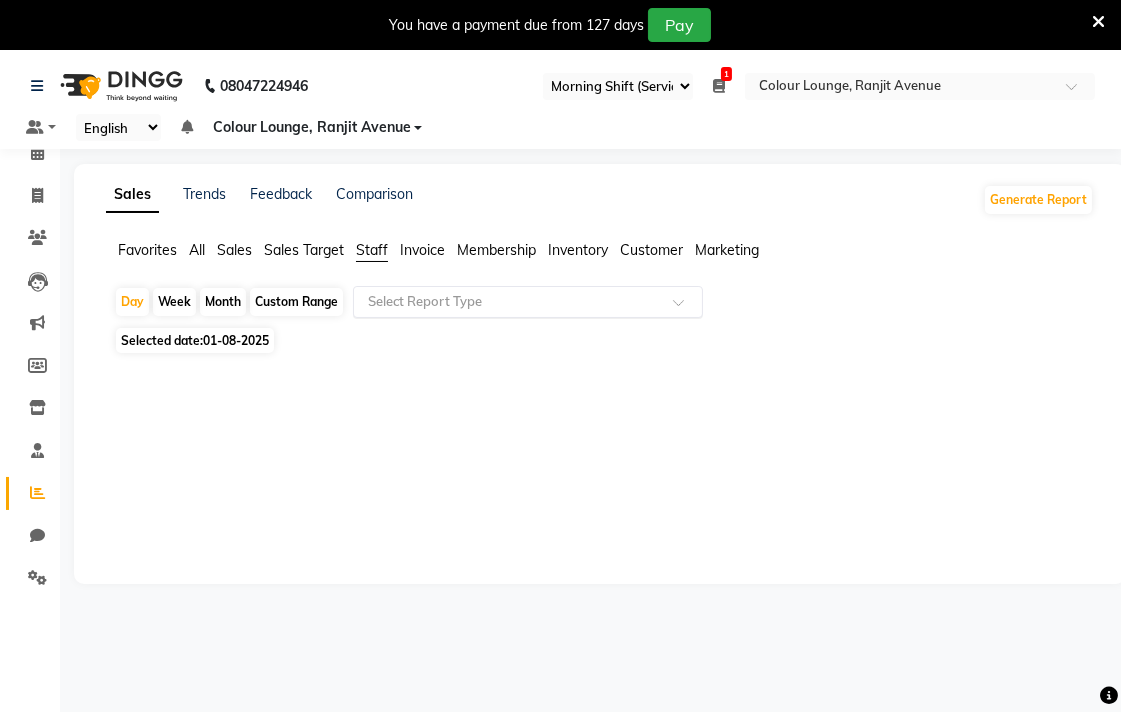 click 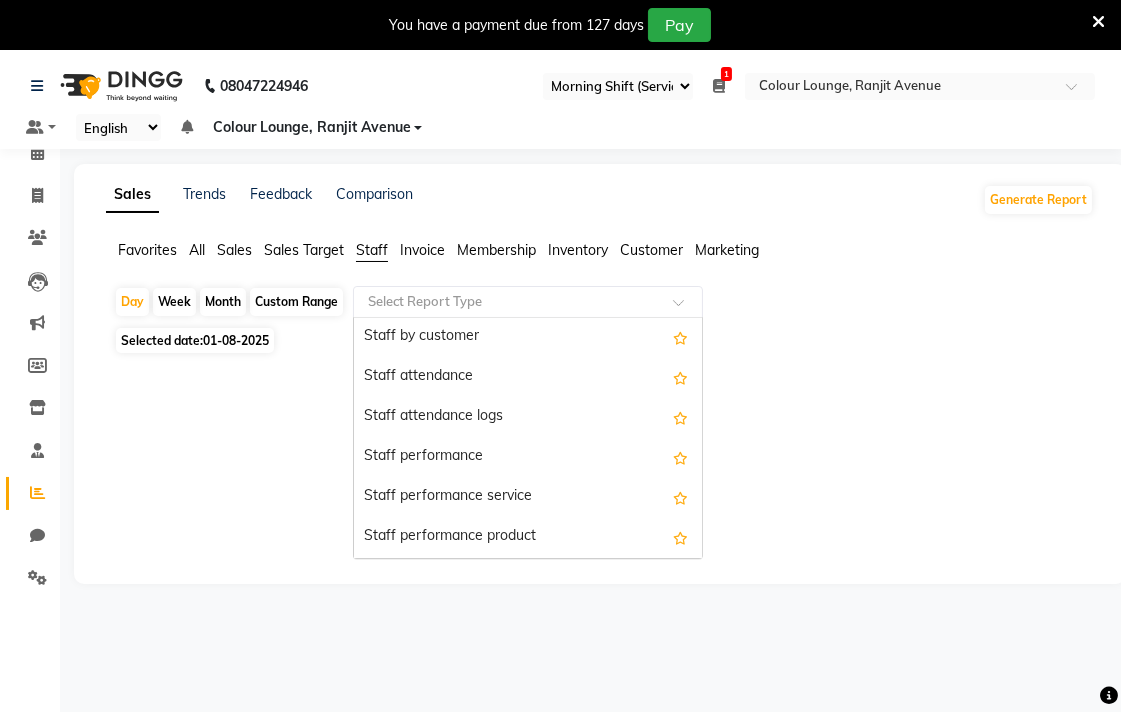 scroll, scrollTop: 160, scrollLeft: 0, axis: vertical 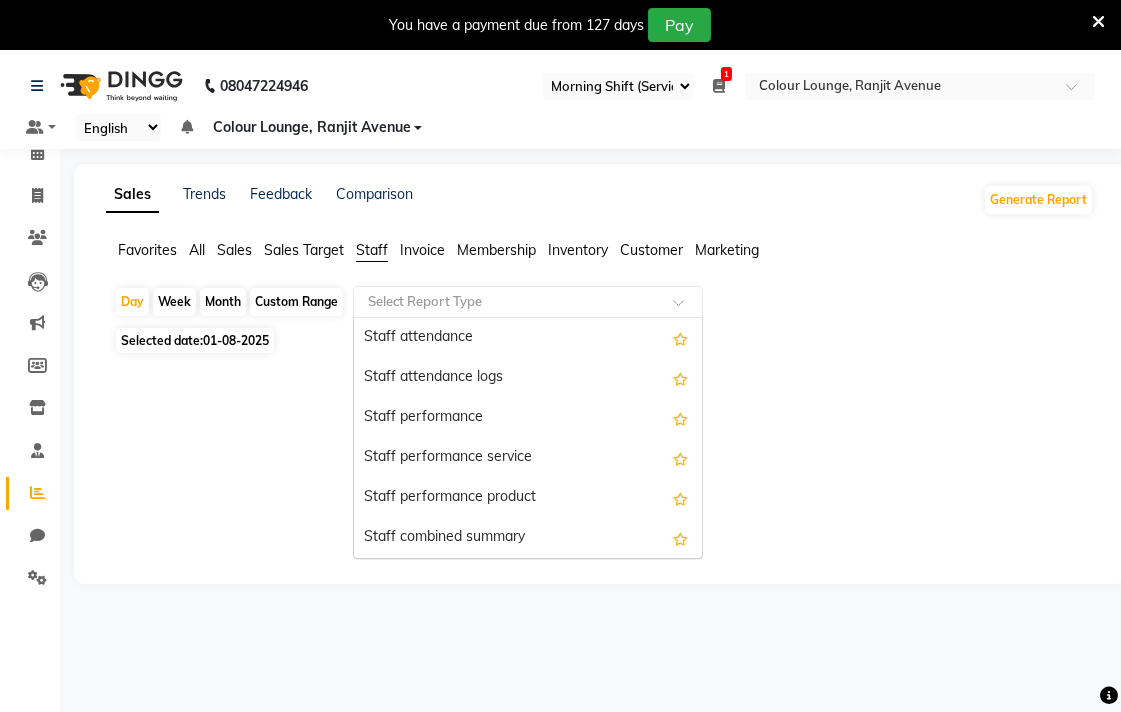 click on "Staff combined summary" at bounding box center [528, 538] 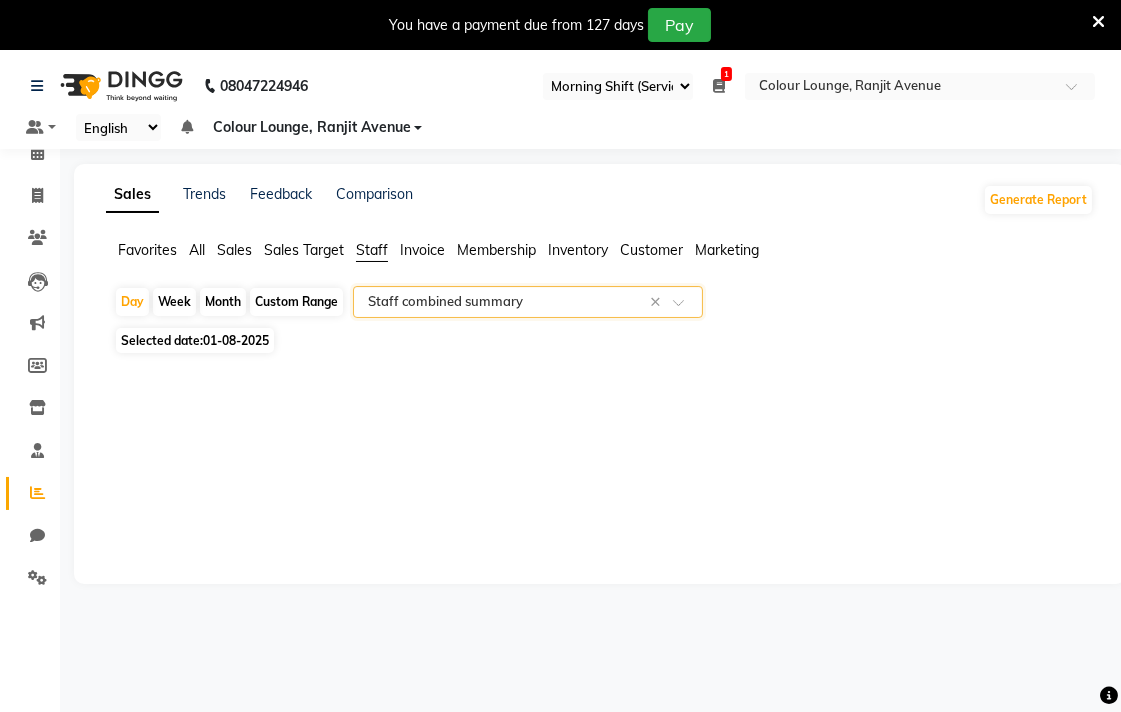 click on "Custom Range" 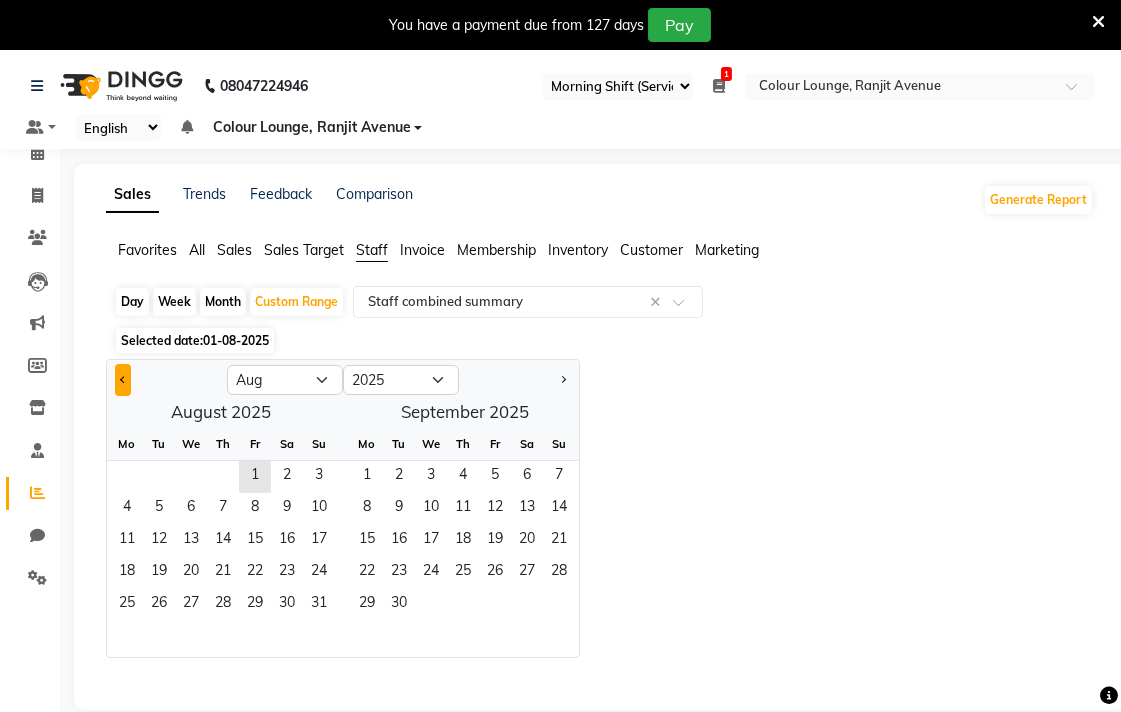 click 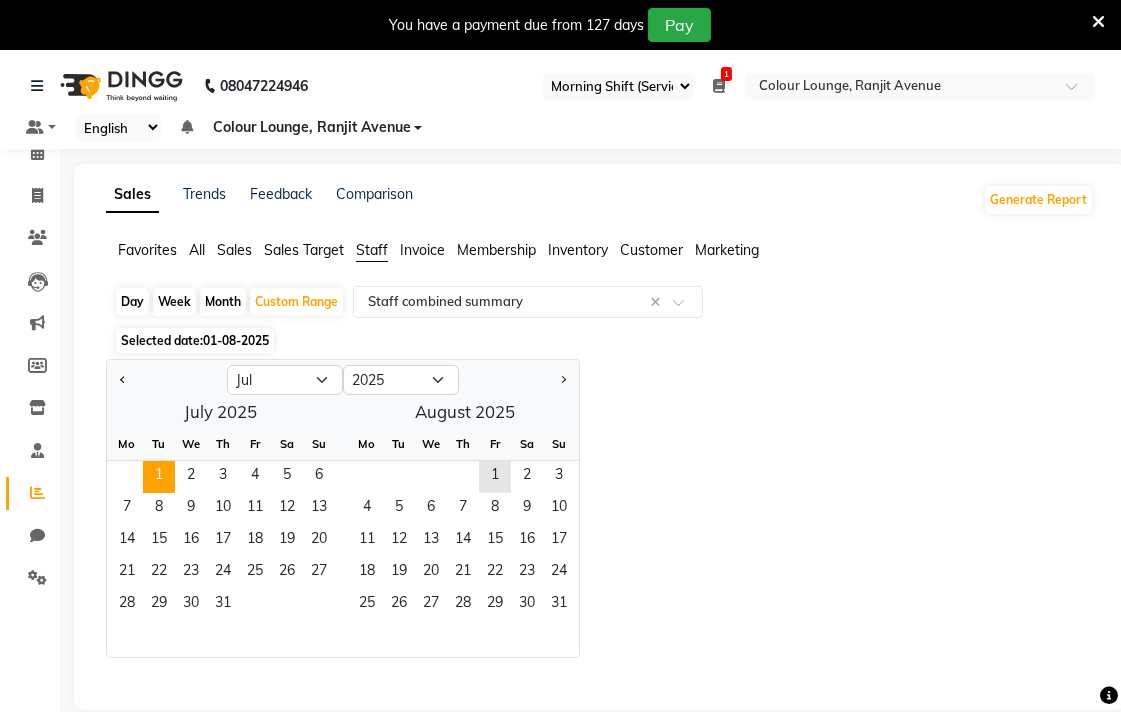 click on "1" 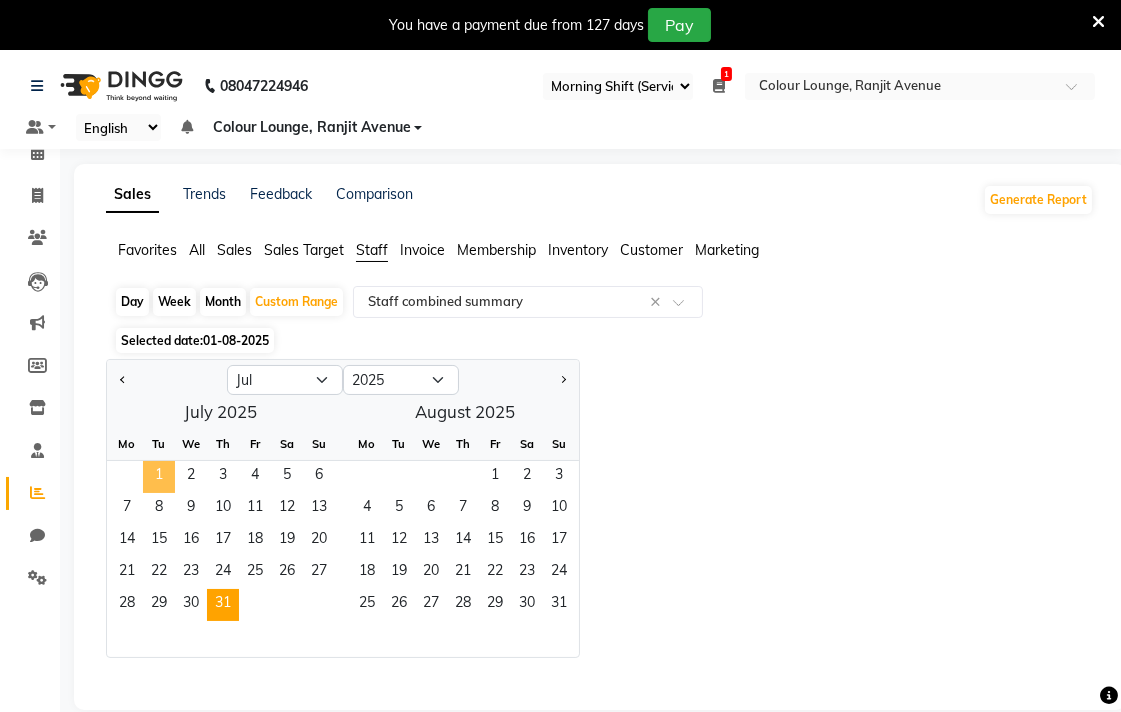 click on "31" 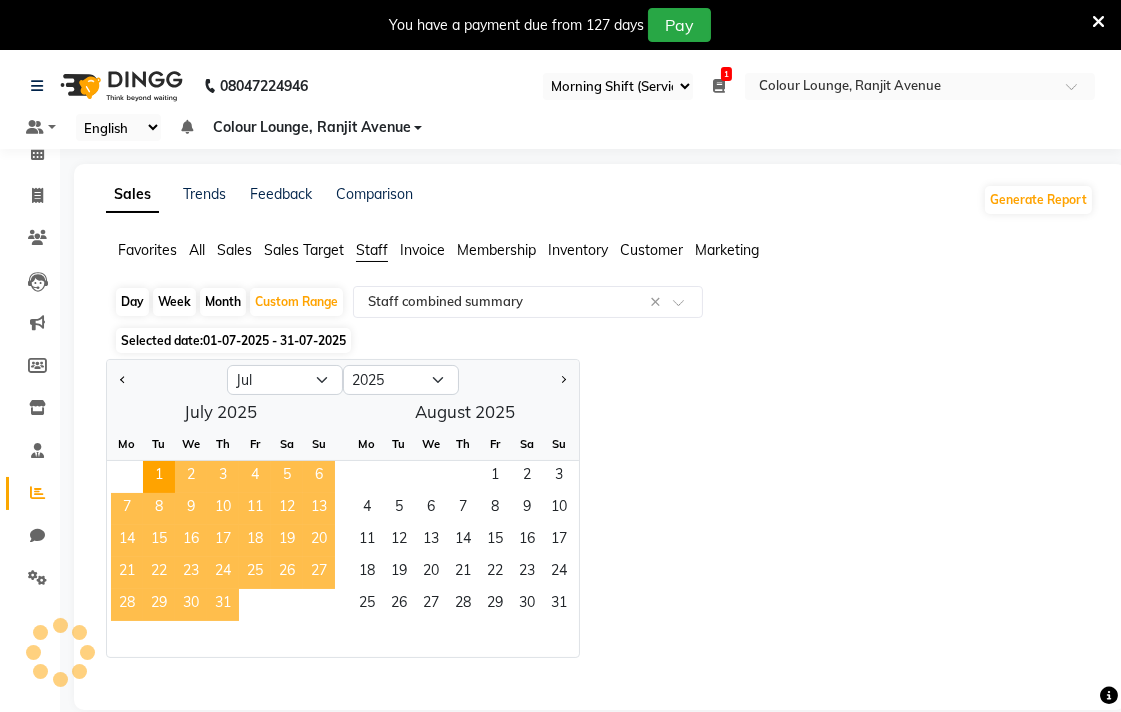 select on "filtered_report" 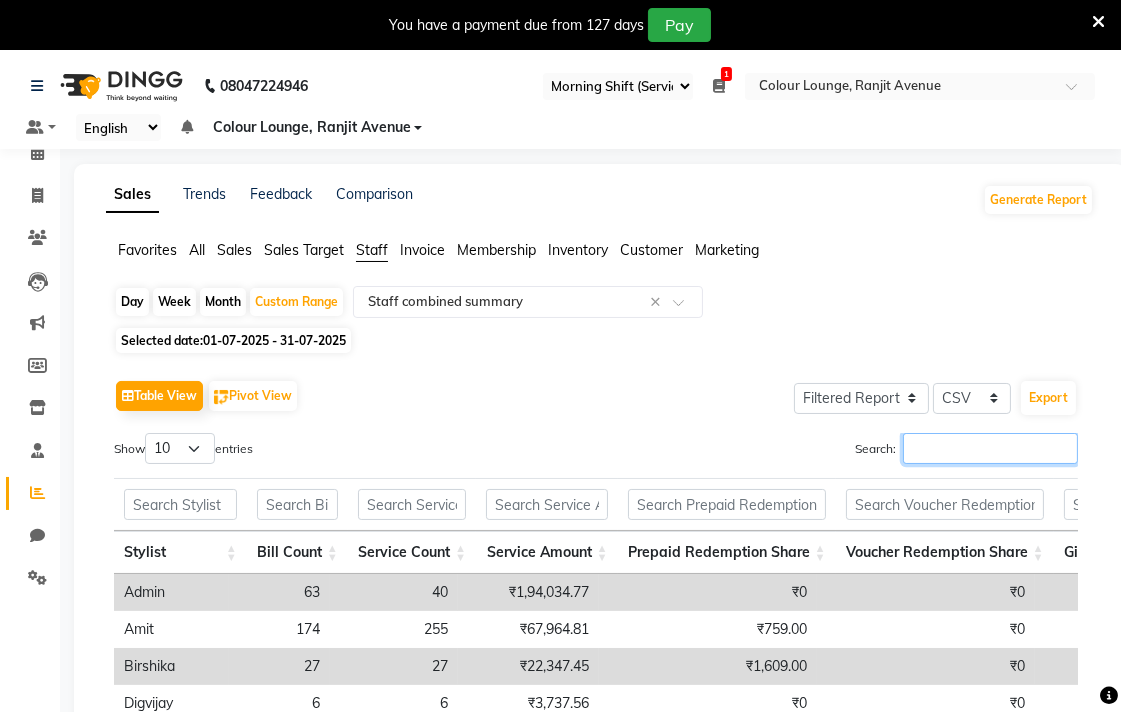 click on "Search:" at bounding box center (990, 448) 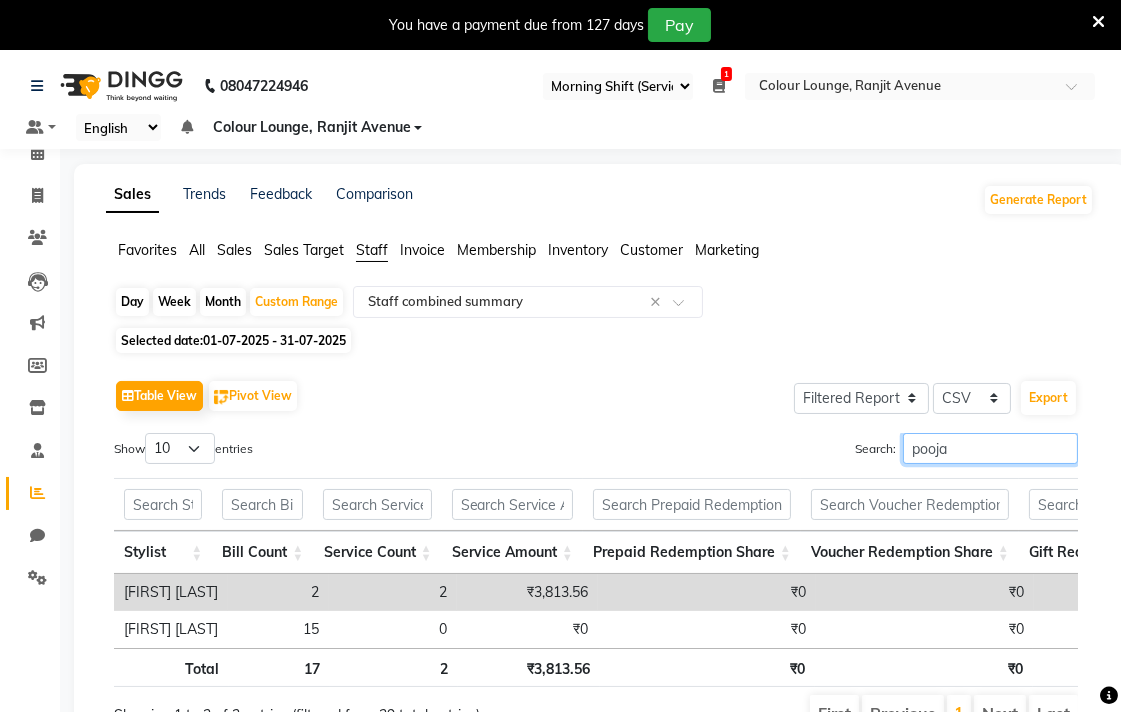 scroll, scrollTop: 0, scrollLeft: 204, axis: horizontal 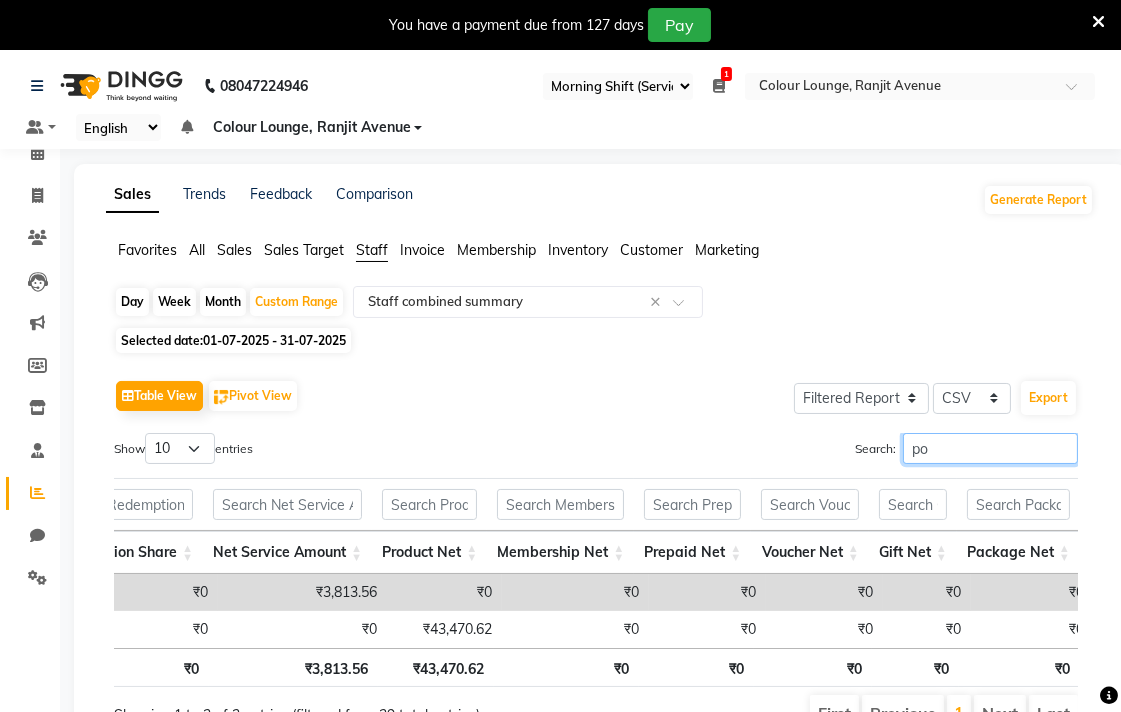 type on "p" 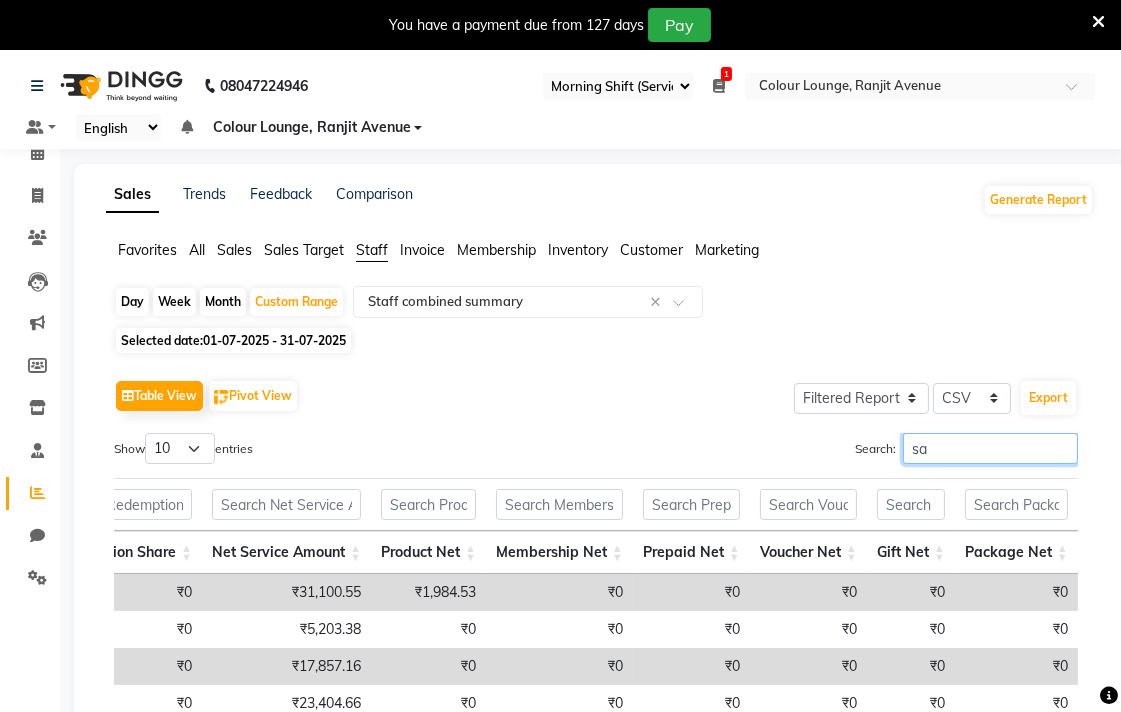 scroll, scrollTop: 0, scrollLeft: 1601, axis: horizontal 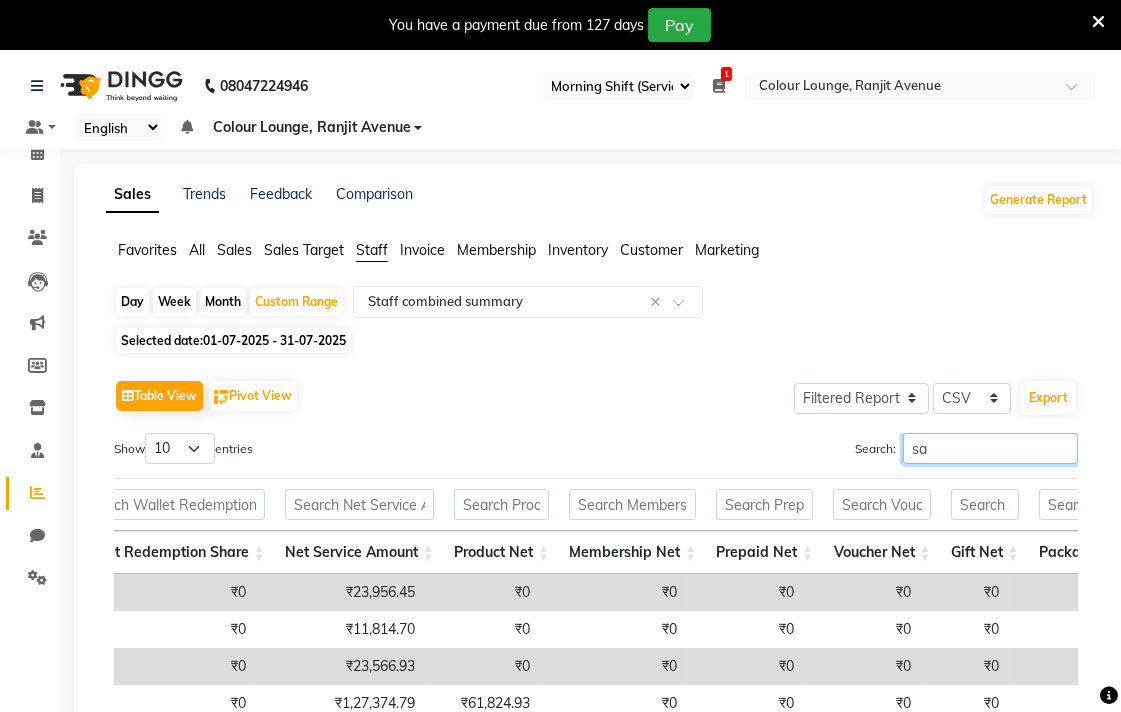 type on "s" 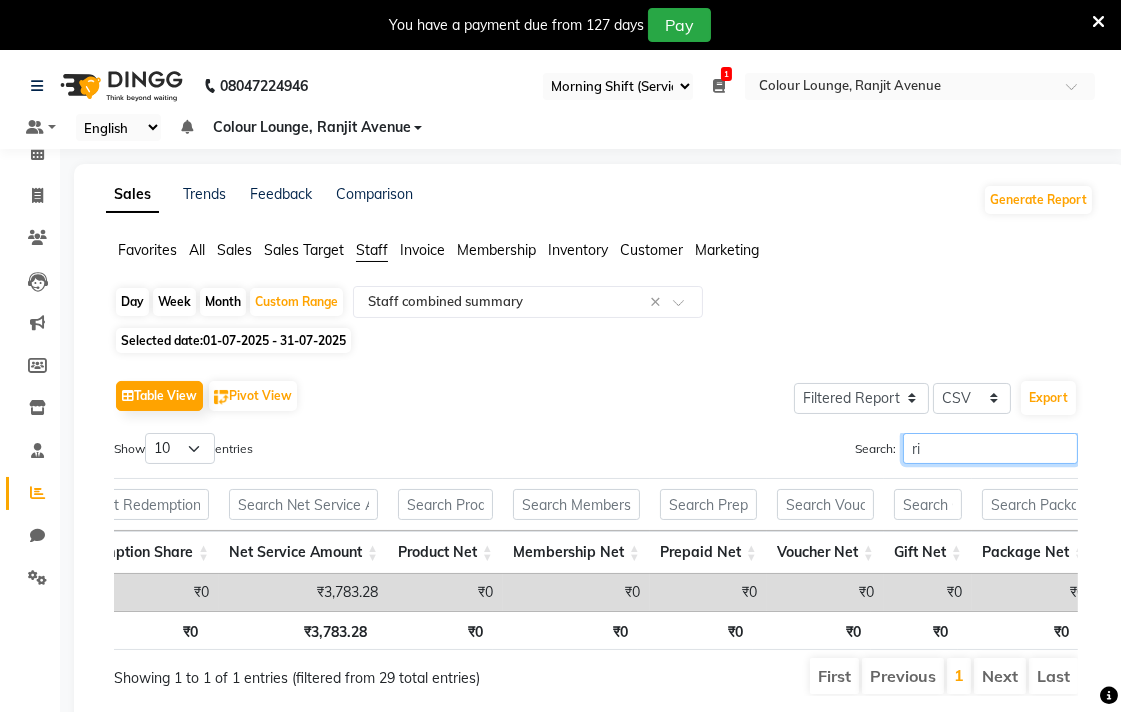 type on "r" 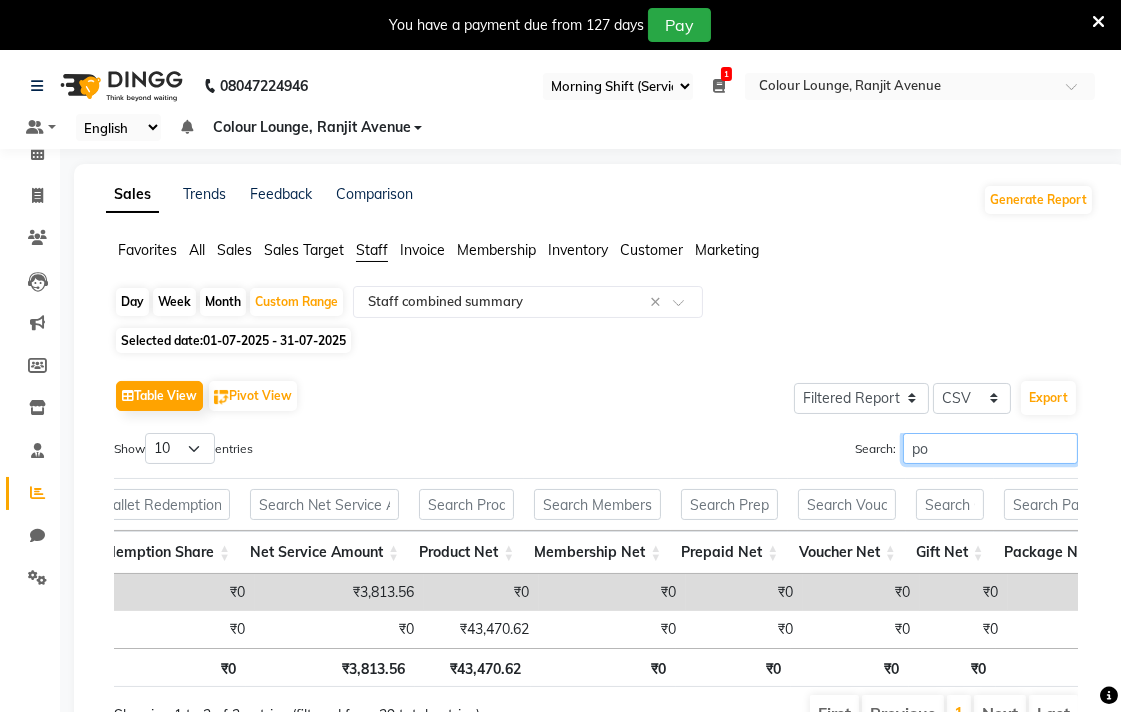 type on "p" 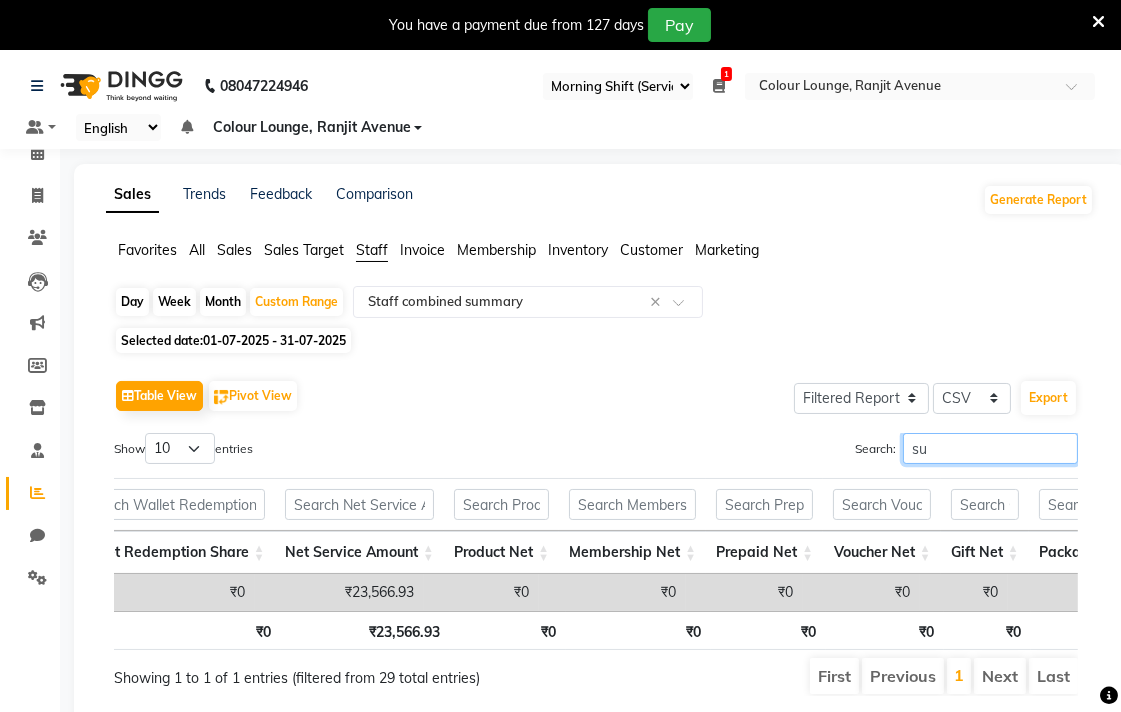 type on "s" 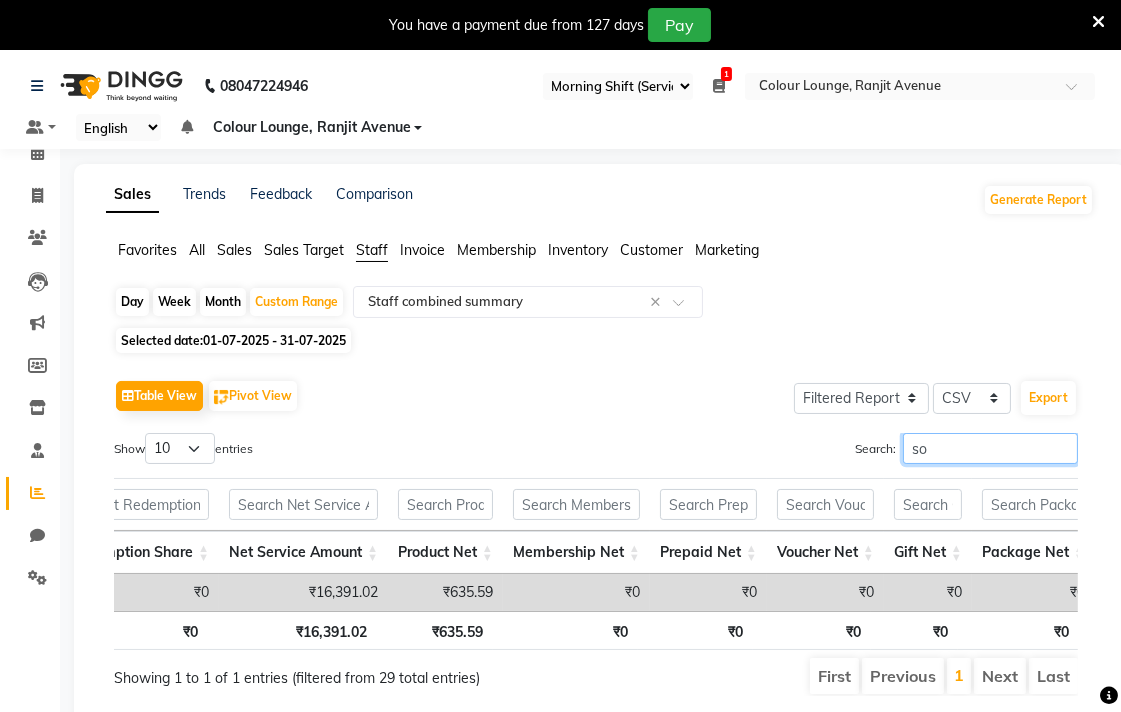 type on "s" 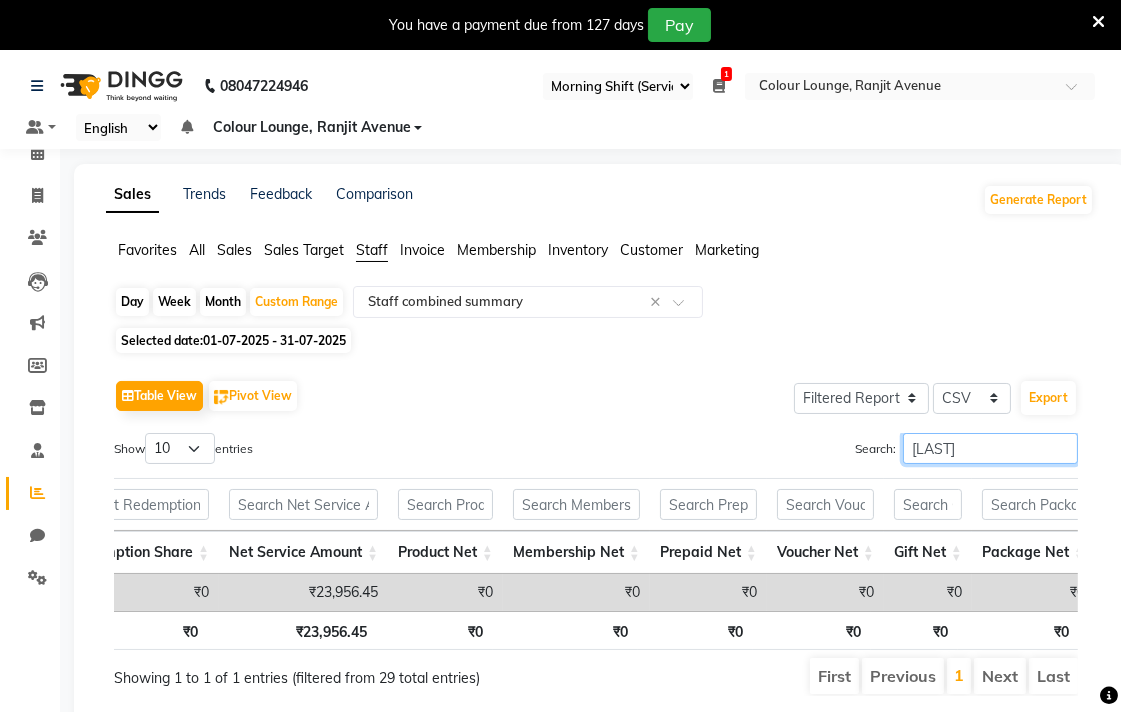 scroll, scrollTop: 0, scrollLeft: 1480, axis: horizontal 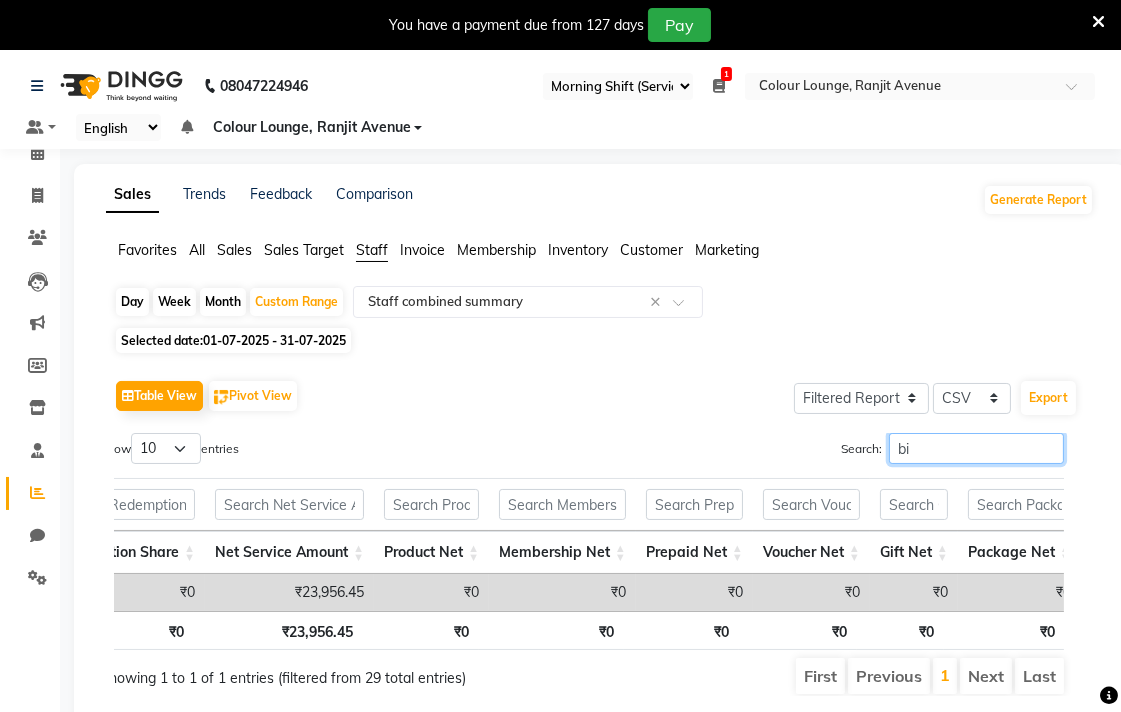 type on "b" 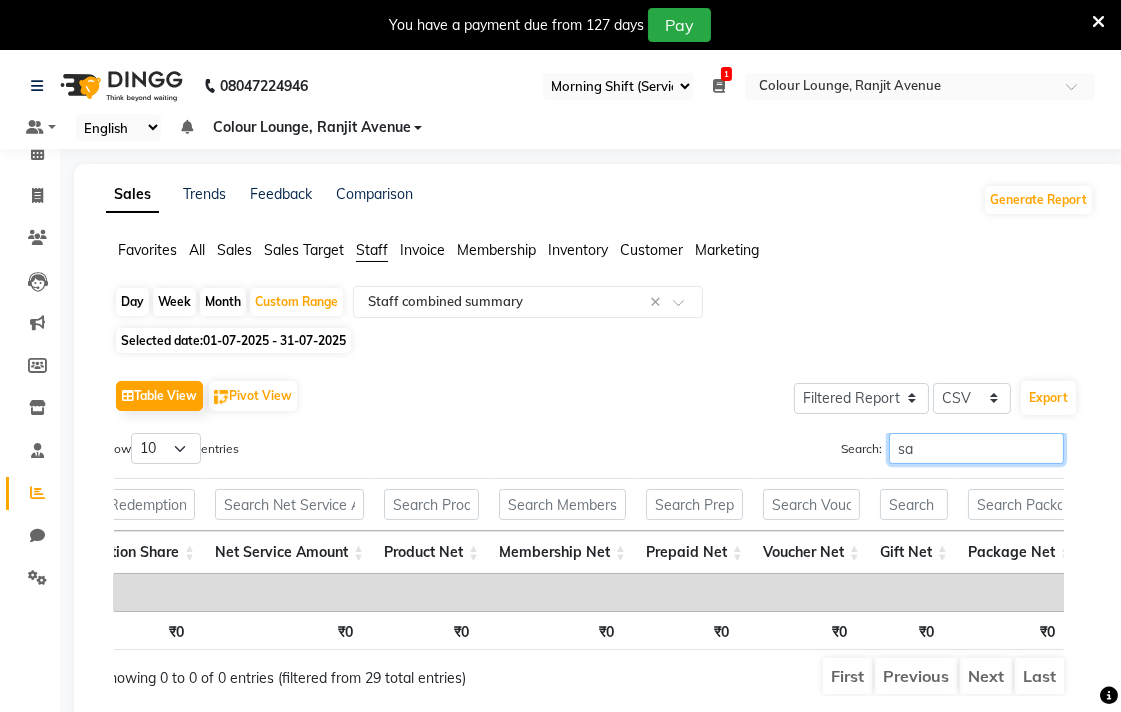 type on "s" 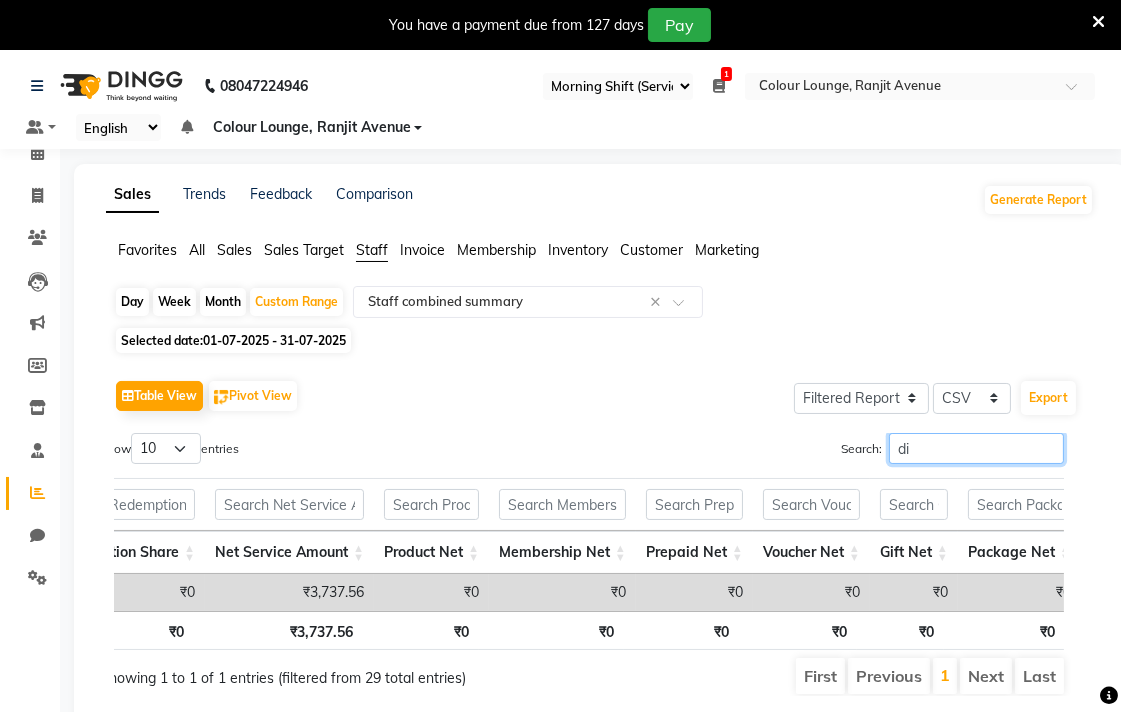 type on "d" 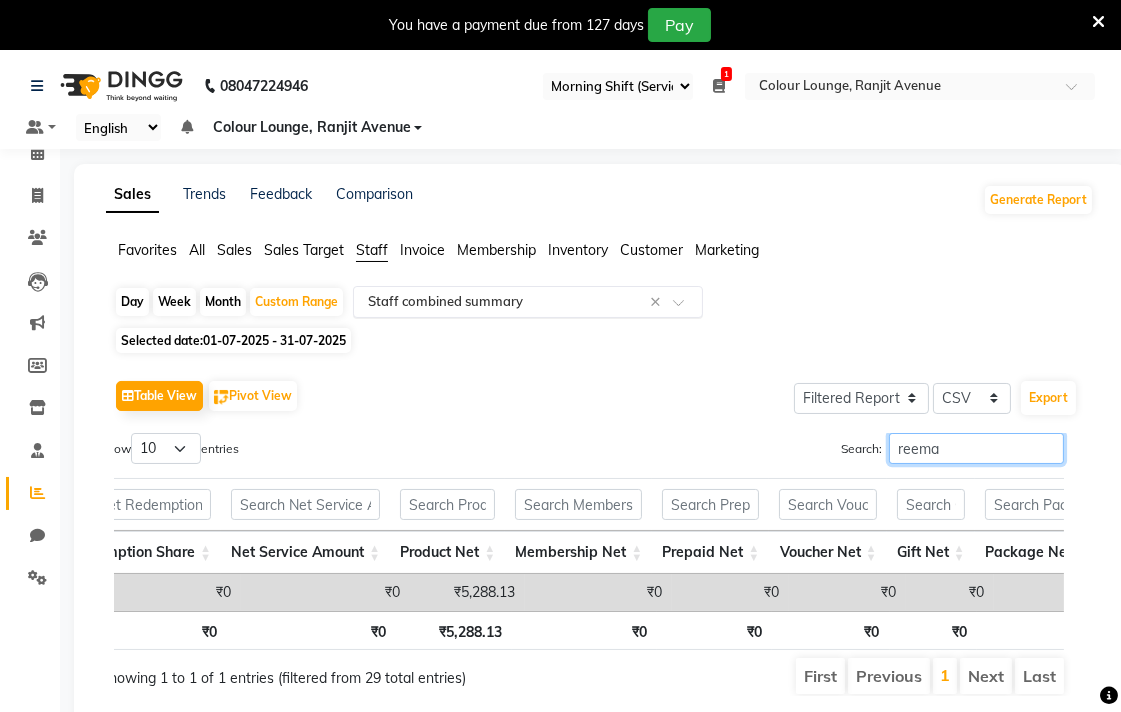 type on "reema" 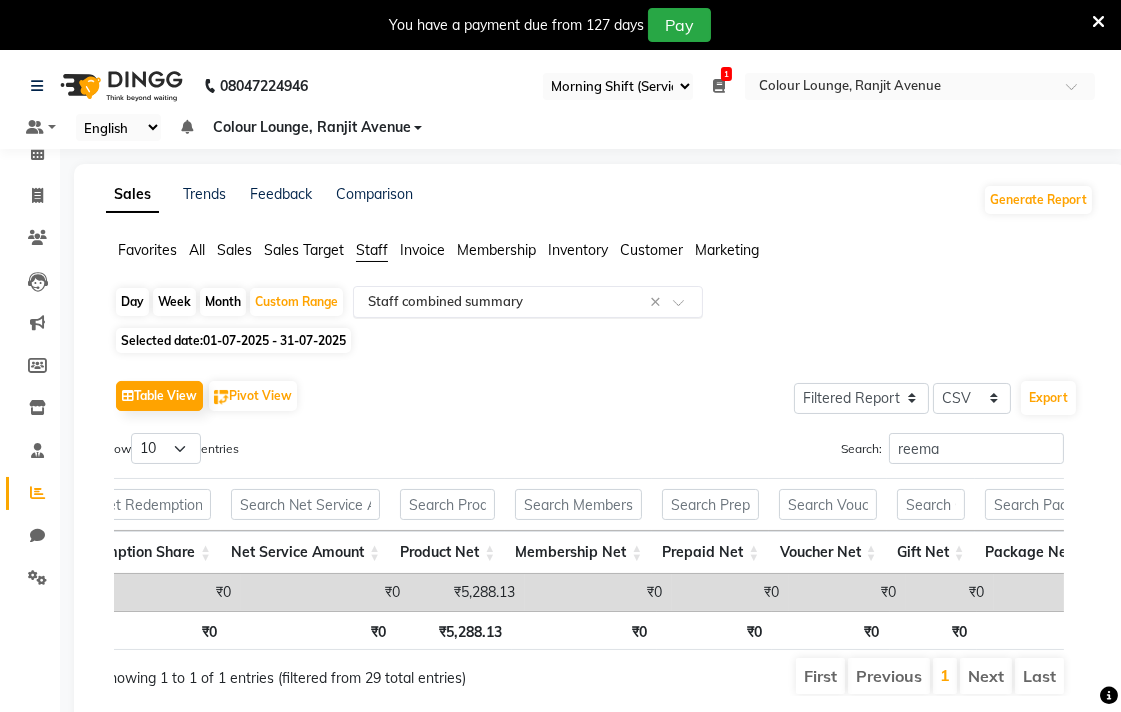 click 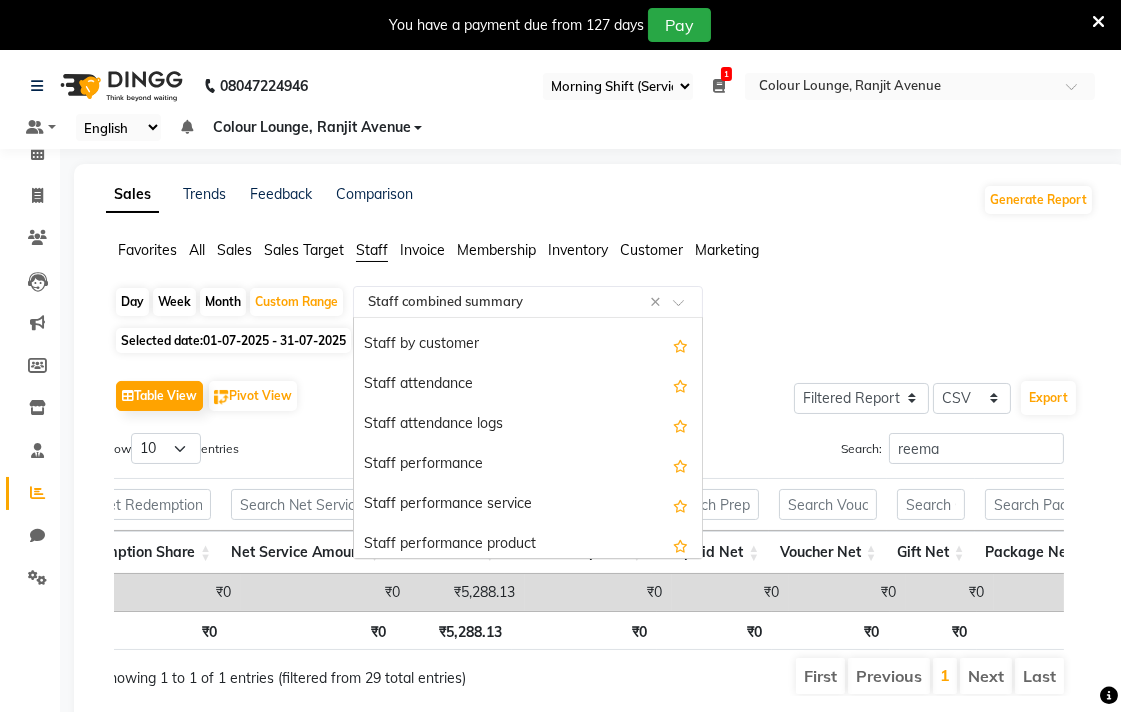 scroll, scrollTop: 160, scrollLeft: 0, axis: vertical 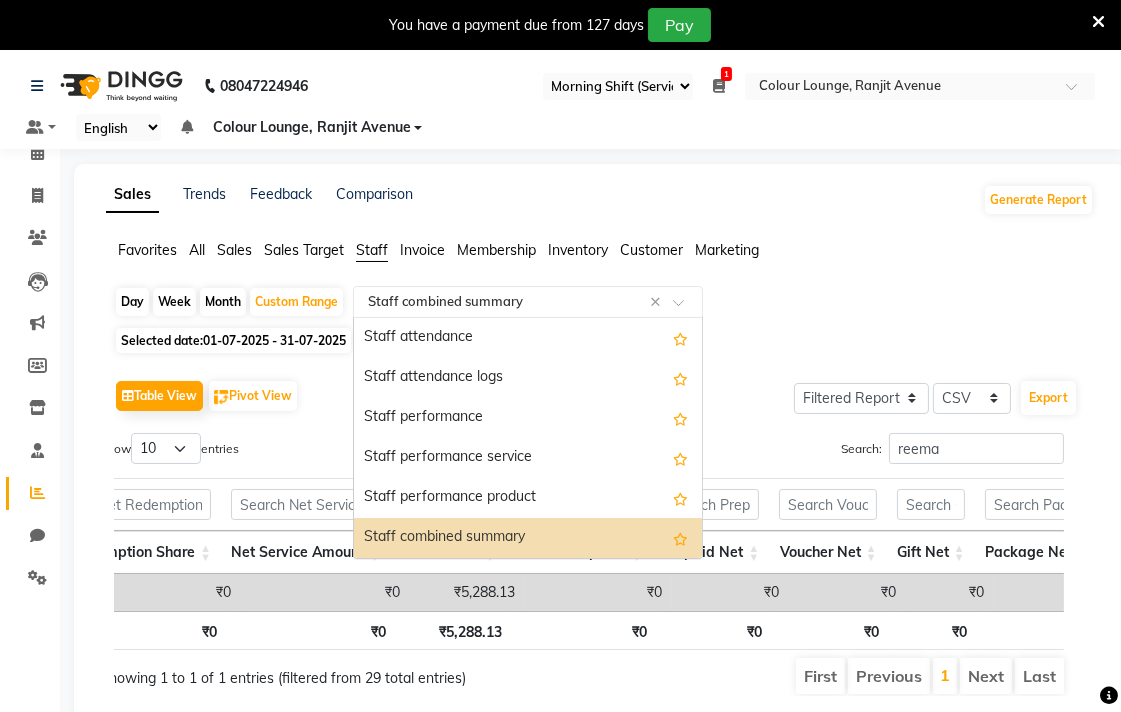 click on "Staff performance product" at bounding box center [528, 498] 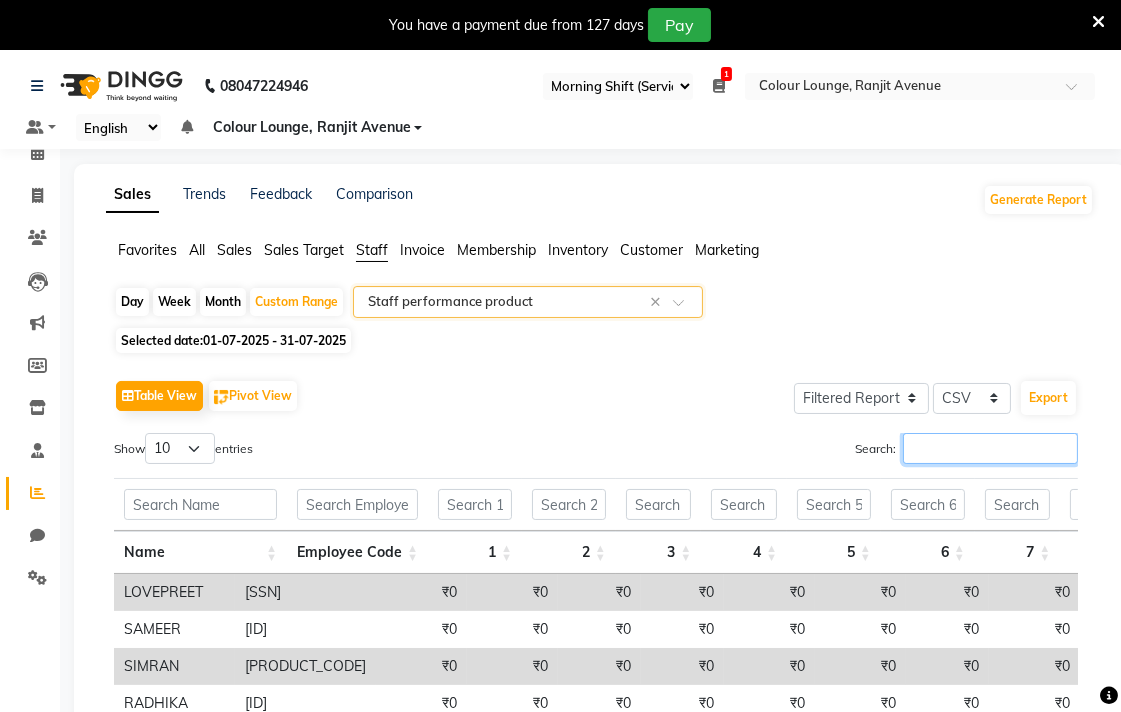 click on "Search:" at bounding box center [990, 448] 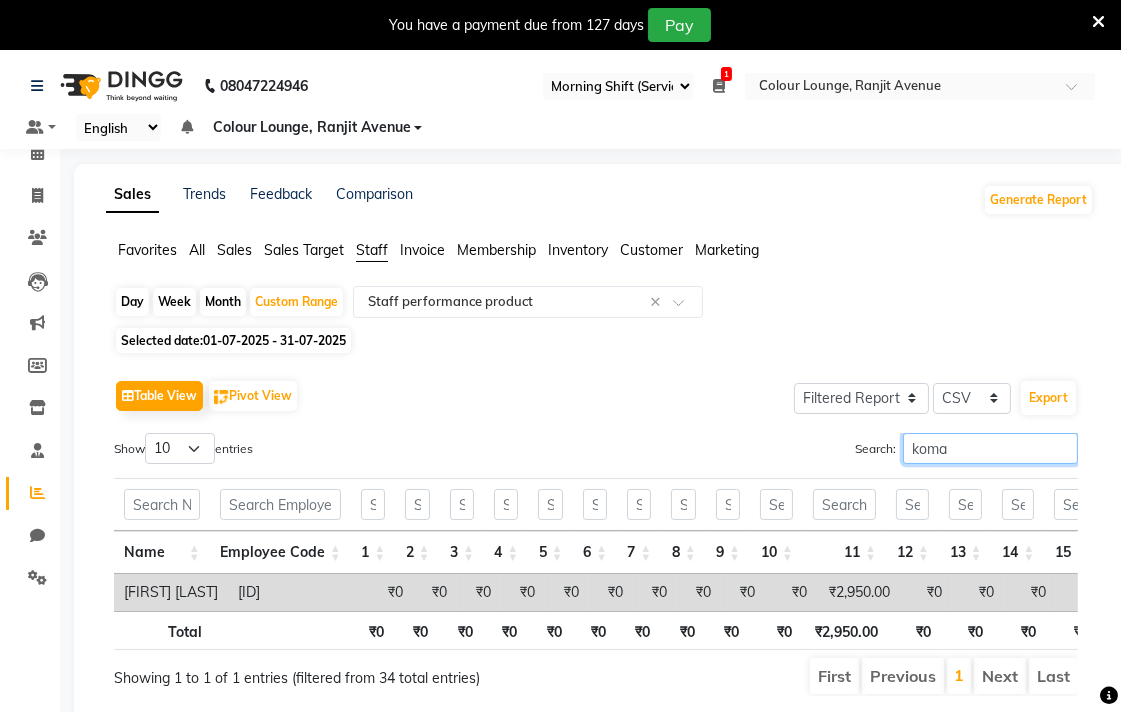 scroll, scrollTop: 0, scrollLeft: 183, axis: horizontal 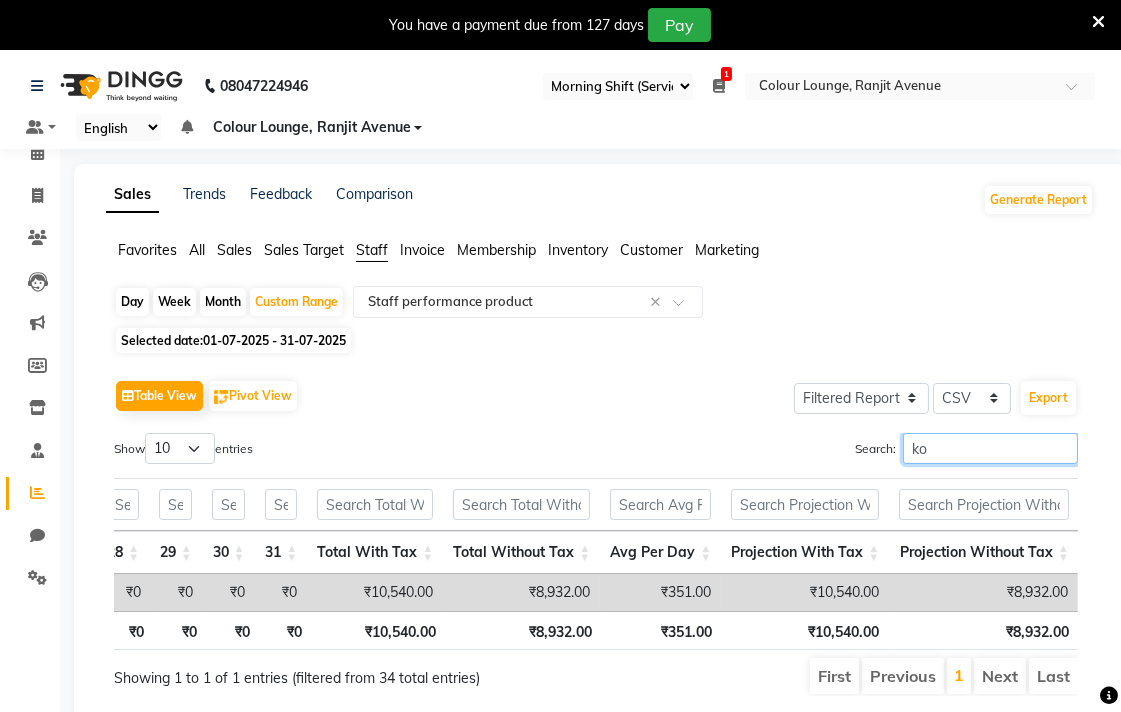 type on "k" 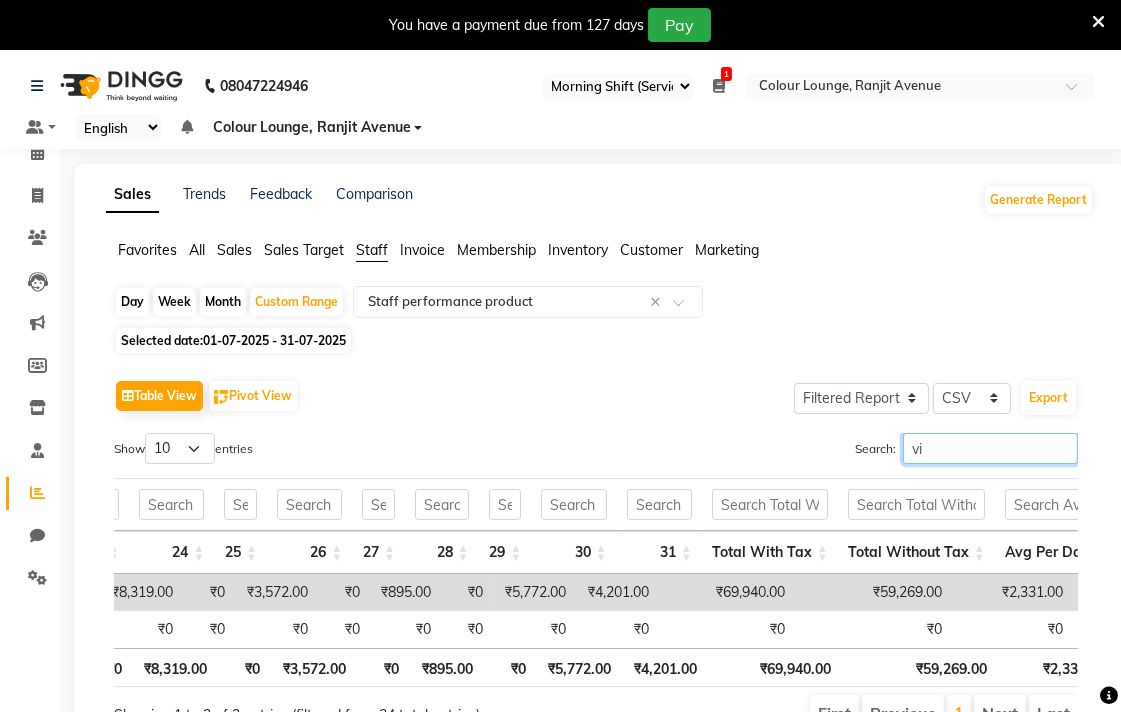 type on "v" 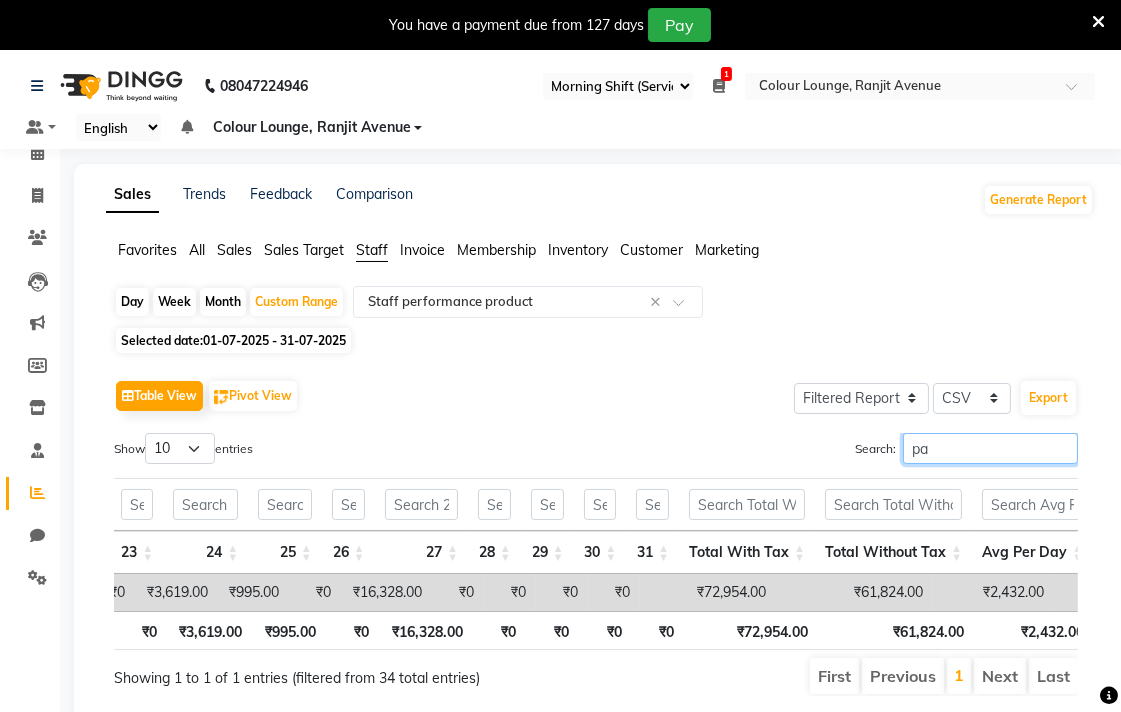 type on "p" 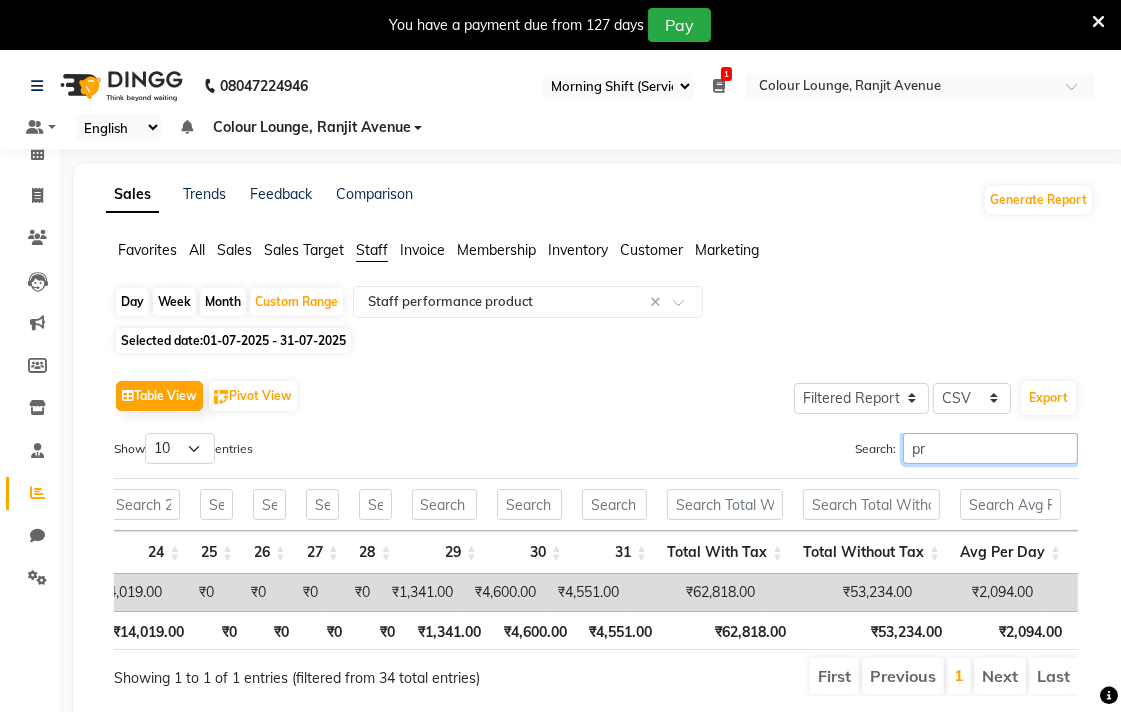 type on "p" 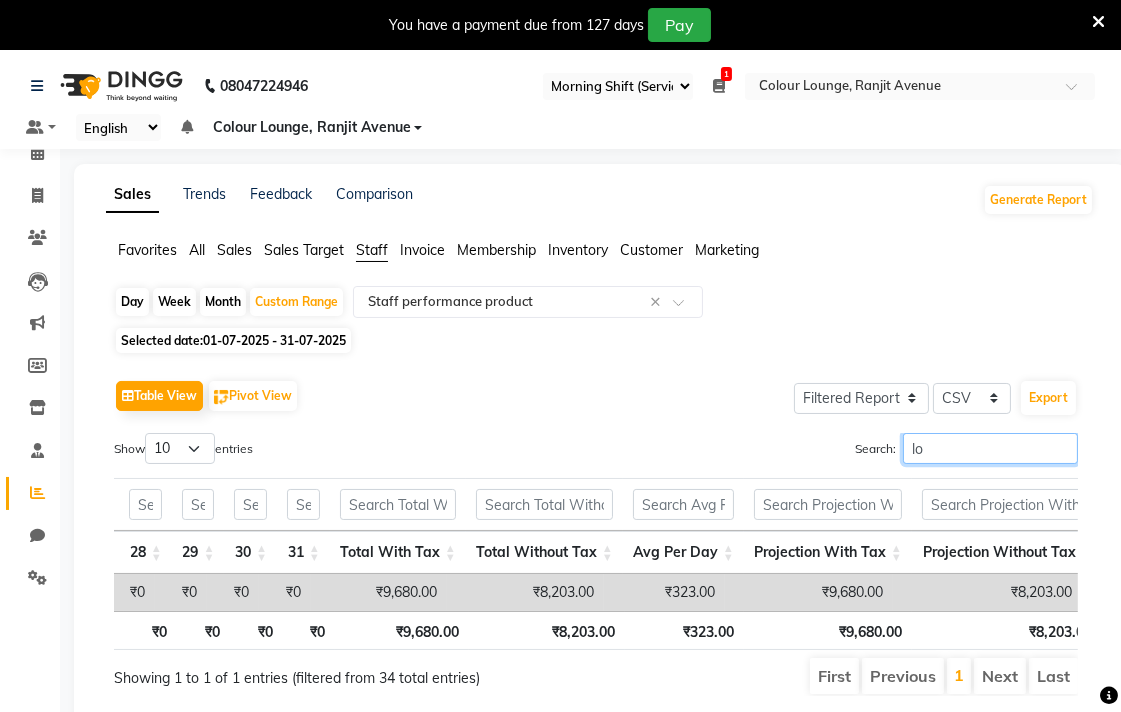type on "l" 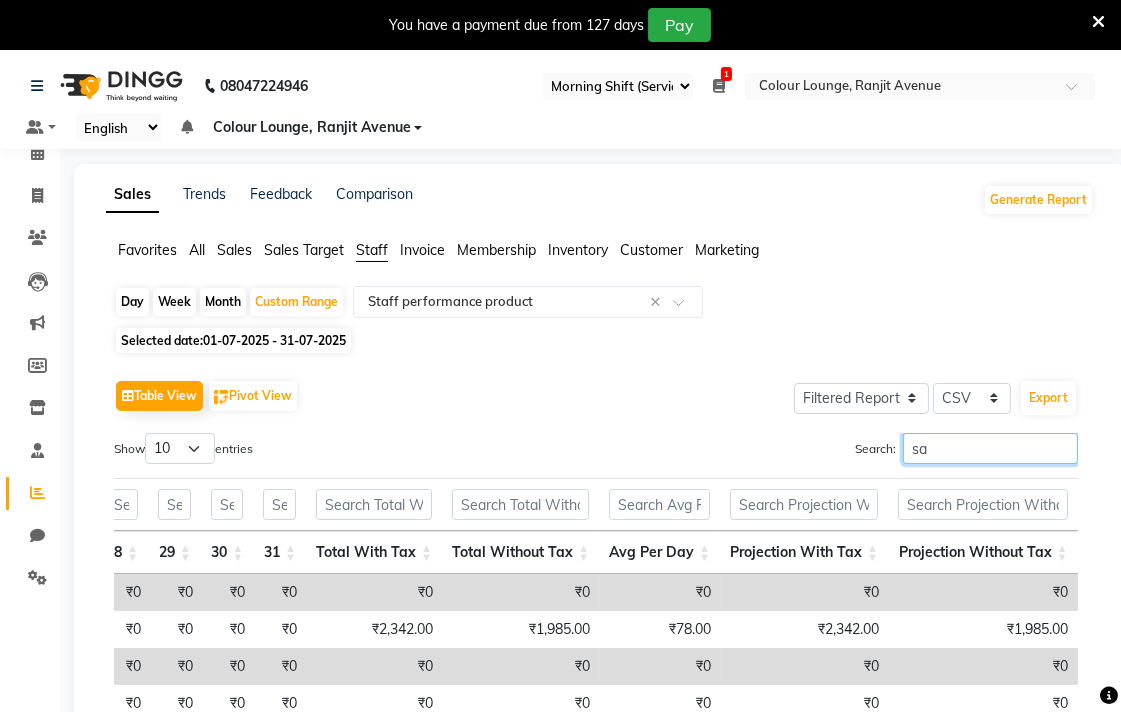 scroll, scrollTop: 0, scrollLeft: 1618, axis: horizontal 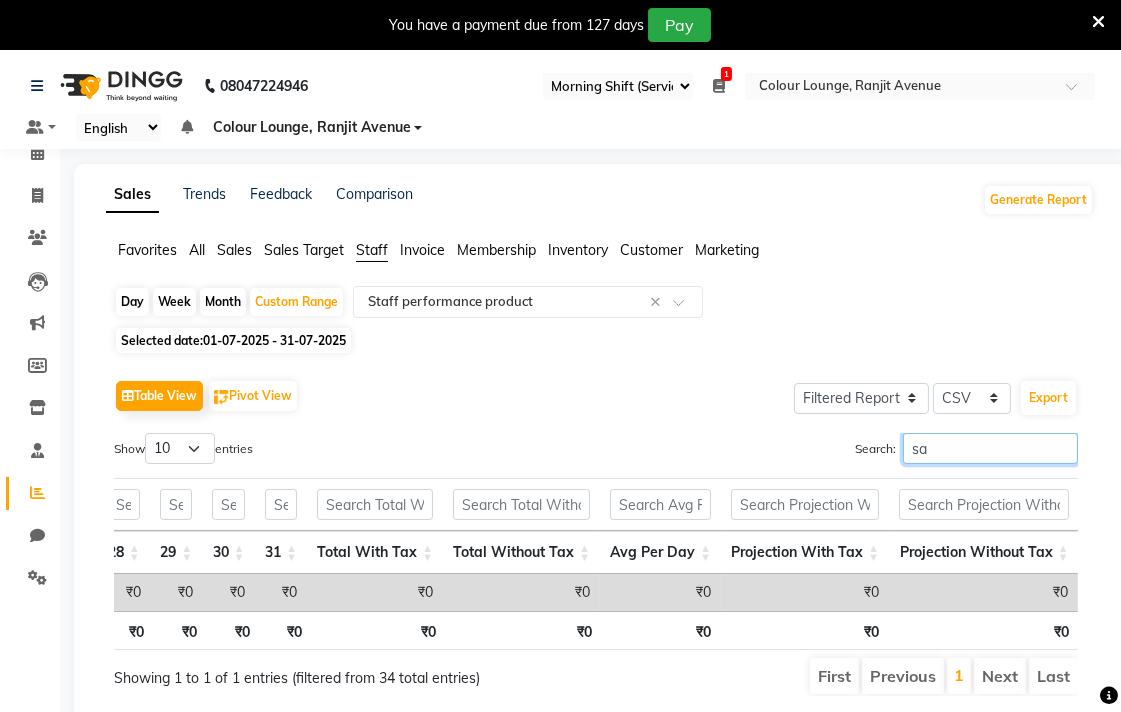 type on "s" 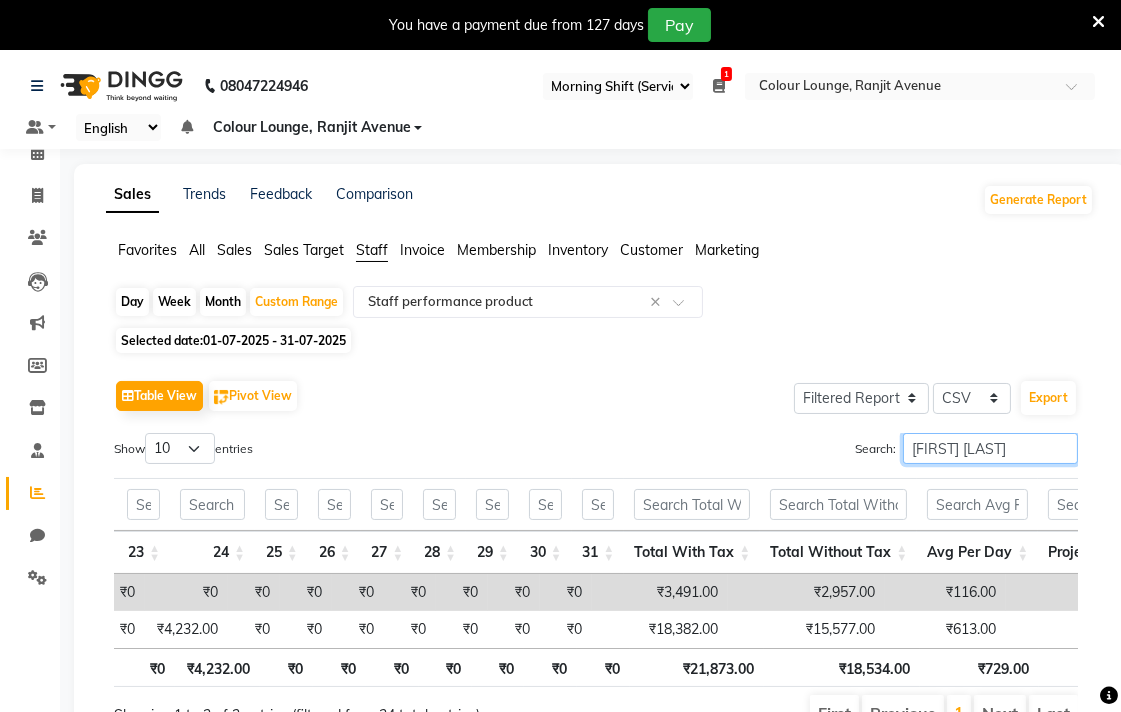 scroll, scrollTop: 0, scrollLeft: 1307, axis: horizontal 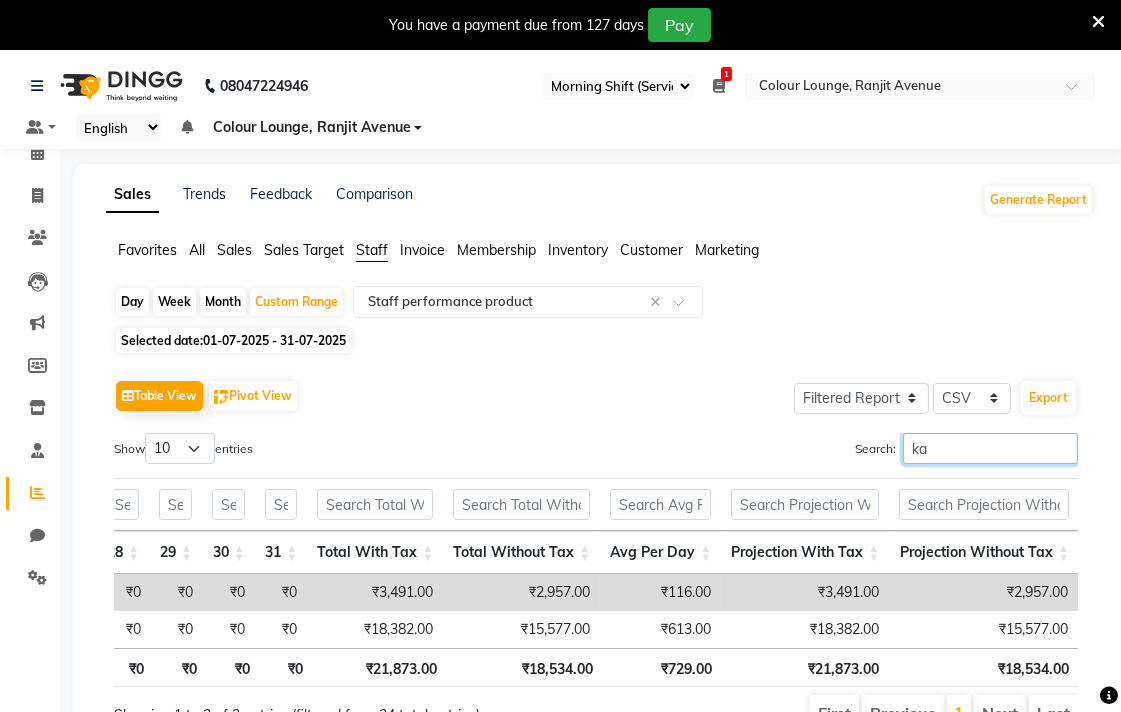 type on "k" 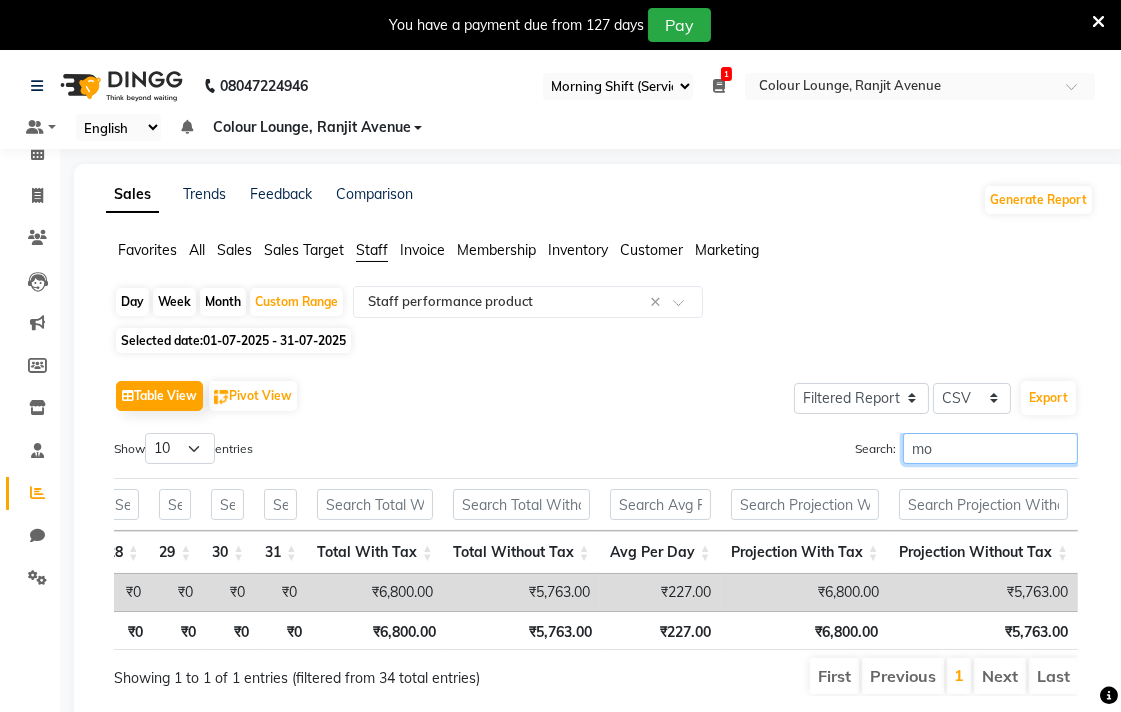scroll, scrollTop: 0, scrollLeft: 1617, axis: horizontal 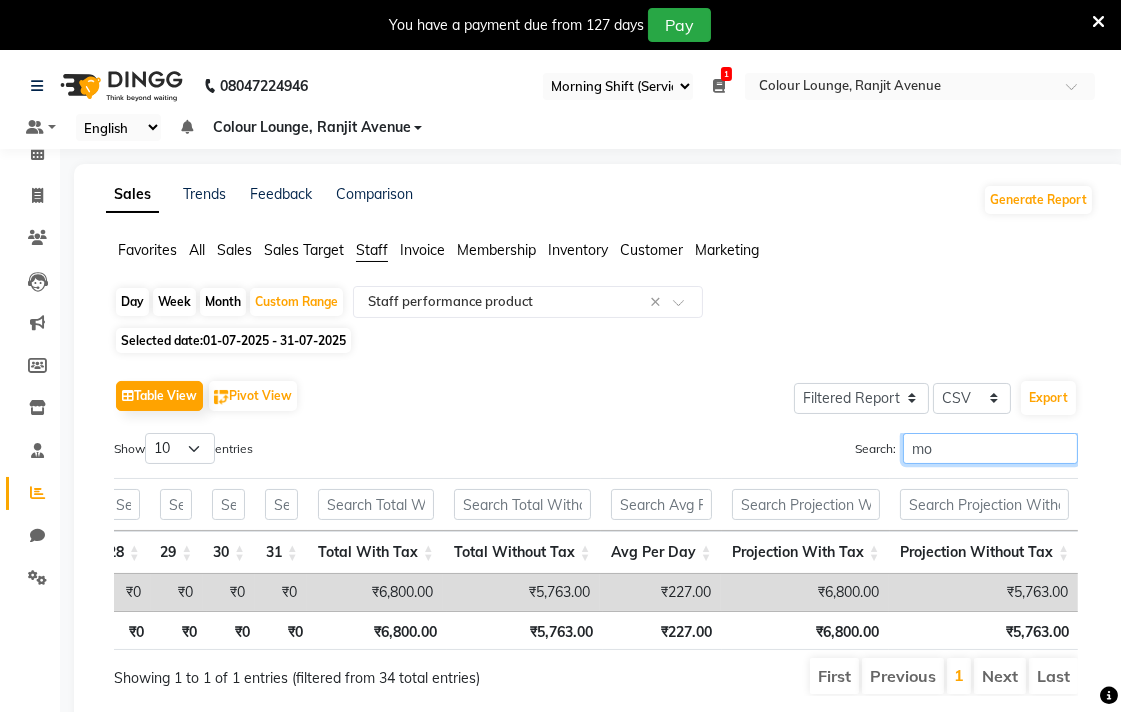 type on "m" 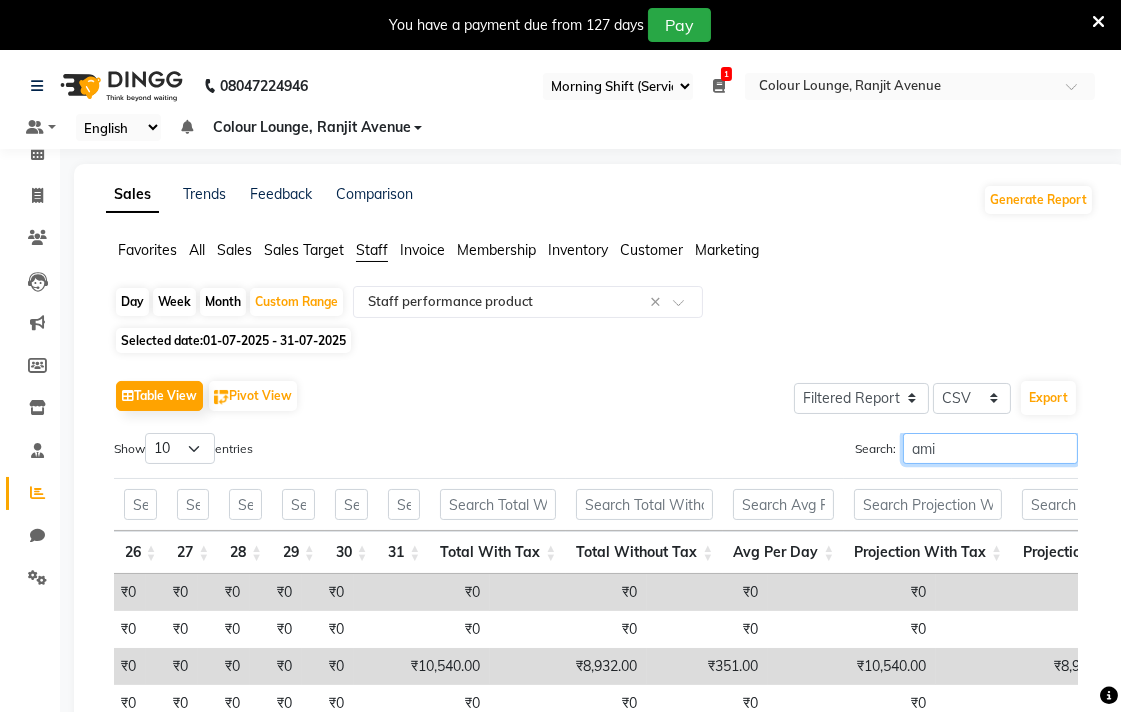scroll, scrollTop: 0, scrollLeft: 1576, axis: horizontal 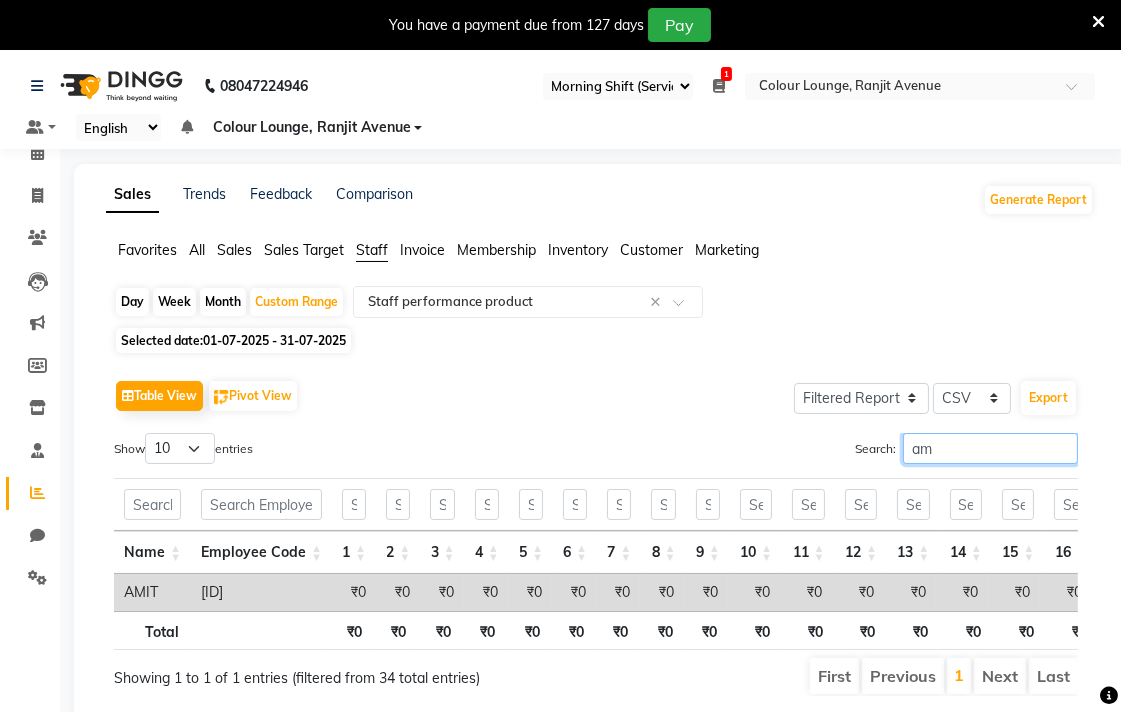 type on "a" 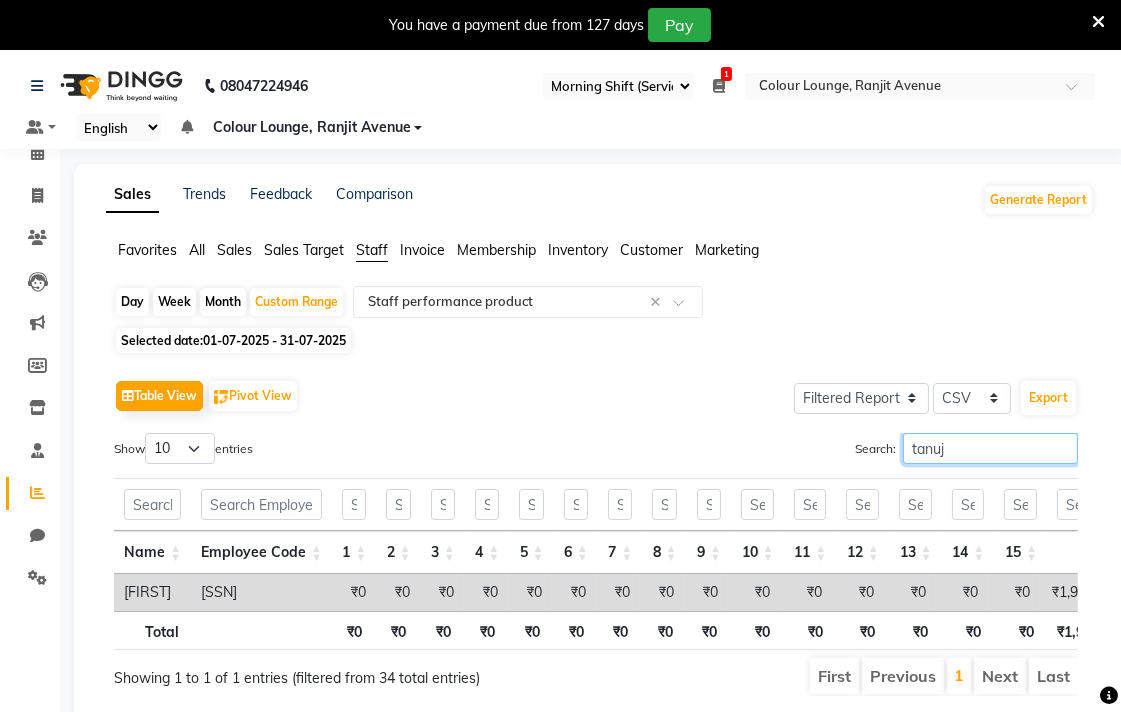 scroll, scrollTop: 0, scrollLeft: 282, axis: horizontal 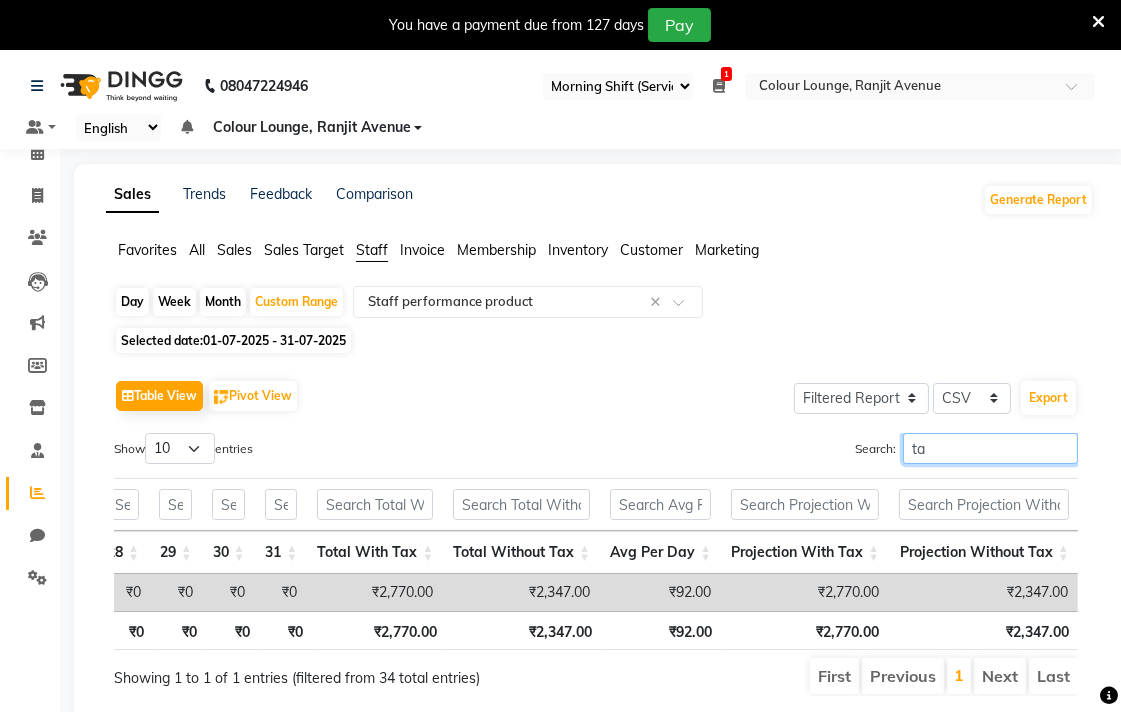 type on "t" 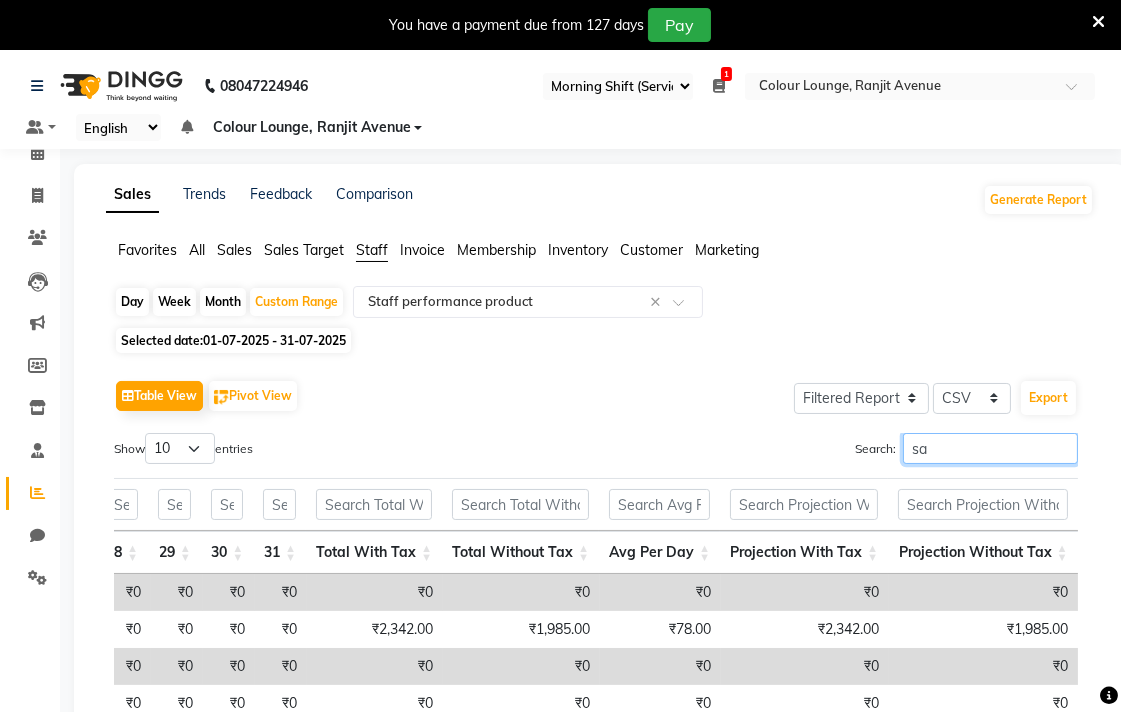 scroll, scrollTop: 0, scrollLeft: 1618, axis: horizontal 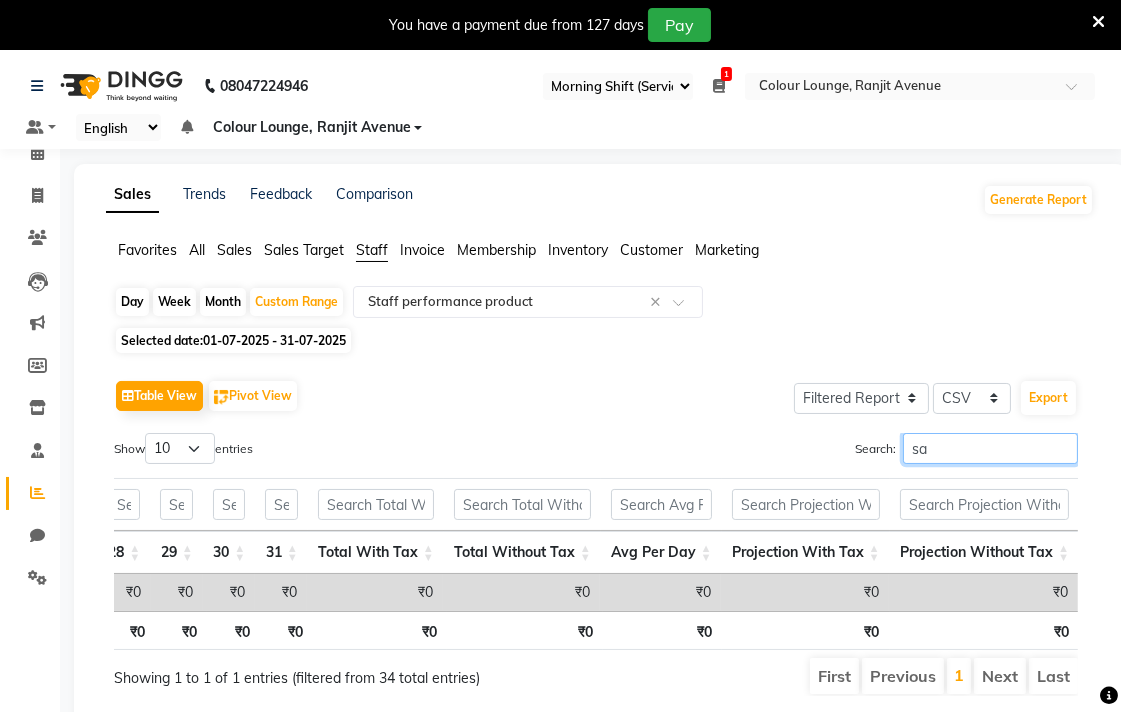 type on "s" 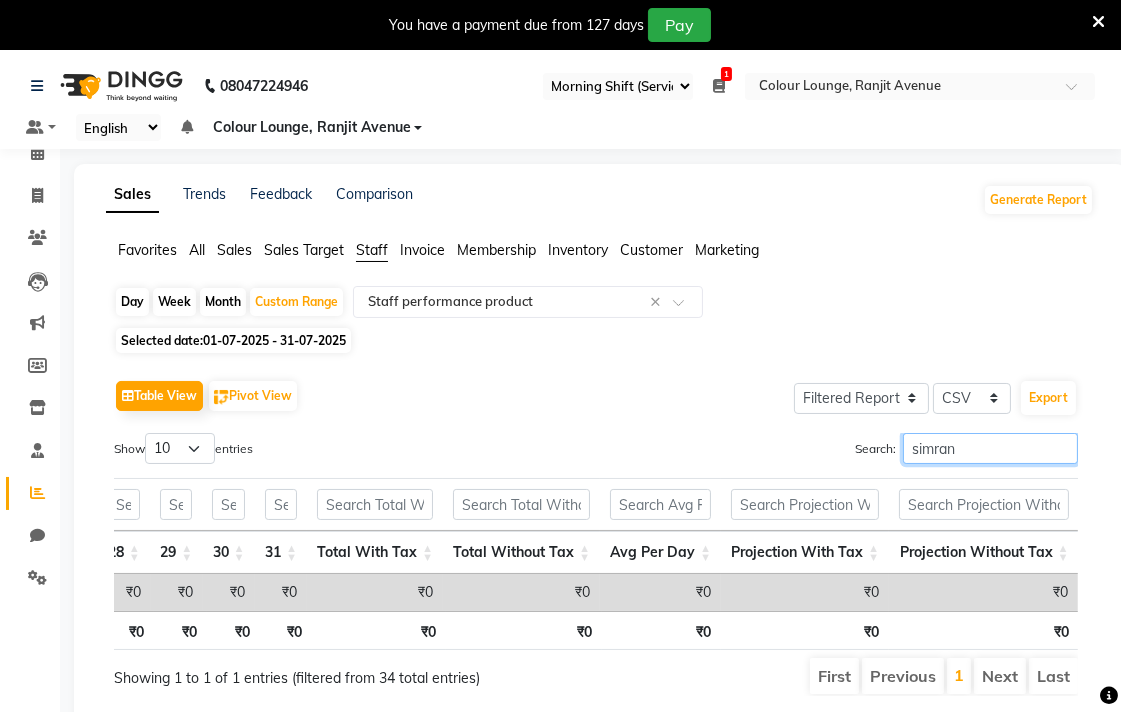 scroll, scrollTop: 0, scrollLeft: 1195, axis: horizontal 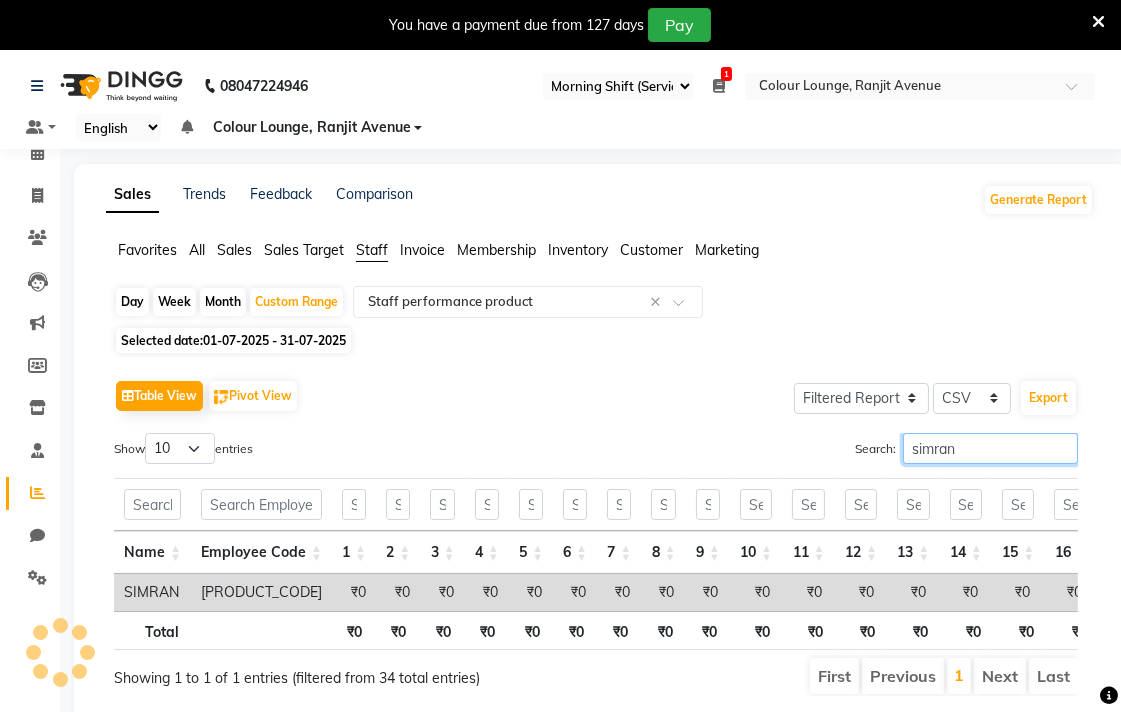 click on "simran" at bounding box center [990, 448] 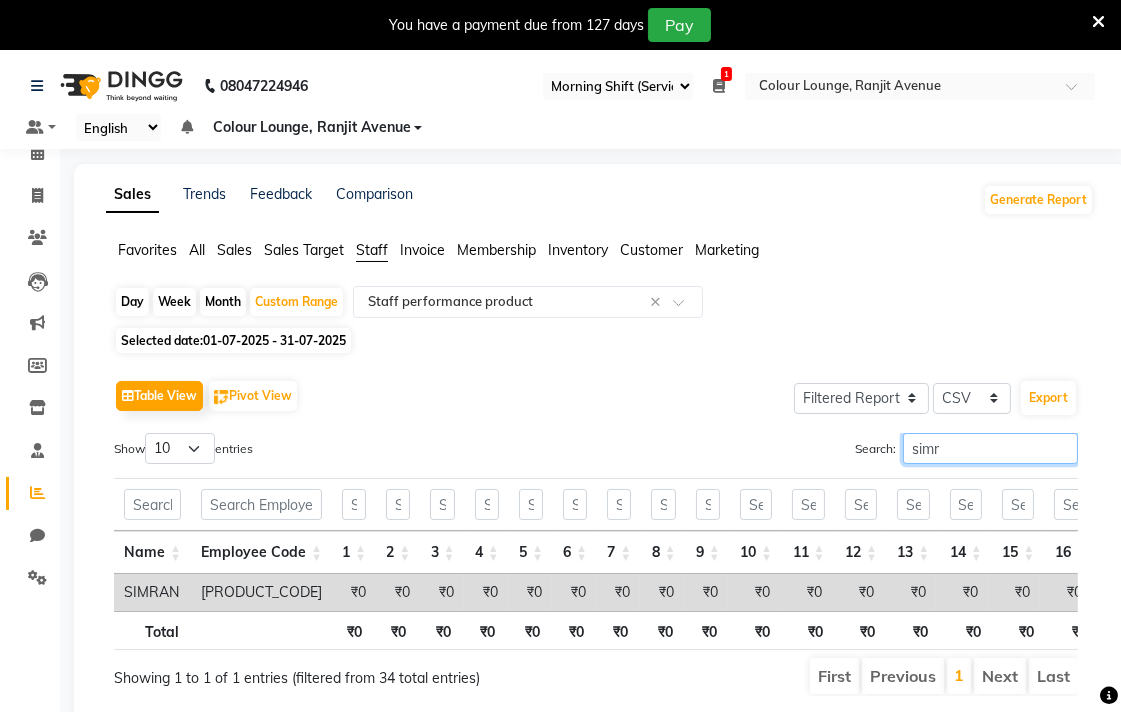 scroll, scrollTop: 0, scrollLeft: 14, axis: horizontal 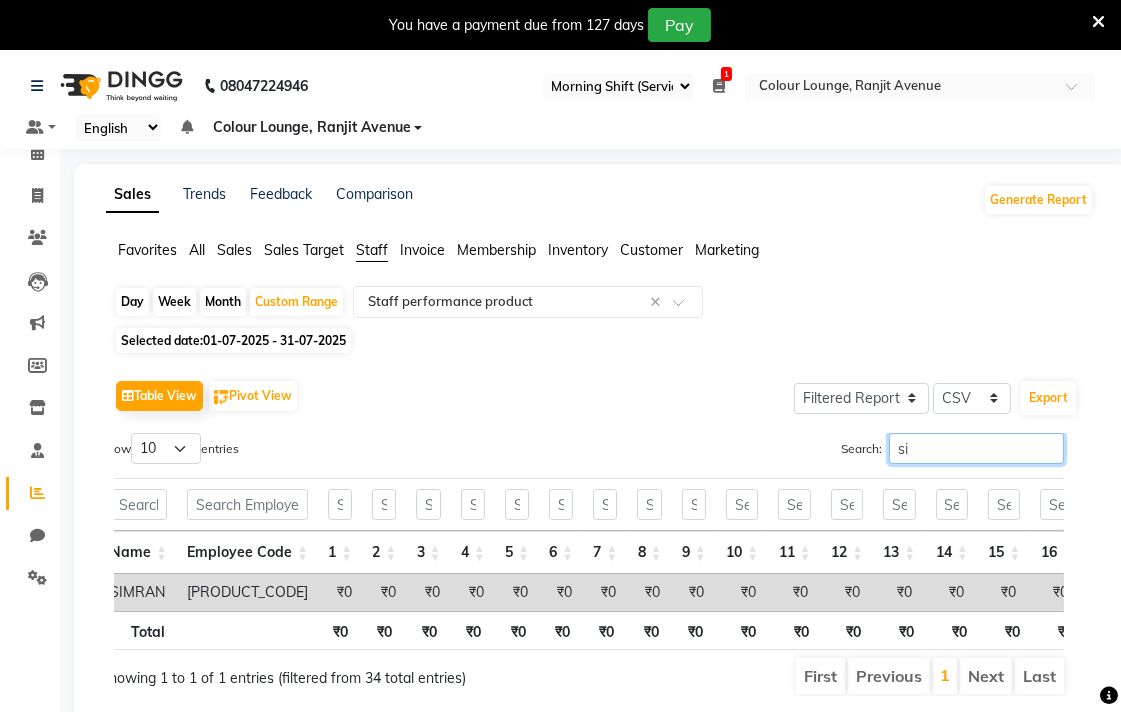 type on "s" 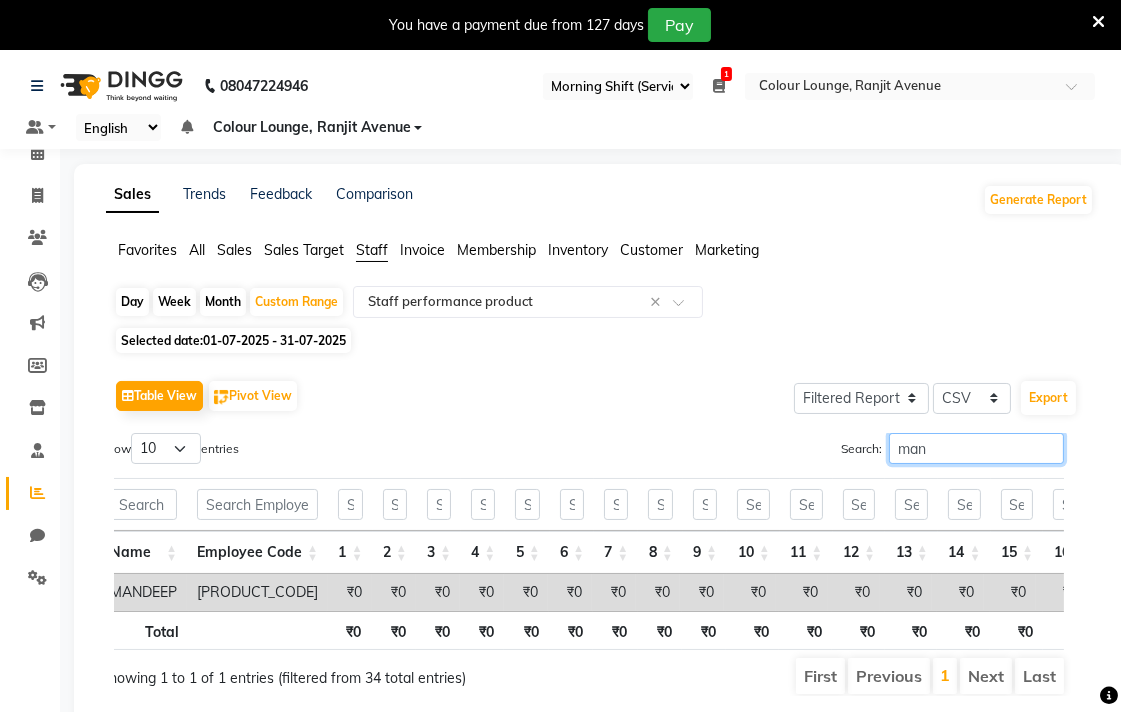 scroll, scrollTop: 0, scrollLeft: 358, axis: horizontal 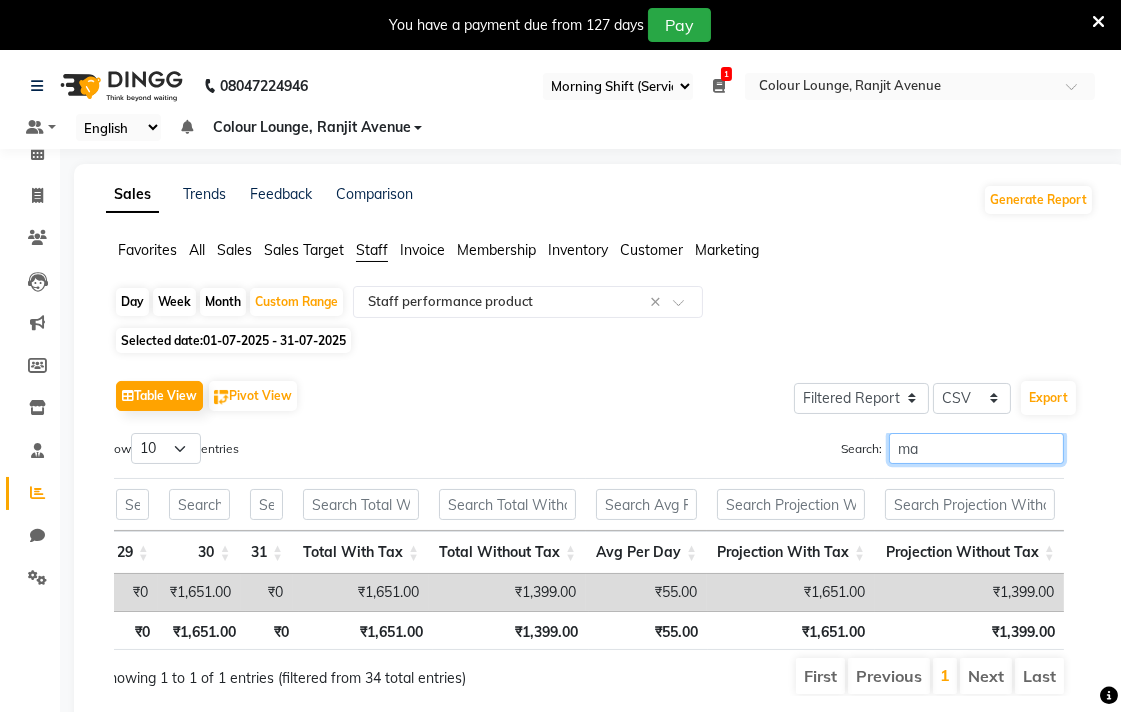 type on "m" 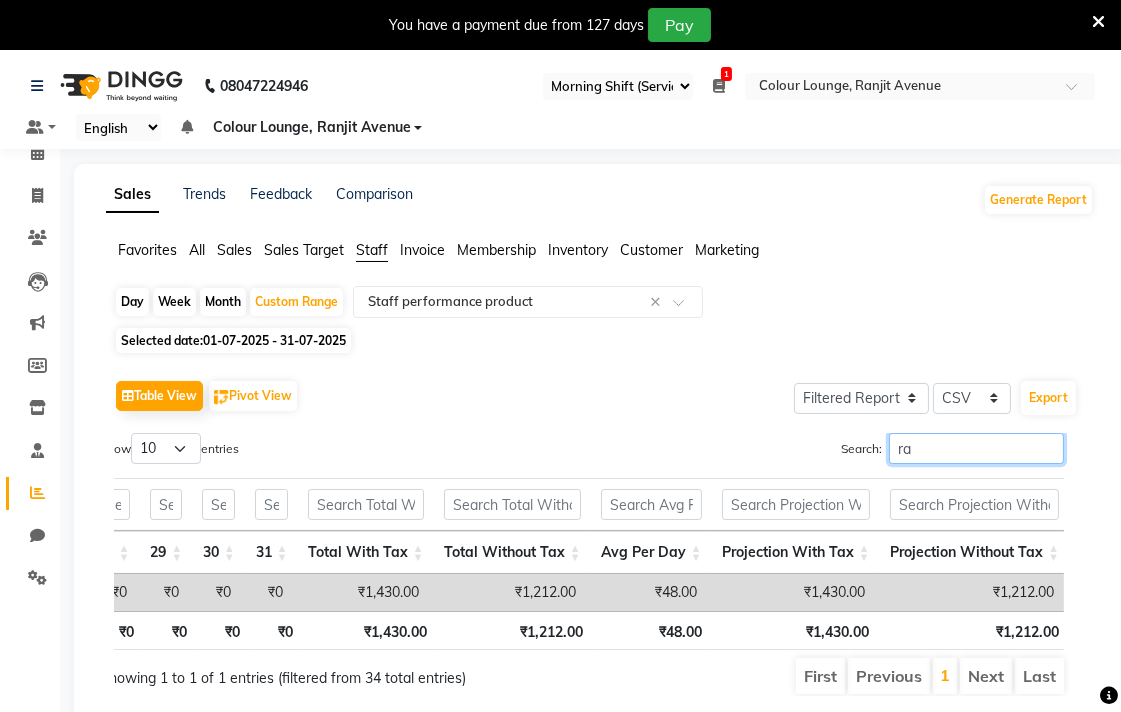 type on "r" 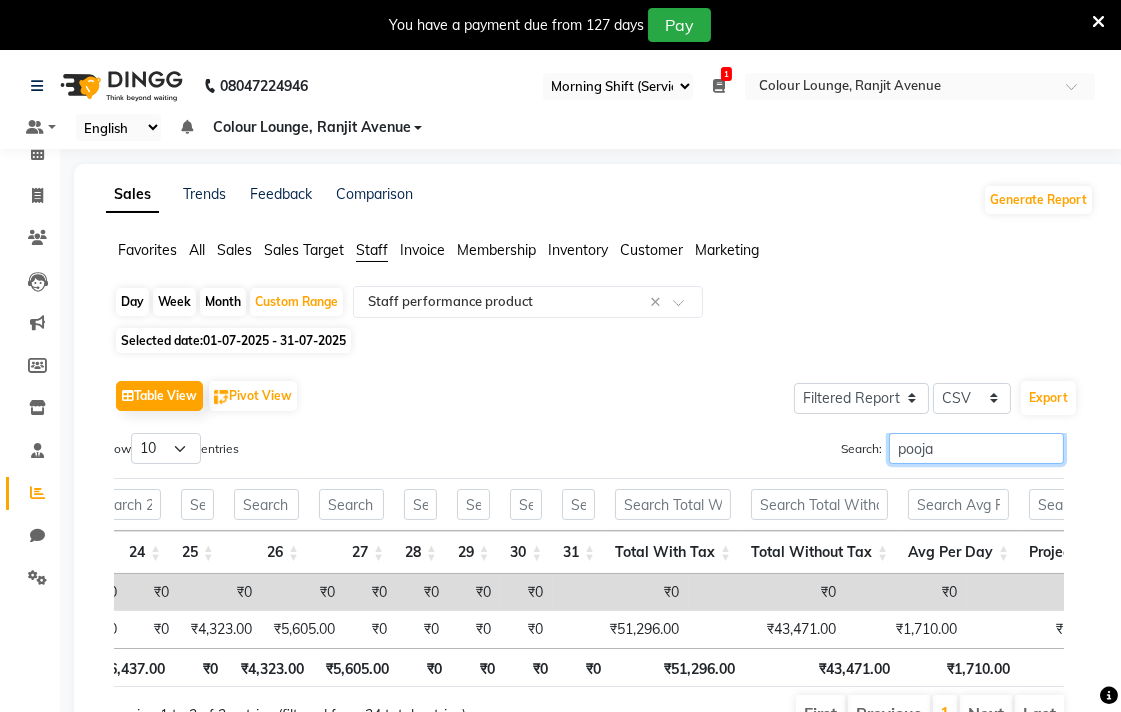 scroll, scrollTop: 0, scrollLeft: 1872, axis: horizontal 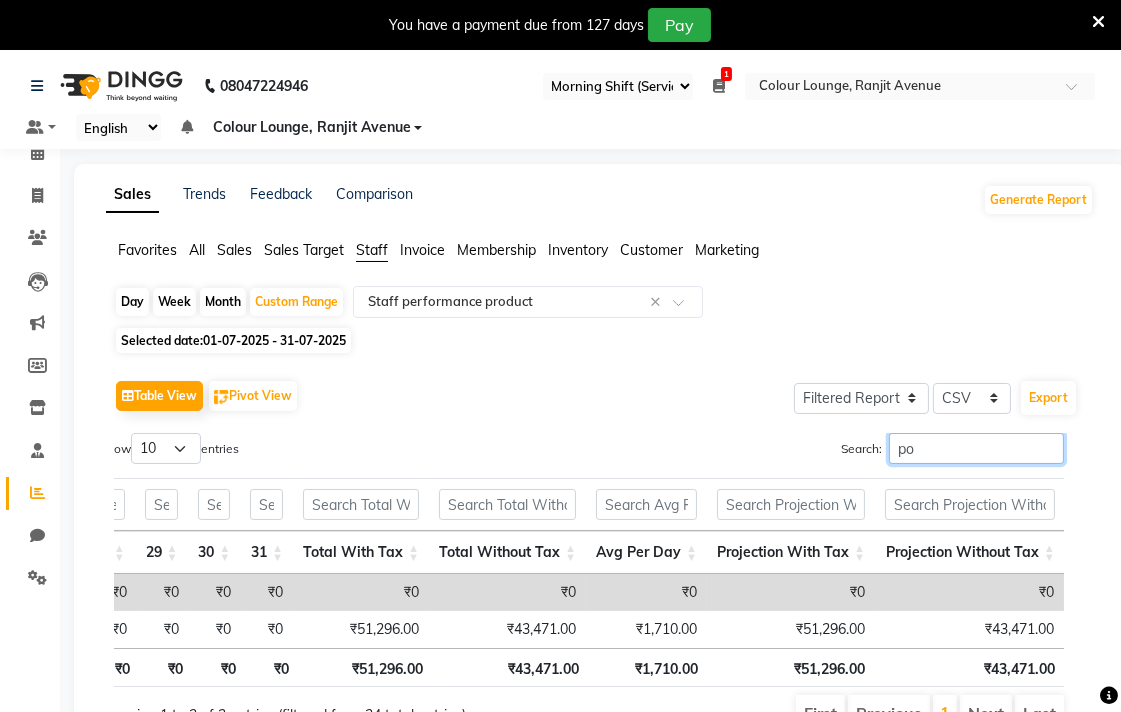 type on "p" 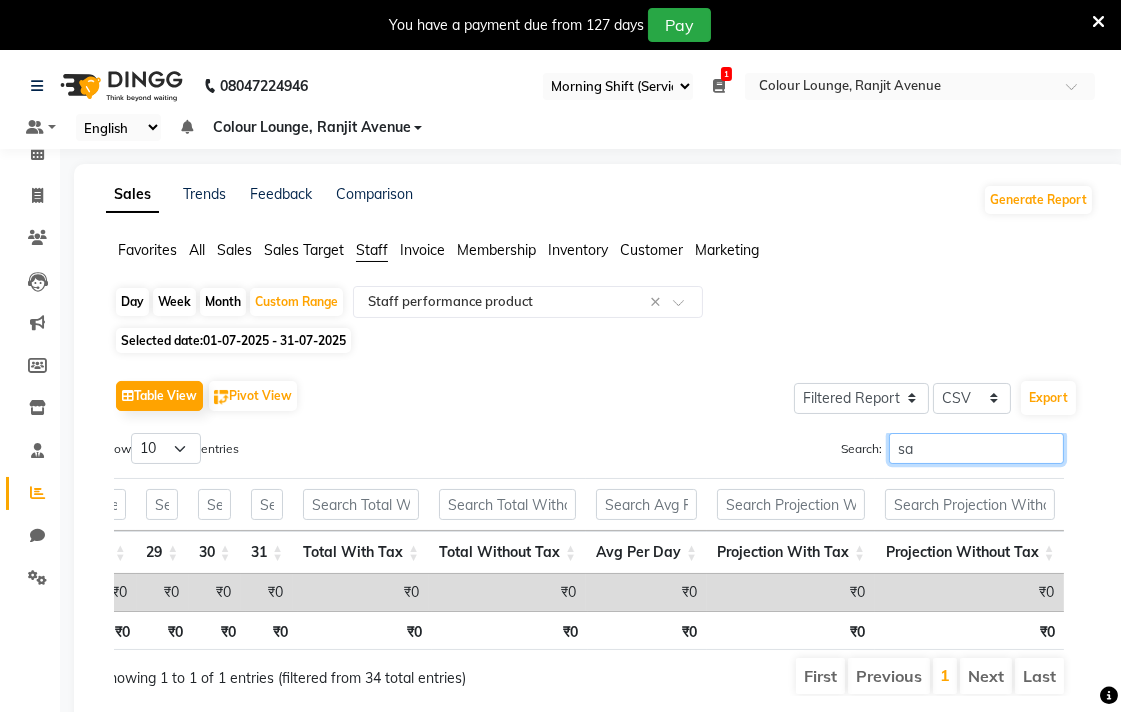 type on "s" 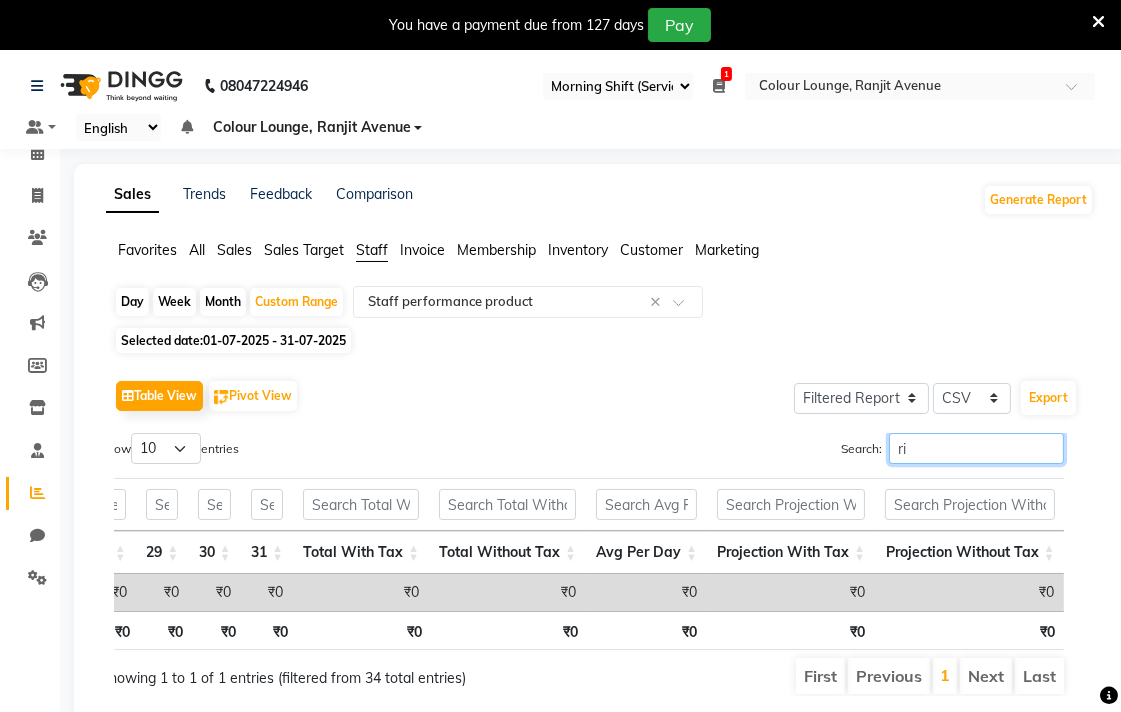 type on "r" 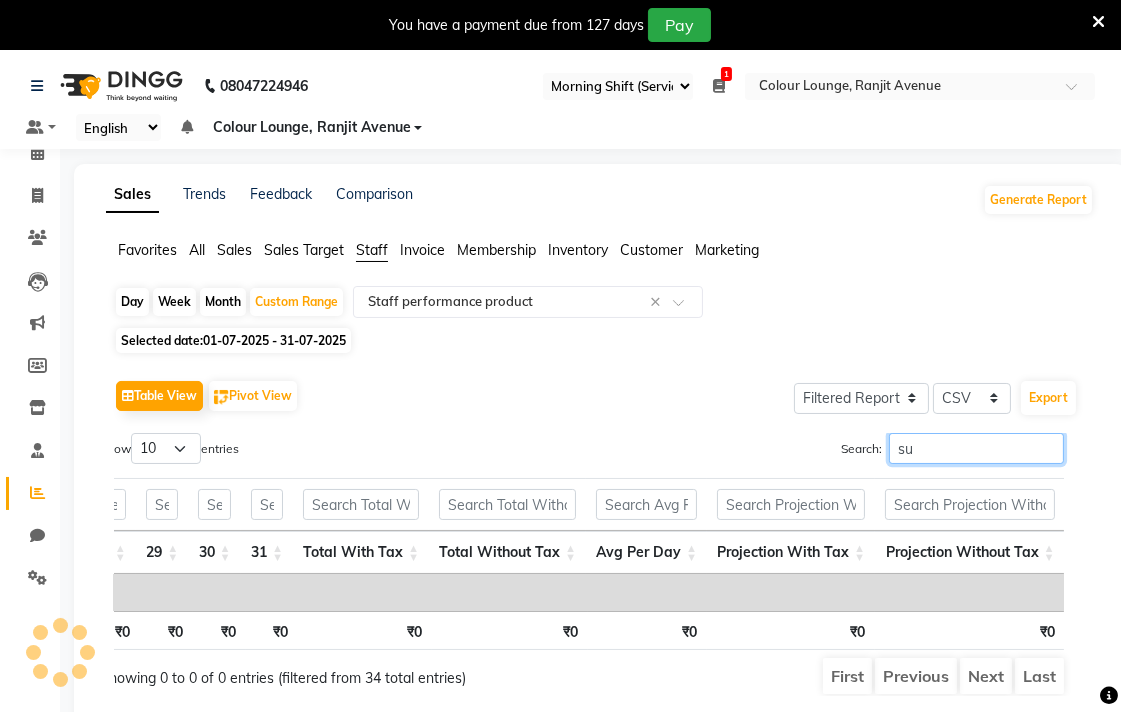 type on "s" 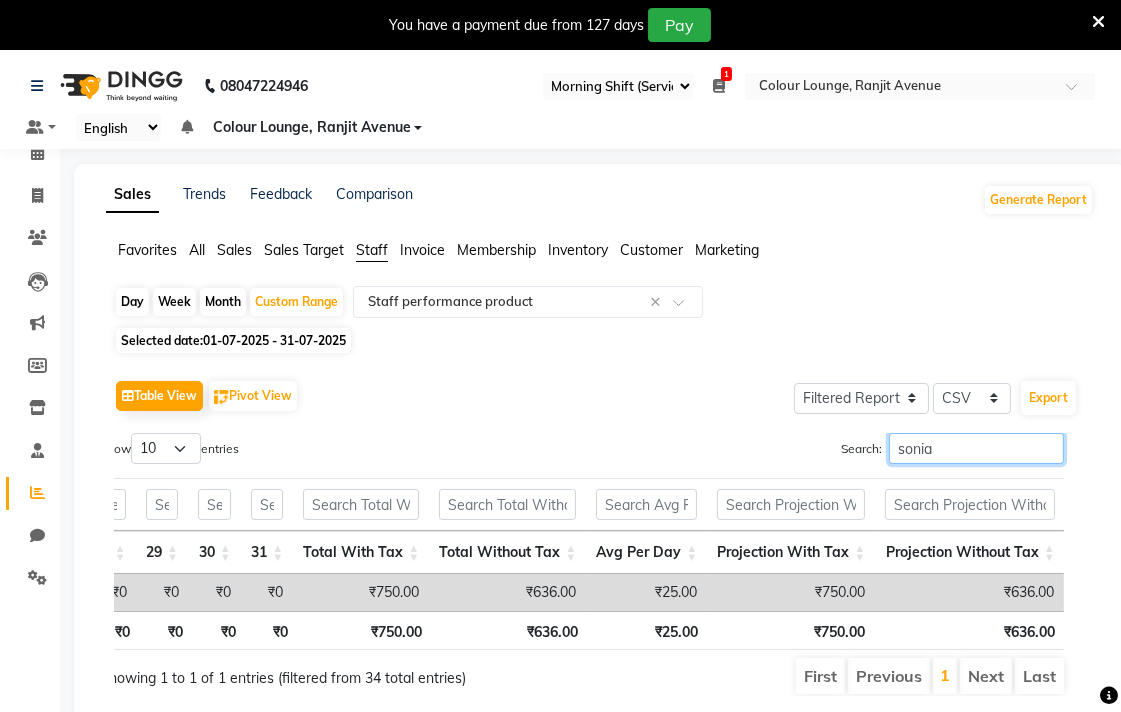 click on "sonia" at bounding box center (976, 448) 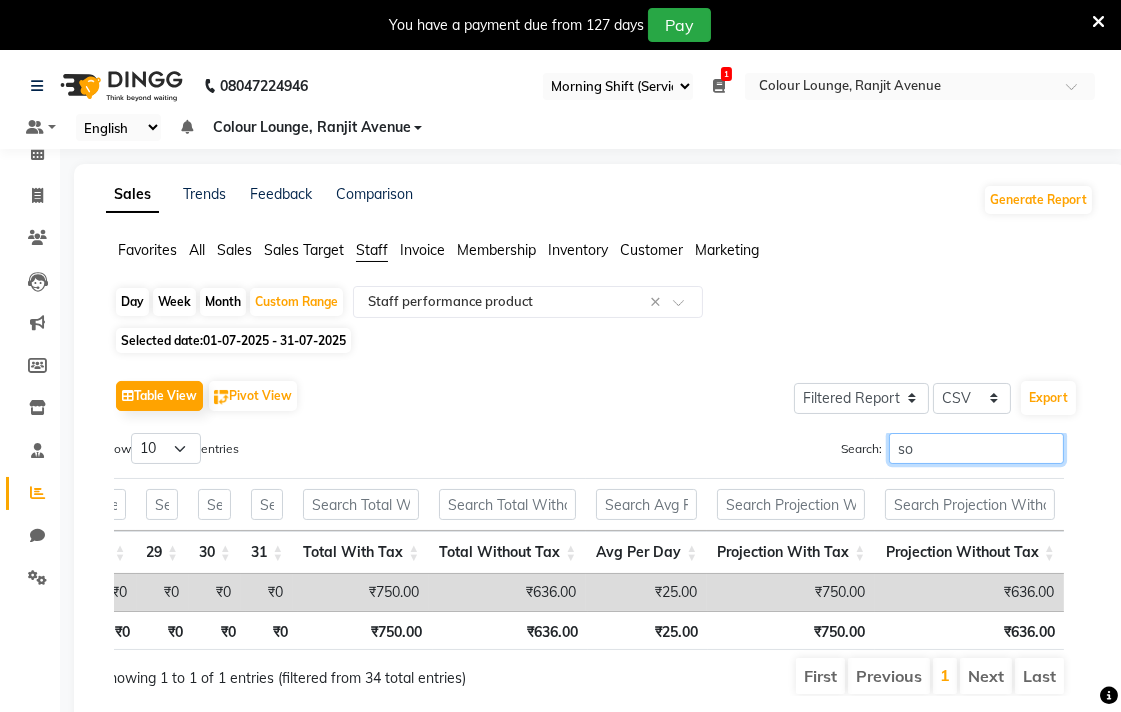 type on "s" 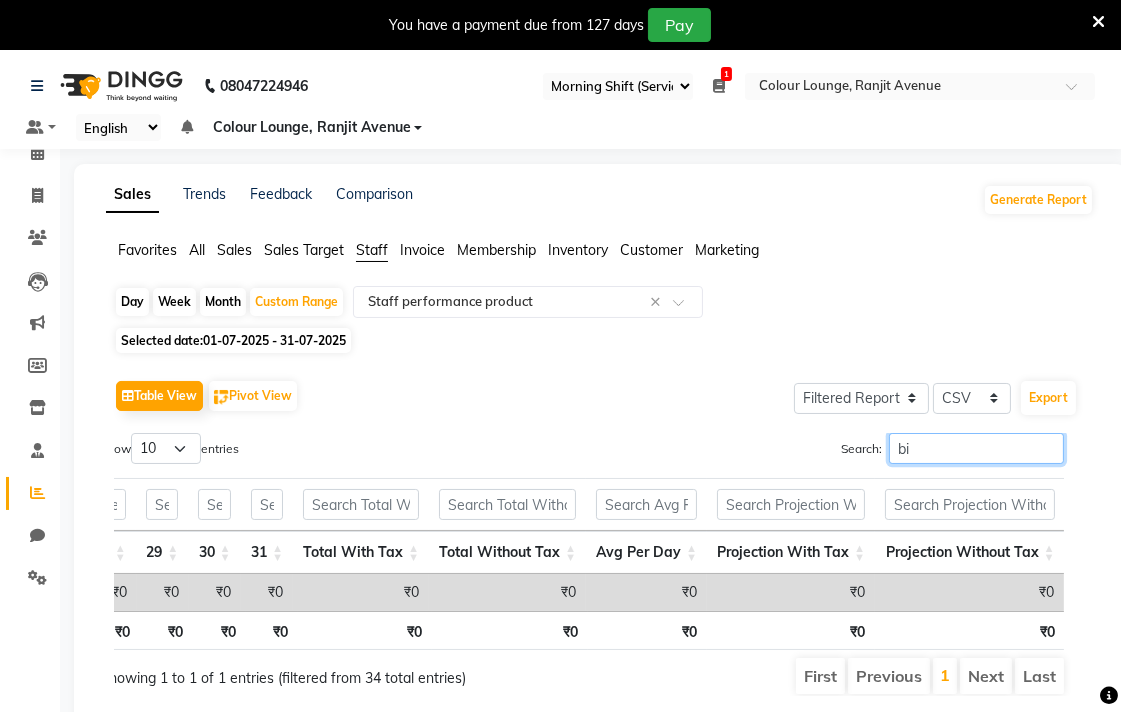 type on "b" 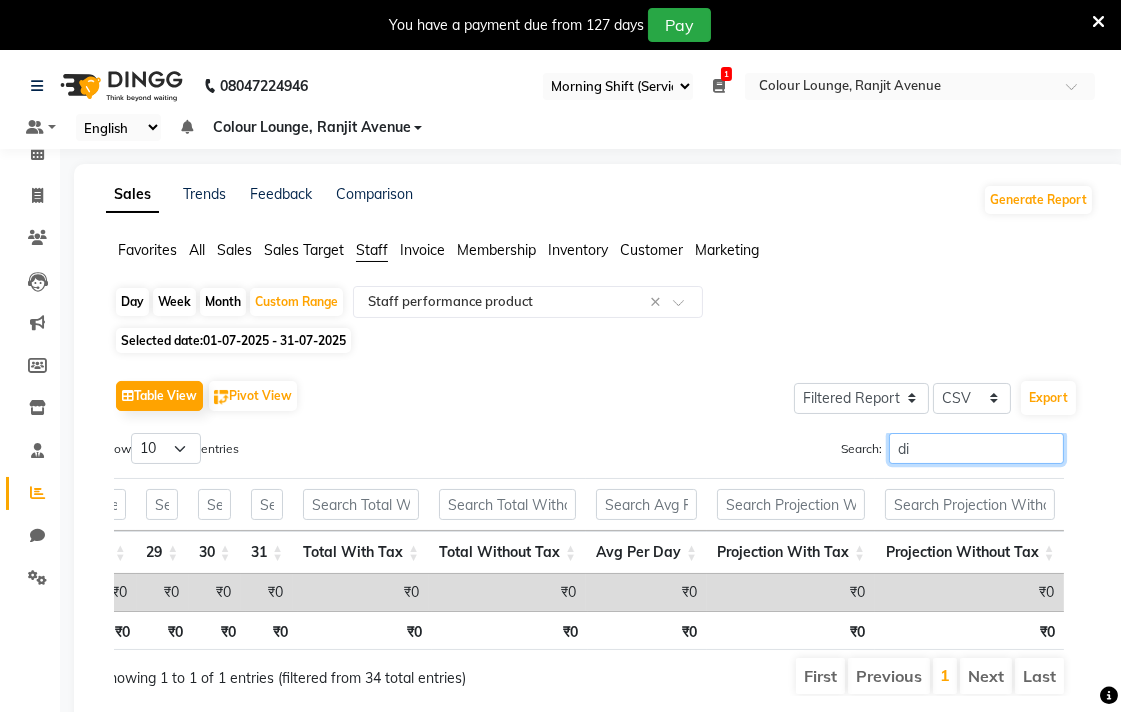 type on "d" 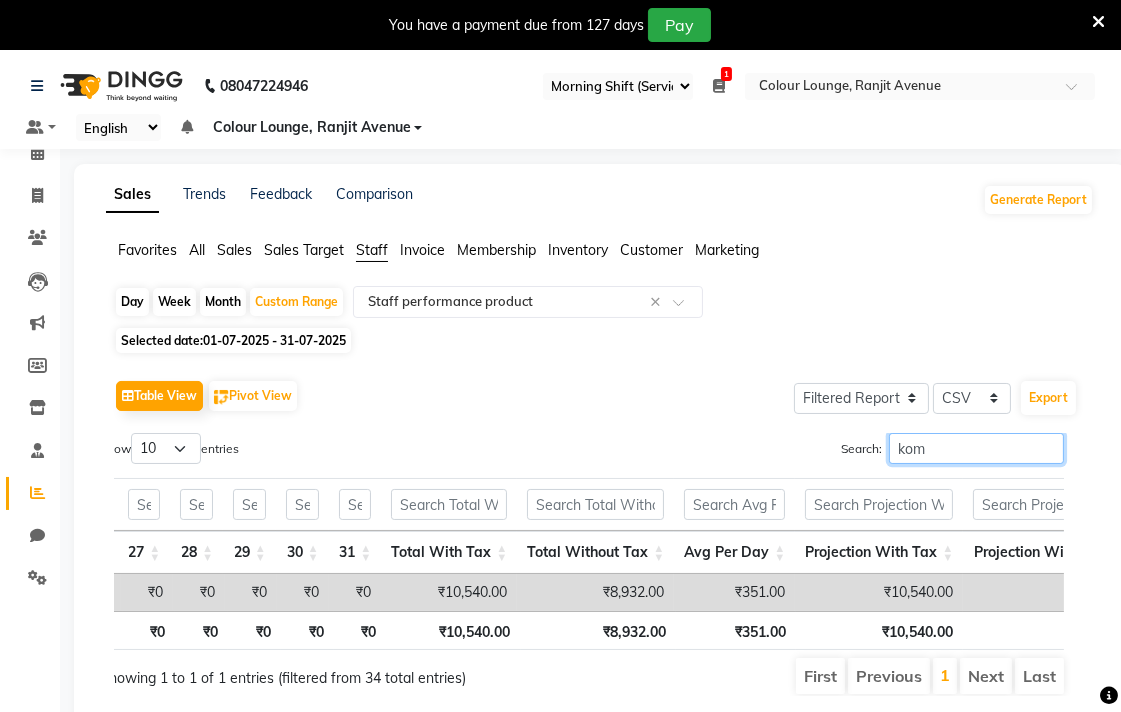type on "koma" 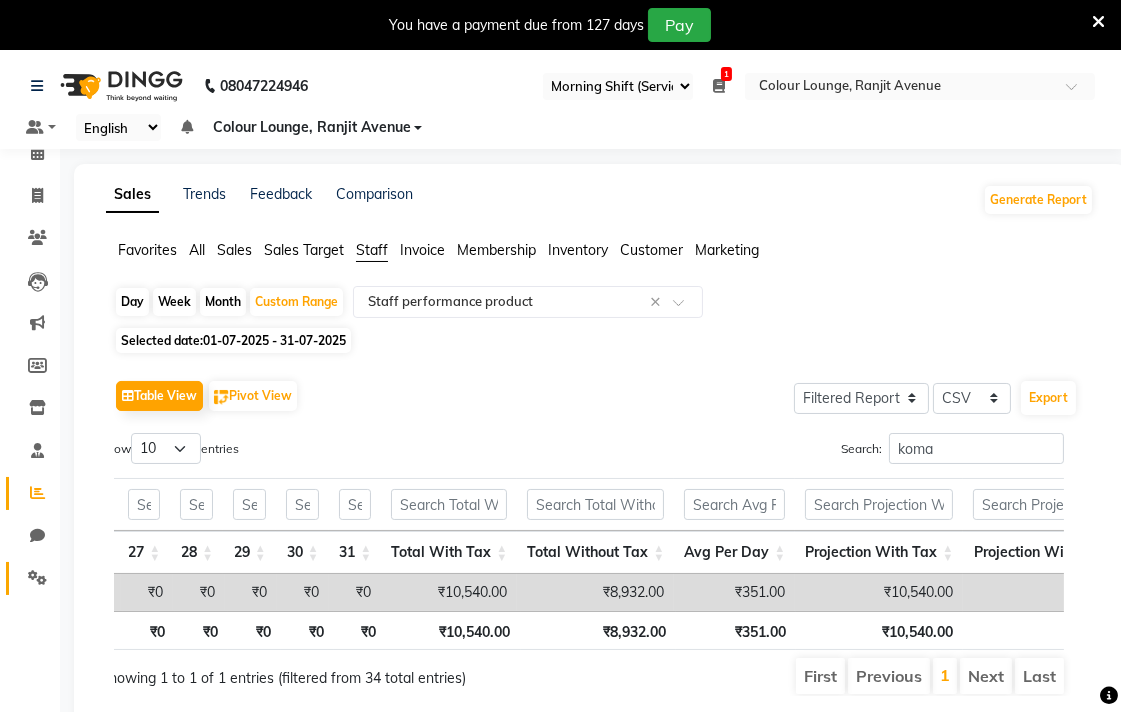 click 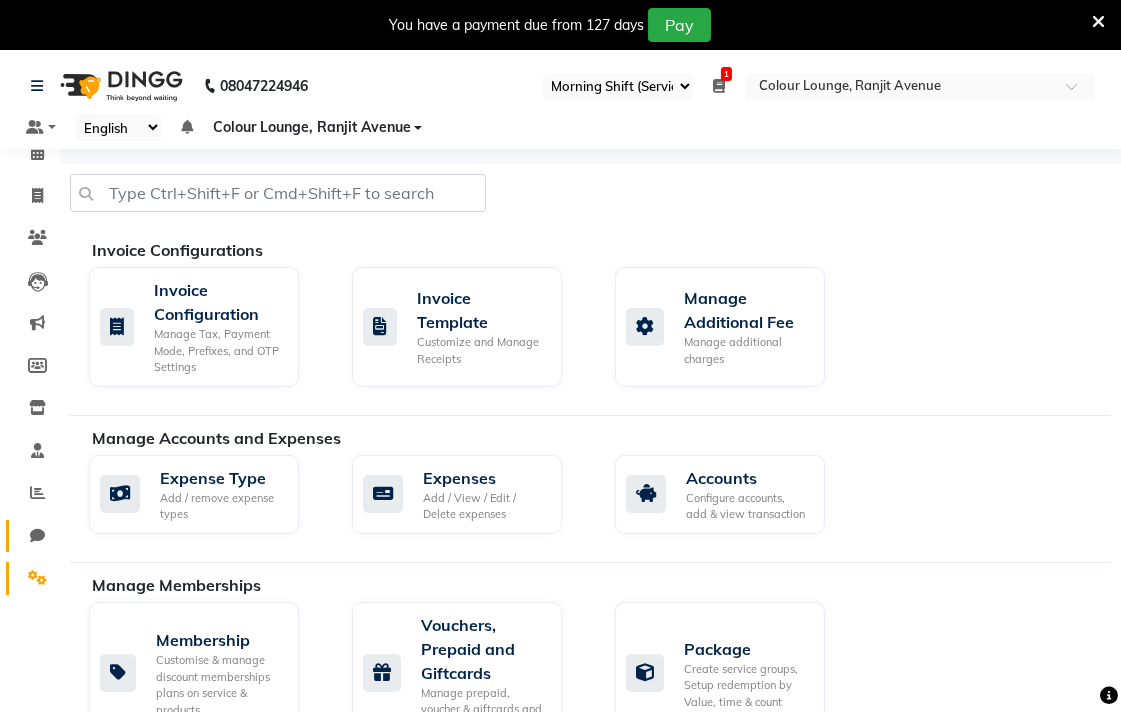 click 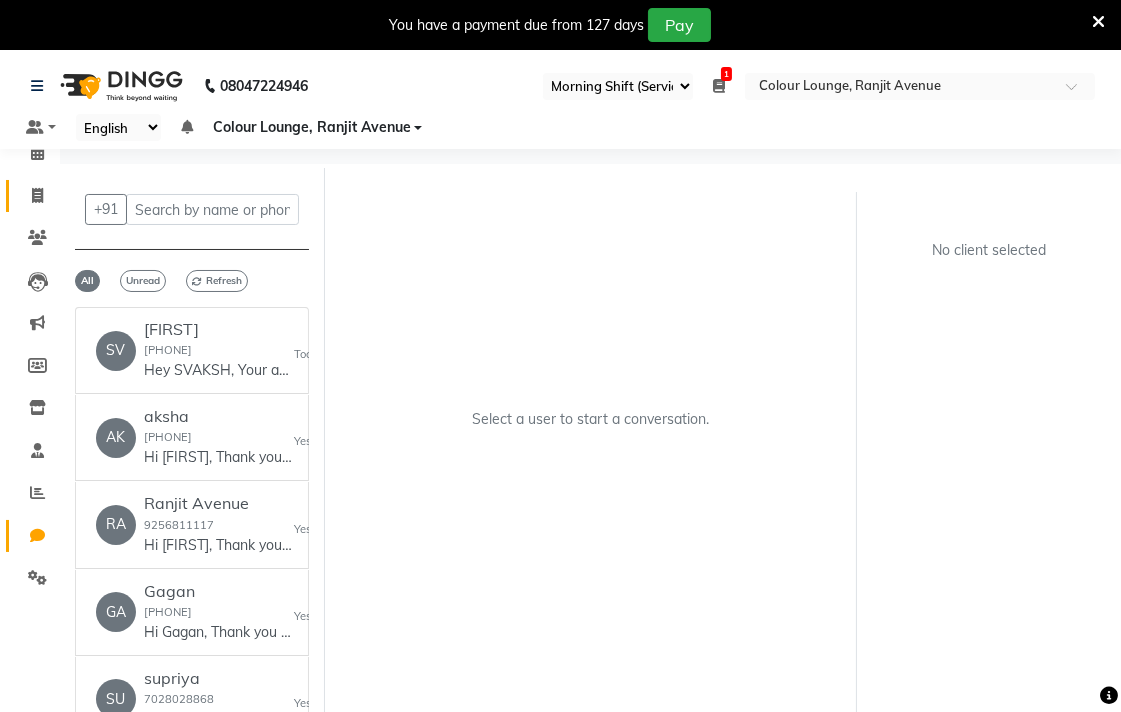 click 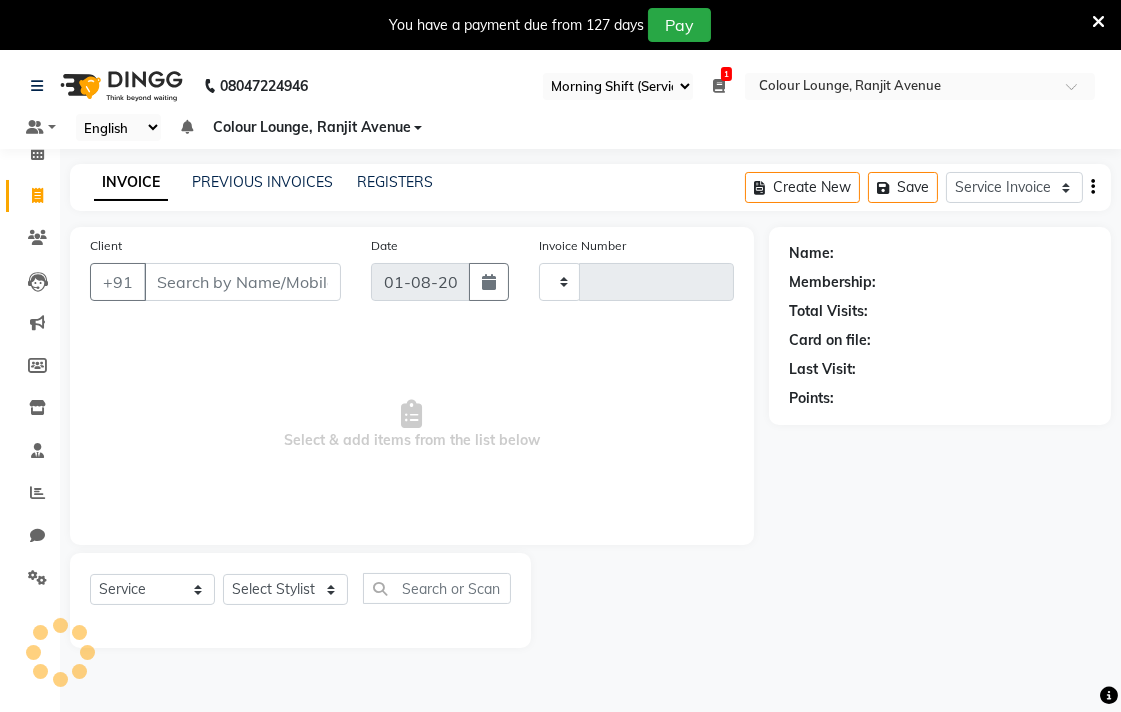 scroll, scrollTop: 50, scrollLeft: 0, axis: vertical 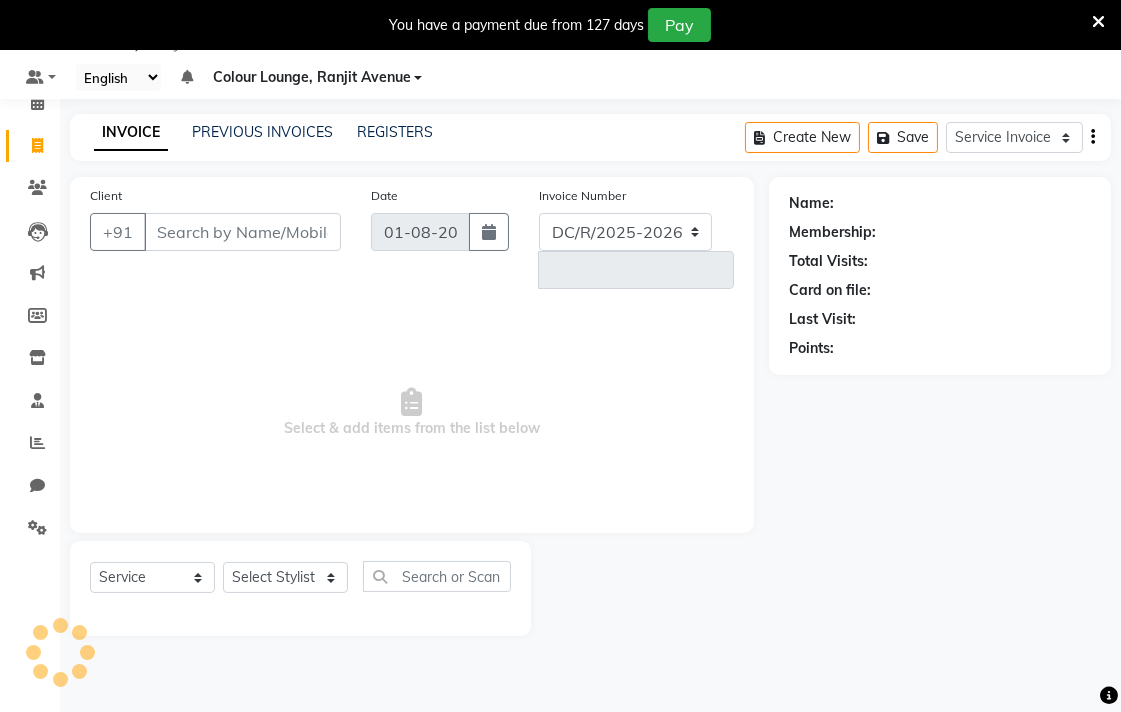 select on "8013" 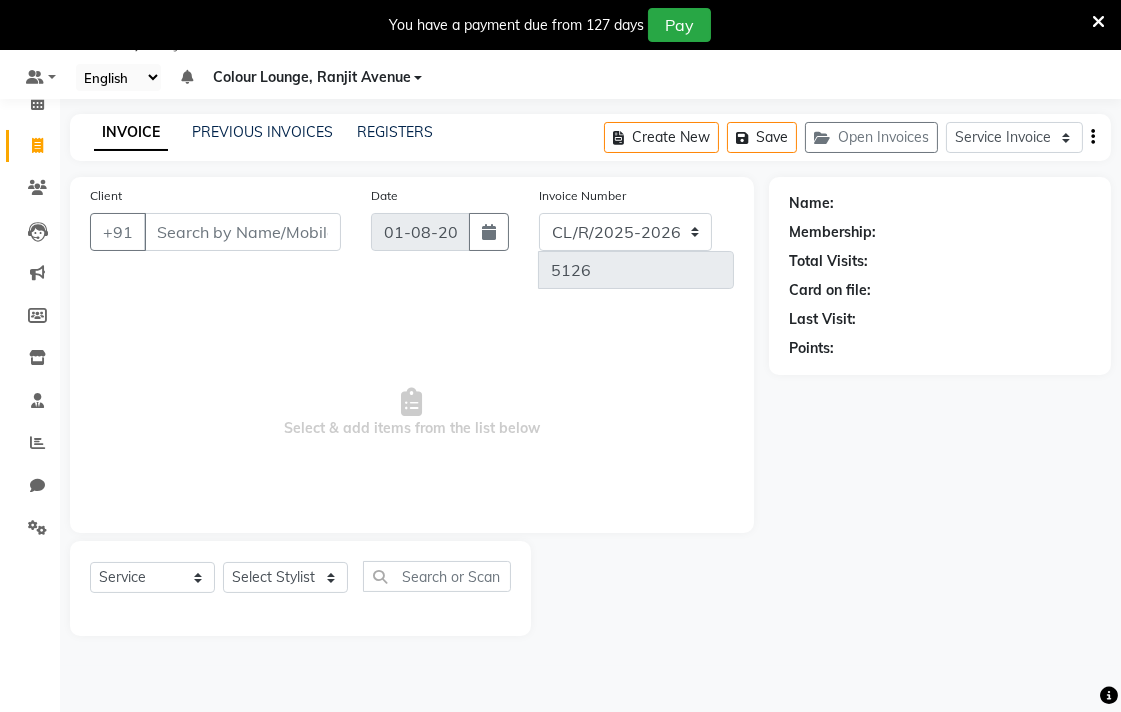 click on "Client" at bounding box center [242, 232] 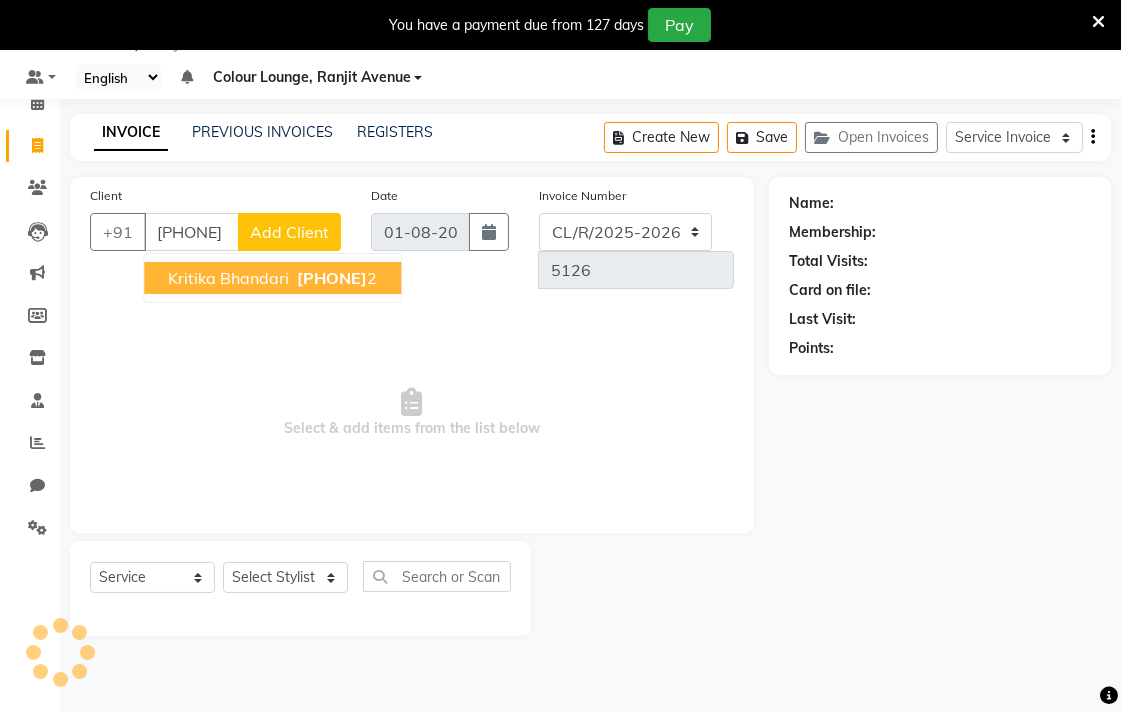 click on "987348060" at bounding box center [332, 278] 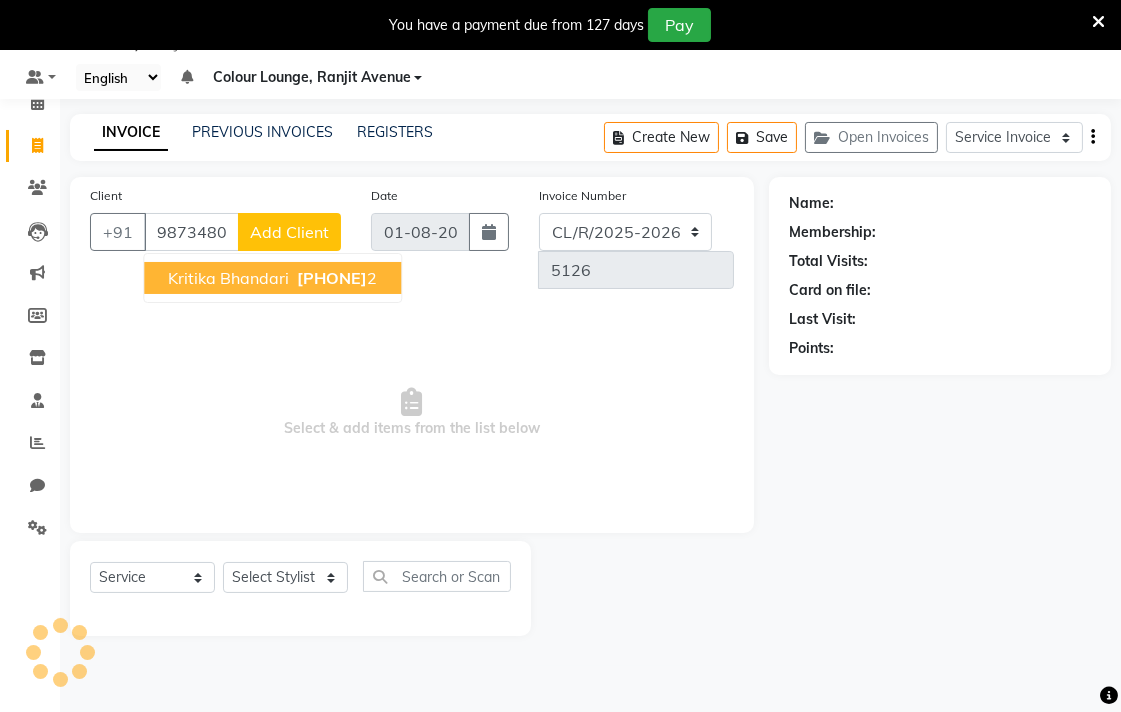 type on "9873480602" 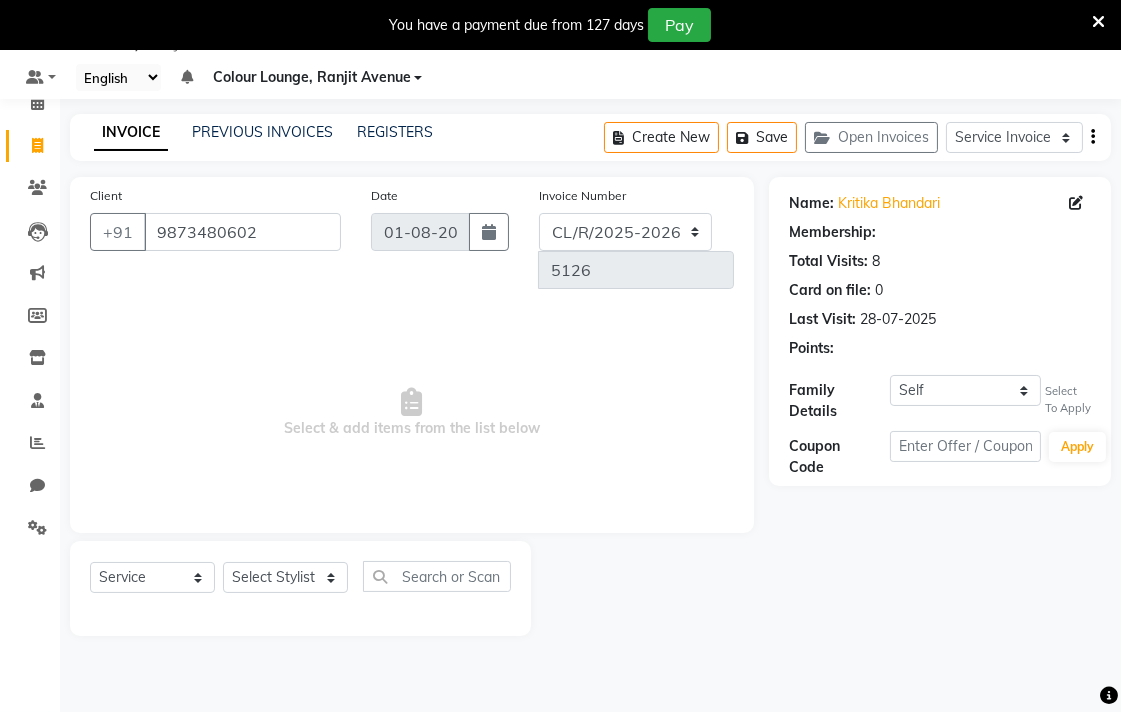 select on "1: Object" 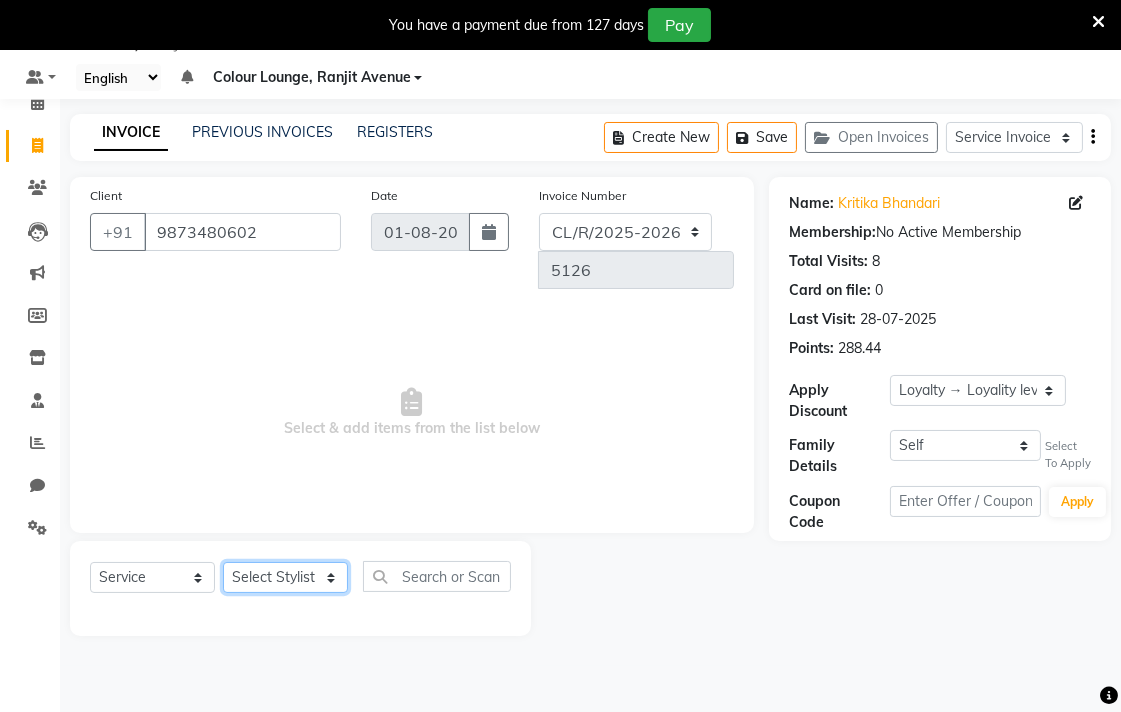 click on "Select Stylist Admin AMIT Birshika Colour Lounge, Ranjit Avenue Colour Lounge, Ranjit Avenue Digvijay JAGPREET SINGH KARAN JAFFAL KARAN KUMAR Komal mam LOVEPREET MAIBAM SURJIT SINGH MANDEEP MOHIT Nandani PARAS POOJA DEVNATH Pooja Negi PREM KOHLI RADHIKA Rahul guard Reema mehra Riya Sahil SAJAN SAMEER SANIA SANJAY SIMRAN Sonia Sunita TANUJ VISHAL Vishal singh" 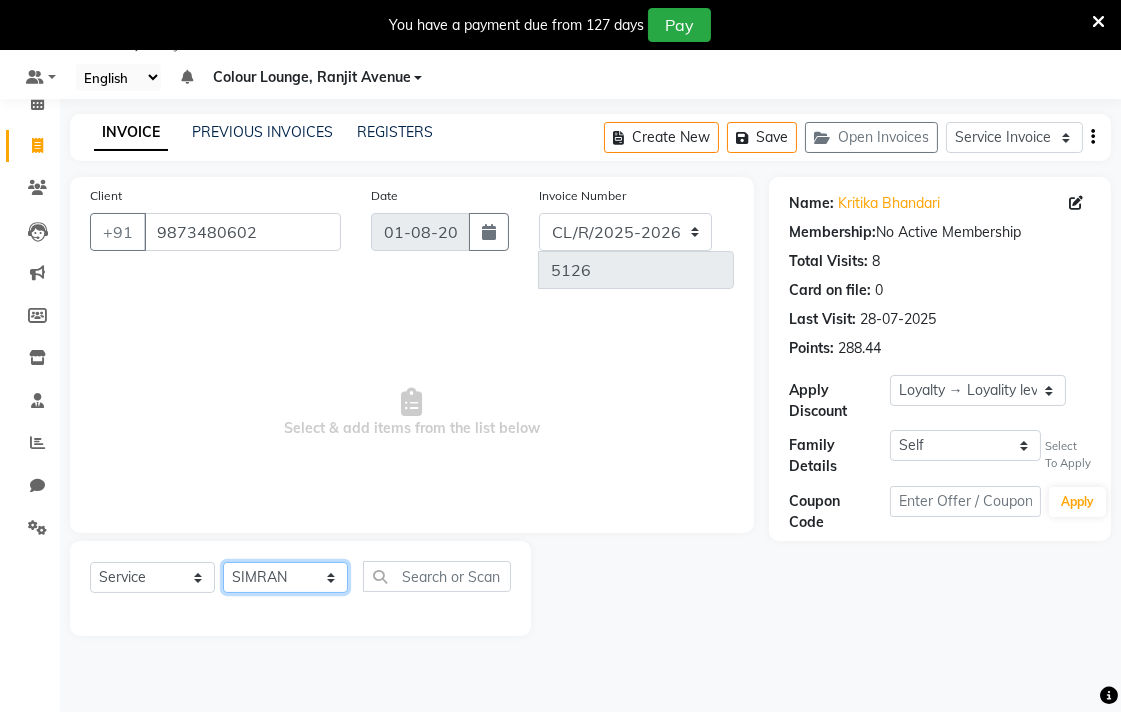 click on "Select Stylist Admin AMIT Birshika Colour Lounge, Ranjit Avenue Colour Lounge, Ranjit Avenue Digvijay JAGPREET SINGH KARAN JAFFAL KARAN KUMAR Komal mam LOVEPREET MAIBAM SURJIT SINGH MANDEEP MOHIT Nandani PARAS POOJA DEVNATH Pooja Negi PREM KOHLI RADHIKA Rahul guard Reema mehra Riya Sahil SAJAN SAMEER SANIA SANJAY SIMRAN Sonia Sunita TANUJ VISHAL Vishal singh" 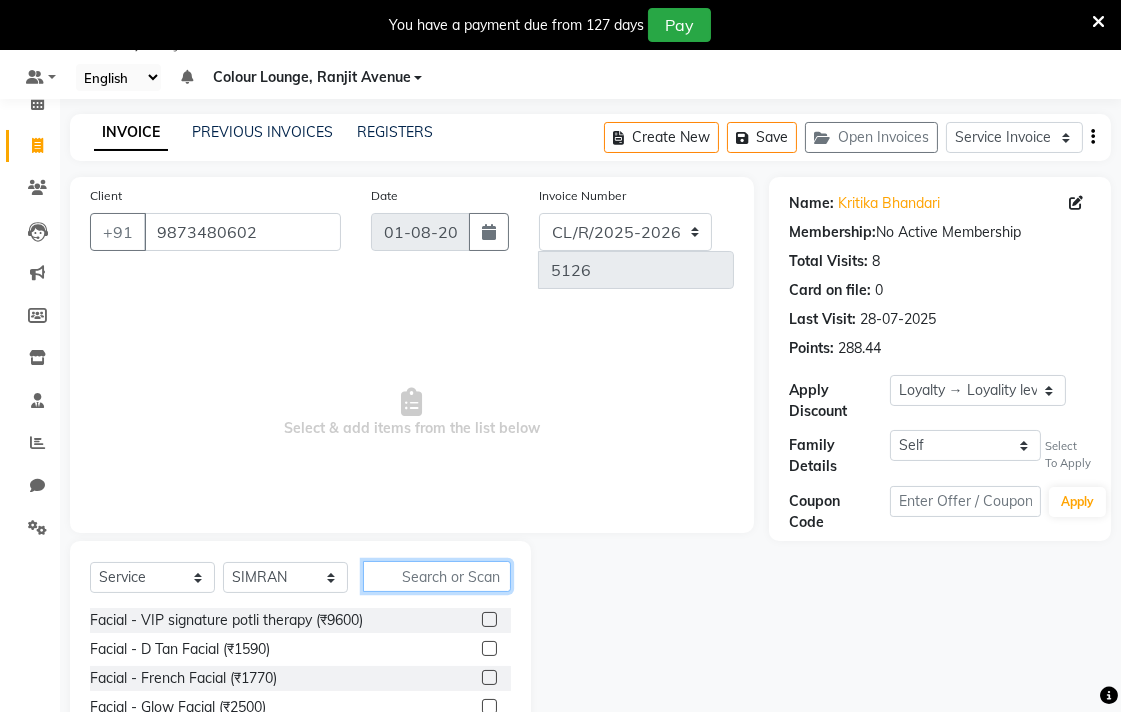 click 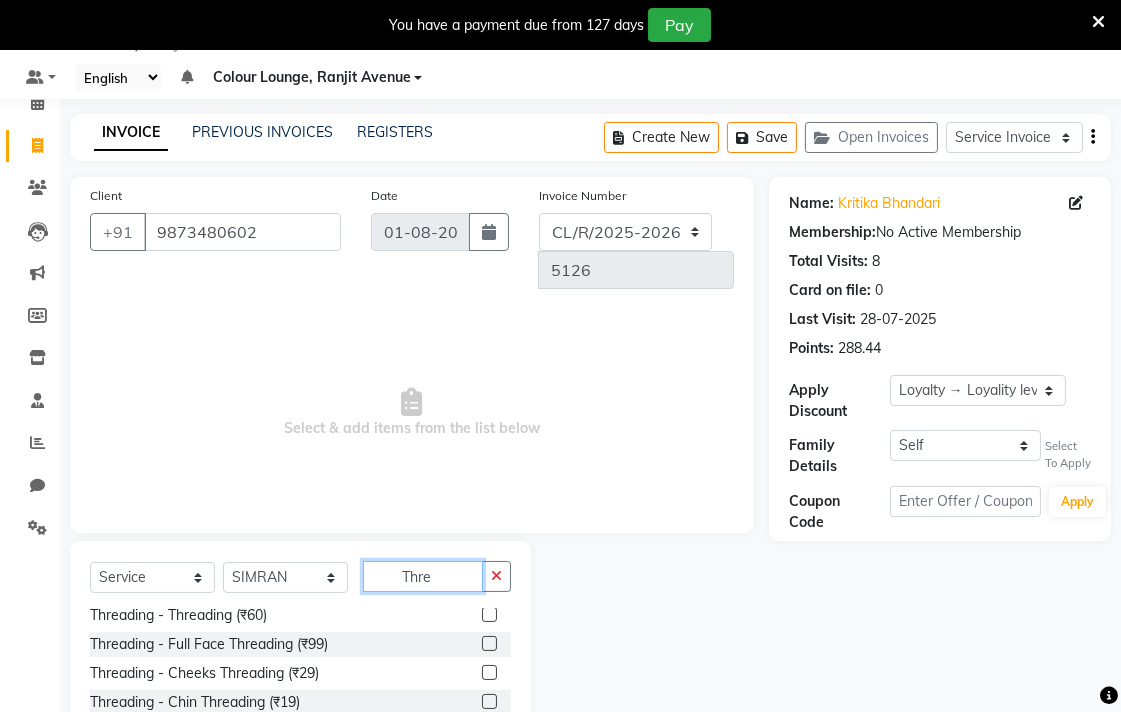 scroll, scrollTop: 36, scrollLeft: 0, axis: vertical 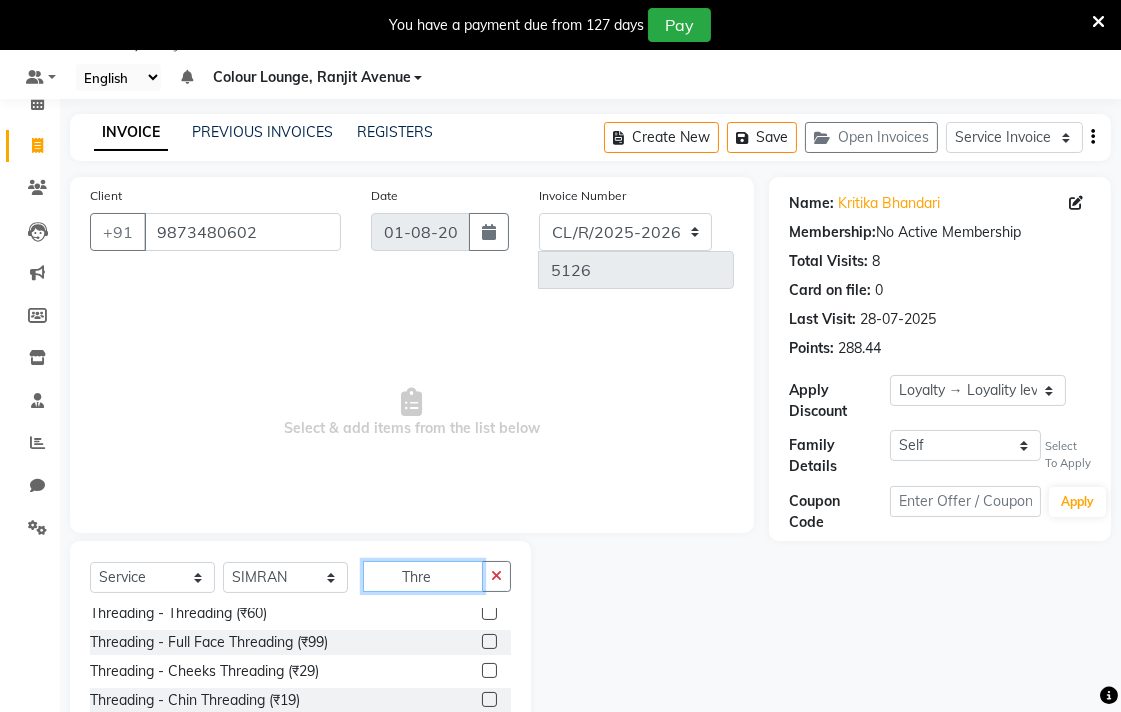 type on "Thre" 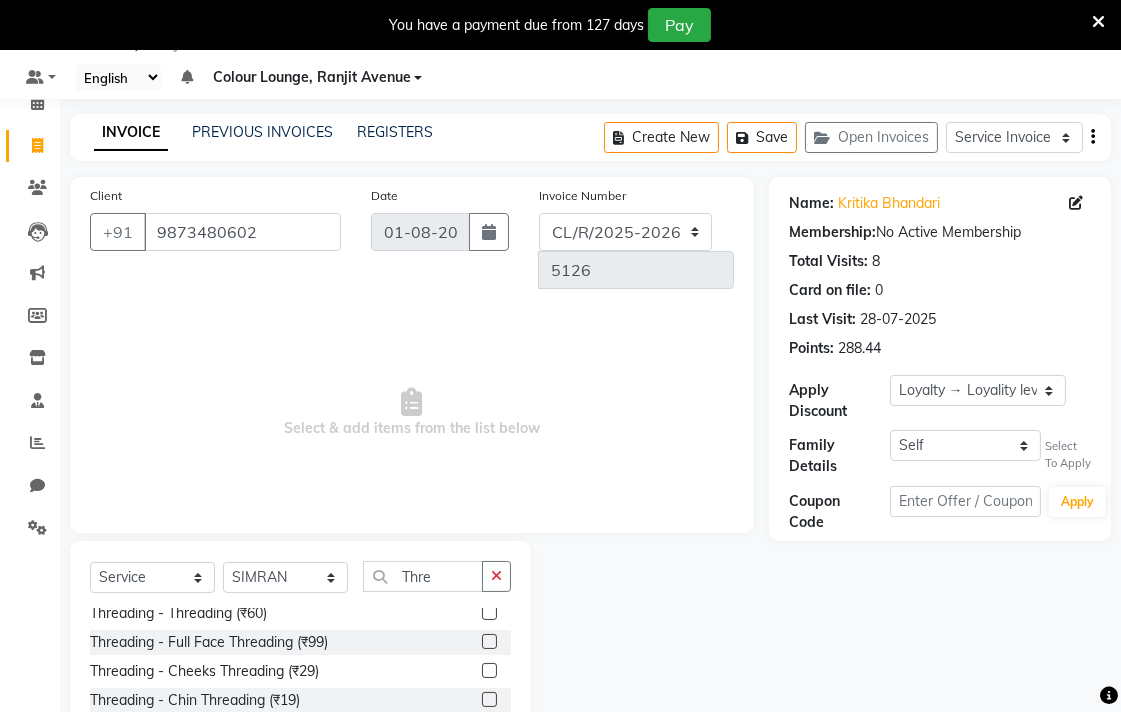 click 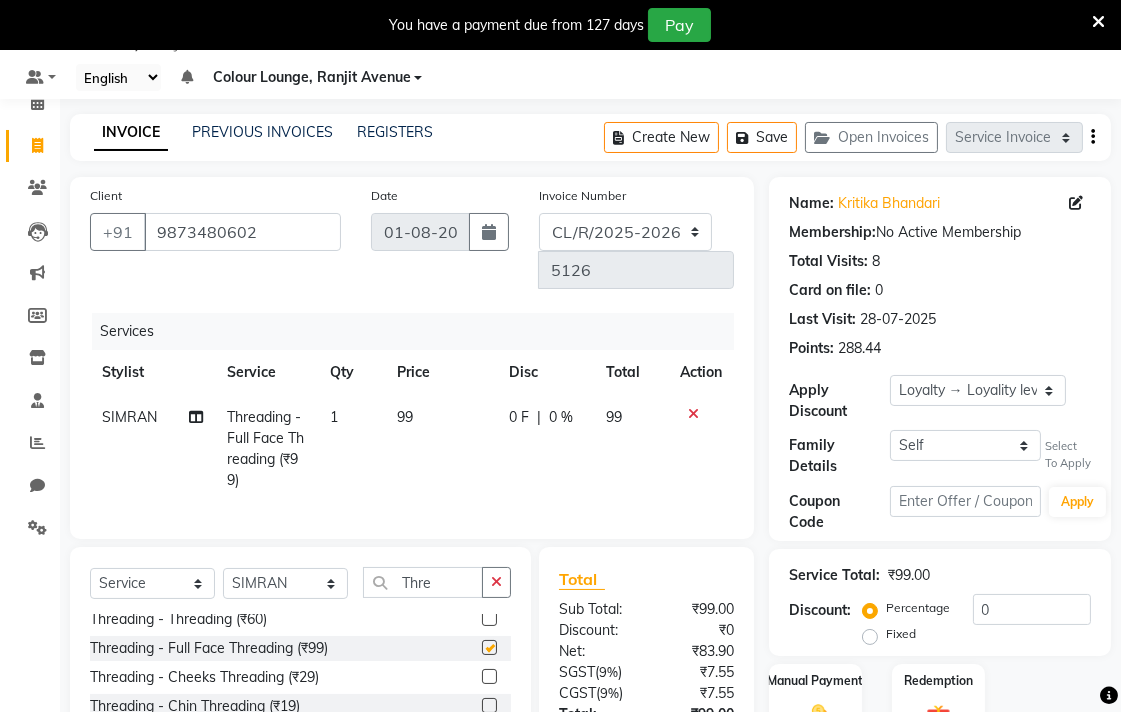 checkbox on "false" 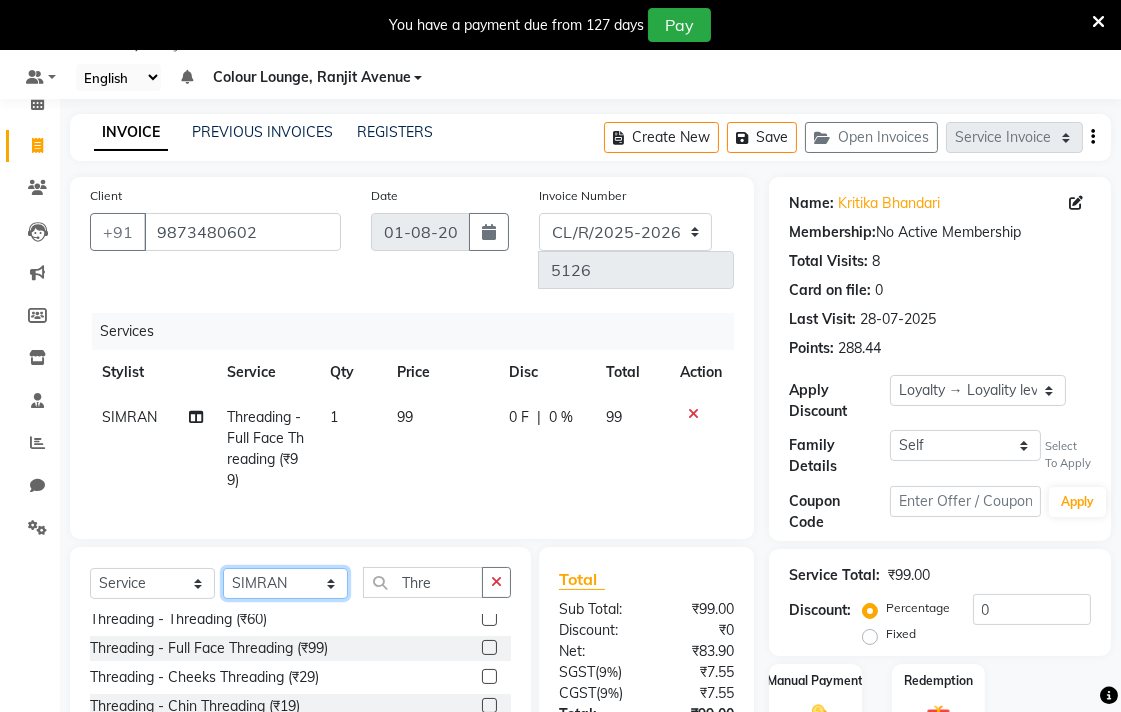 click on "Select Stylist Admin AMIT Birshika Colour Lounge, Ranjit Avenue Colour Lounge, Ranjit Avenue Digvijay JAGPREET SINGH KARAN JAFFAL KARAN KUMAR Komal mam LOVEPREET MAIBAM SURJIT SINGH MANDEEP MOHIT Nandani PARAS POOJA DEVNATH Pooja Negi PREM KOHLI RADHIKA Rahul guard Reema mehra Riya Sahil SAJAN SAMEER SANIA SANJAY SIMRAN Sonia Sunita TANUJ VISHAL Vishal singh" 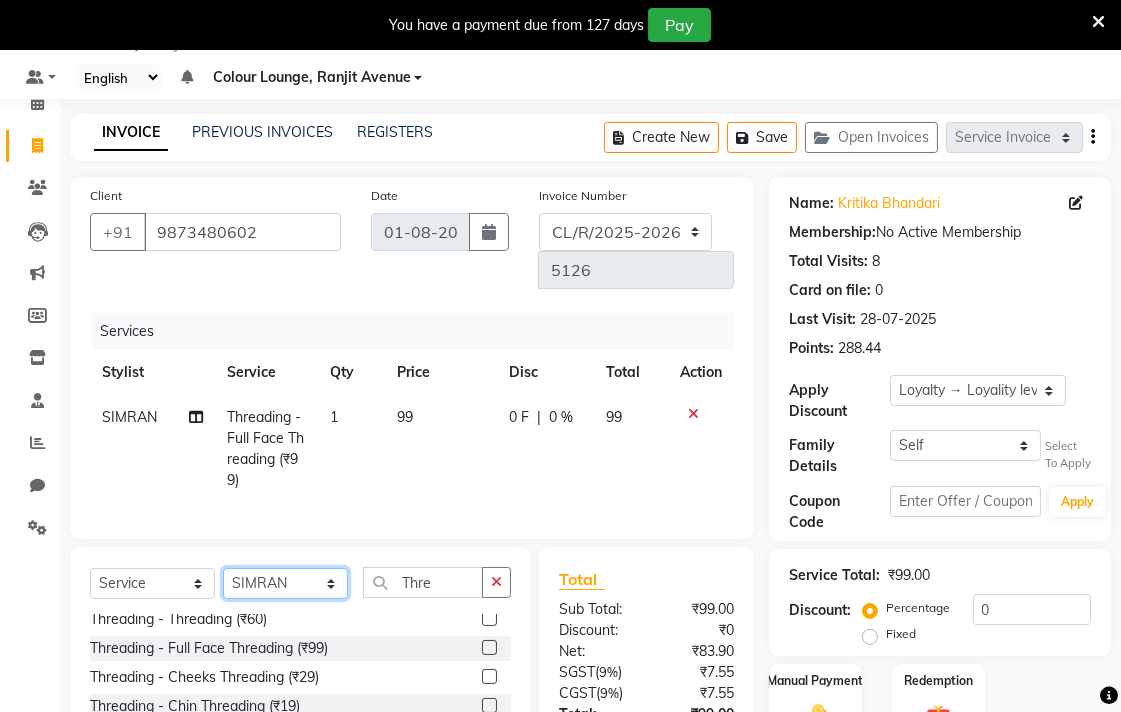 select on "70151" 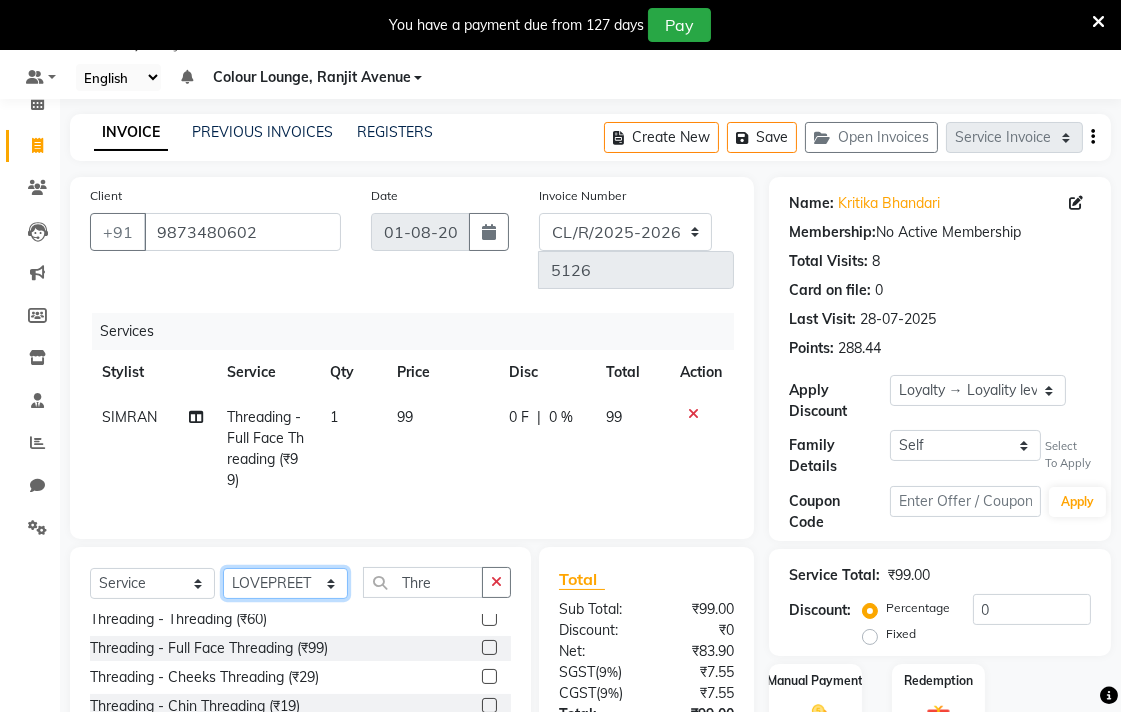 click on "Select Stylist Admin AMIT Birshika Colour Lounge, Ranjit Avenue Colour Lounge, Ranjit Avenue Digvijay JAGPREET SINGH KARAN JAFFAL KARAN KUMAR Komal mam LOVEPREET MAIBAM SURJIT SINGH MANDEEP MOHIT Nandani PARAS POOJA DEVNATH Pooja Negi PREM KOHLI RADHIKA Rahul guard Reema mehra Riya Sahil SAJAN SAMEER SANIA SANJAY SIMRAN Sonia Sunita TANUJ VISHAL Vishal singh" 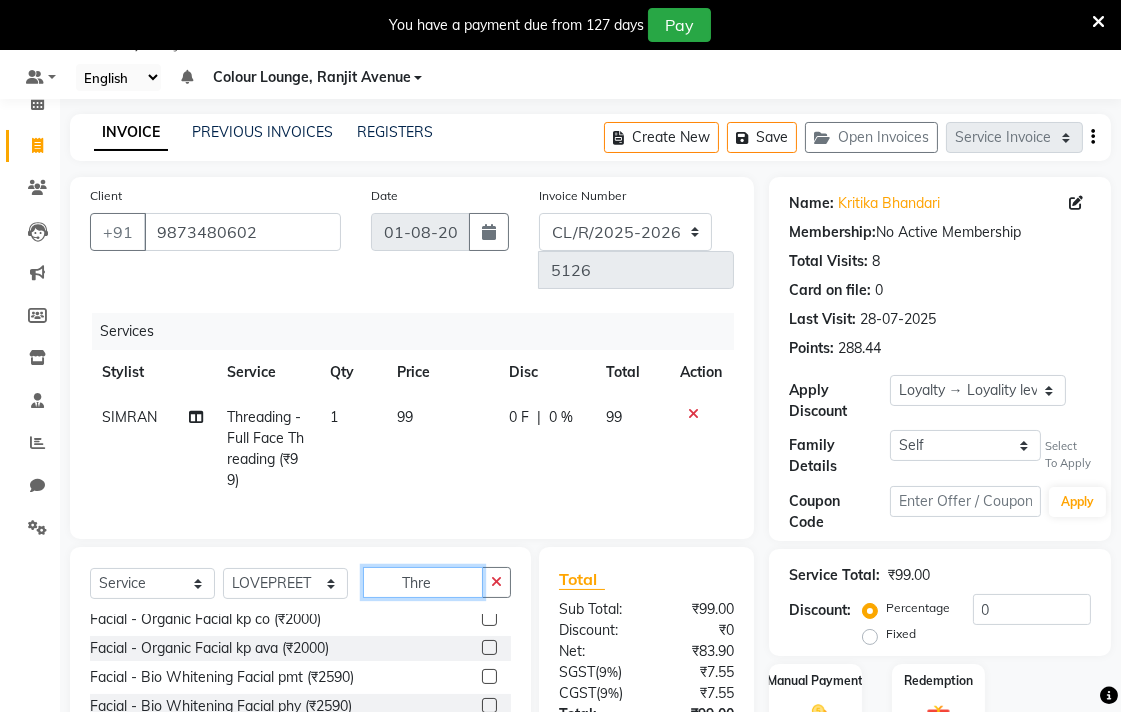 click on "Thre" 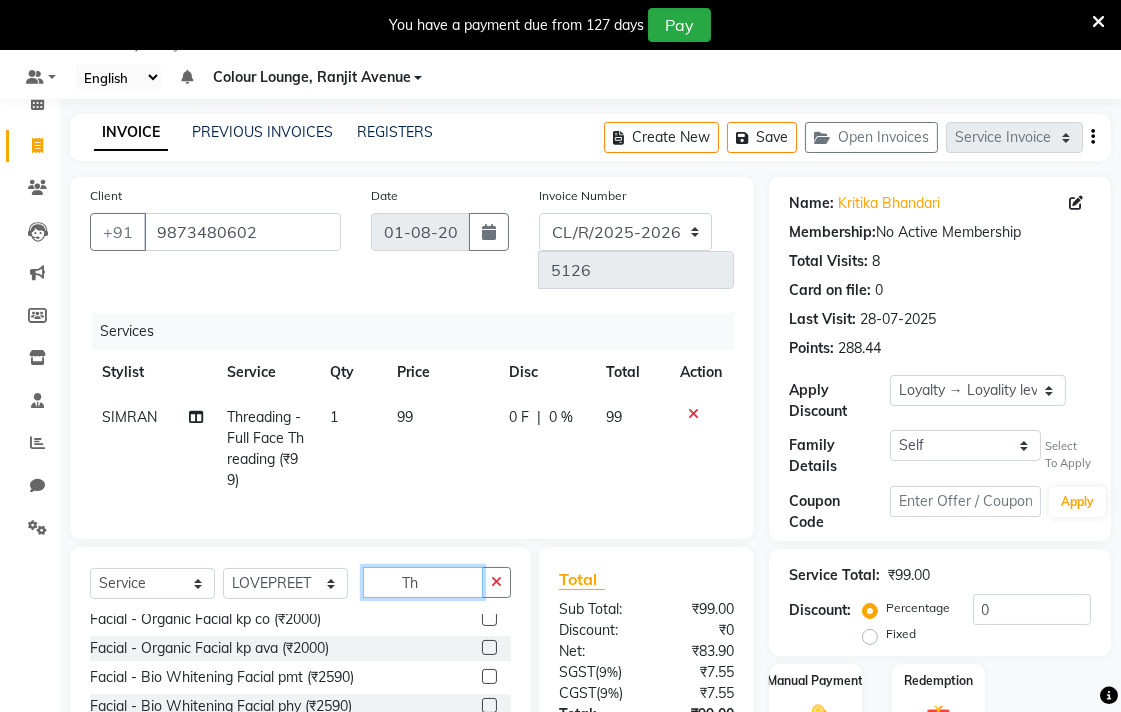 type on "T" 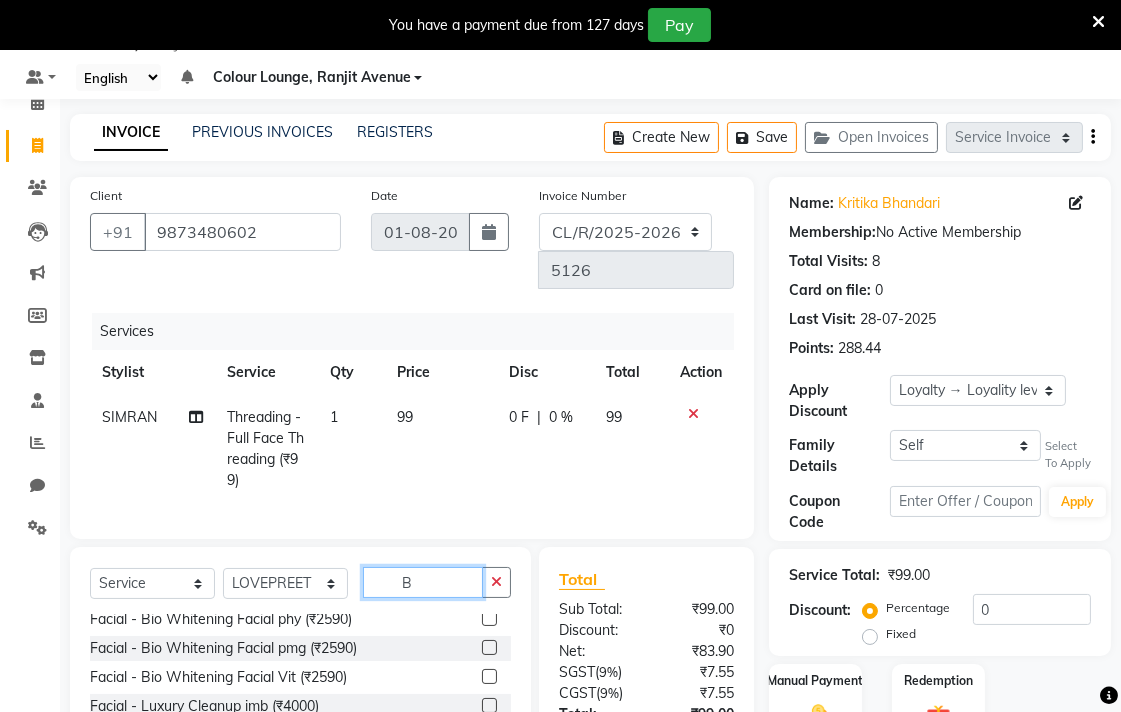 scroll, scrollTop: 0, scrollLeft: 0, axis: both 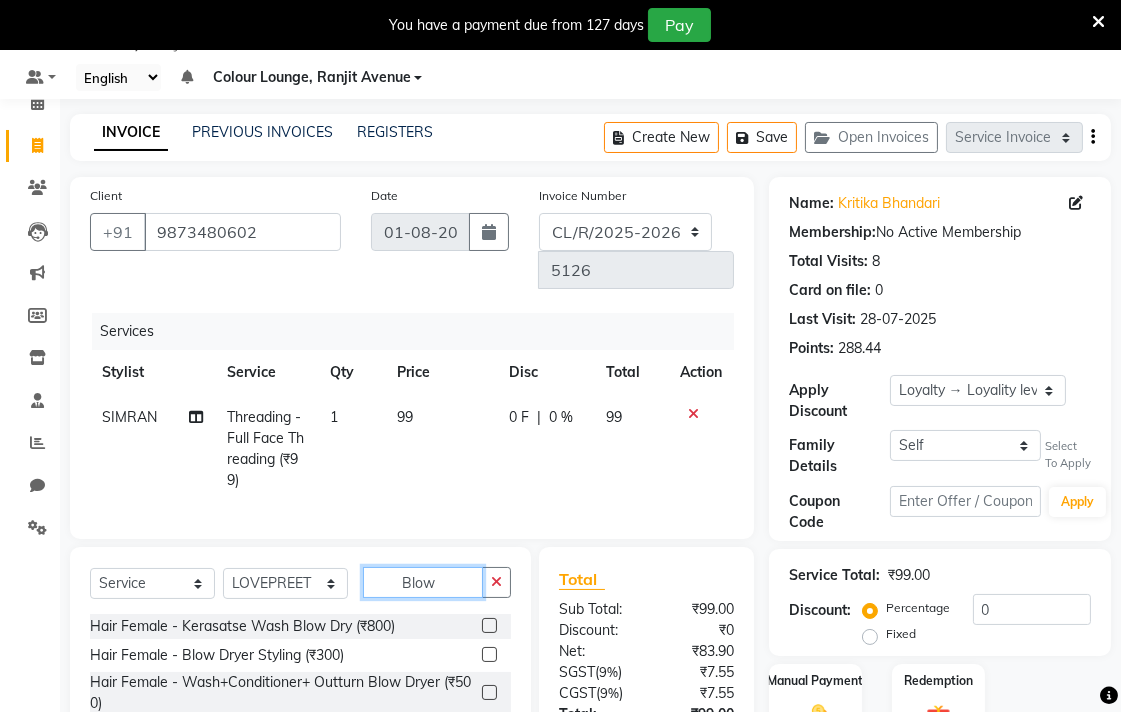 type on "Blow" 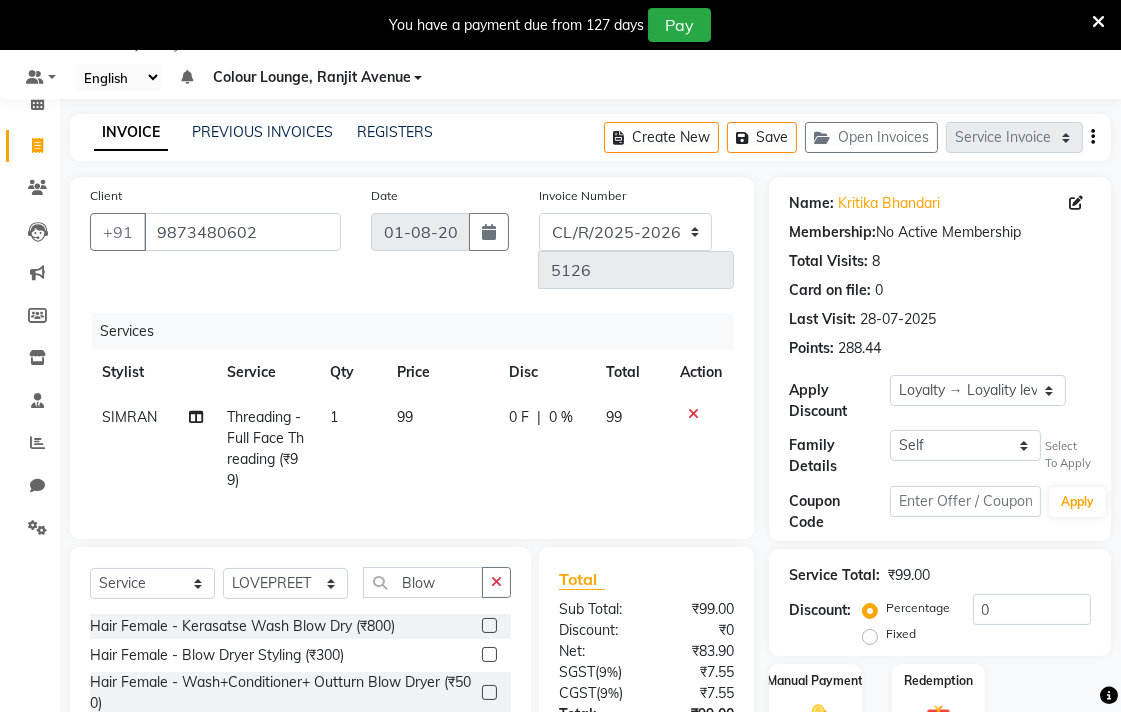 click 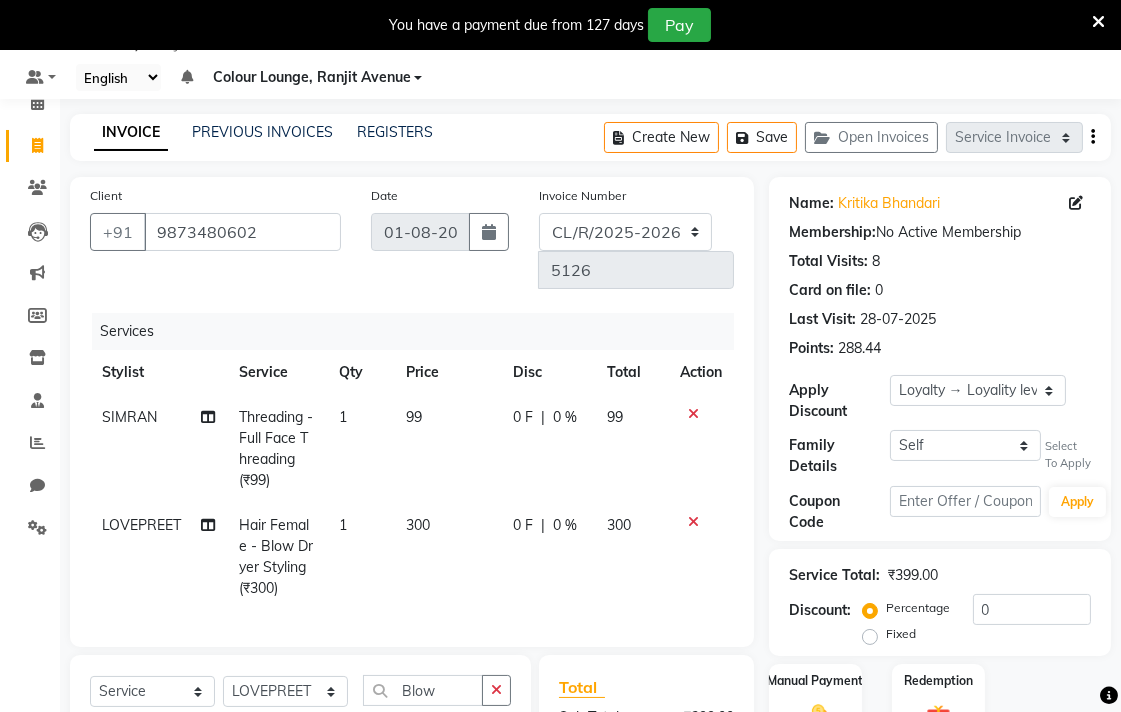 checkbox on "false" 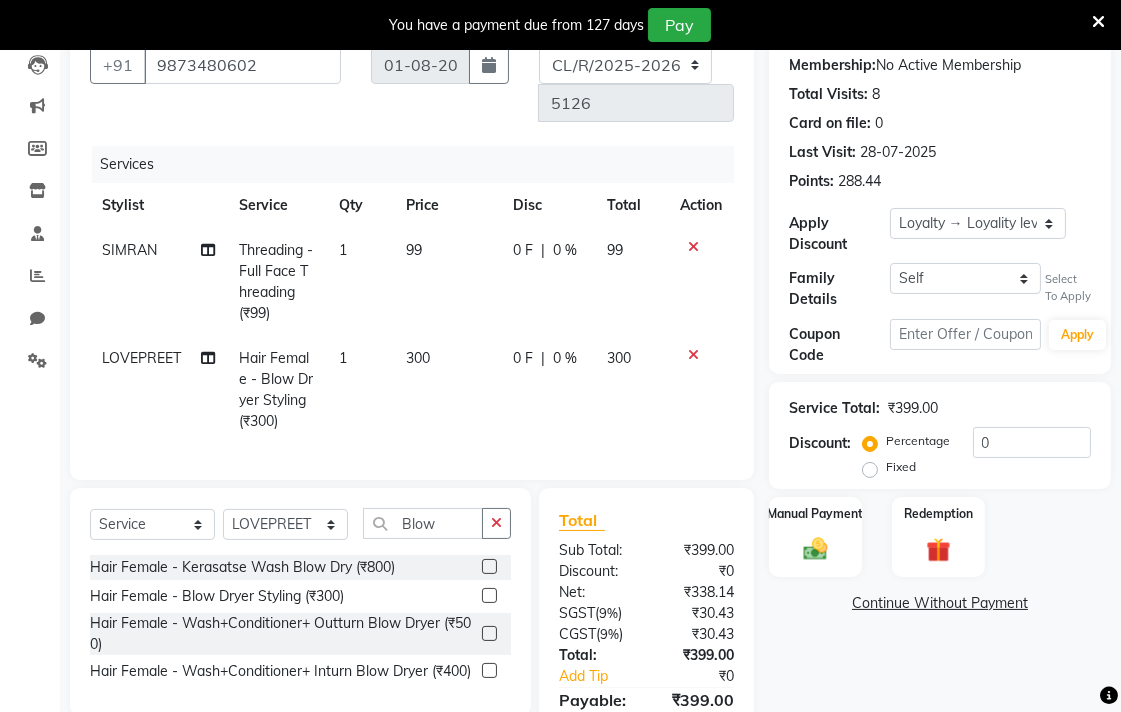 scroll, scrollTop: 295, scrollLeft: 0, axis: vertical 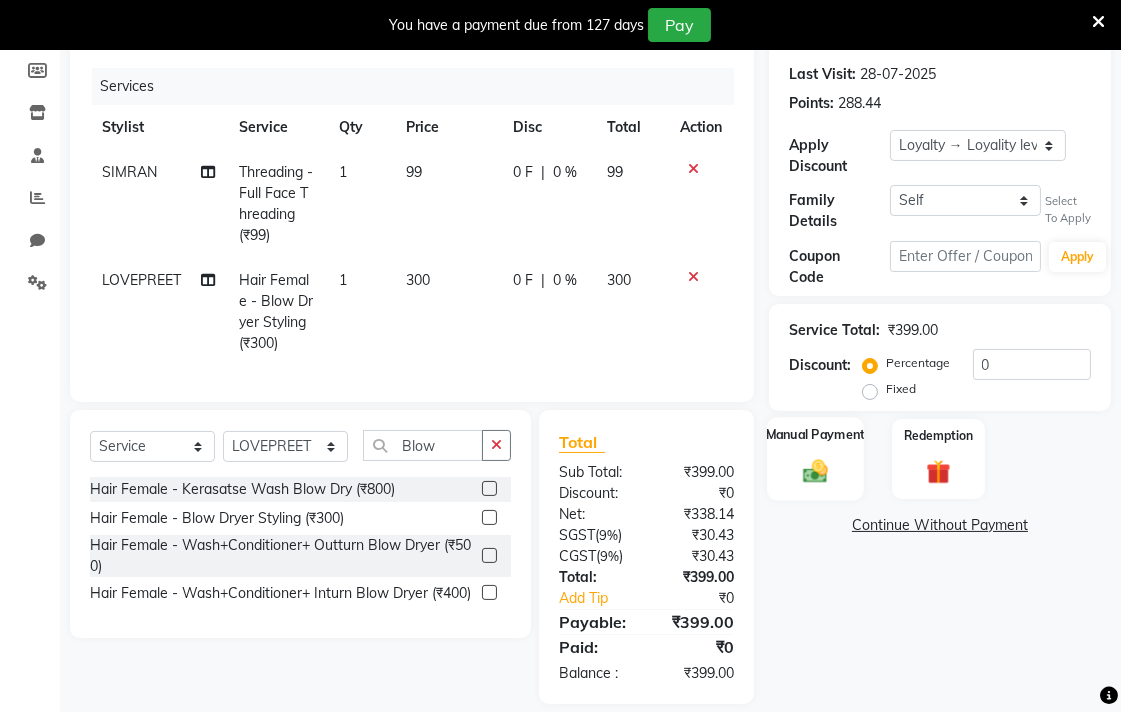 click 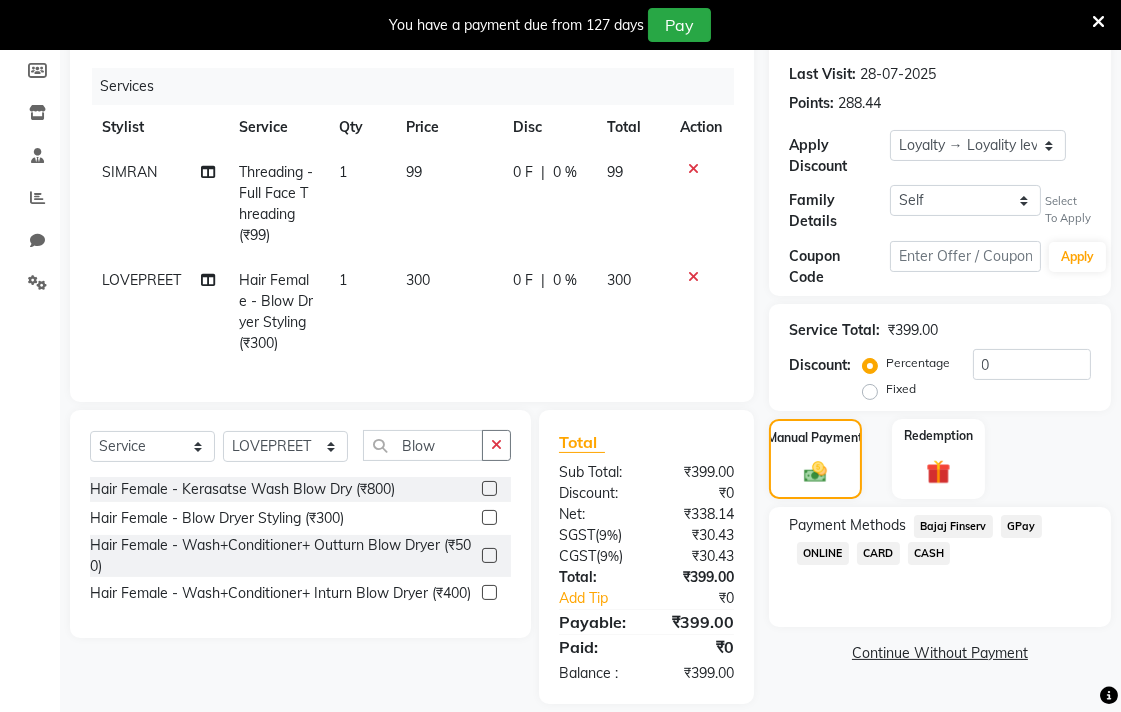 click on "GPay" 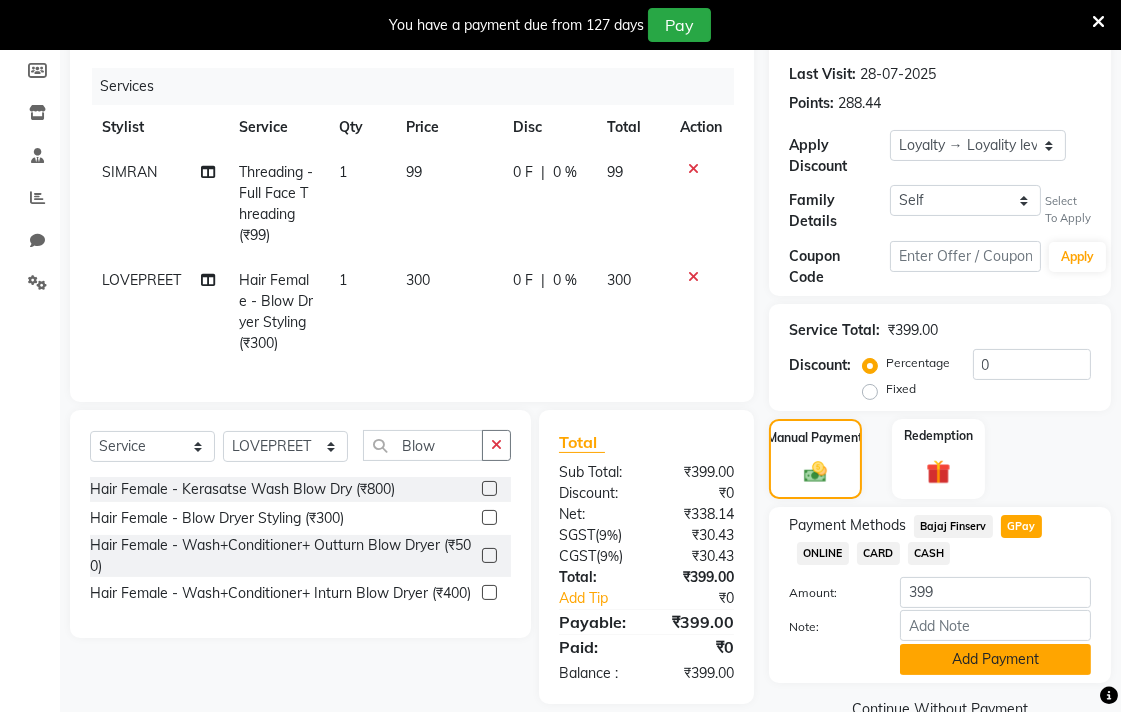 click on "Add Payment" 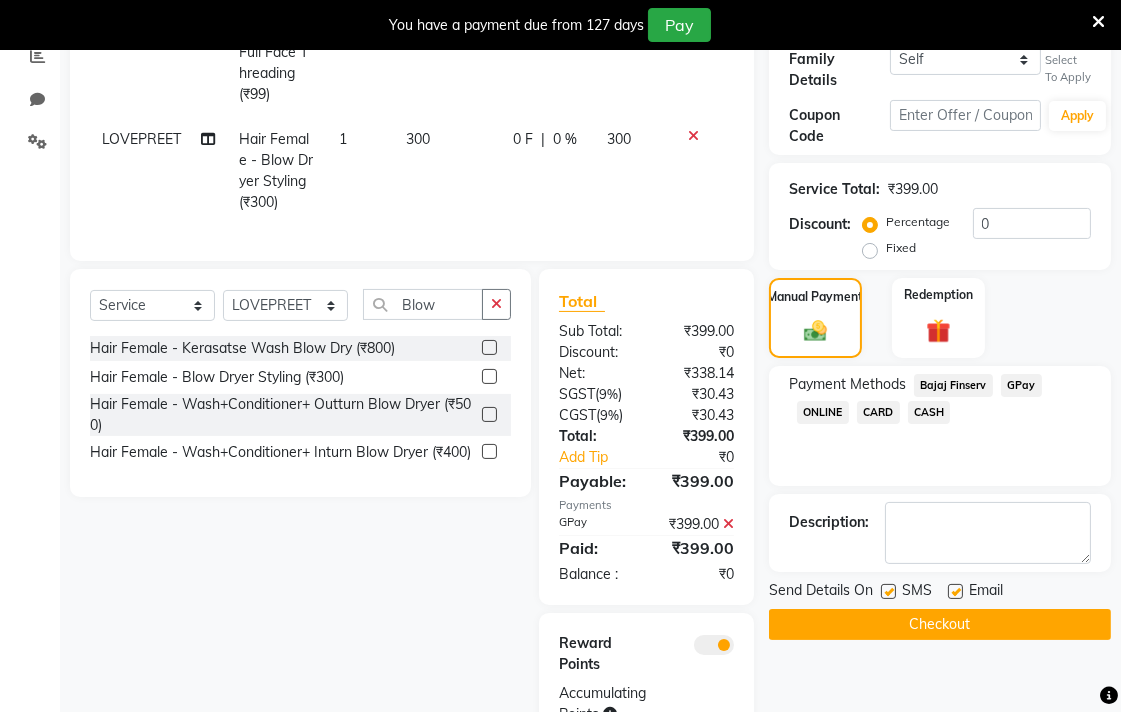 scroll, scrollTop: 498, scrollLeft: 0, axis: vertical 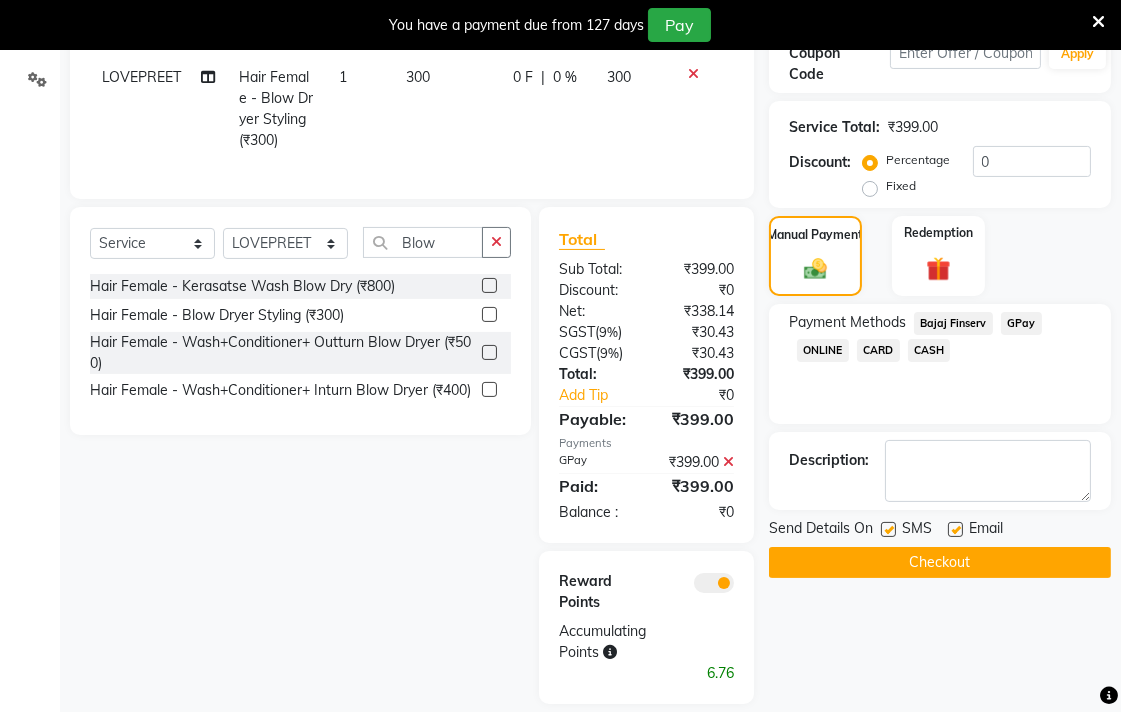 click on "Checkout" 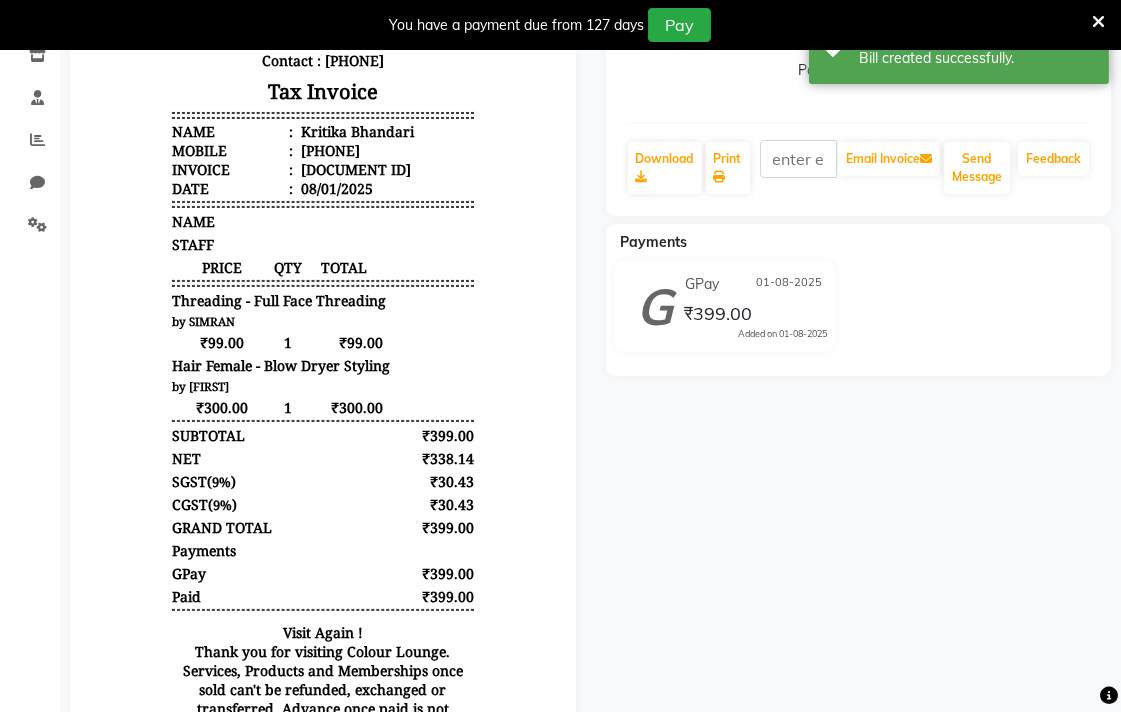 scroll, scrollTop: 358, scrollLeft: 0, axis: vertical 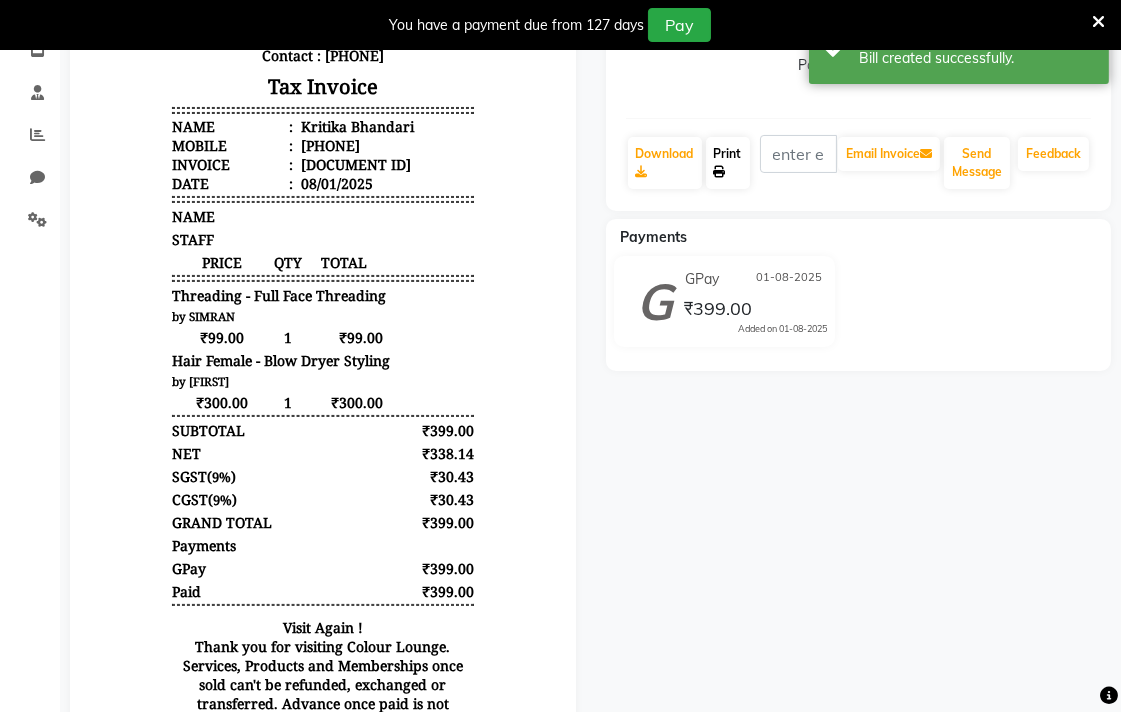 click on "Print" 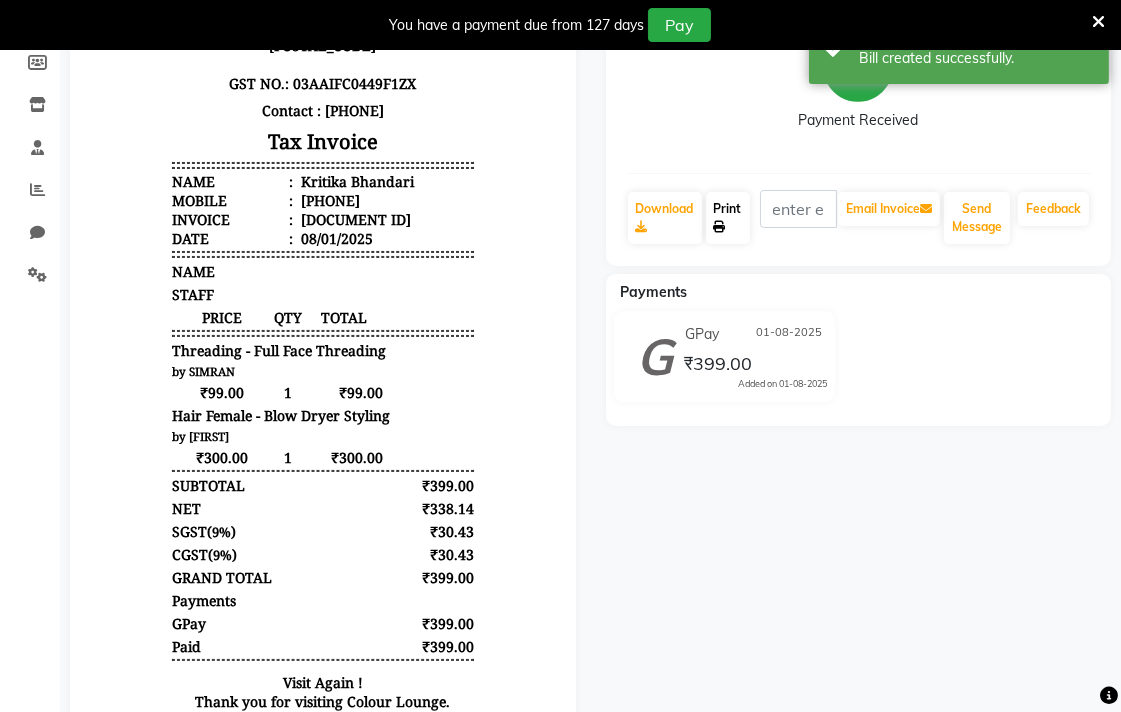 scroll, scrollTop: 0, scrollLeft: 0, axis: both 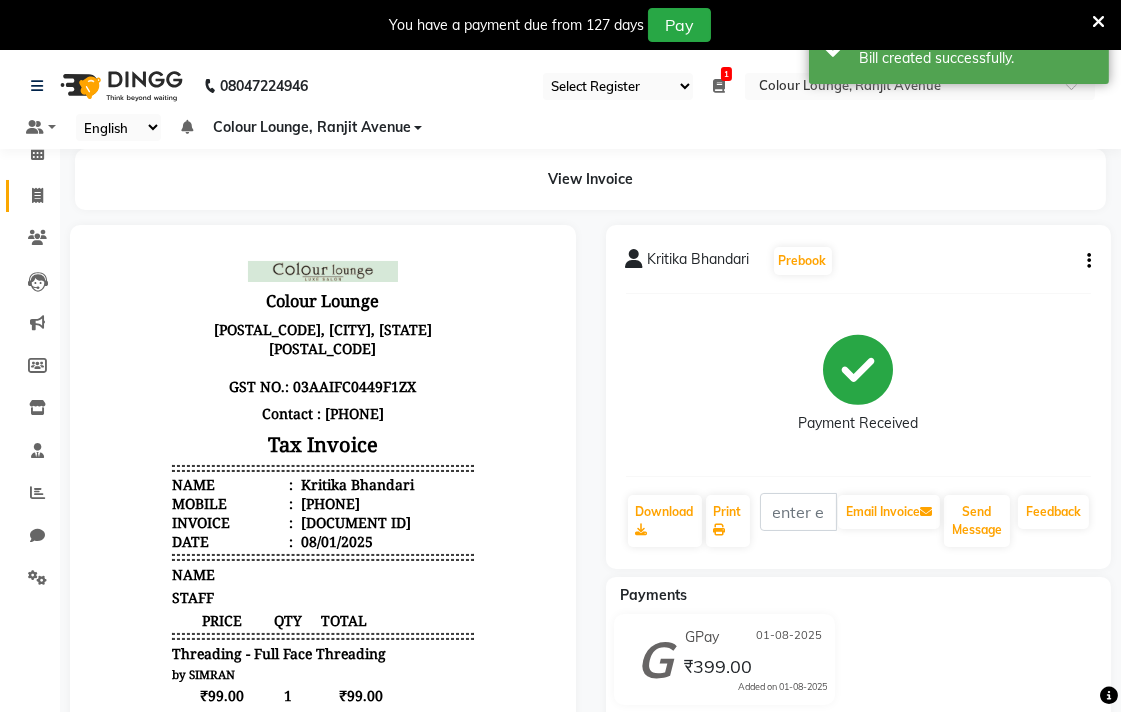 click 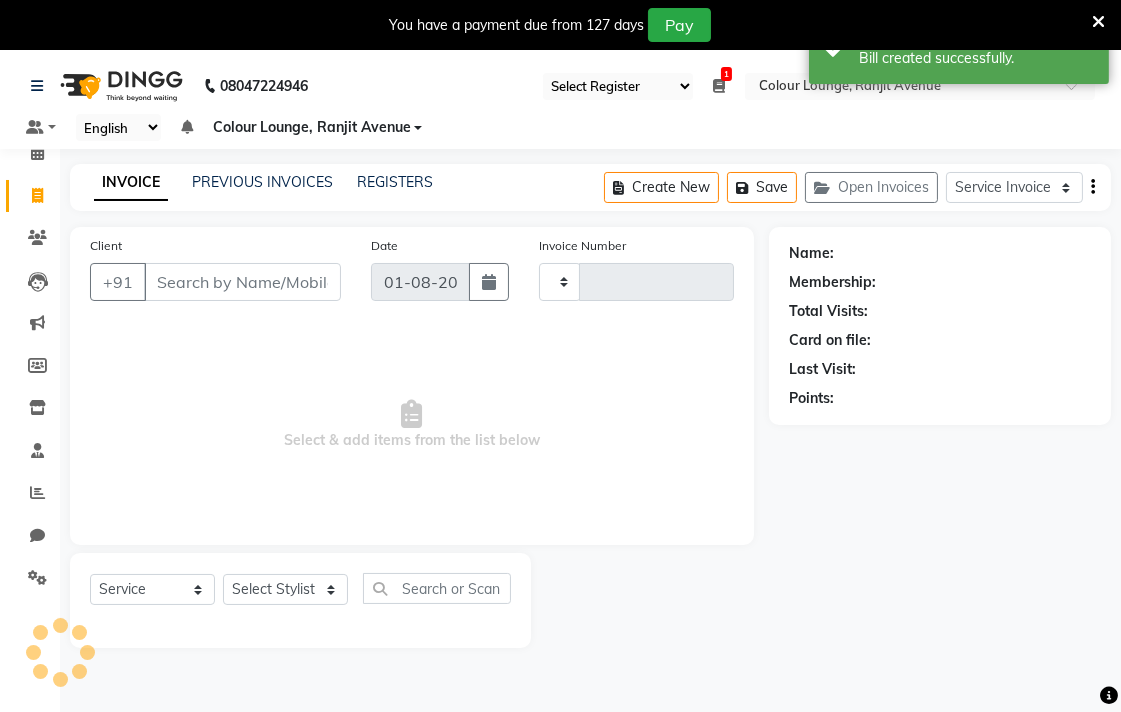 scroll, scrollTop: 50, scrollLeft: 0, axis: vertical 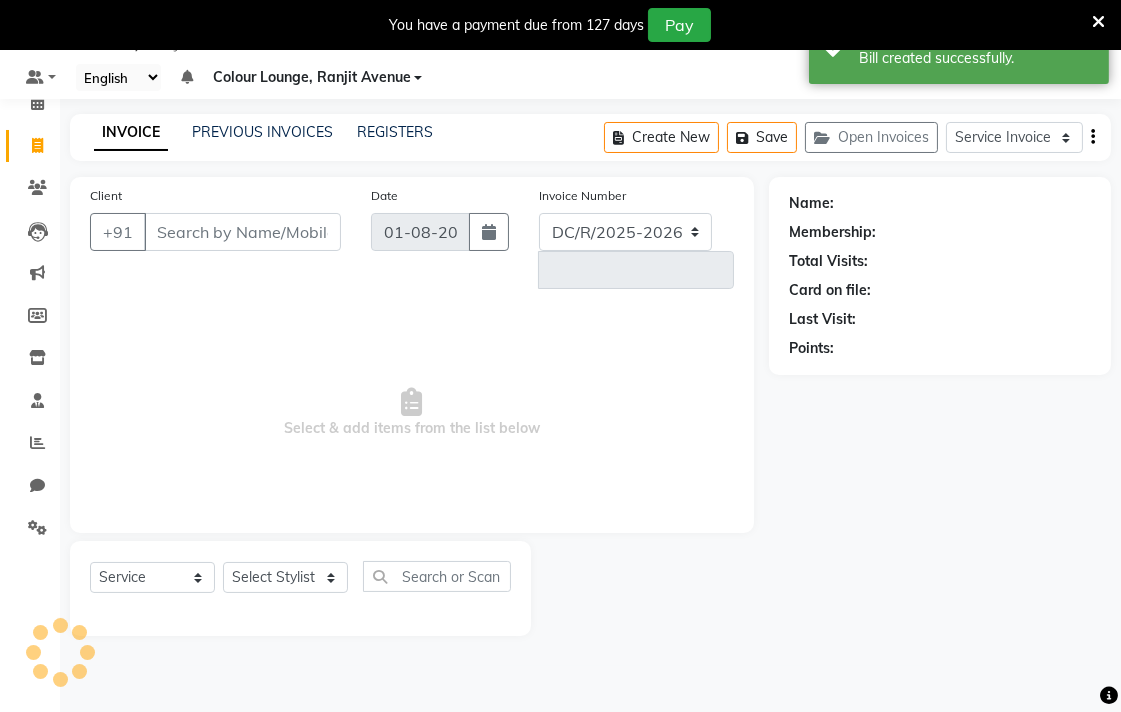 select on "8013" 